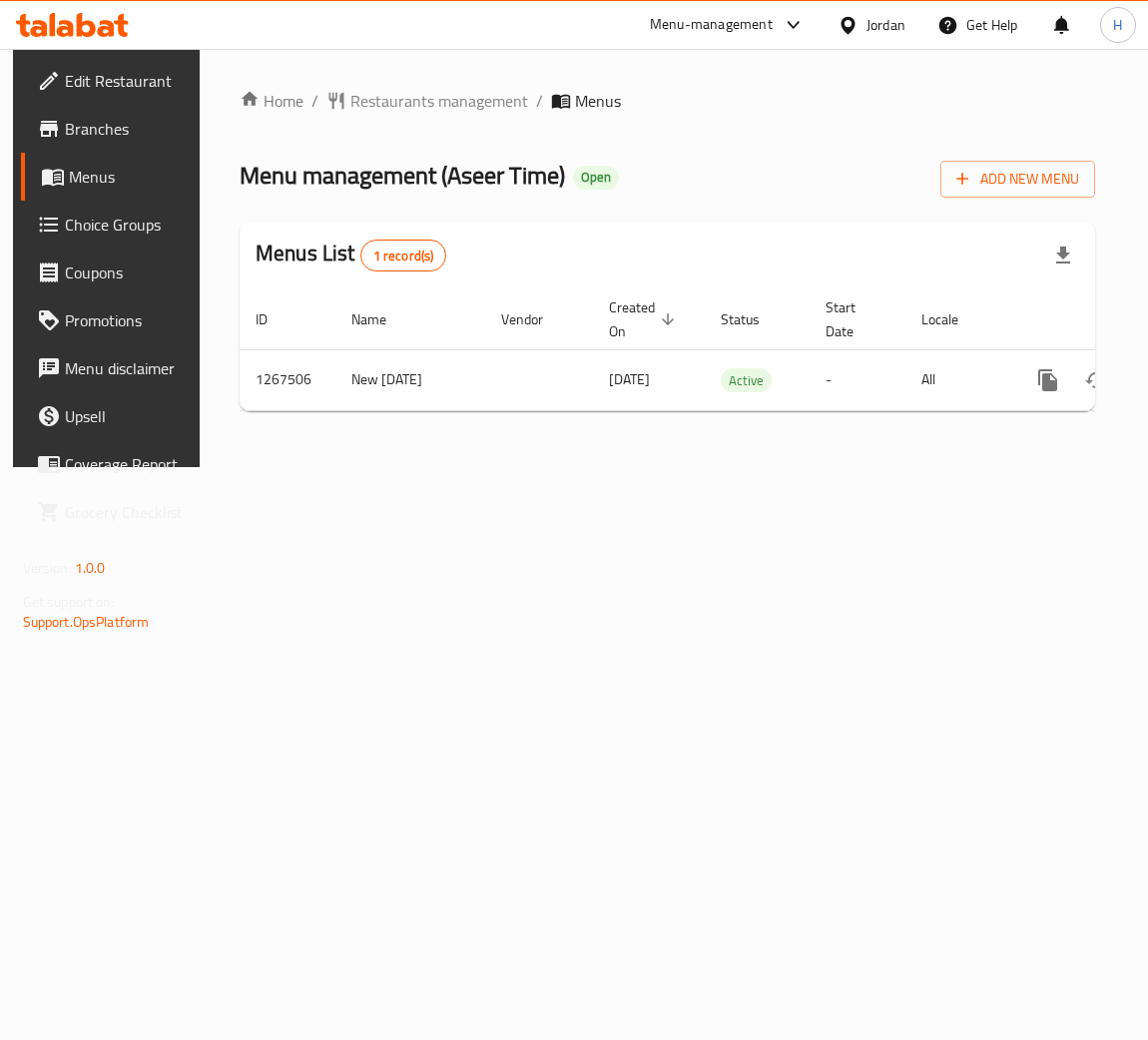 scroll, scrollTop: 0, scrollLeft: 0, axis: both 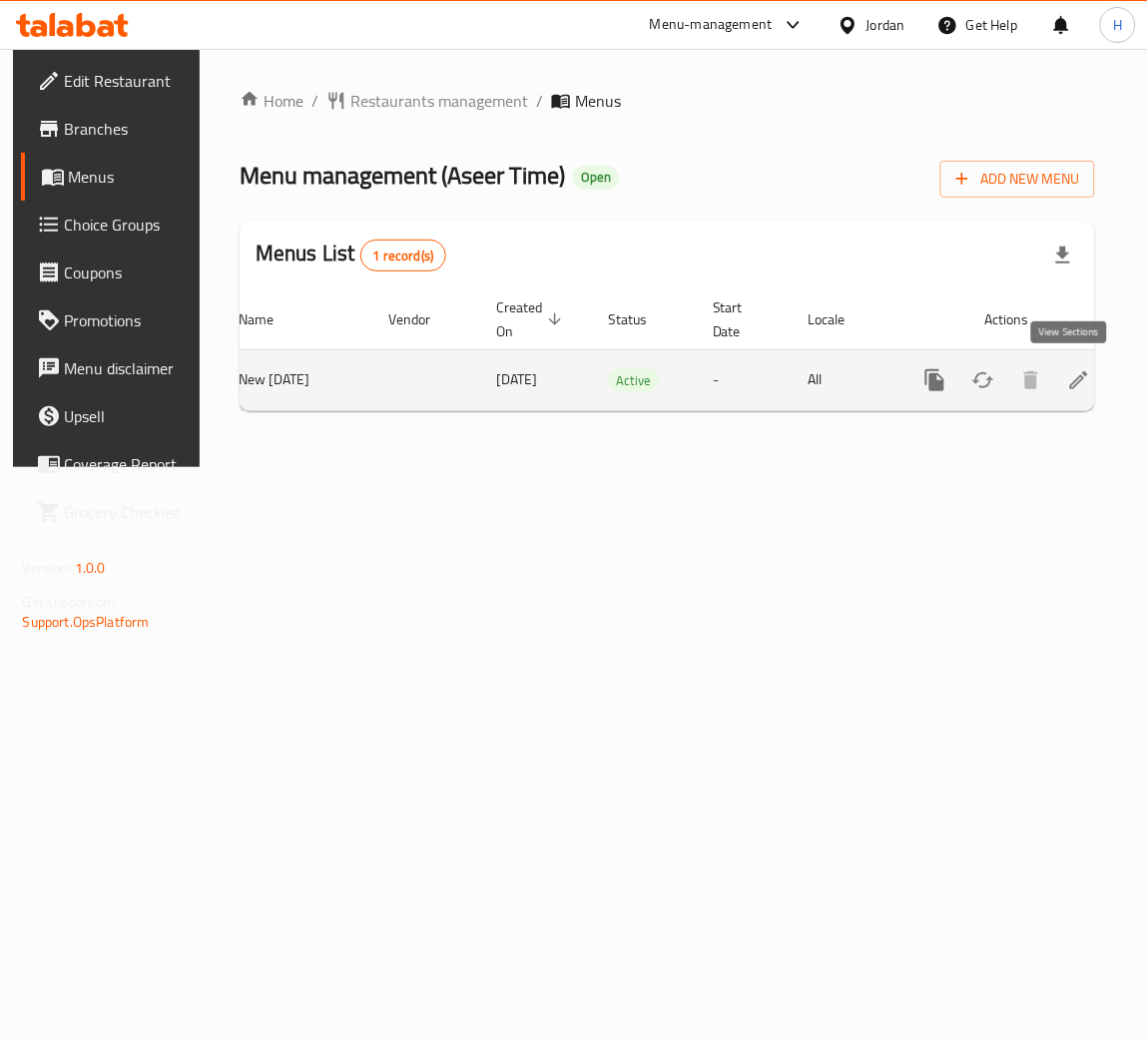 click 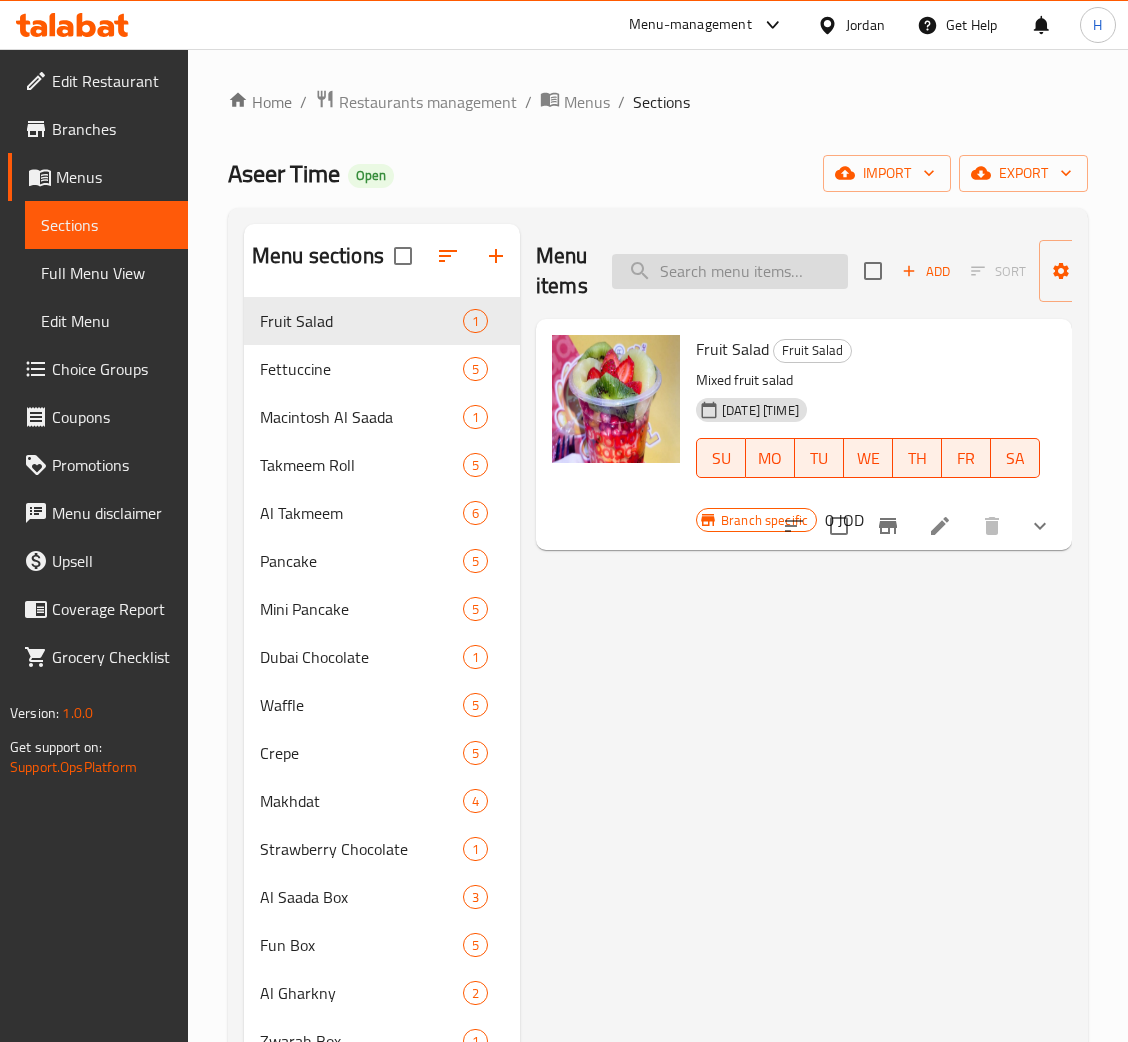 click at bounding box center [730, 271] 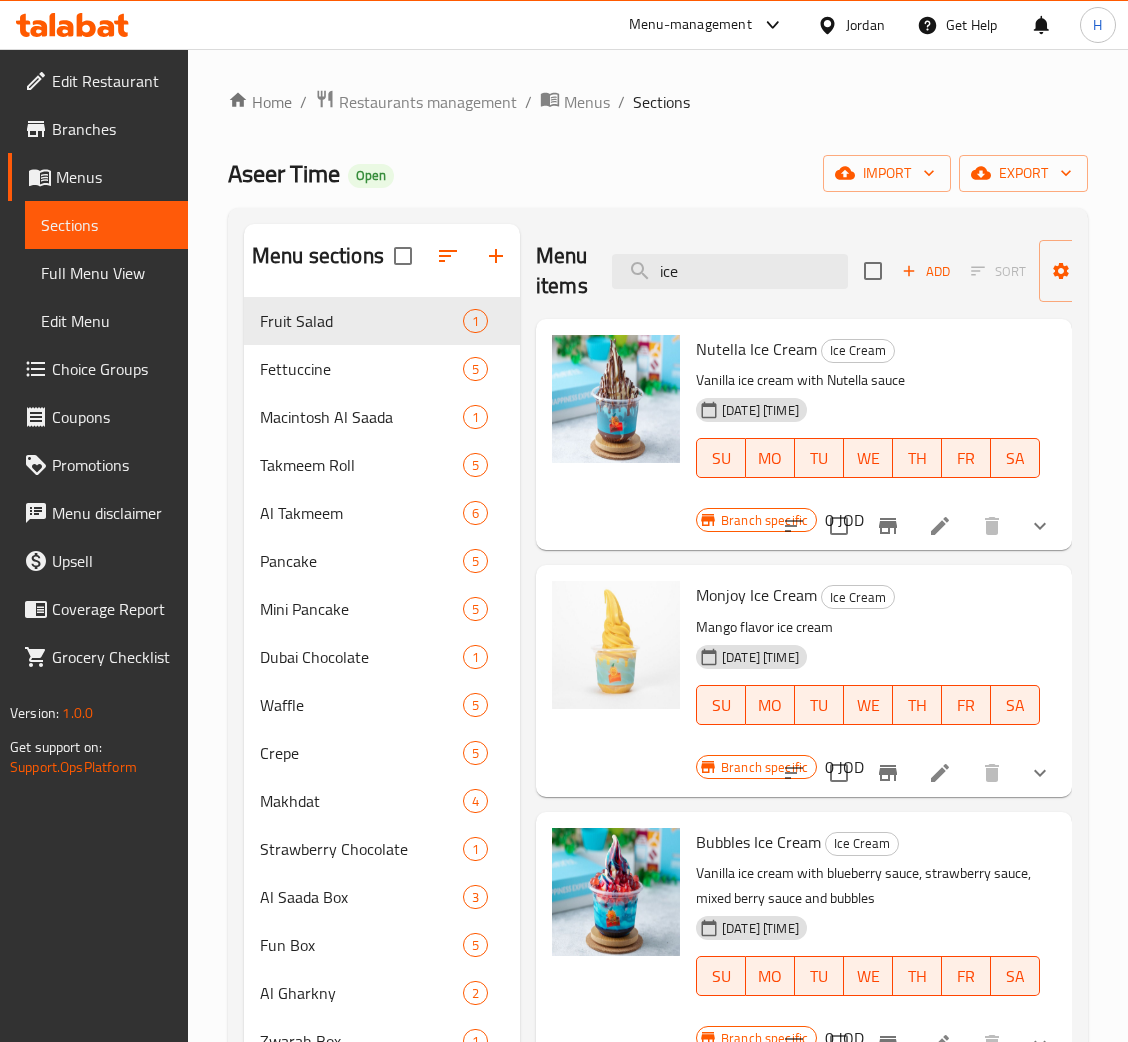 type on "ice" 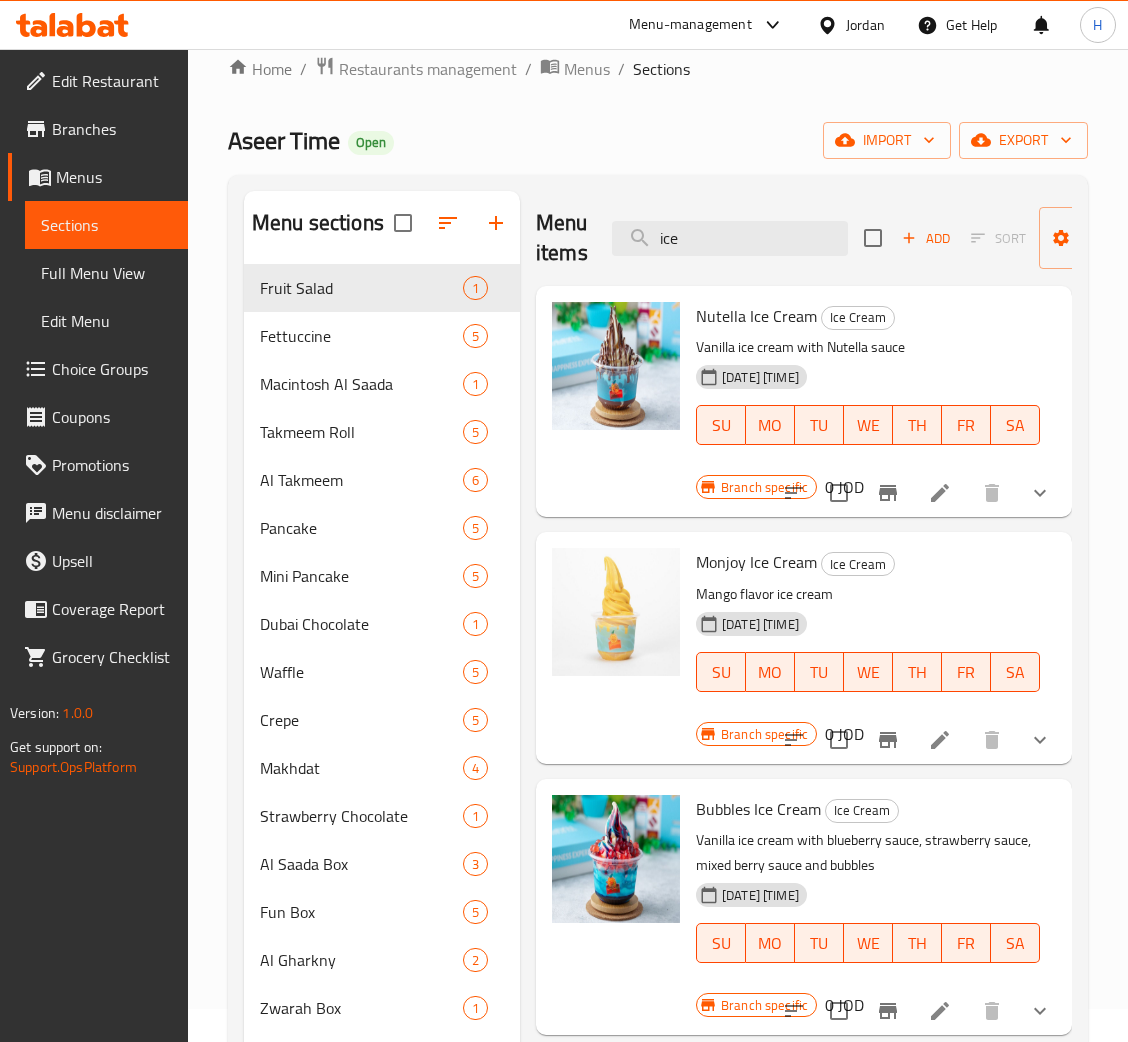 scroll, scrollTop: 39, scrollLeft: 0, axis: vertical 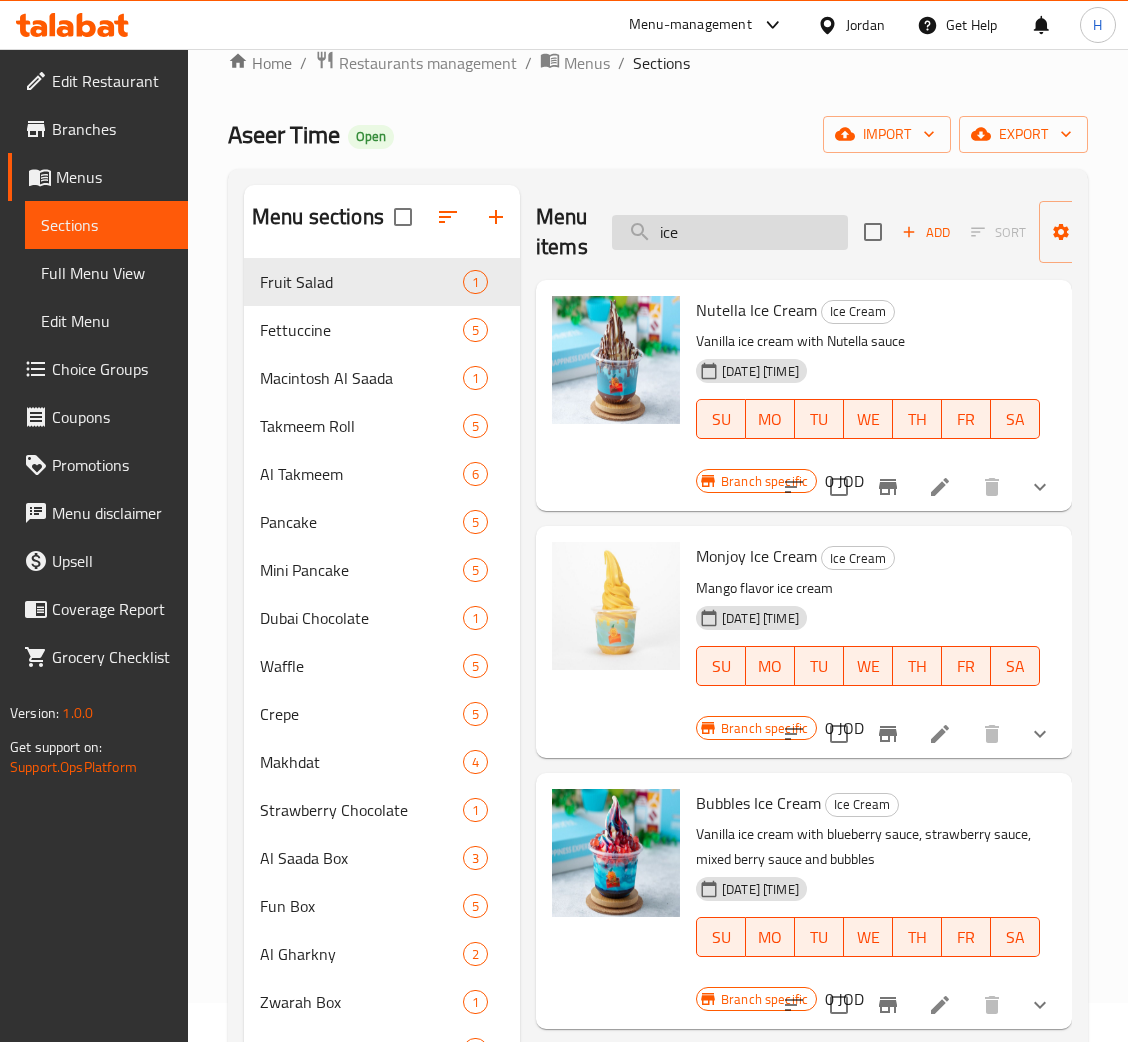 click on "ice" at bounding box center [730, 232] 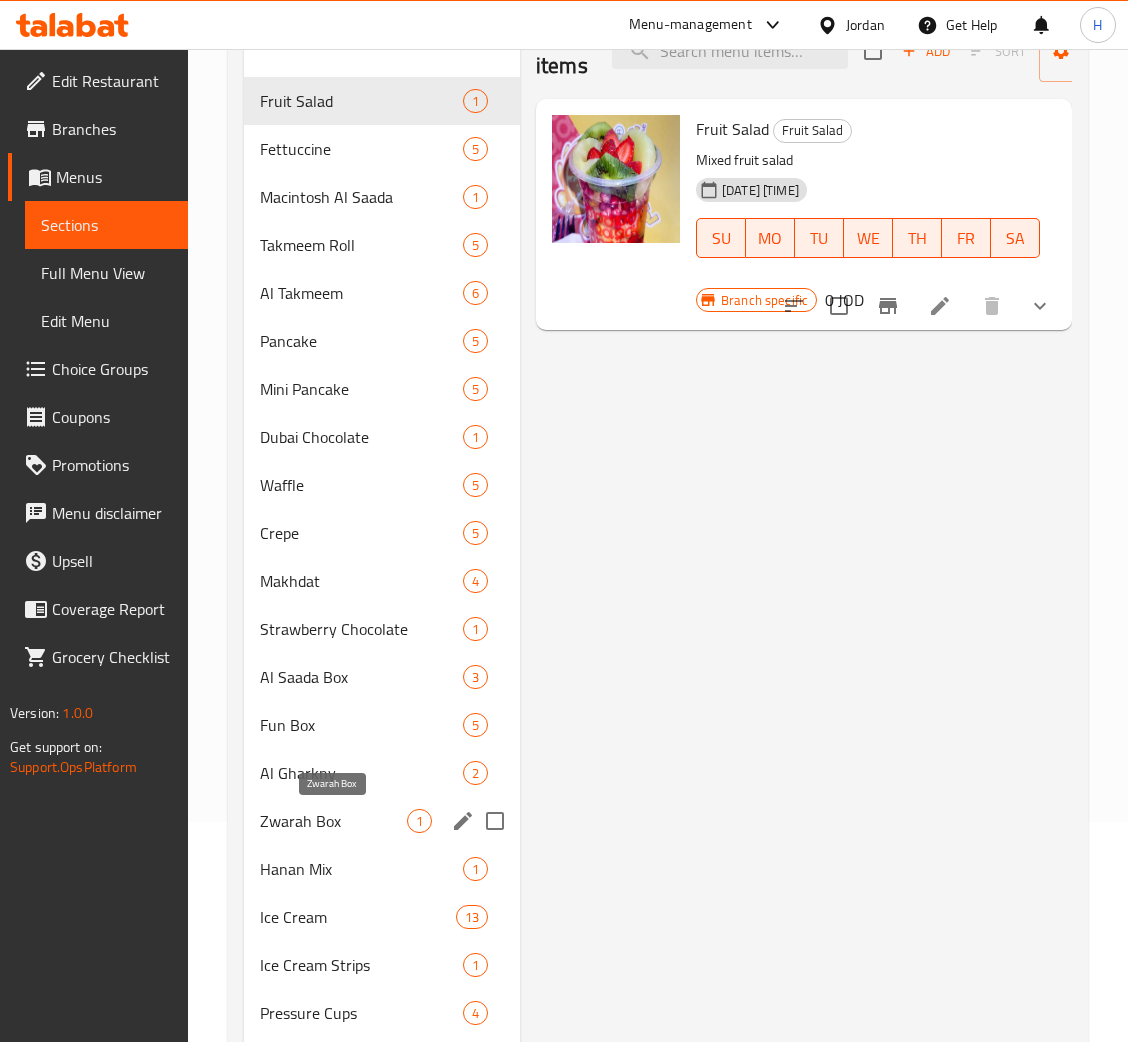 scroll, scrollTop: 374, scrollLeft: 0, axis: vertical 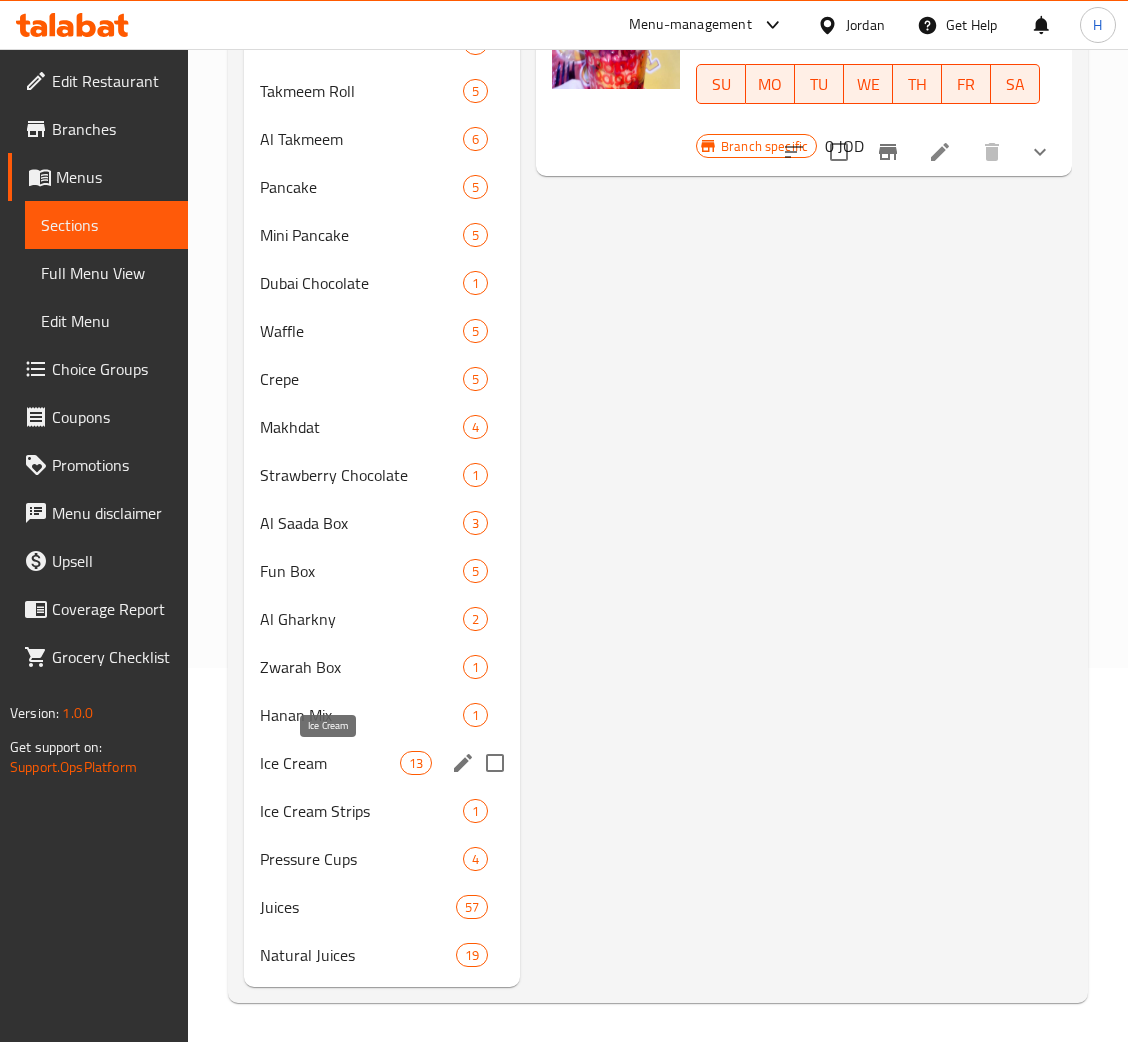 type 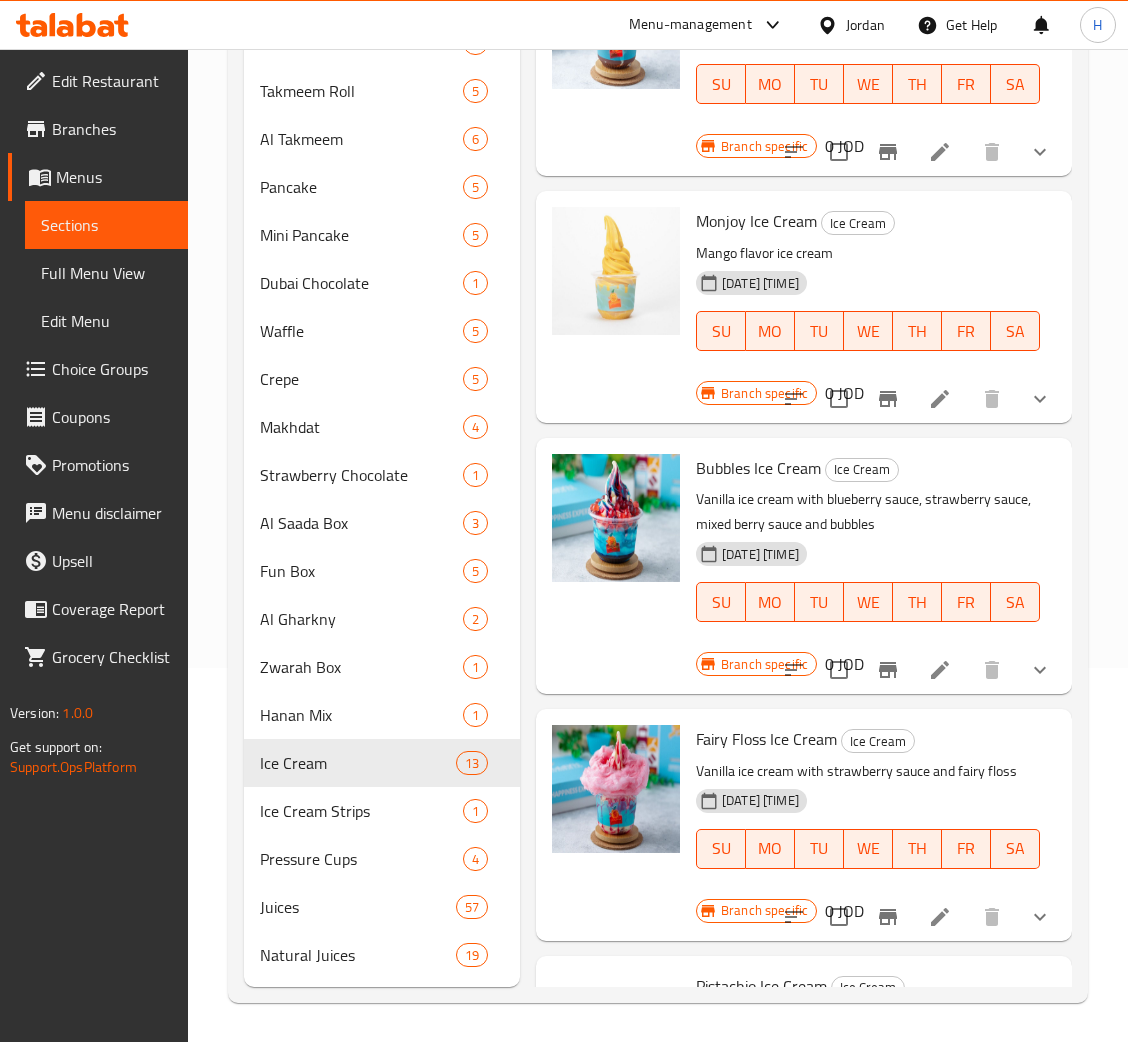 scroll, scrollTop: 0, scrollLeft: 0, axis: both 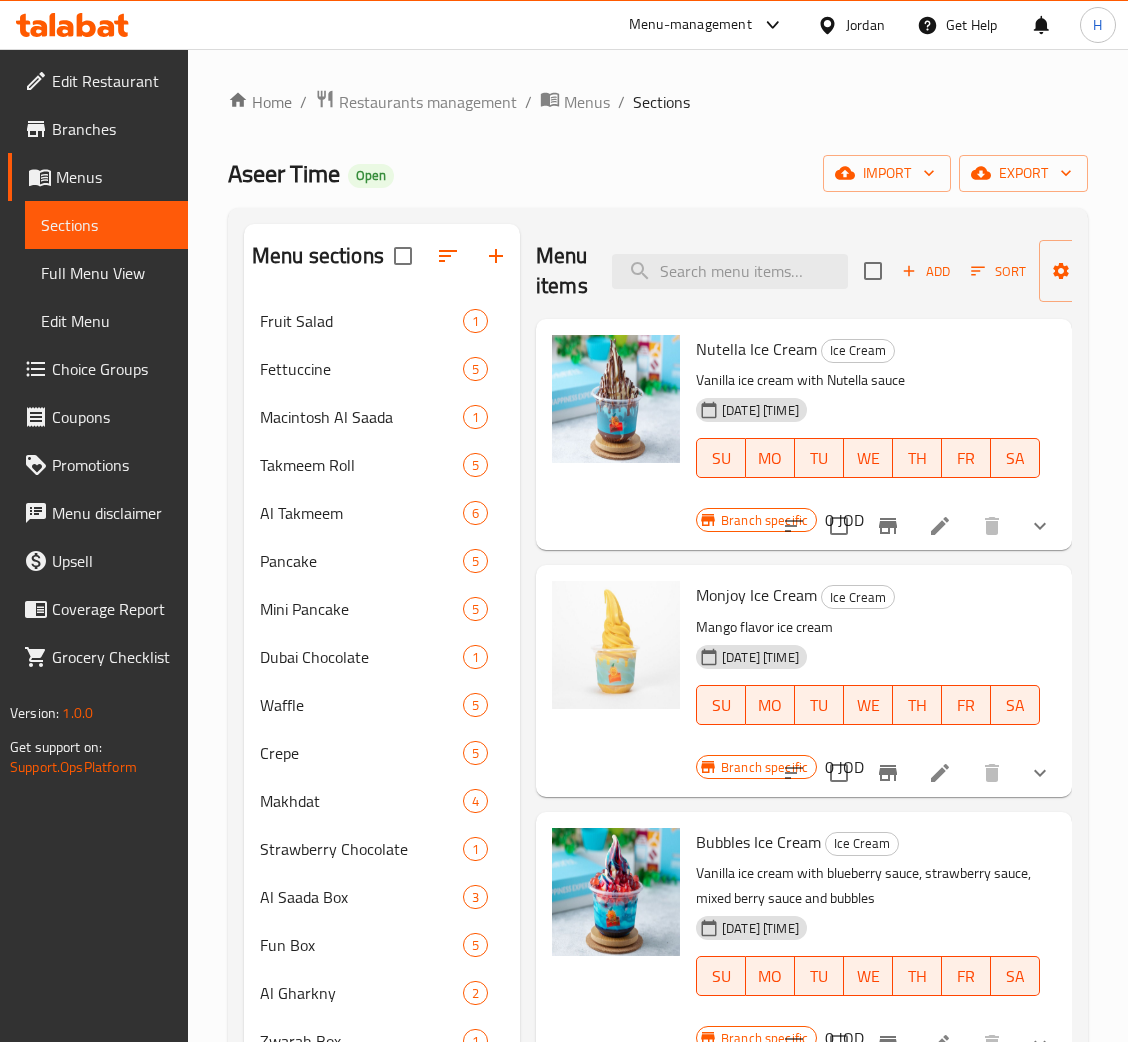 click at bounding box center [917, 526] 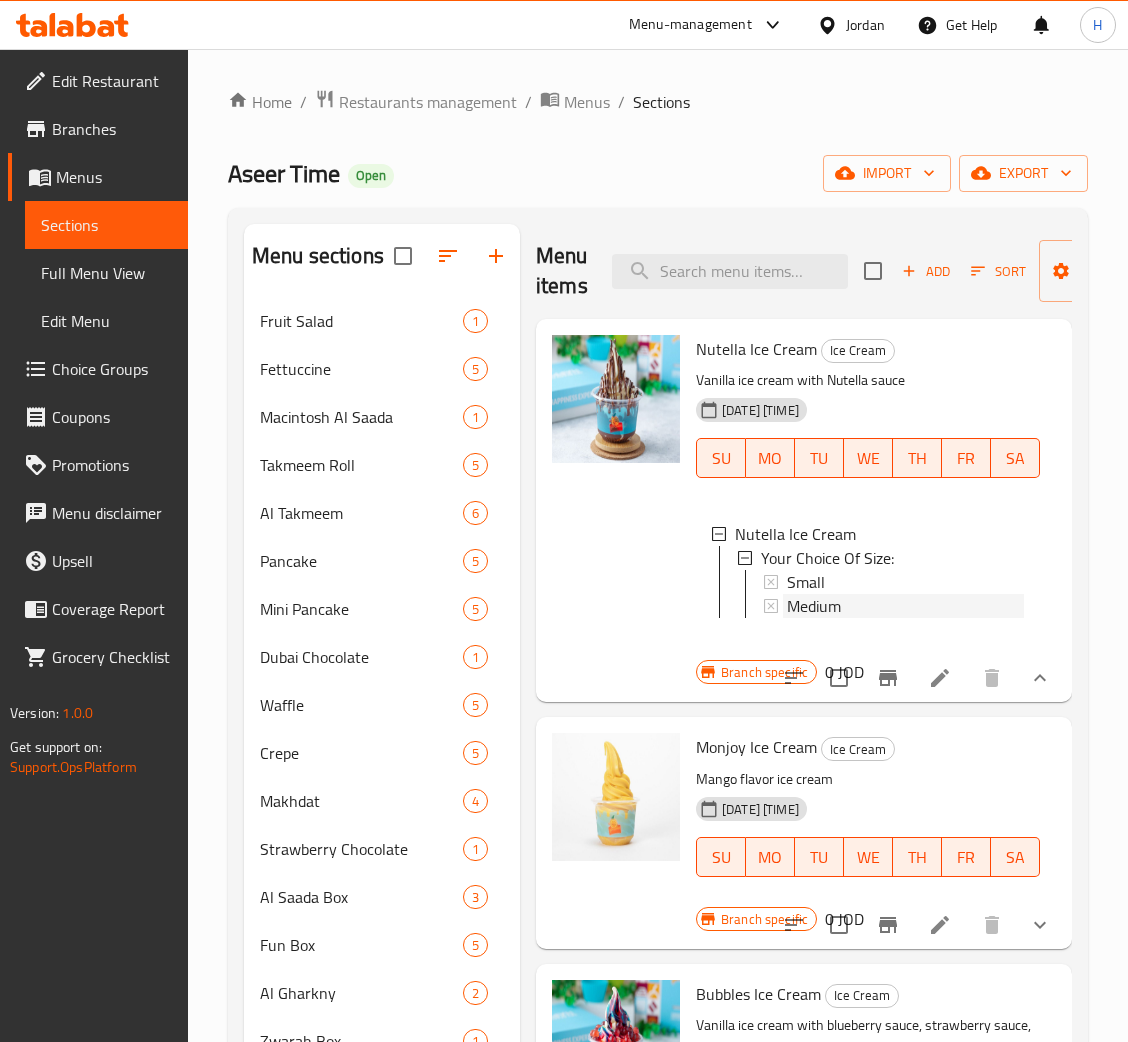 click on "Medium" at bounding box center [905, 606] 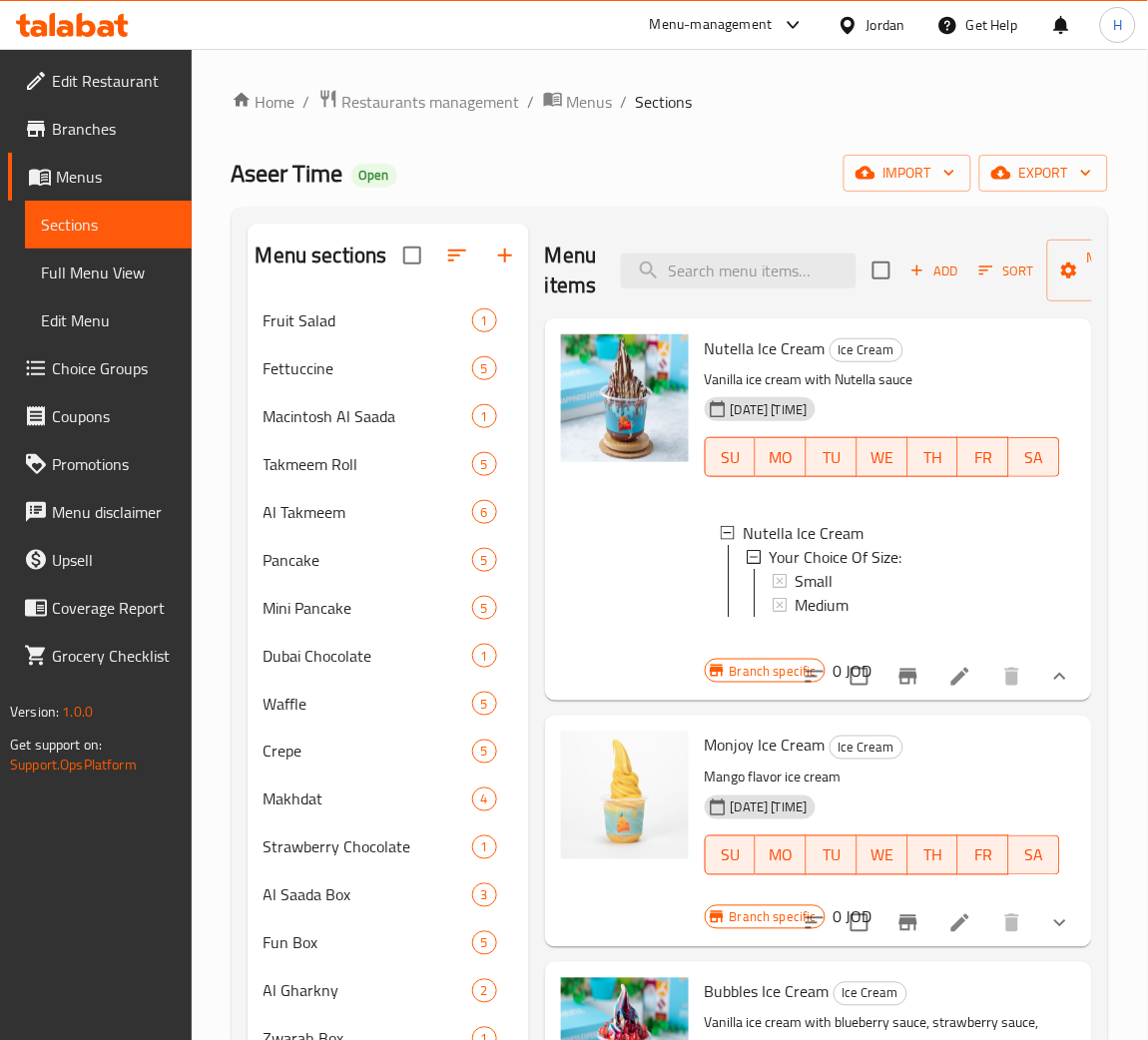 type 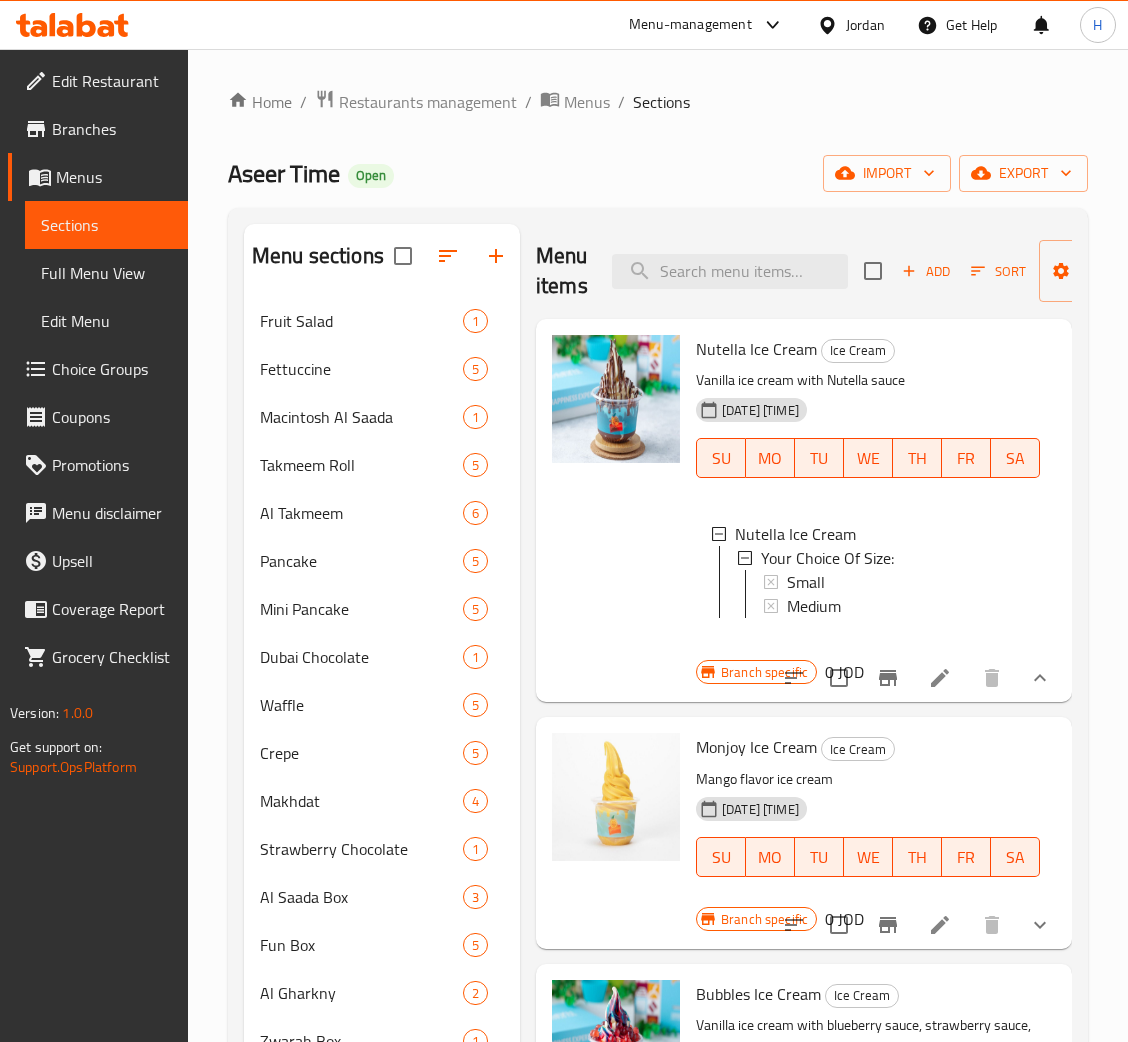 click on "Medium" at bounding box center [814, 606] 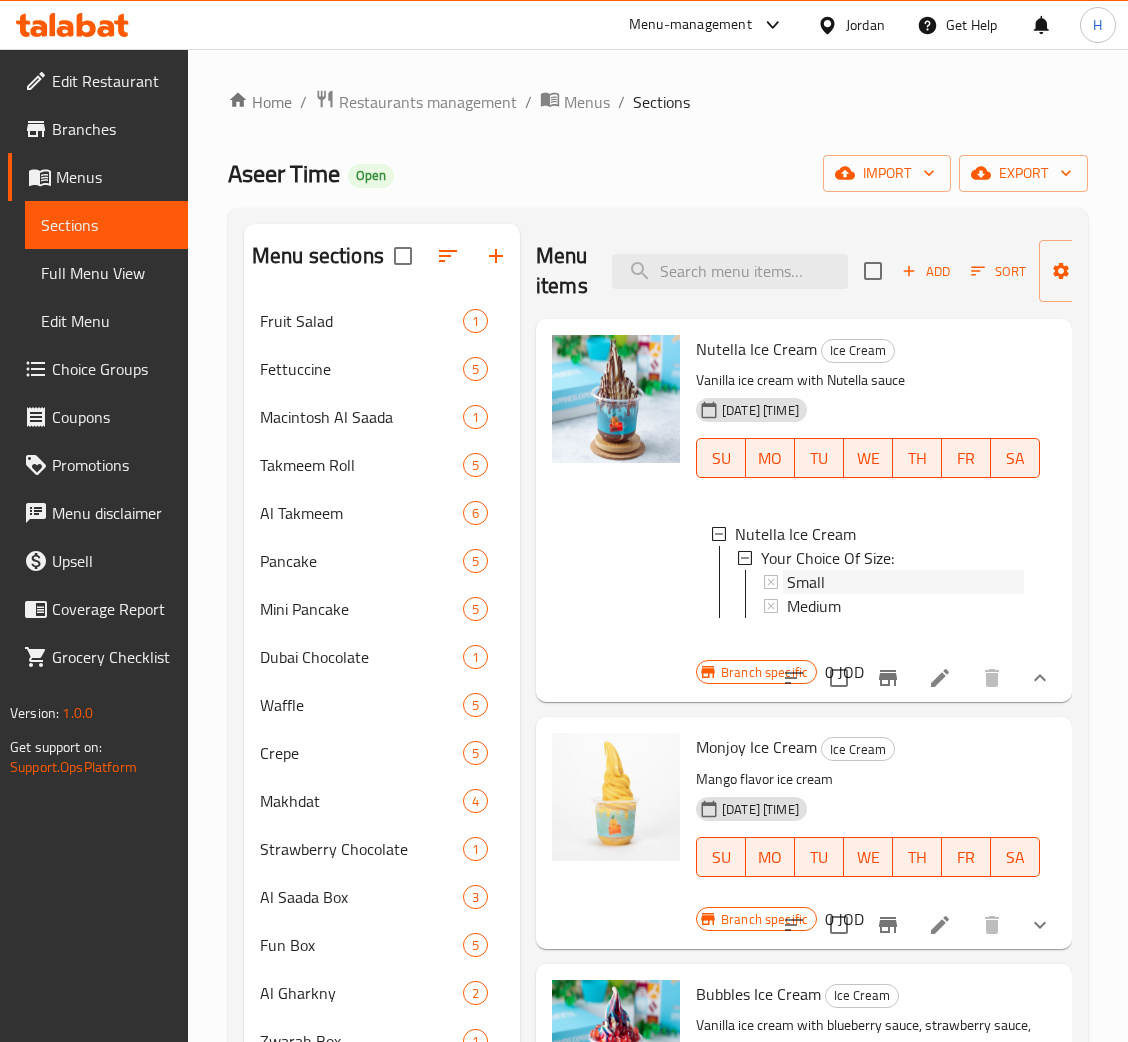 click on "Small" at bounding box center [905, 582] 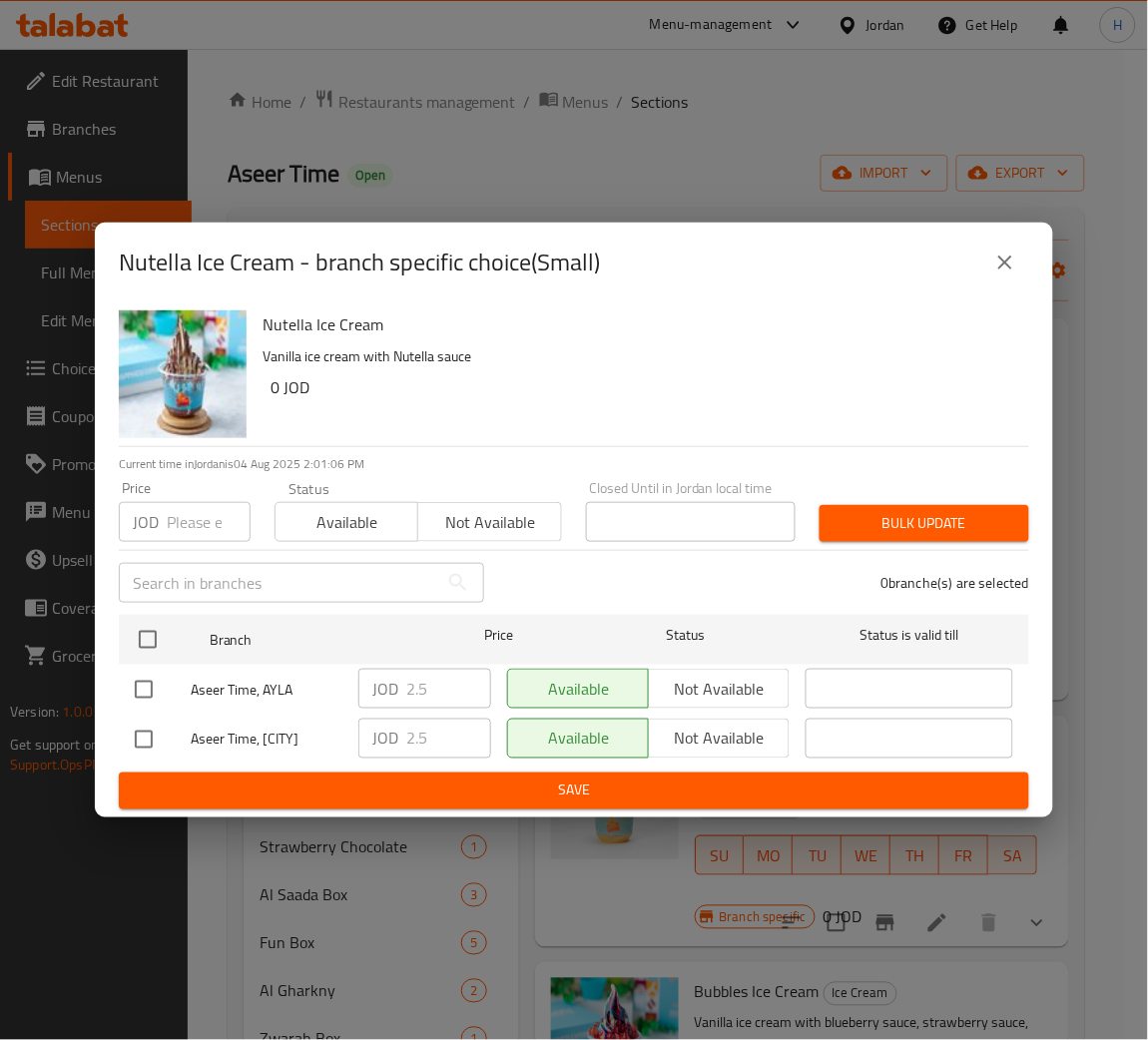 click at bounding box center [144, 690] 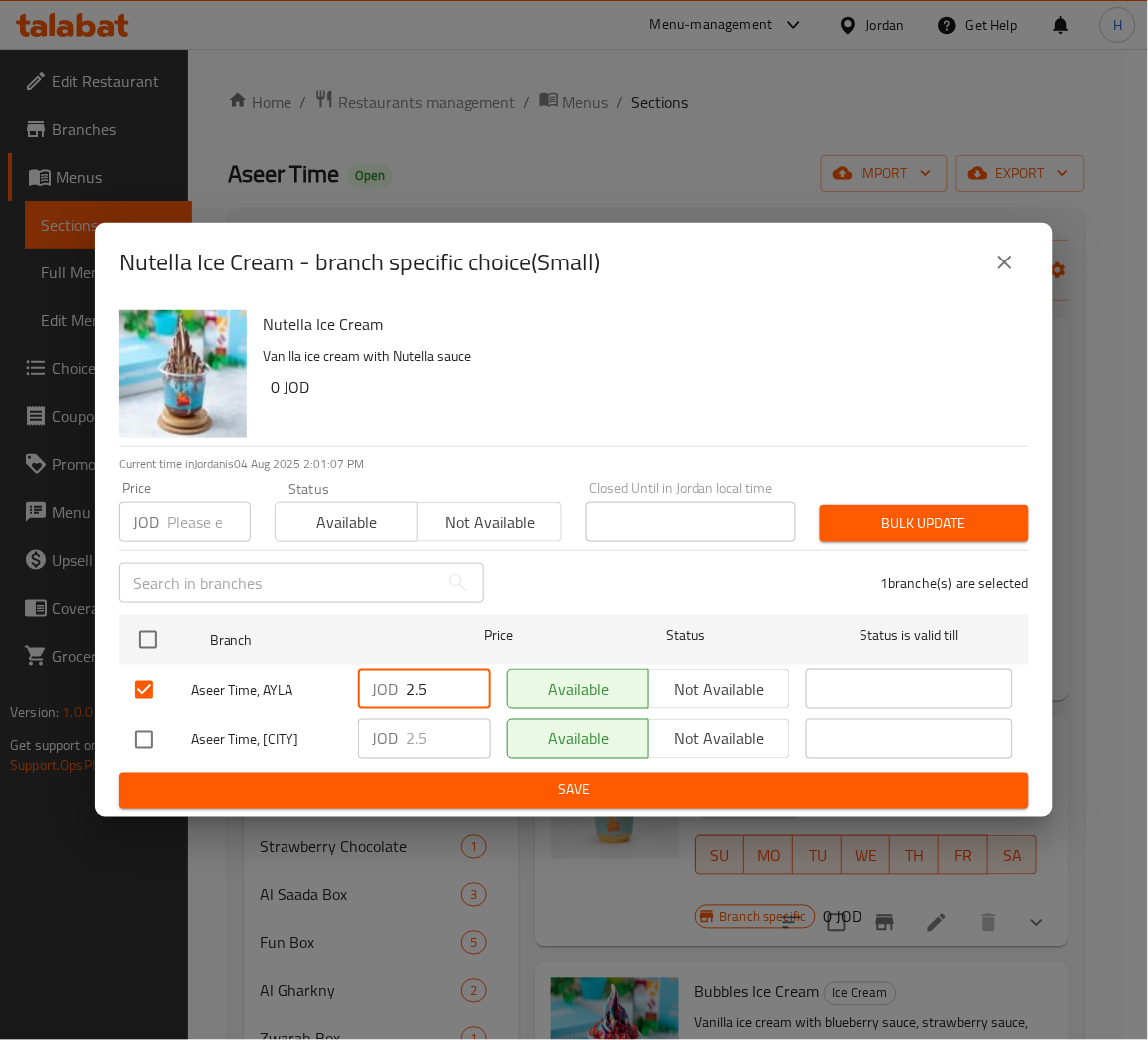 drag, startPoint x: 436, startPoint y: 679, endPoint x: 345, endPoint y: 691, distance: 91.787799 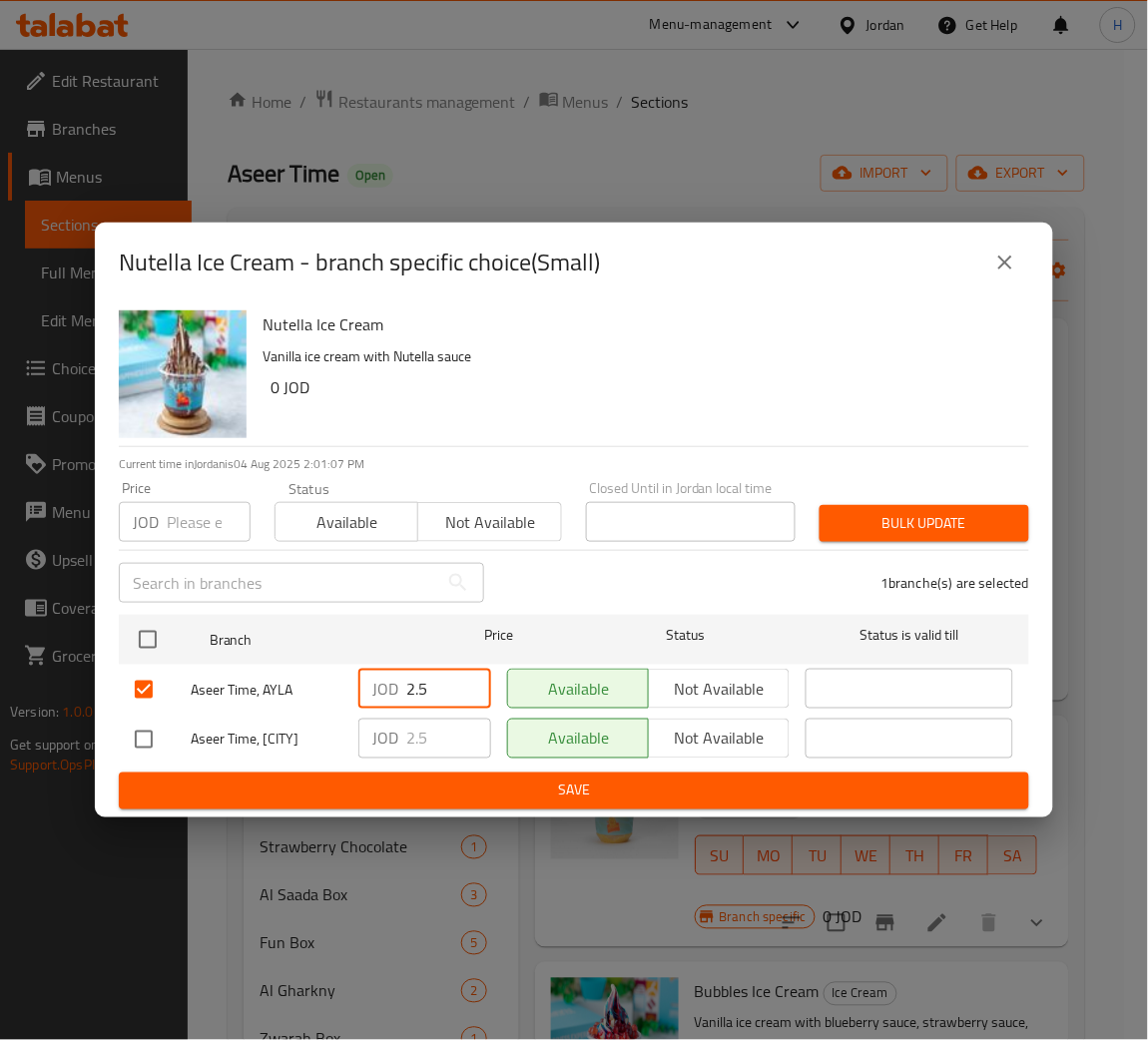 click on "Aseer Time, AYLA JOD 2.5 ​ Available Not available ​" at bounding box center (574, 690) 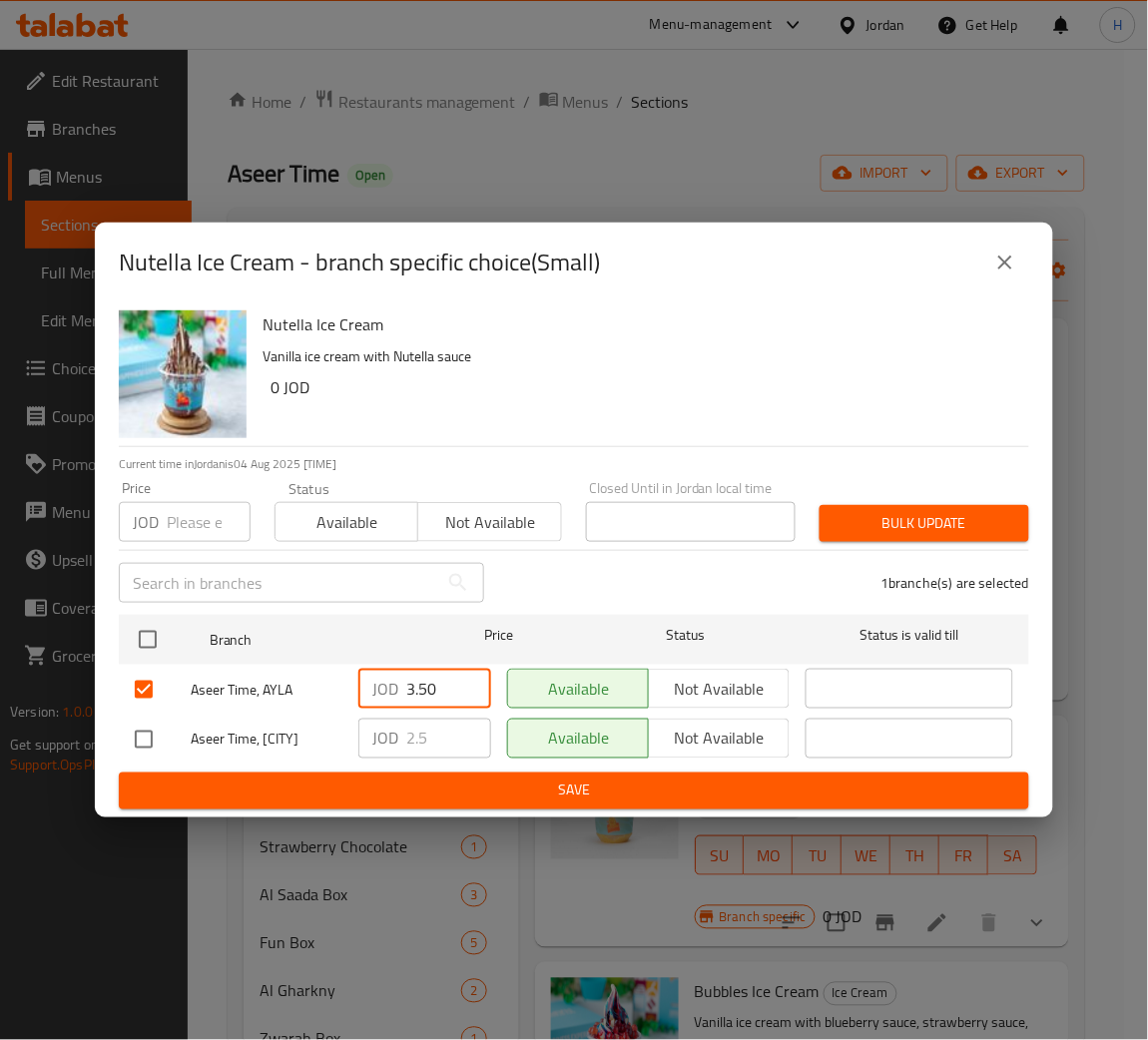 type on "3.50" 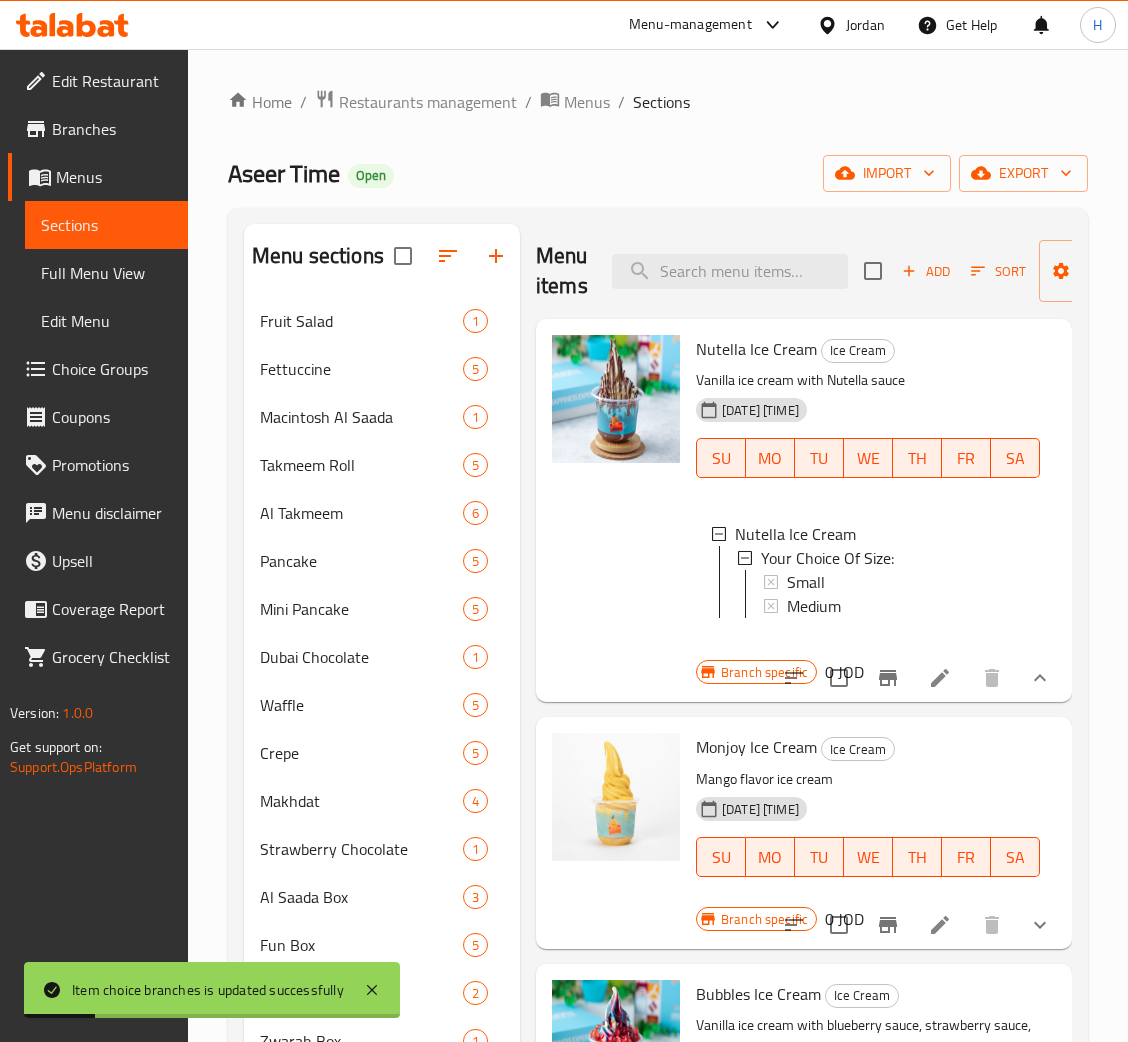 click on "Small" at bounding box center (905, 582) 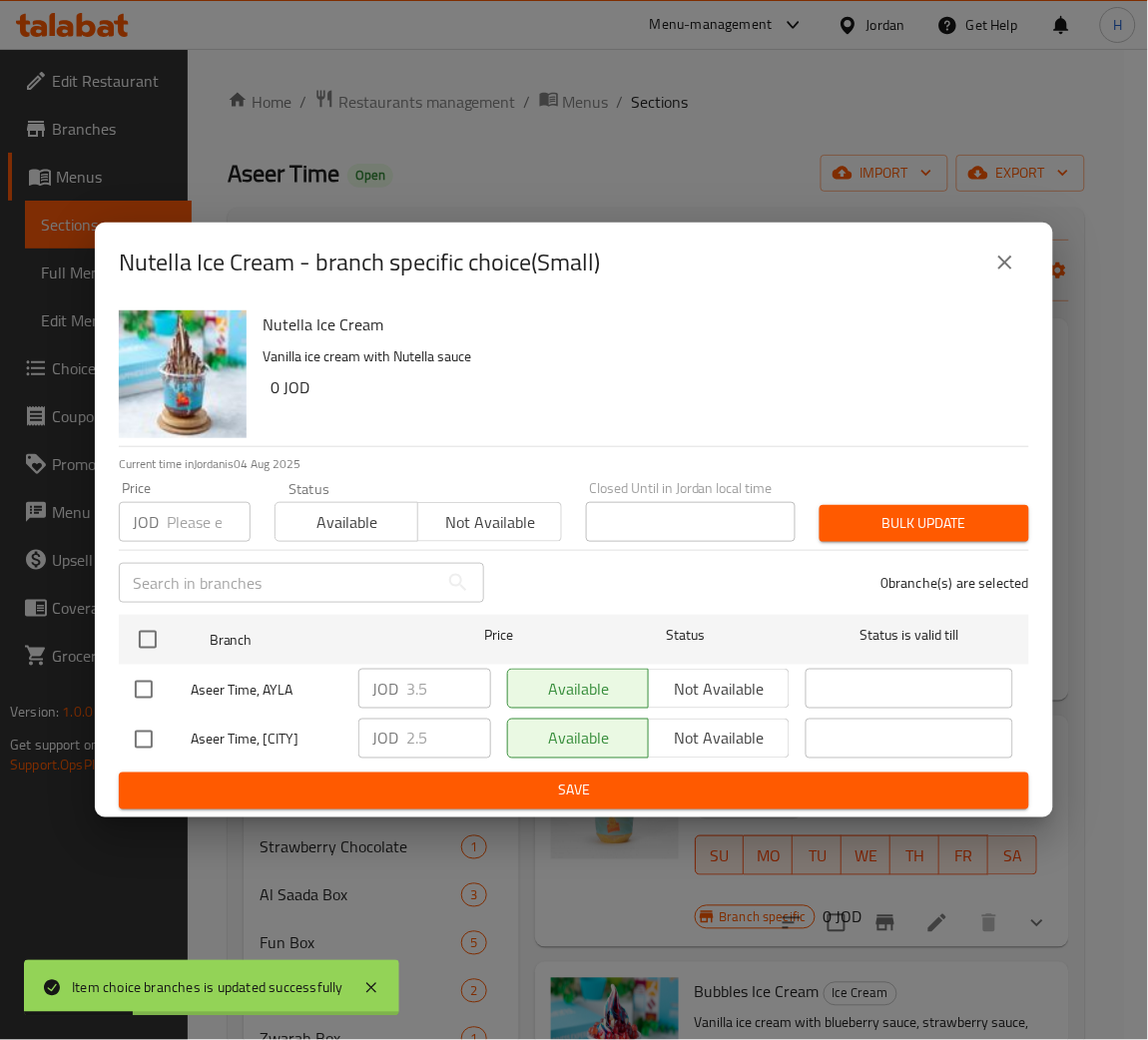 type 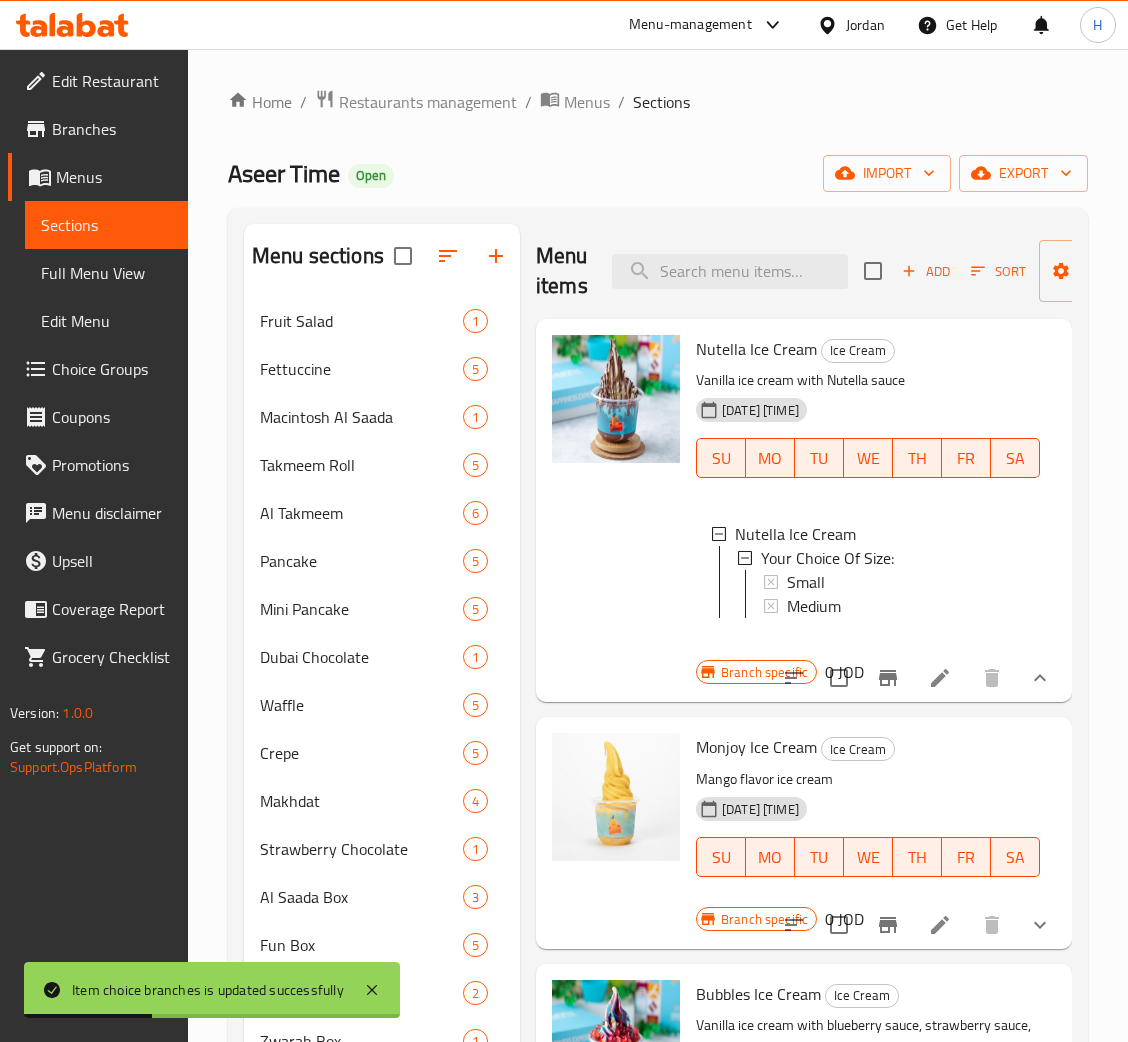 scroll, scrollTop: 150, scrollLeft: 0, axis: vertical 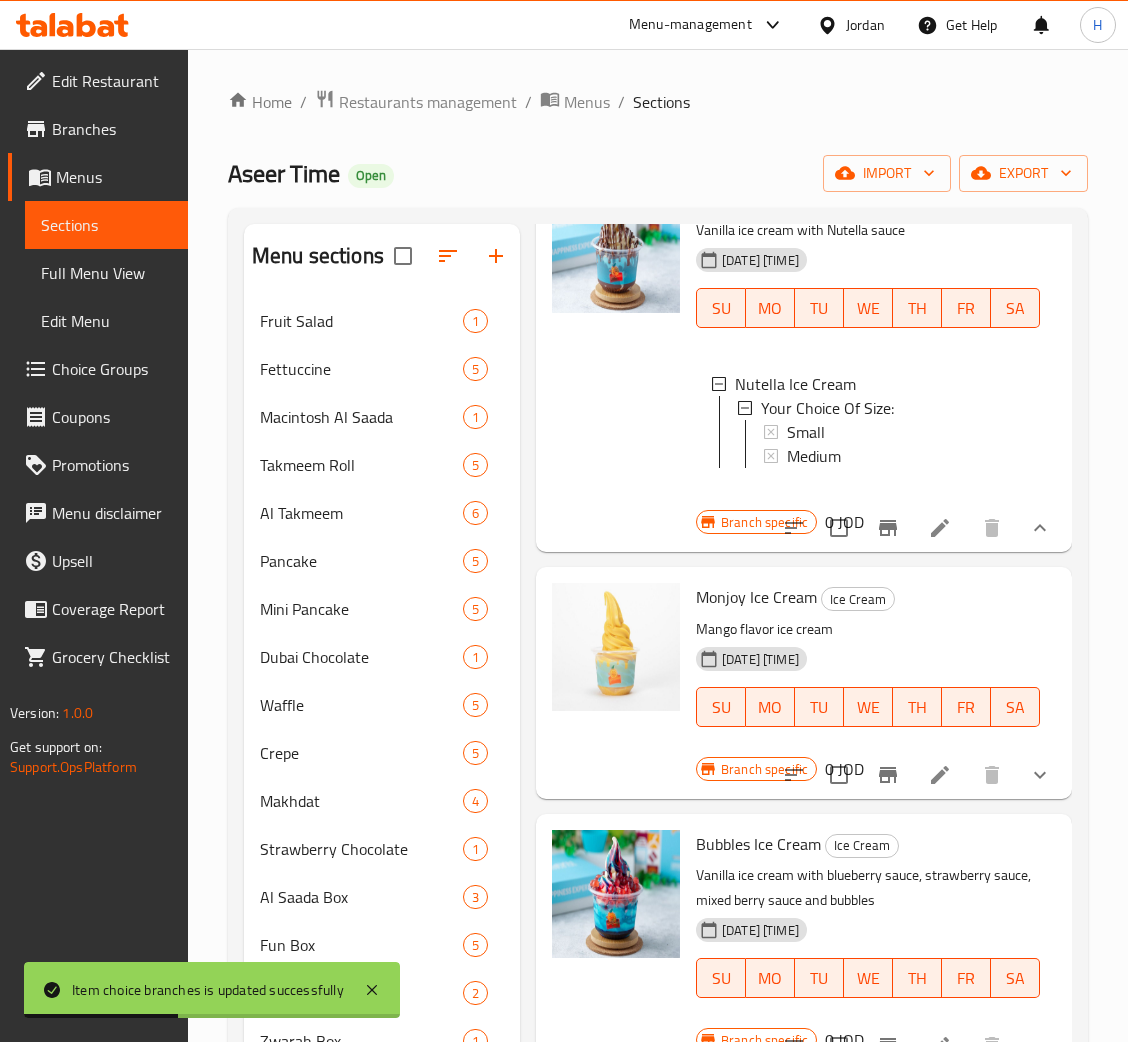 click on "Small" at bounding box center [905, 432] 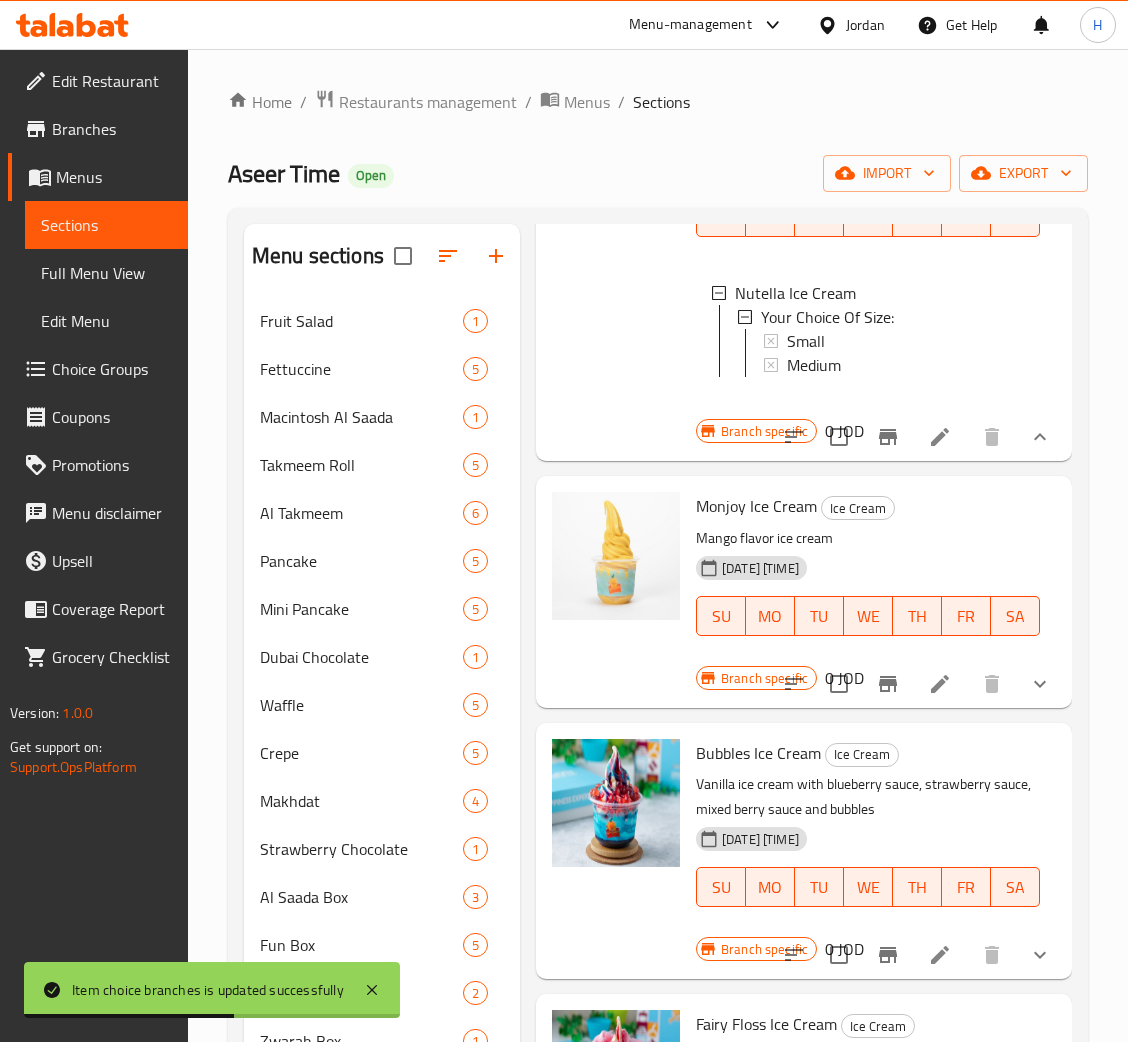scroll, scrollTop: 300, scrollLeft: 0, axis: vertical 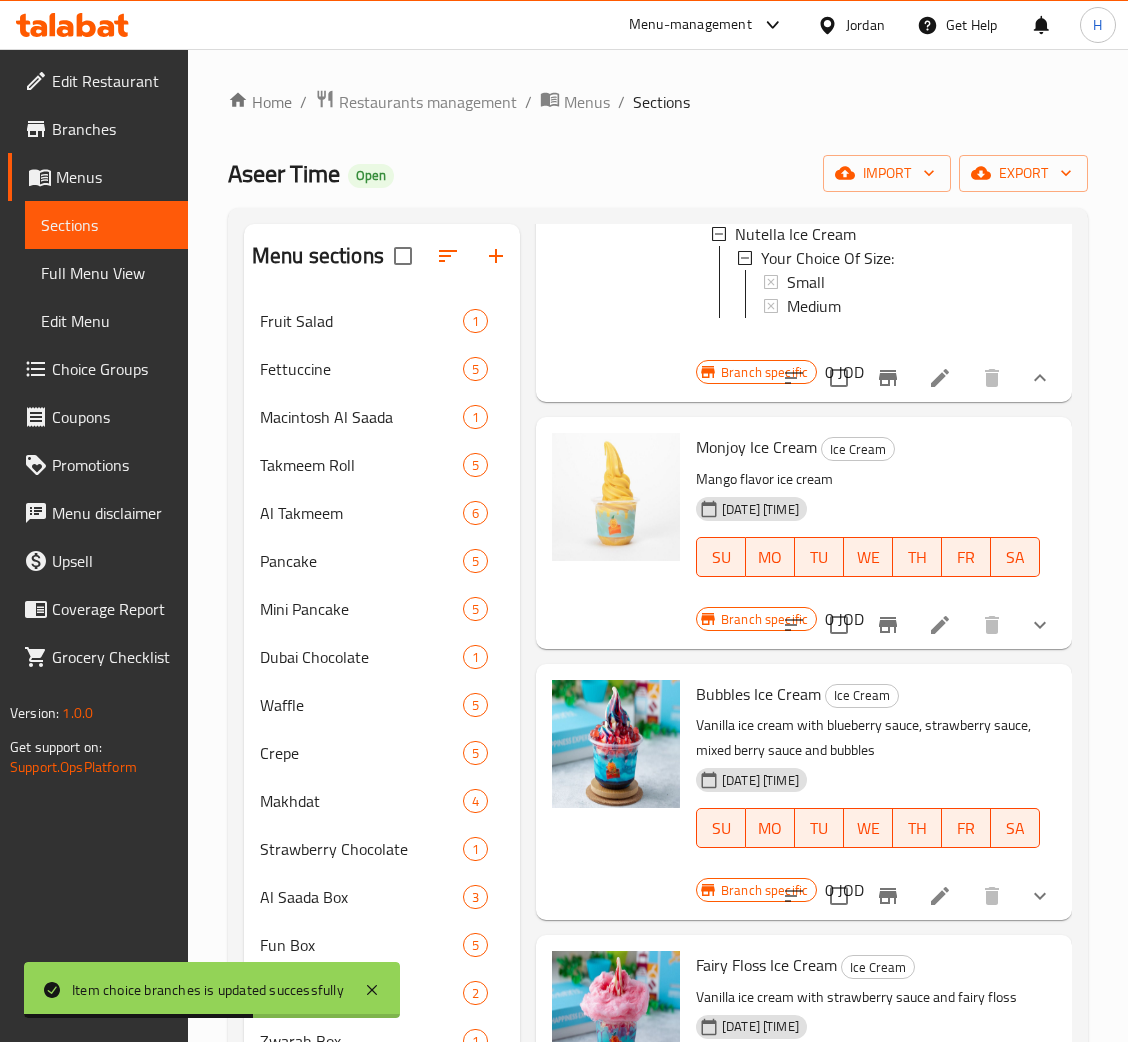 click at bounding box center (1040, 625) 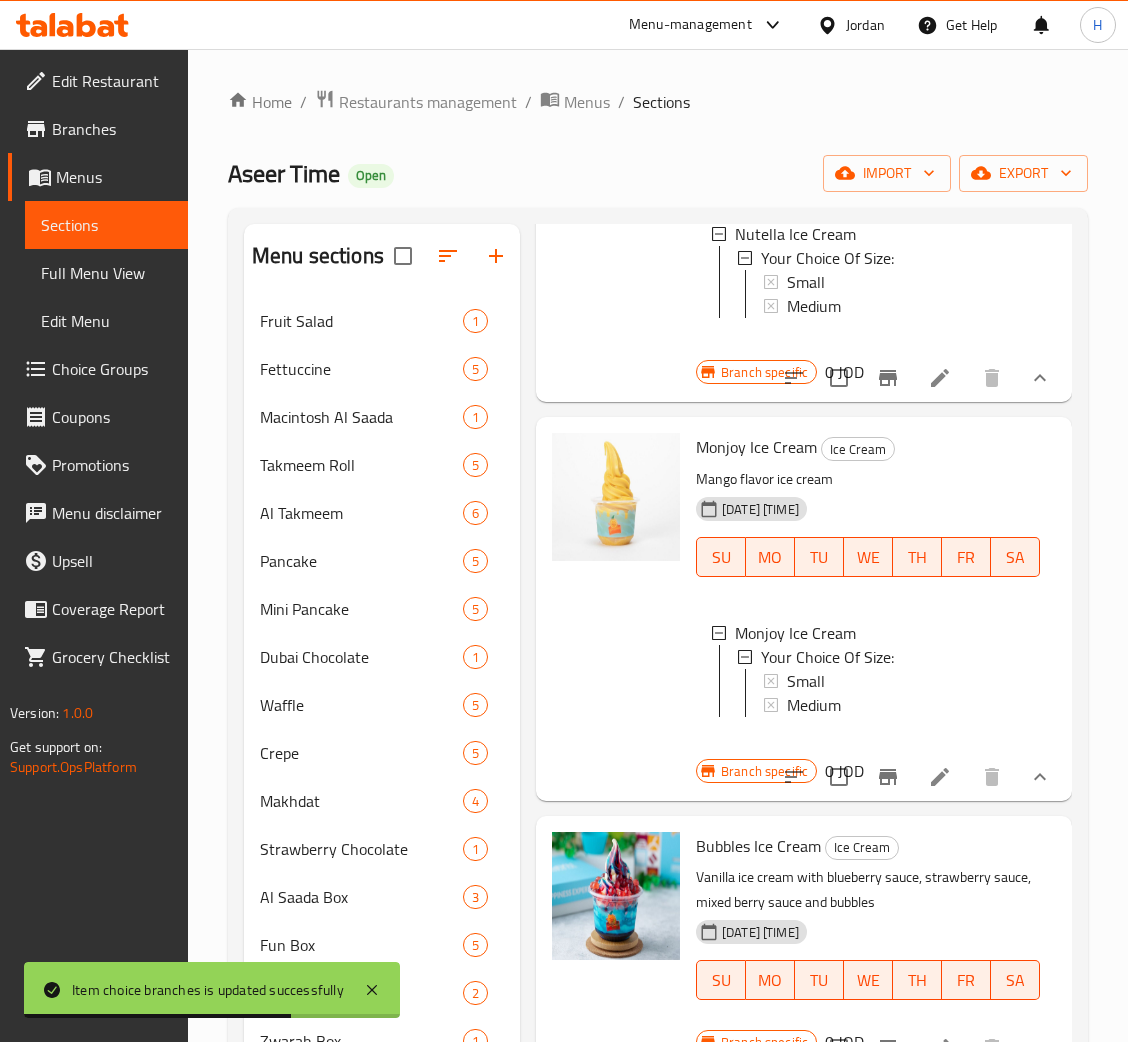 scroll, scrollTop: 0, scrollLeft: 0, axis: both 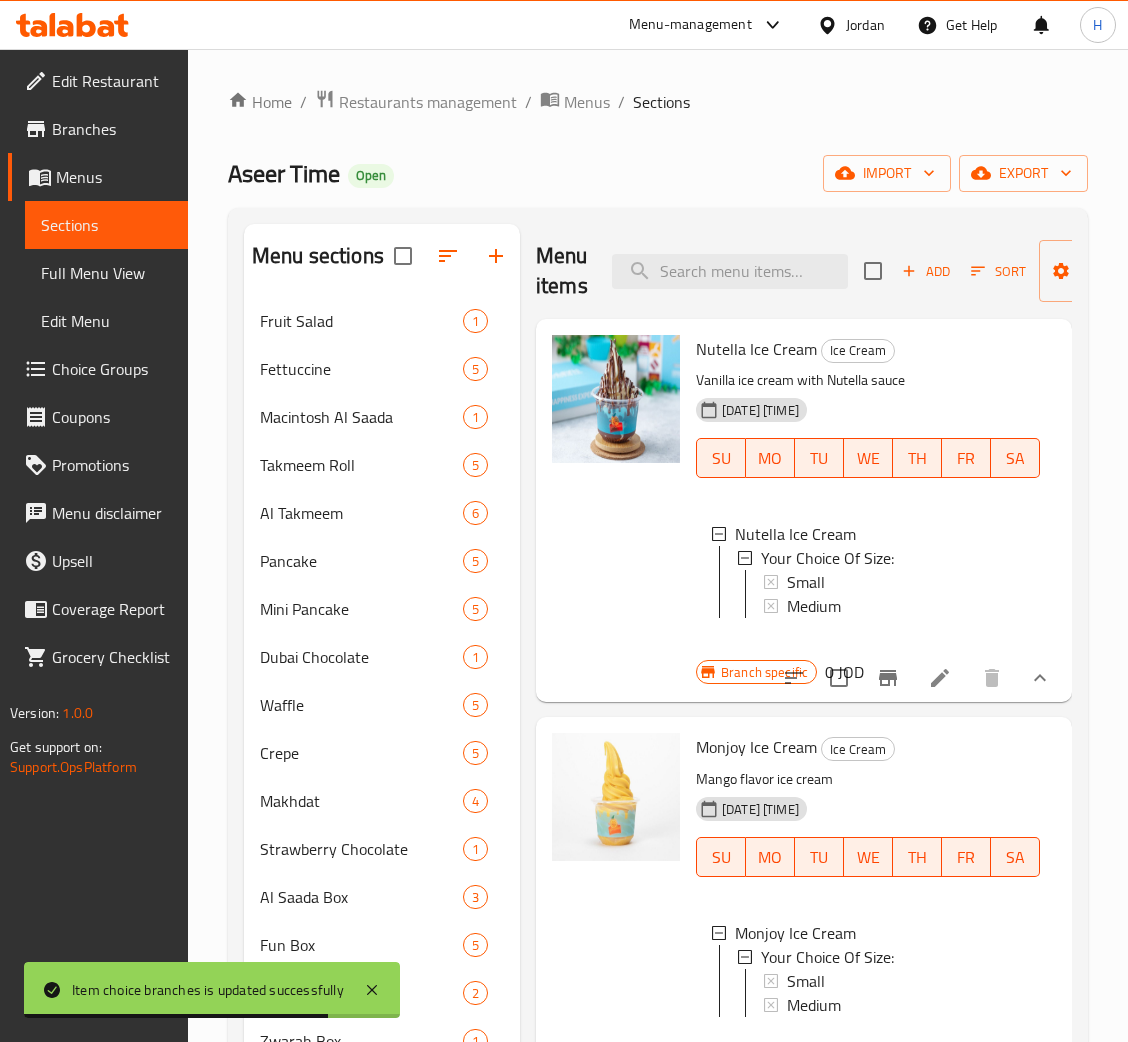 click on "Small" at bounding box center (905, 582) 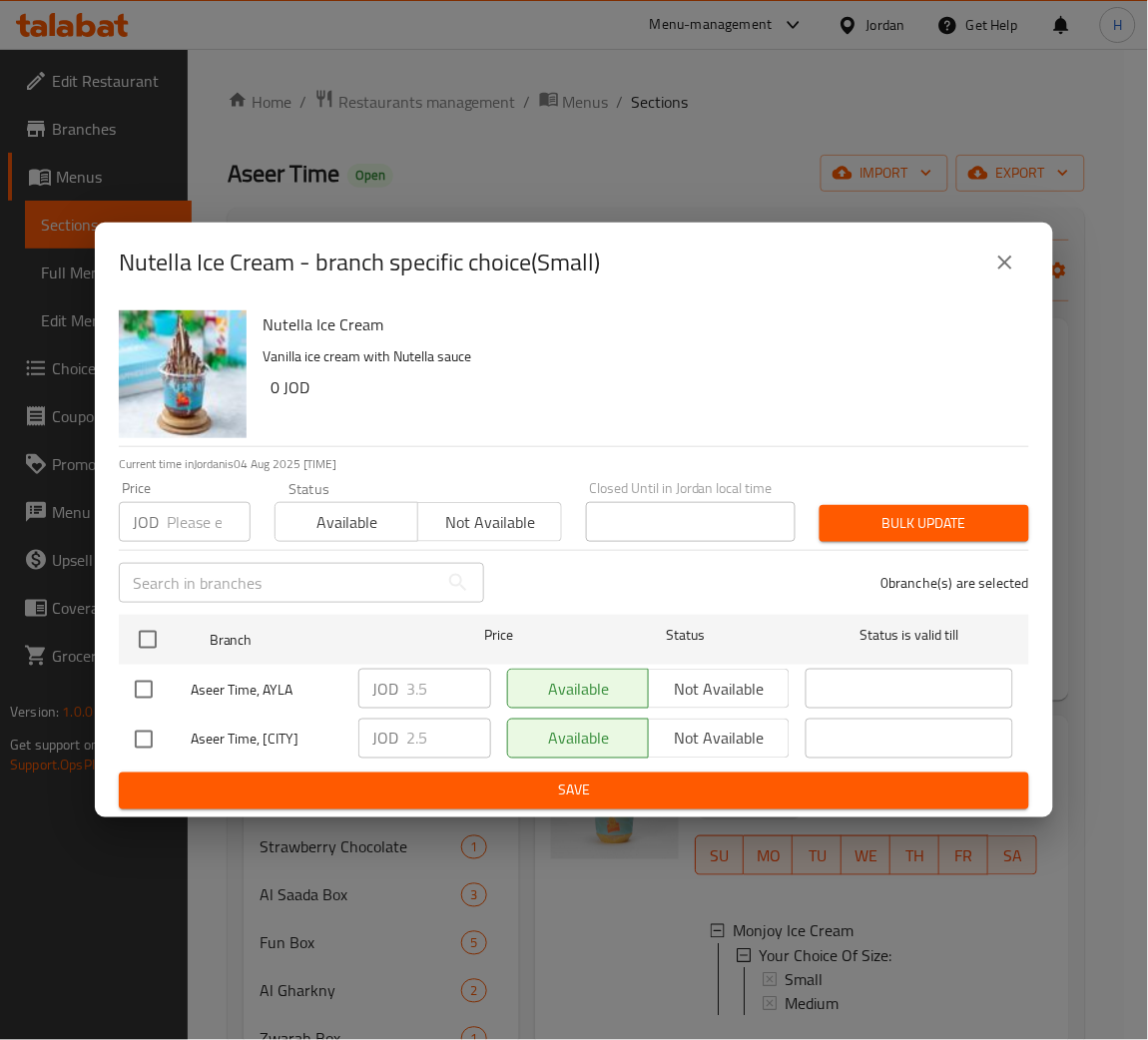 click on "Vanilla ice cream with Nutella sauce" at bounding box center [638, 356] 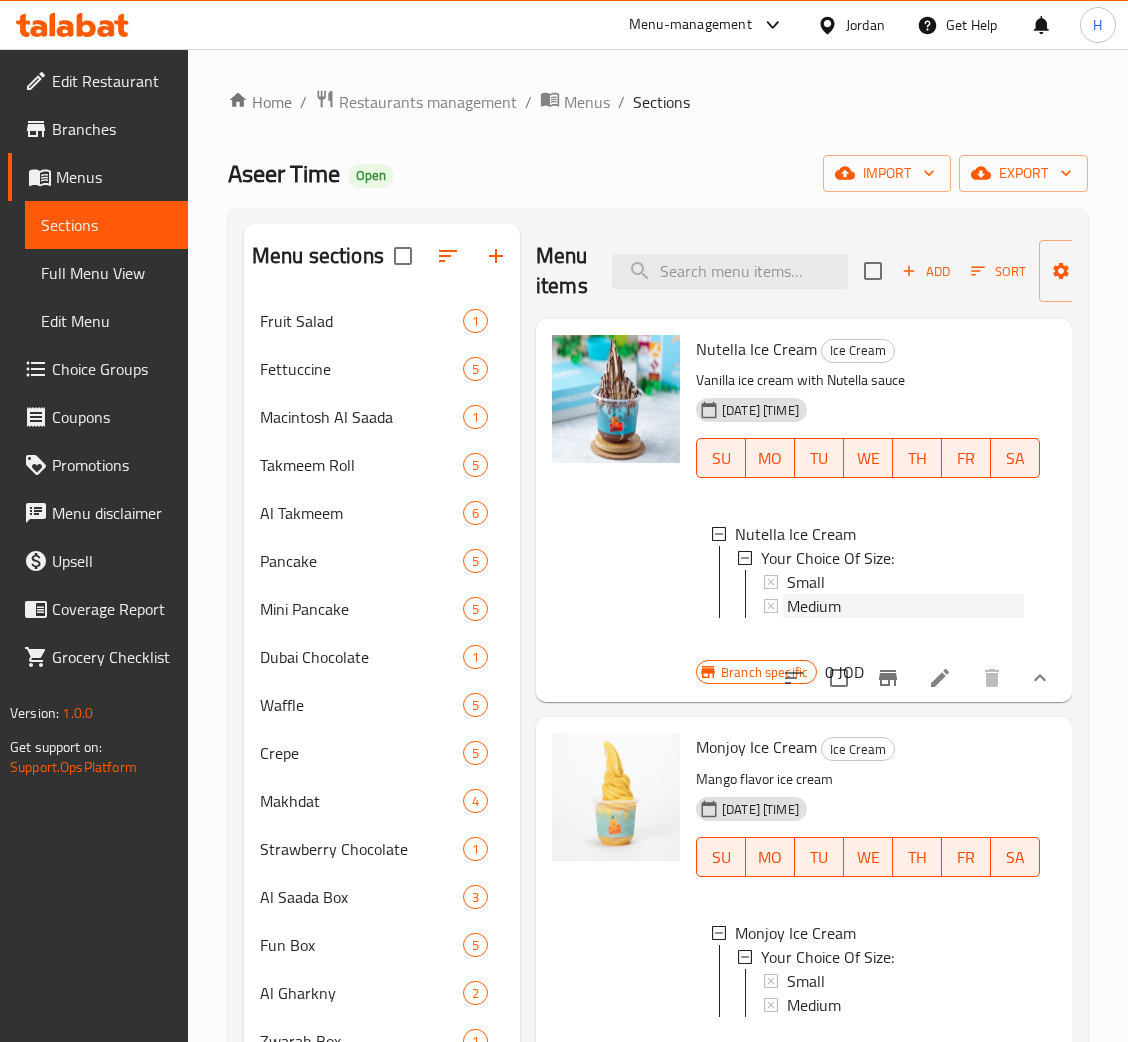 click on "Medium" at bounding box center (814, 606) 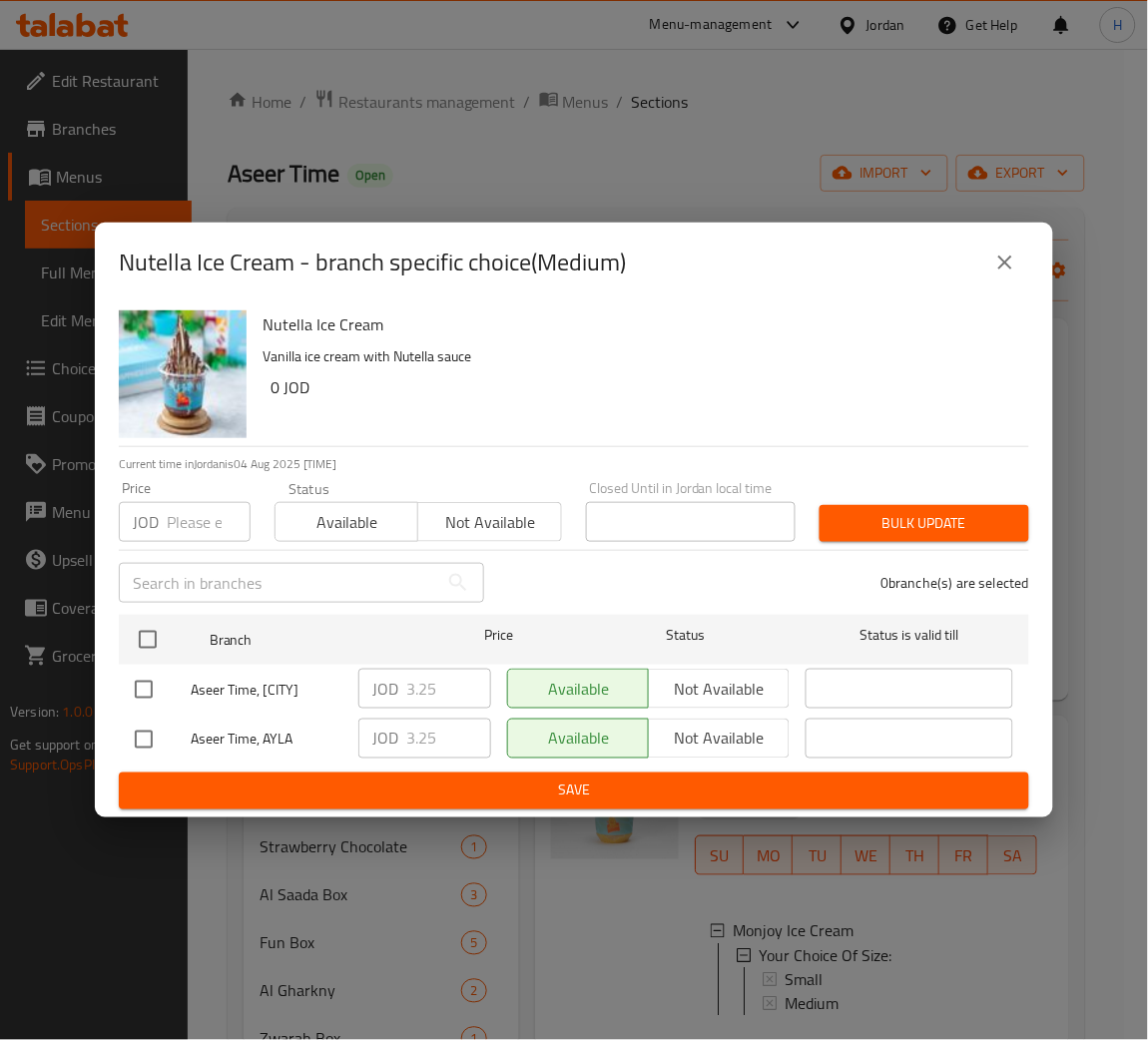 click at bounding box center (144, 740) 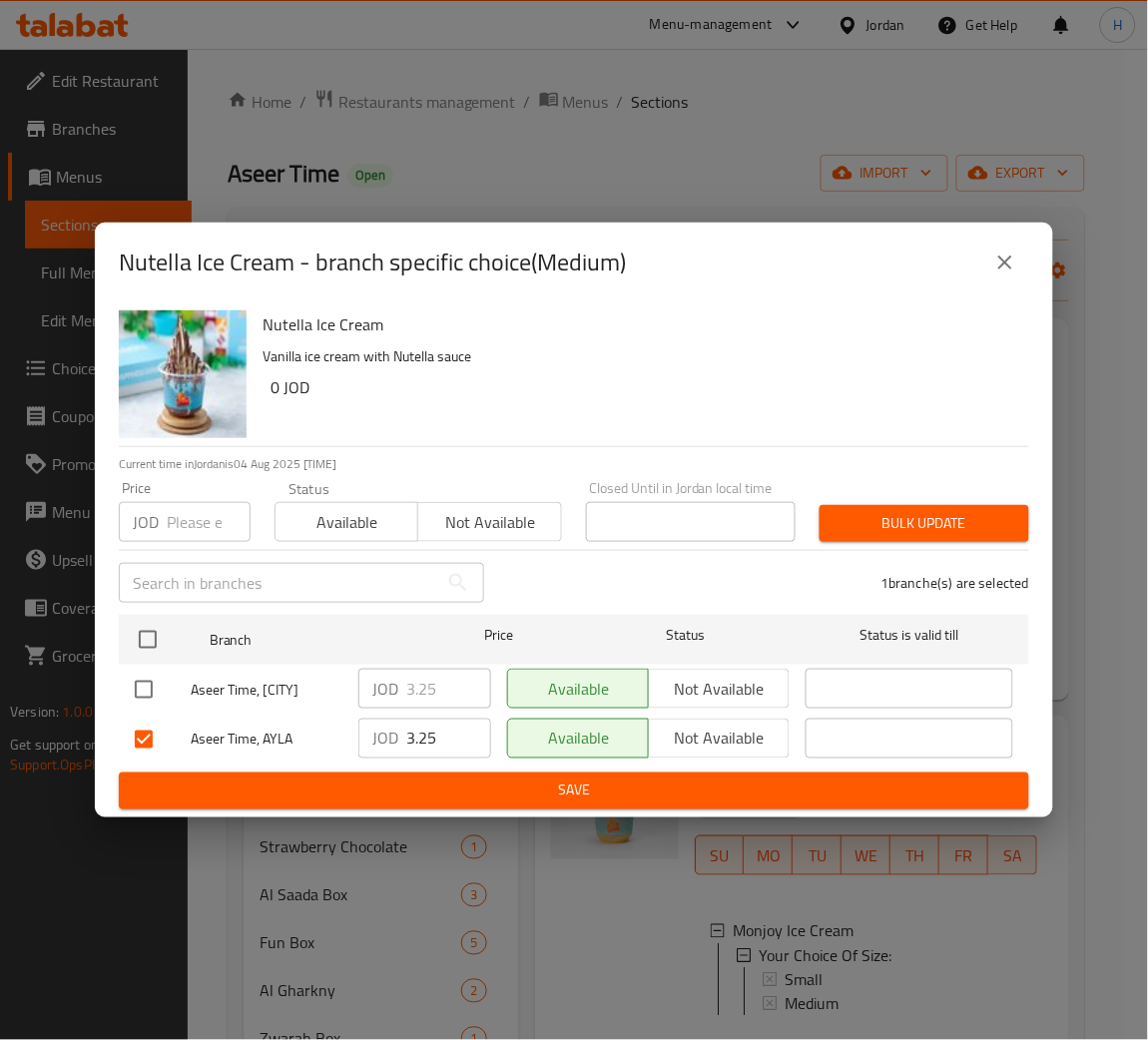 drag, startPoint x: 445, startPoint y: 746, endPoint x: 344, endPoint y: 770, distance: 103.81233 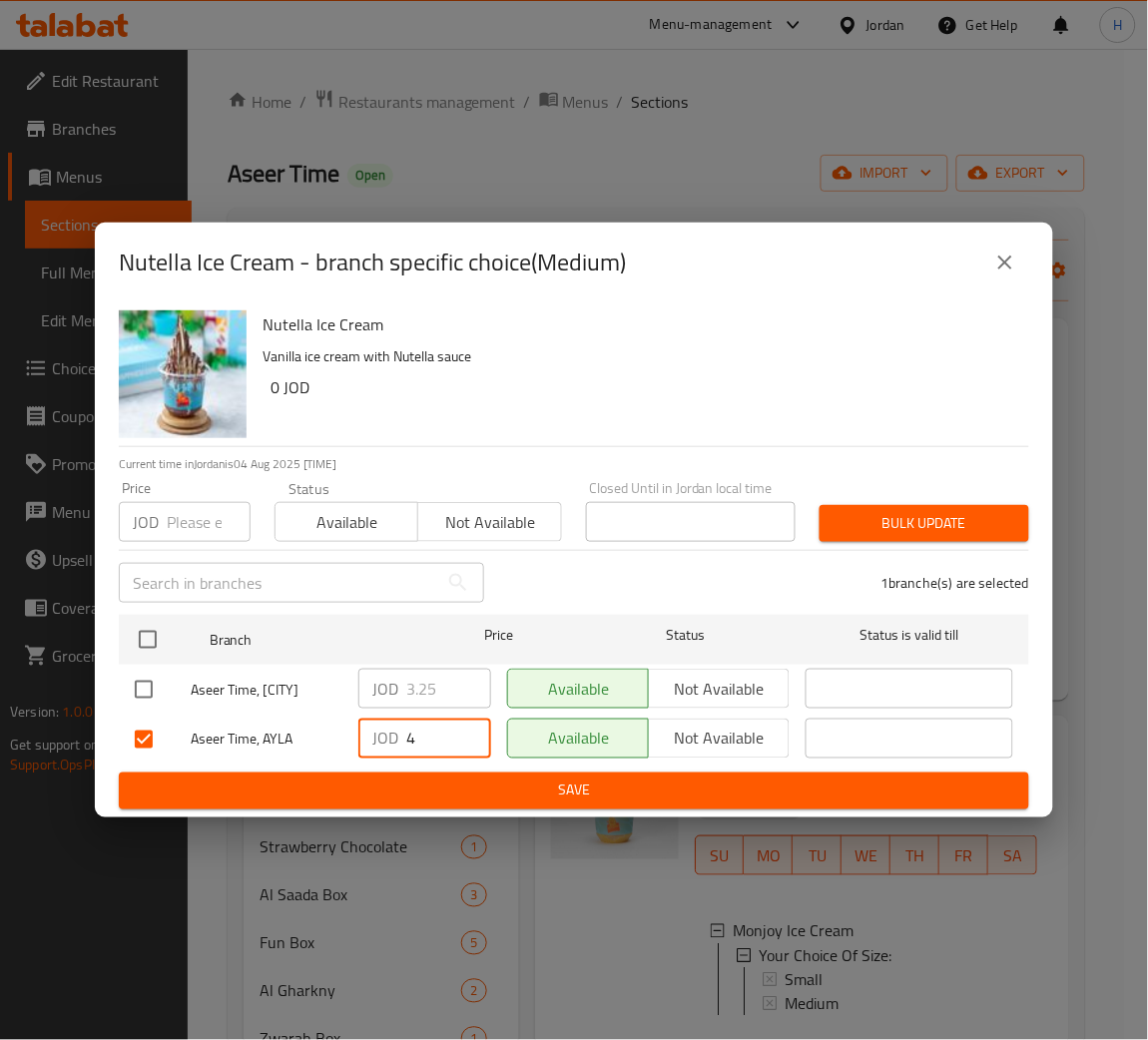 type on "4" 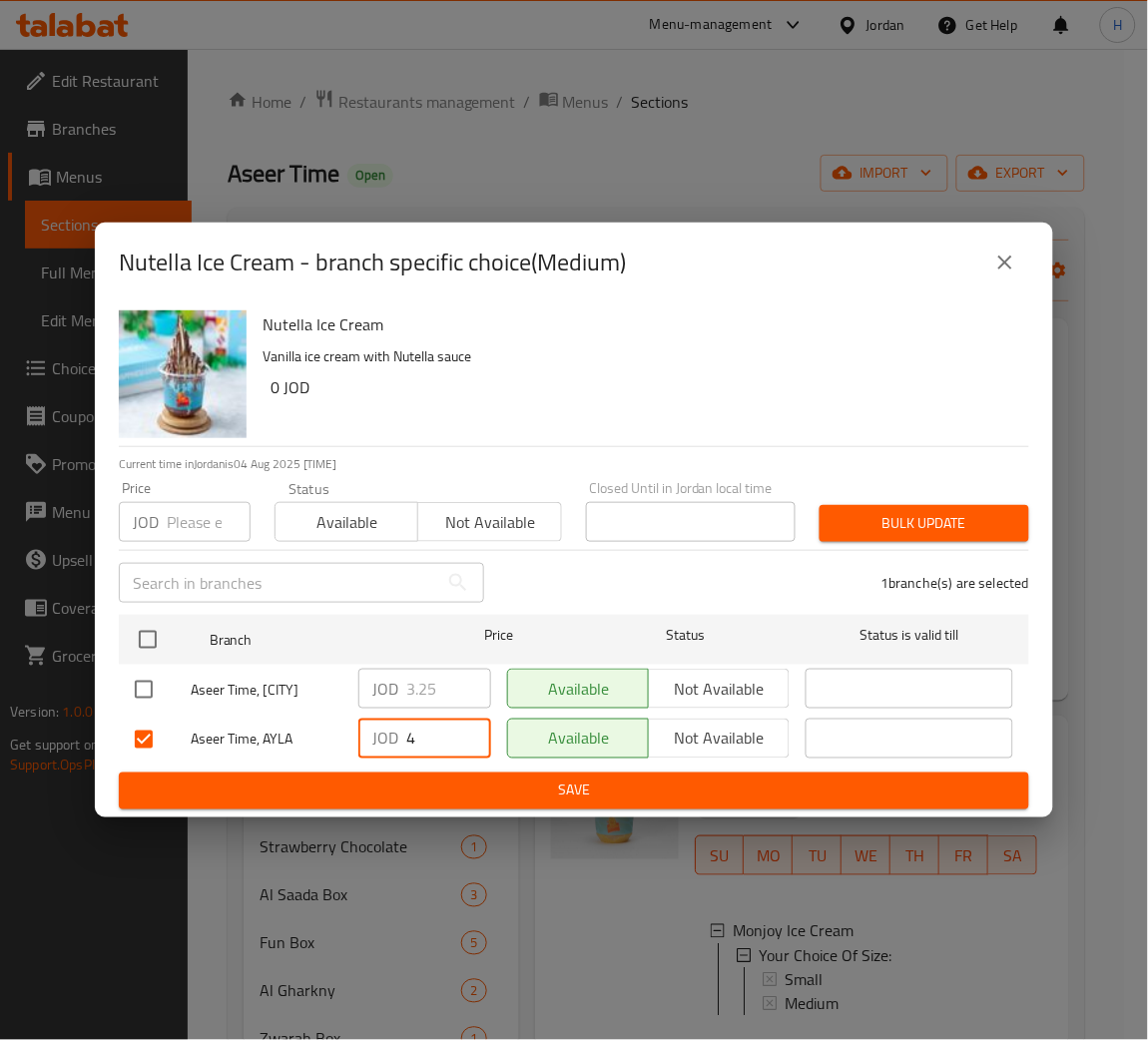 click on "Save" at bounding box center (574, 790) 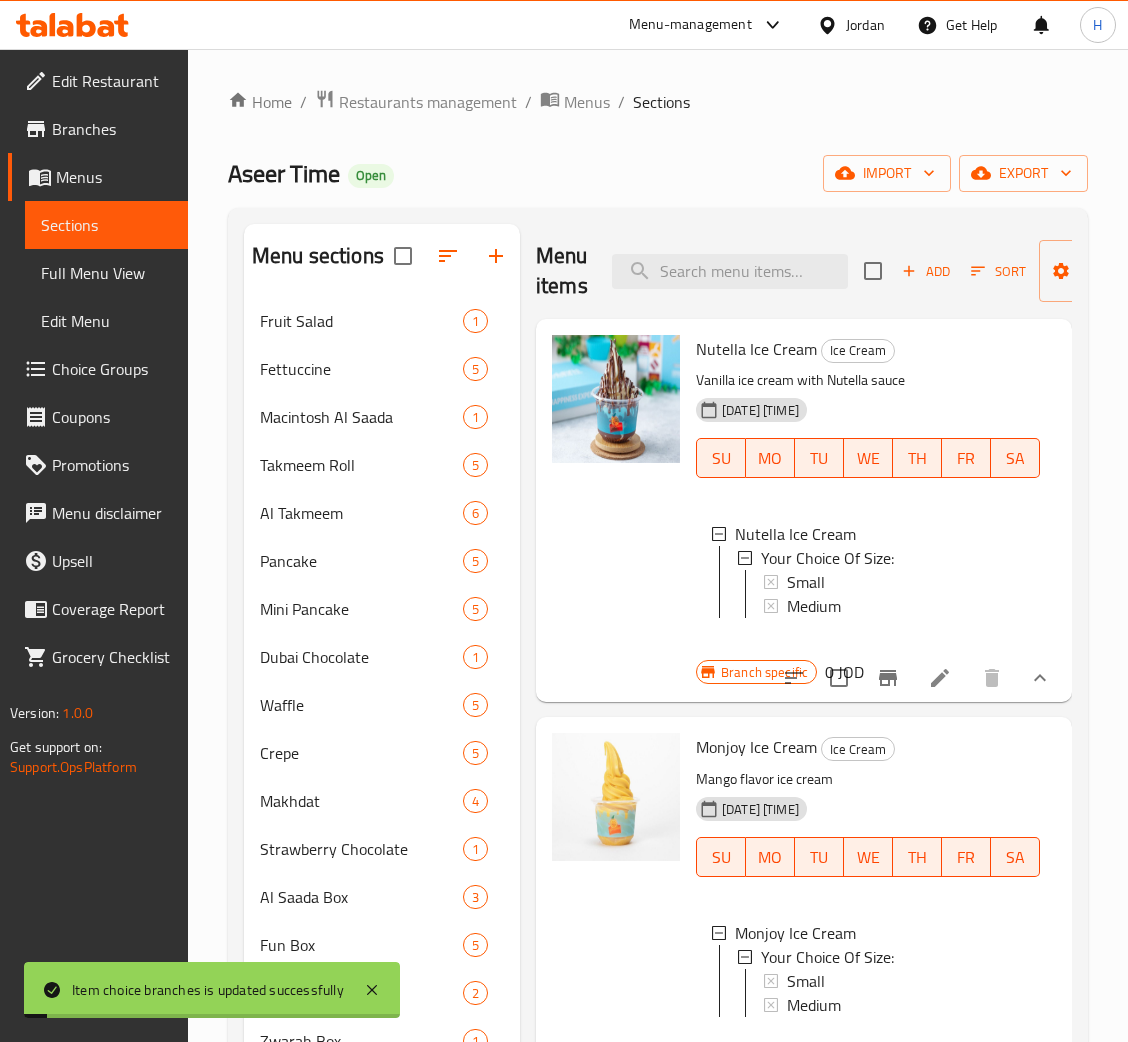 scroll, scrollTop: 300, scrollLeft: 0, axis: vertical 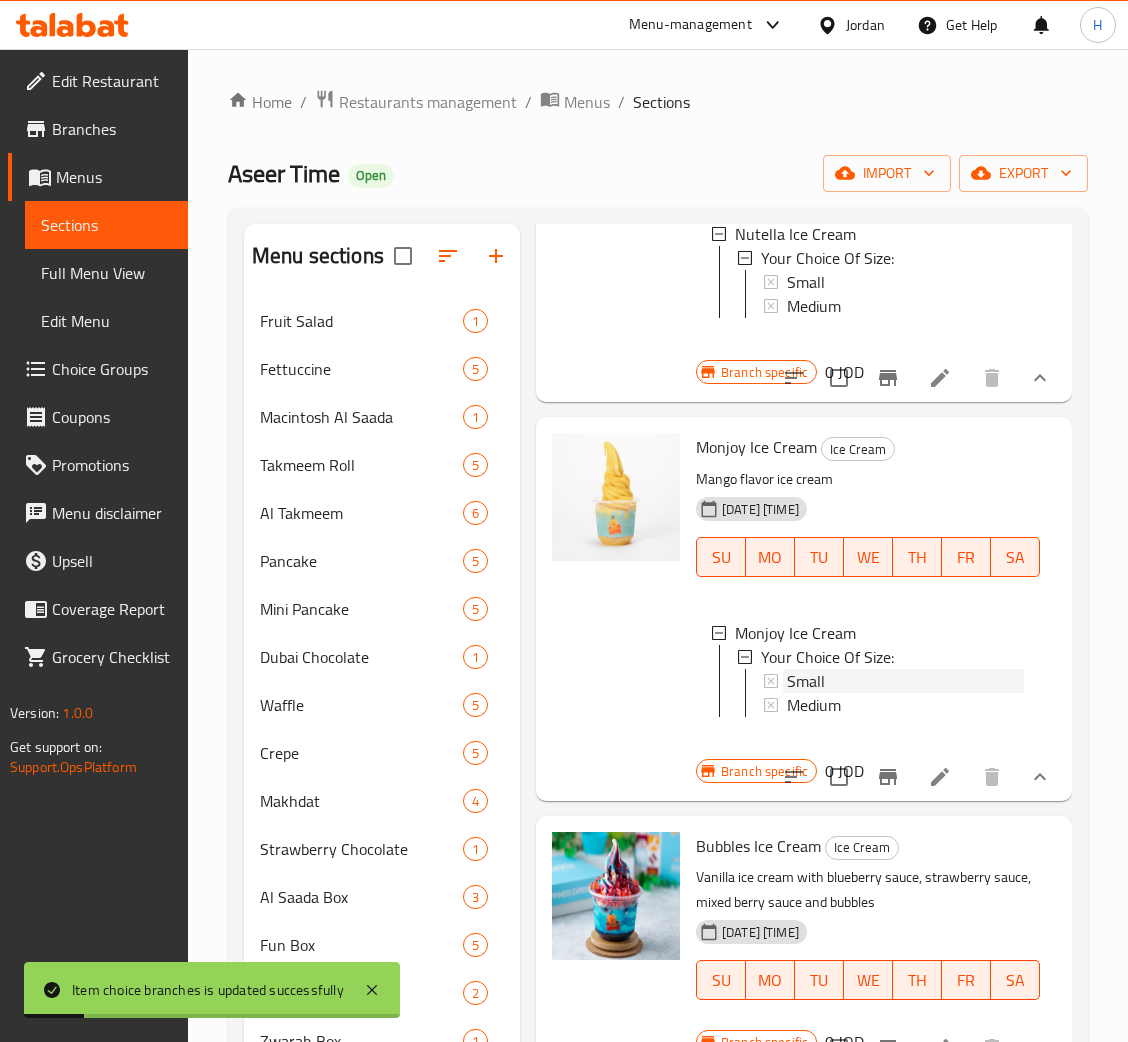 click on "Small" at bounding box center [905, 681] 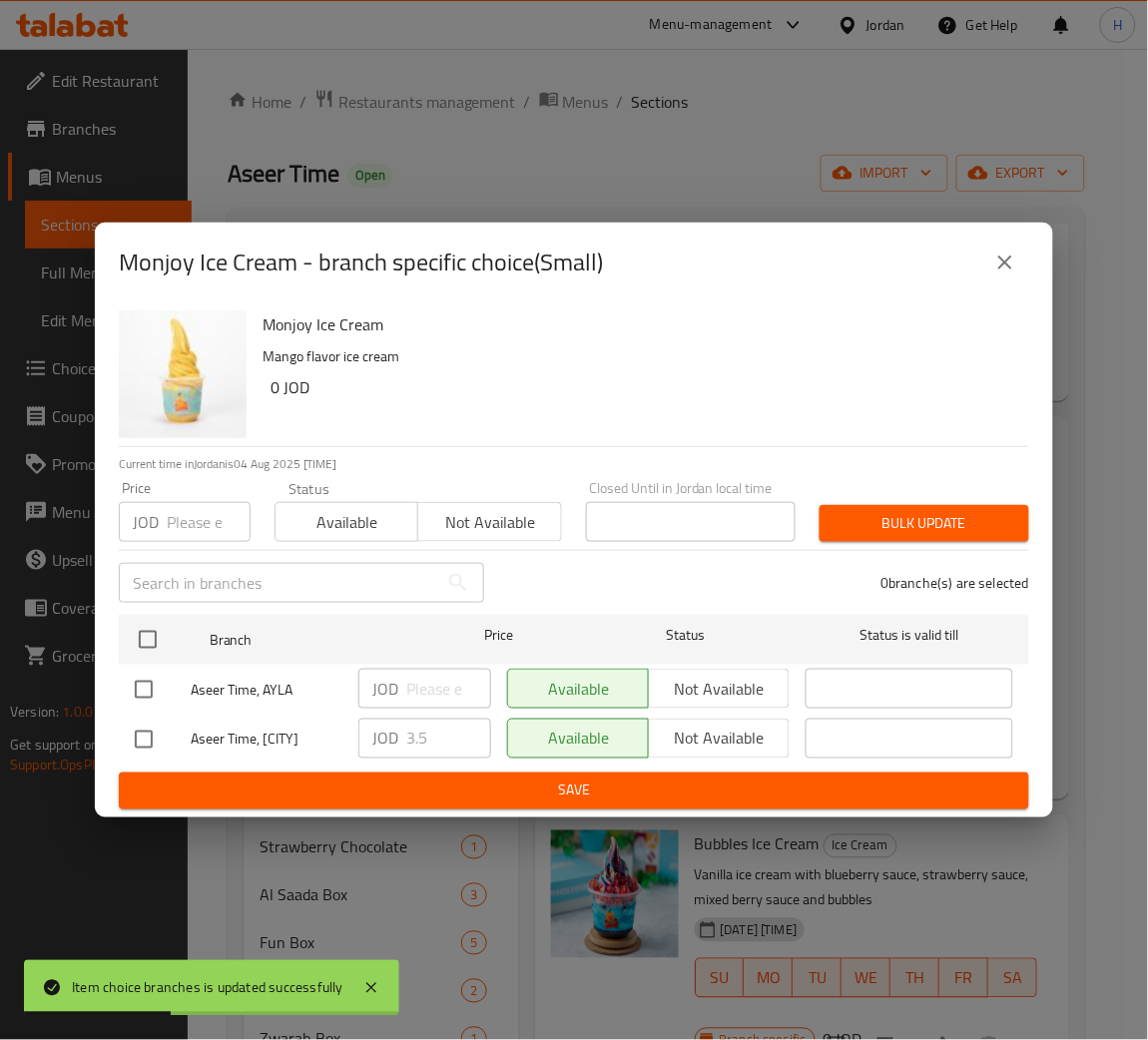 click at bounding box center [144, 690] 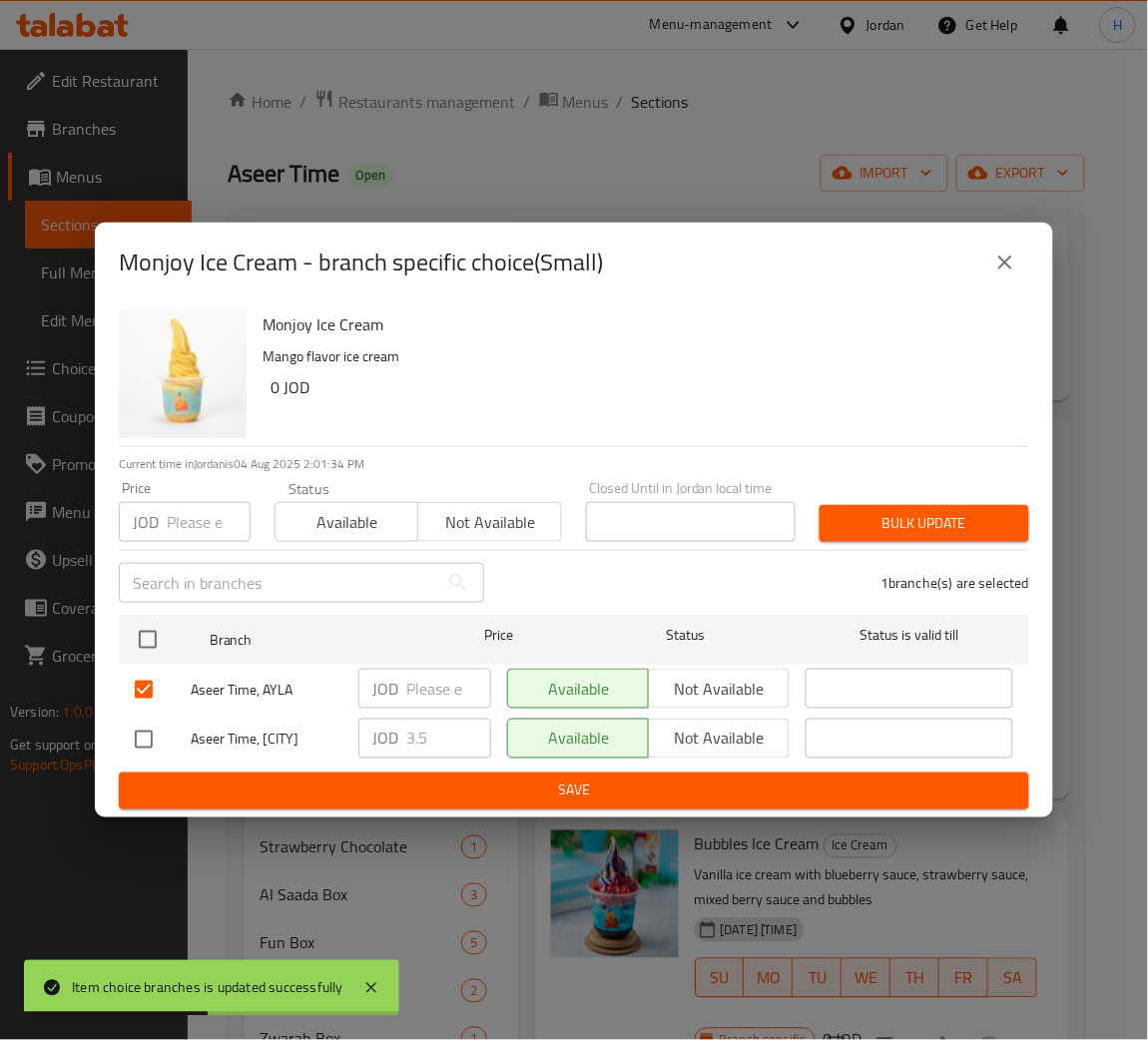 click at bounding box center (448, 689) 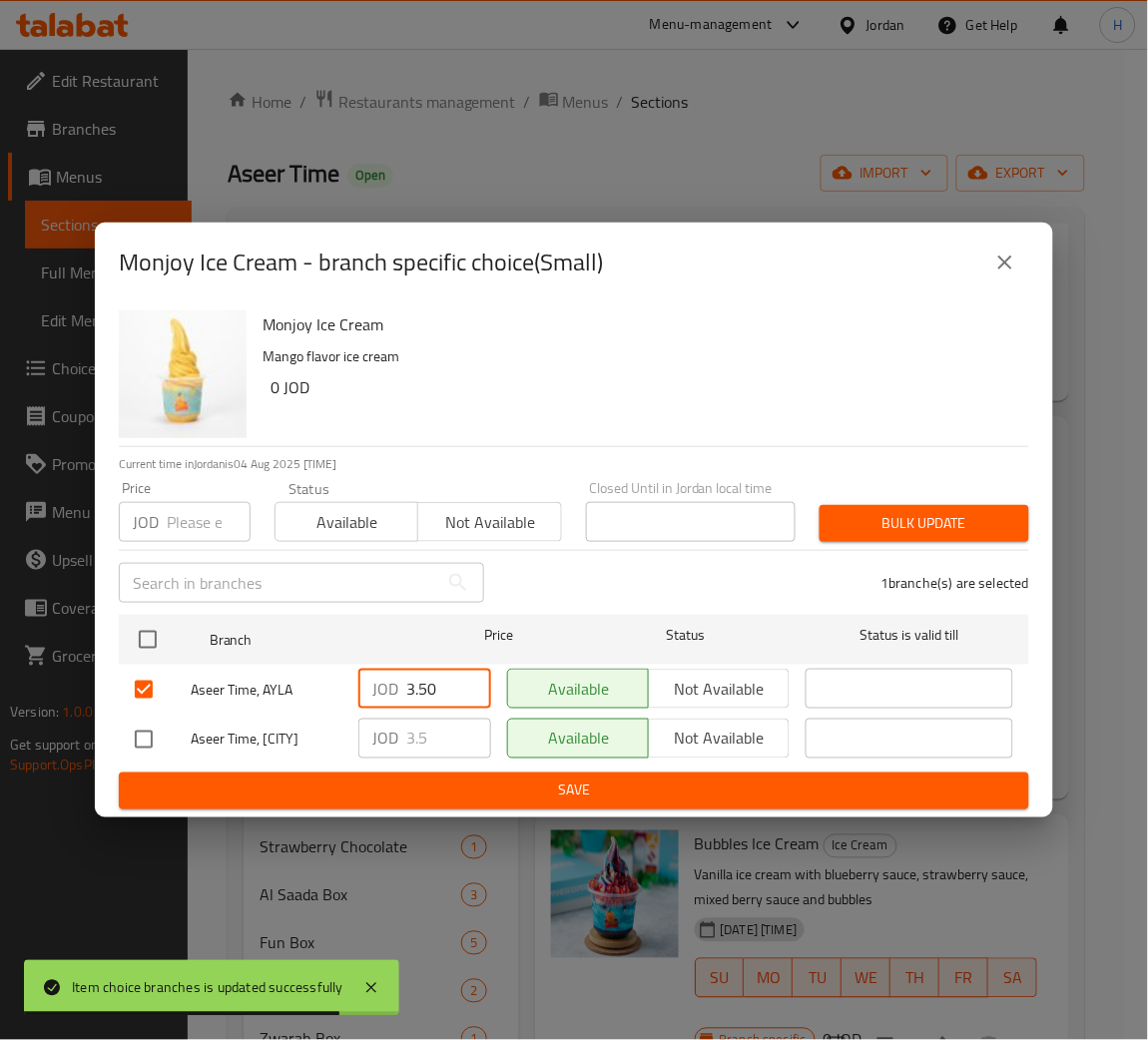 type on "3.50" 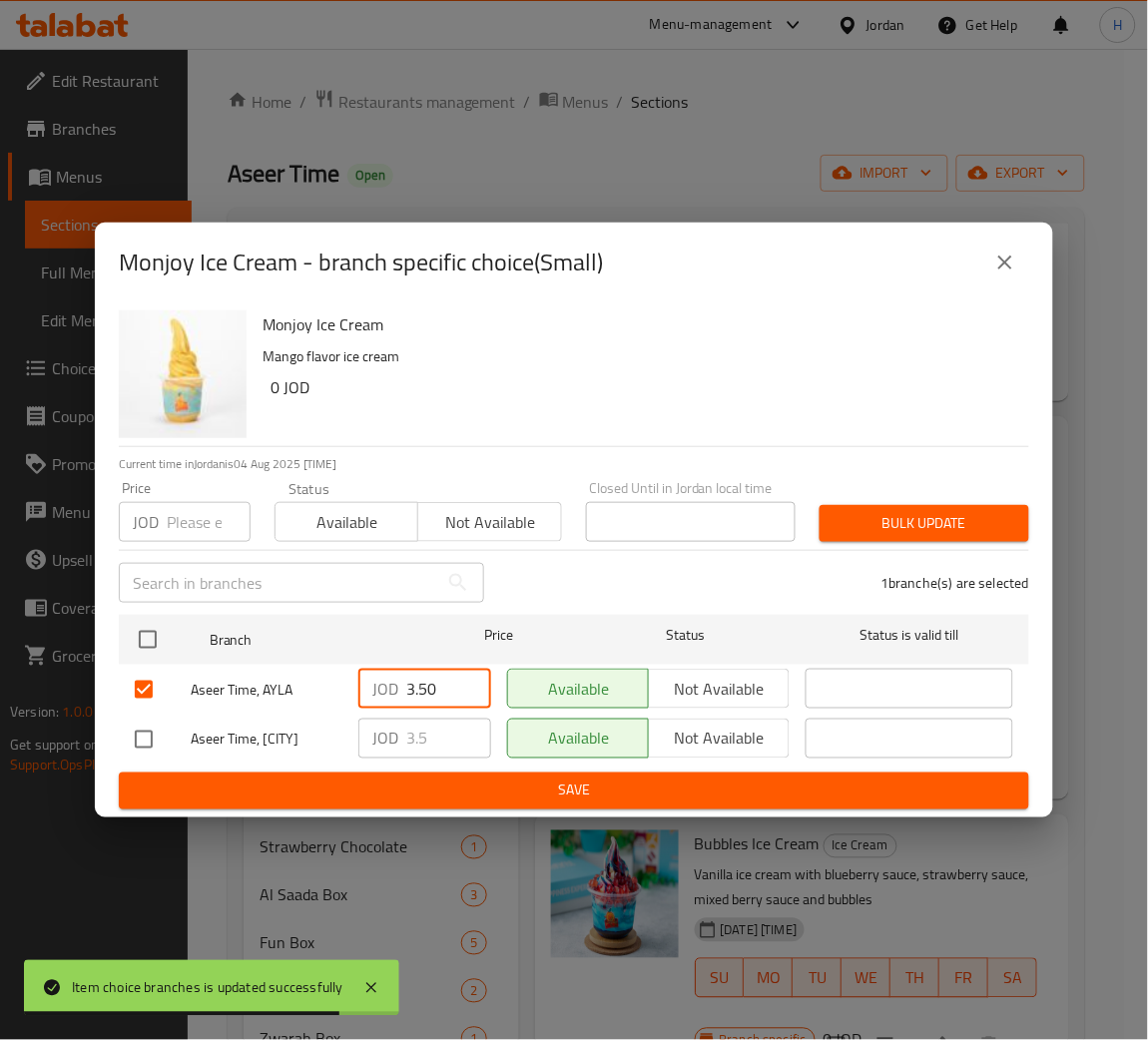 click on "Save" at bounding box center (574, 790) 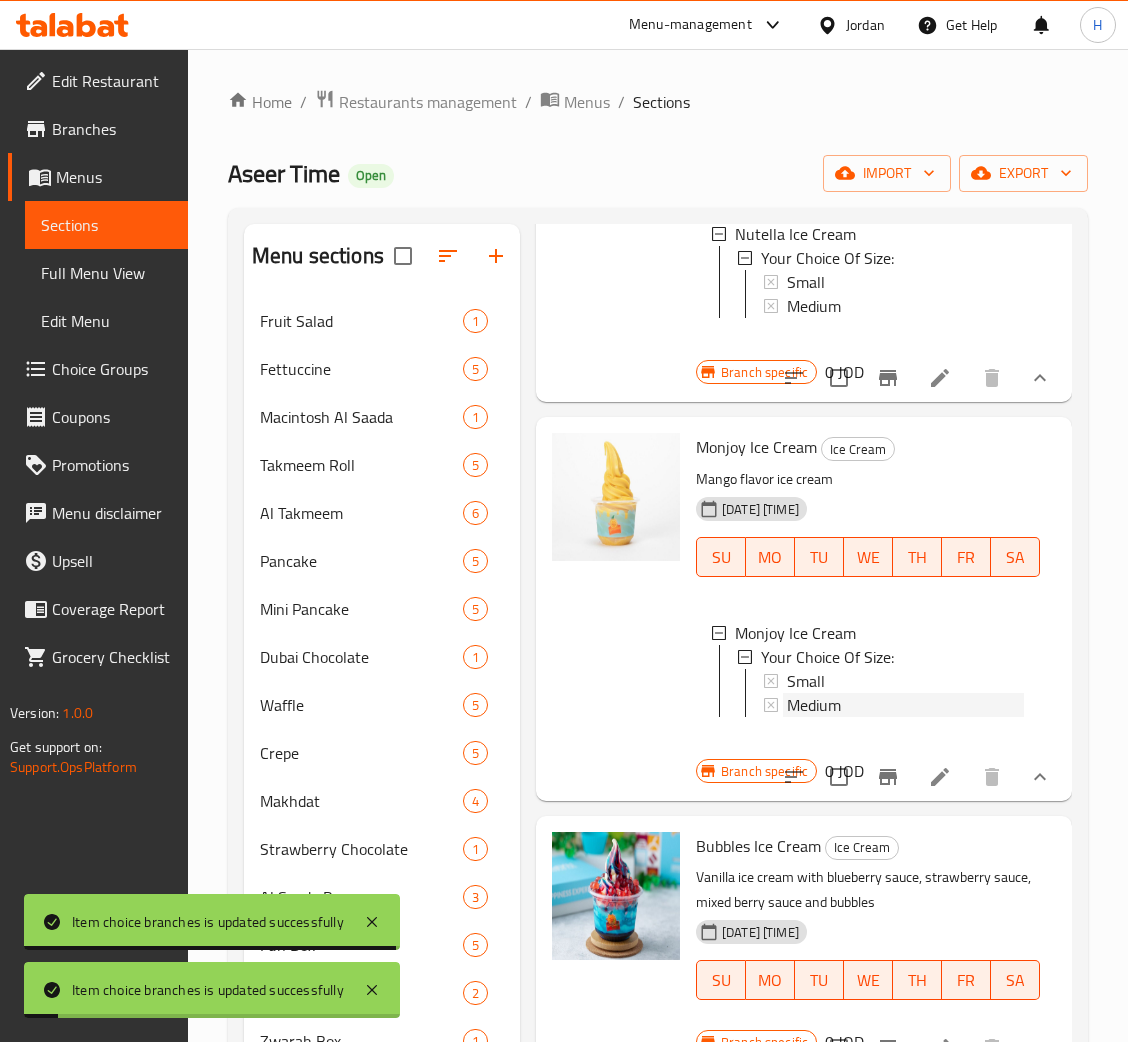 click on "Medium" at bounding box center [905, 705] 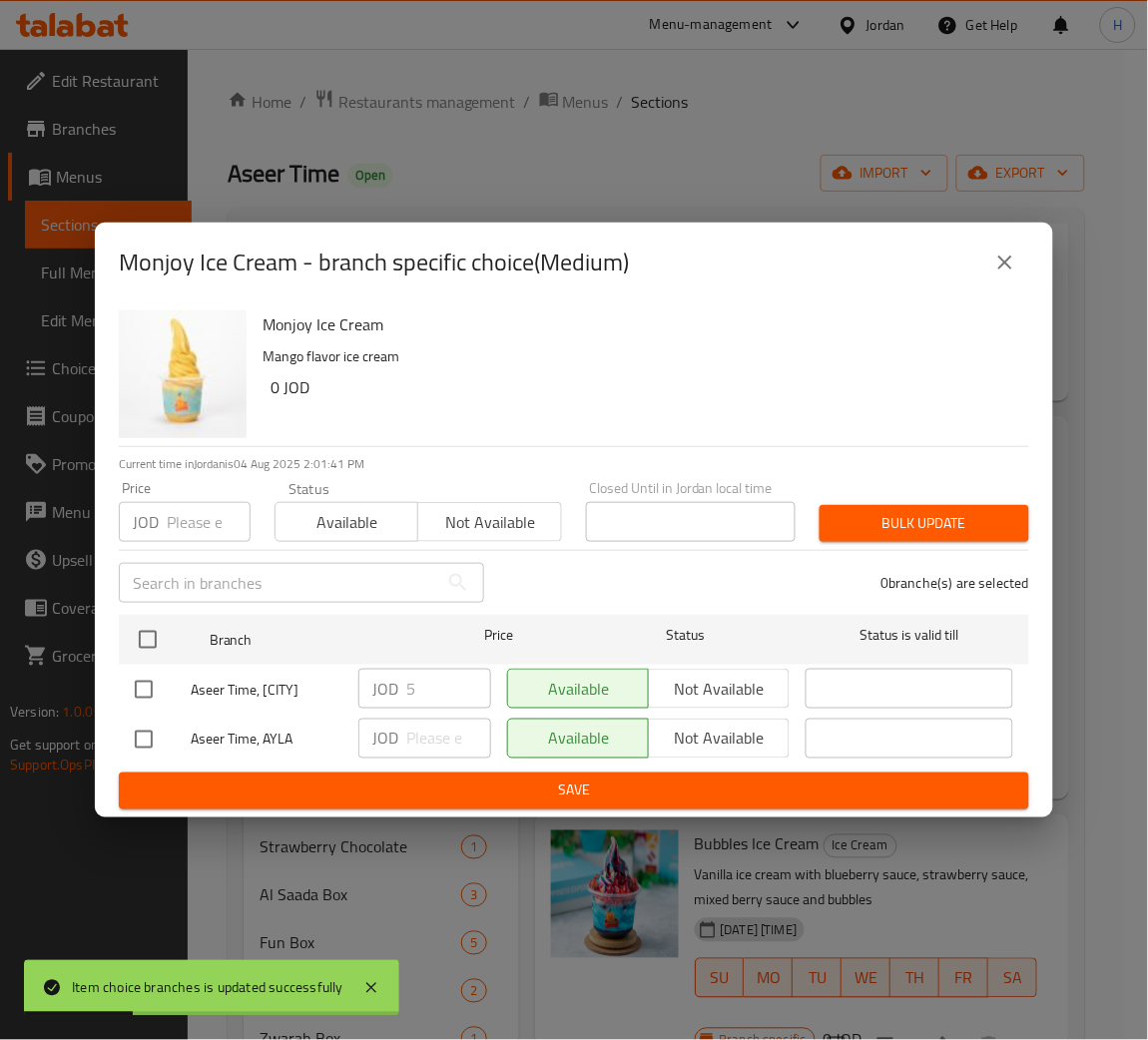 click at bounding box center (144, 740) 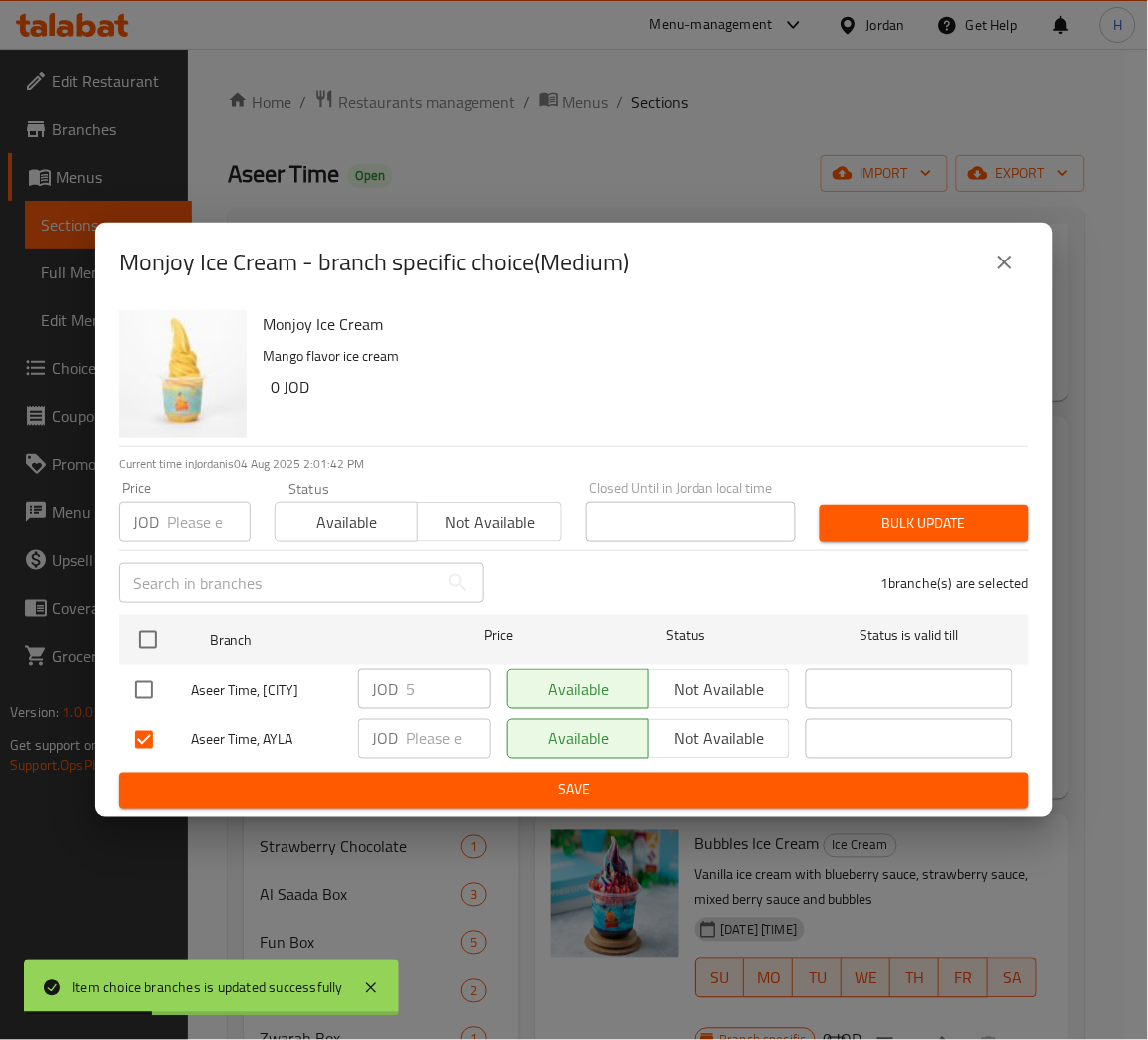 click at bounding box center (448, 739) 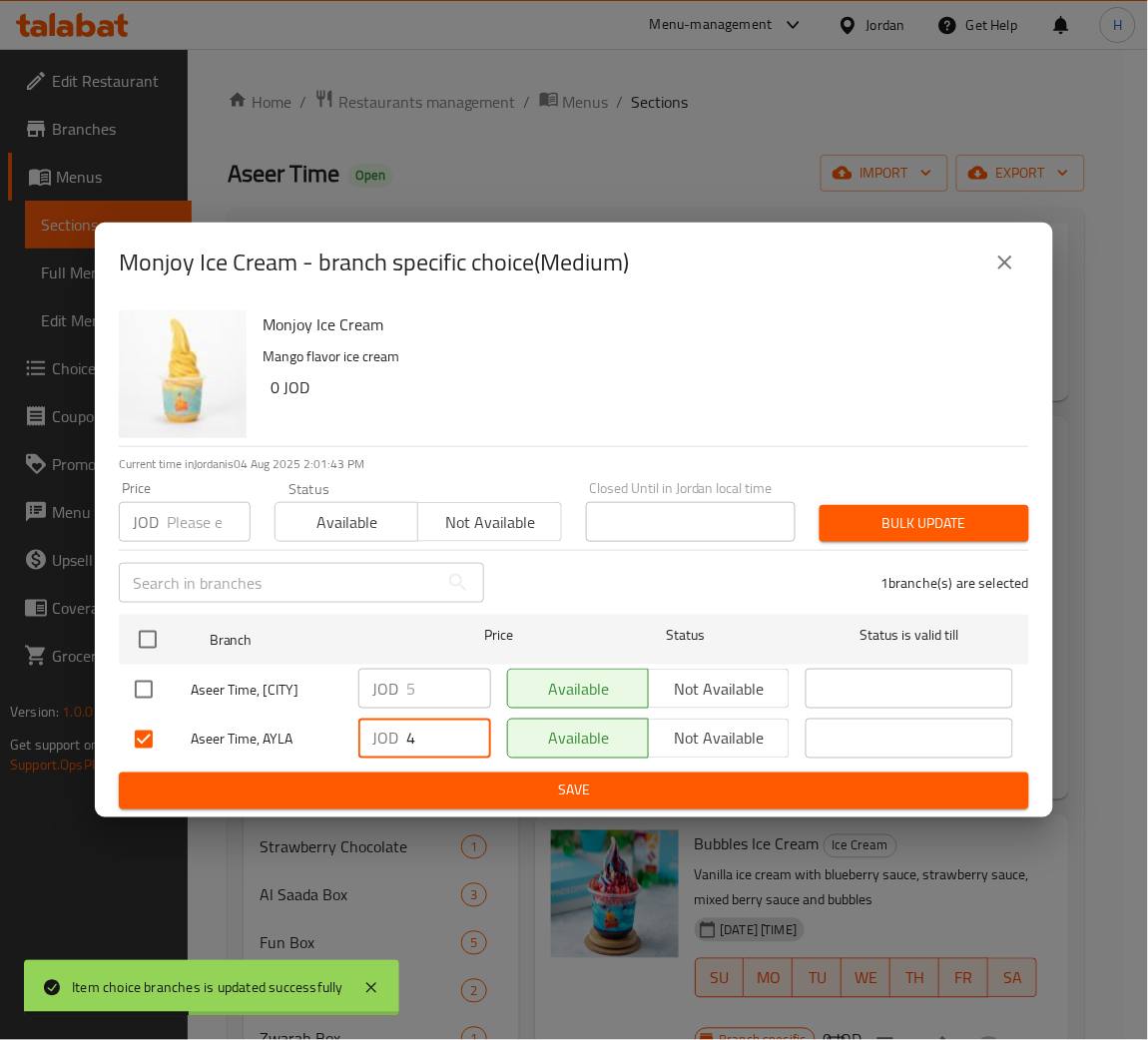 type on "4" 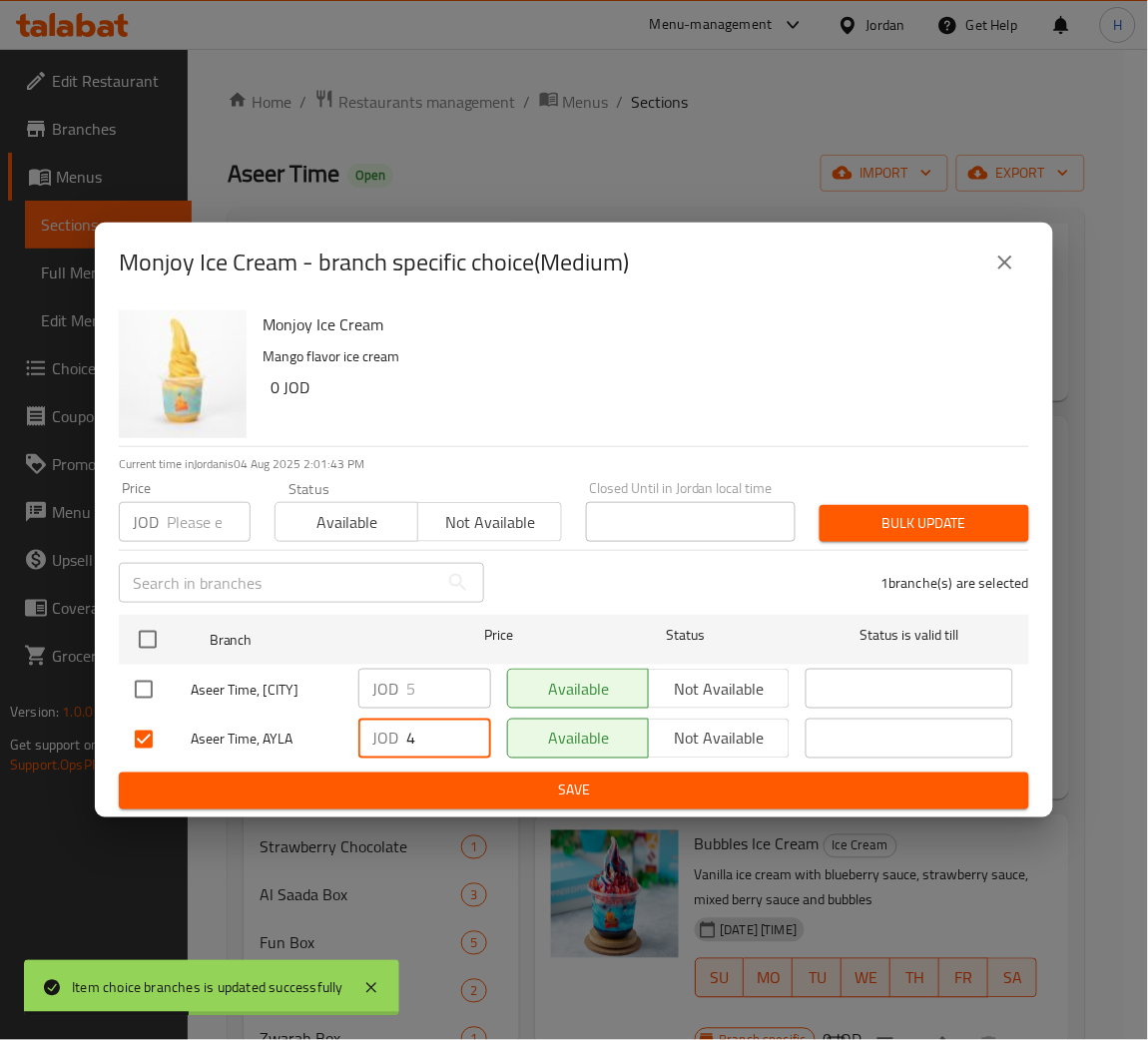 click on "Save" at bounding box center (574, 790) 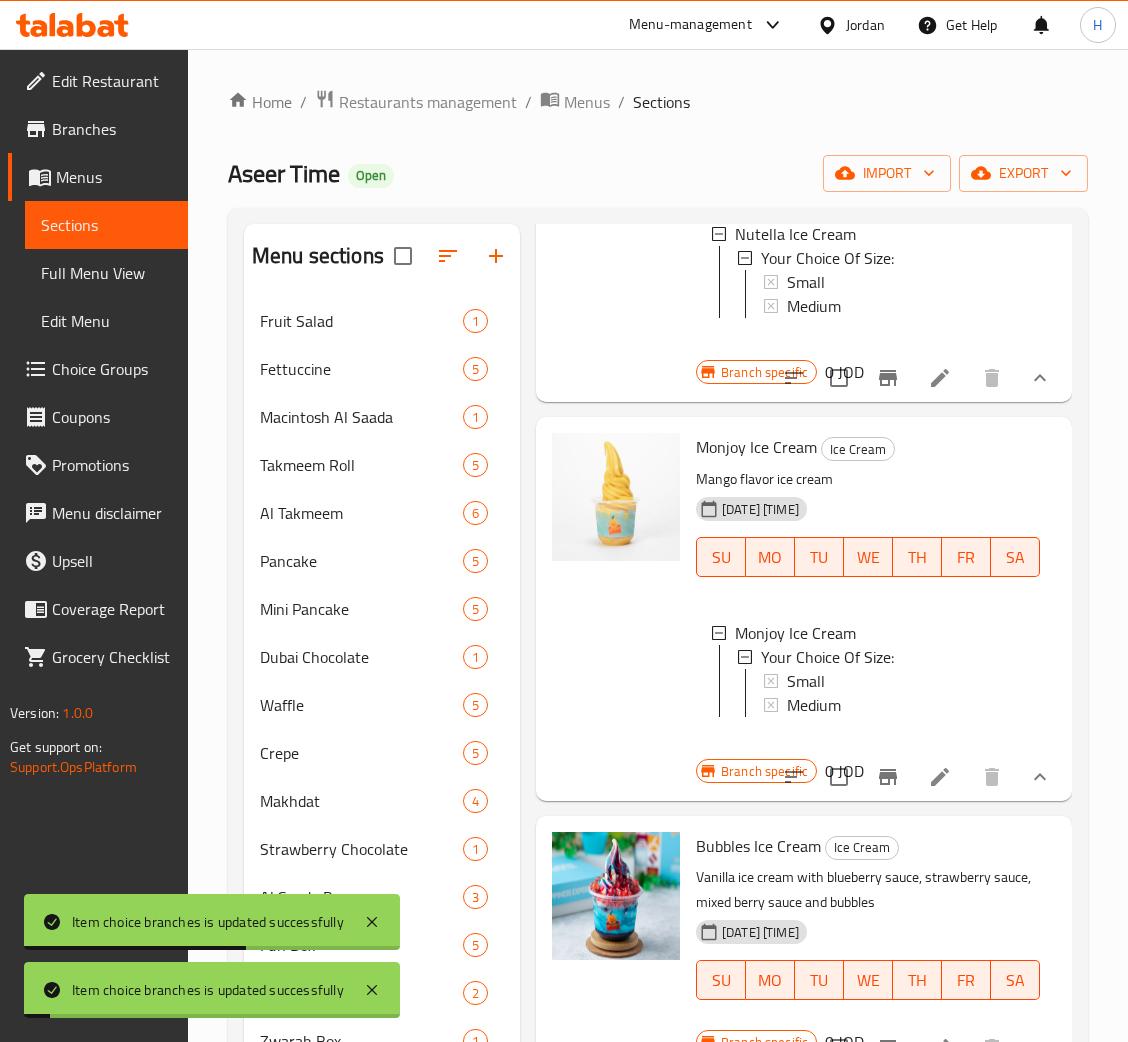 scroll, scrollTop: 2, scrollLeft: 0, axis: vertical 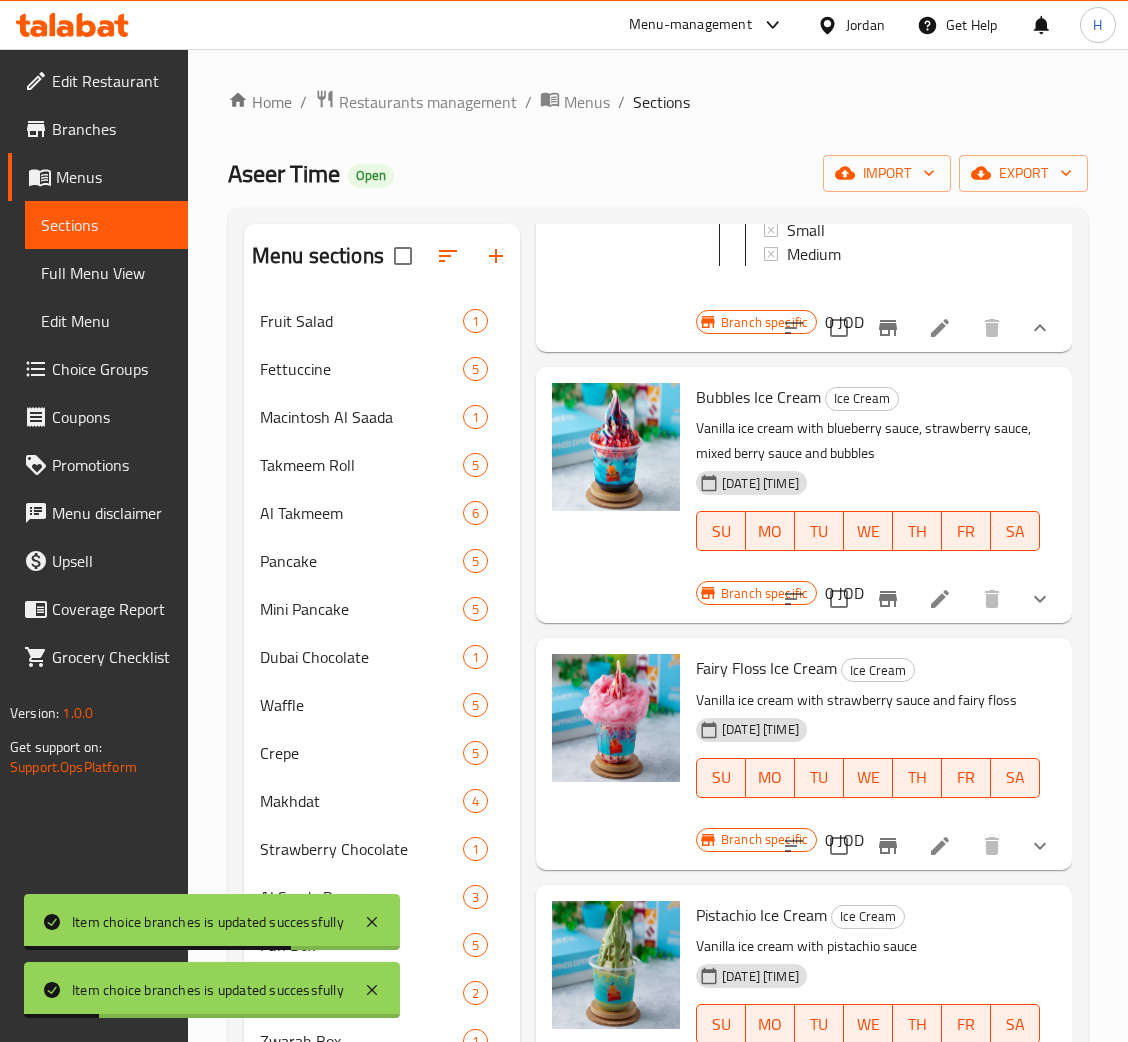 click on "Menu items Add Sort Manage items Nutella Ice Cream   Ice Cream Vanilla ice cream with Nutella sauce [DATE] [TIME] SU MO TU WE TH FR SA Nutella Ice Cream Your Choice Of Size: Small Medium Branch specific 0   JOD Monjoy Ice Cream   Ice Cream Mango flavor ice cream [DATE] [TIME] SU MO TU WE TH FR SA Monjoy Ice Cream Your Choice Of Size: Small Medium Branch specific 0   JOD Bubbles Ice Cream   Ice Cream Vanilla ice cream with blueberry sauce, strawberry sauce, mixed berry sauce and bubbles [DATE] [TIME] SU MO TU WE TH FR SA Branch specific 0   JOD Fairy Floss Ice Cream   Ice Cream Vanilla ice cream with strawberry sauce and fairy floss [DATE] [TIME] SU MO TU WE TH FR SA Branch specific 0   JOD Pistachio Ice Cream   Ice Cream Vanilla ice cream with pistachio sauce [DATE] [TIME] SU MO TU WE TH FR SA Branch specific 0   JOD Pomegranate Ice Cream   Ice Cream Vanilla ice cream with strawberry sauce and pomegranate seeds [DATE] [TIME] SU MO TU WE TH FR SA Branch specific 0   JOD   SU" at bounding box center [796, 792] 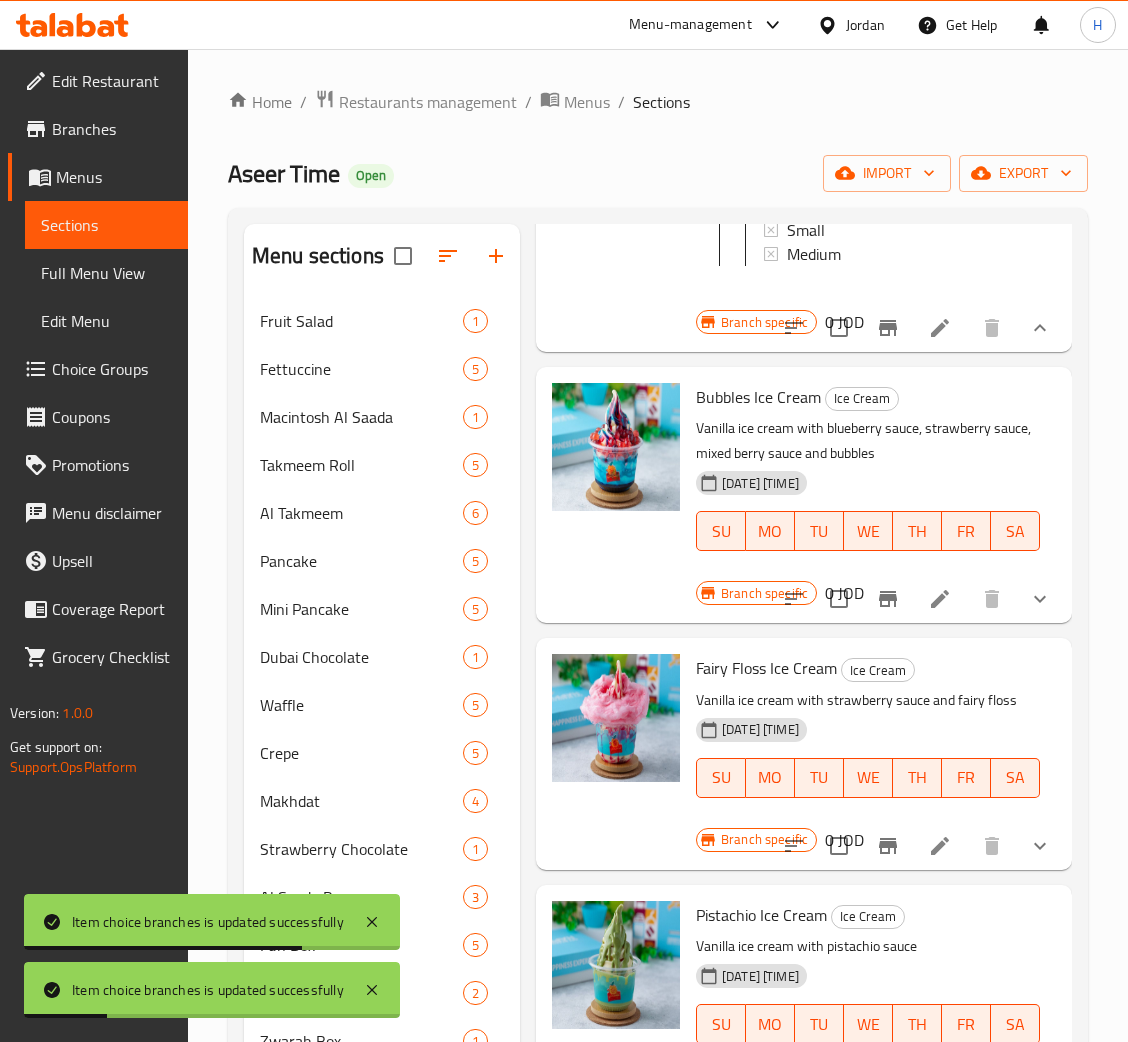 click 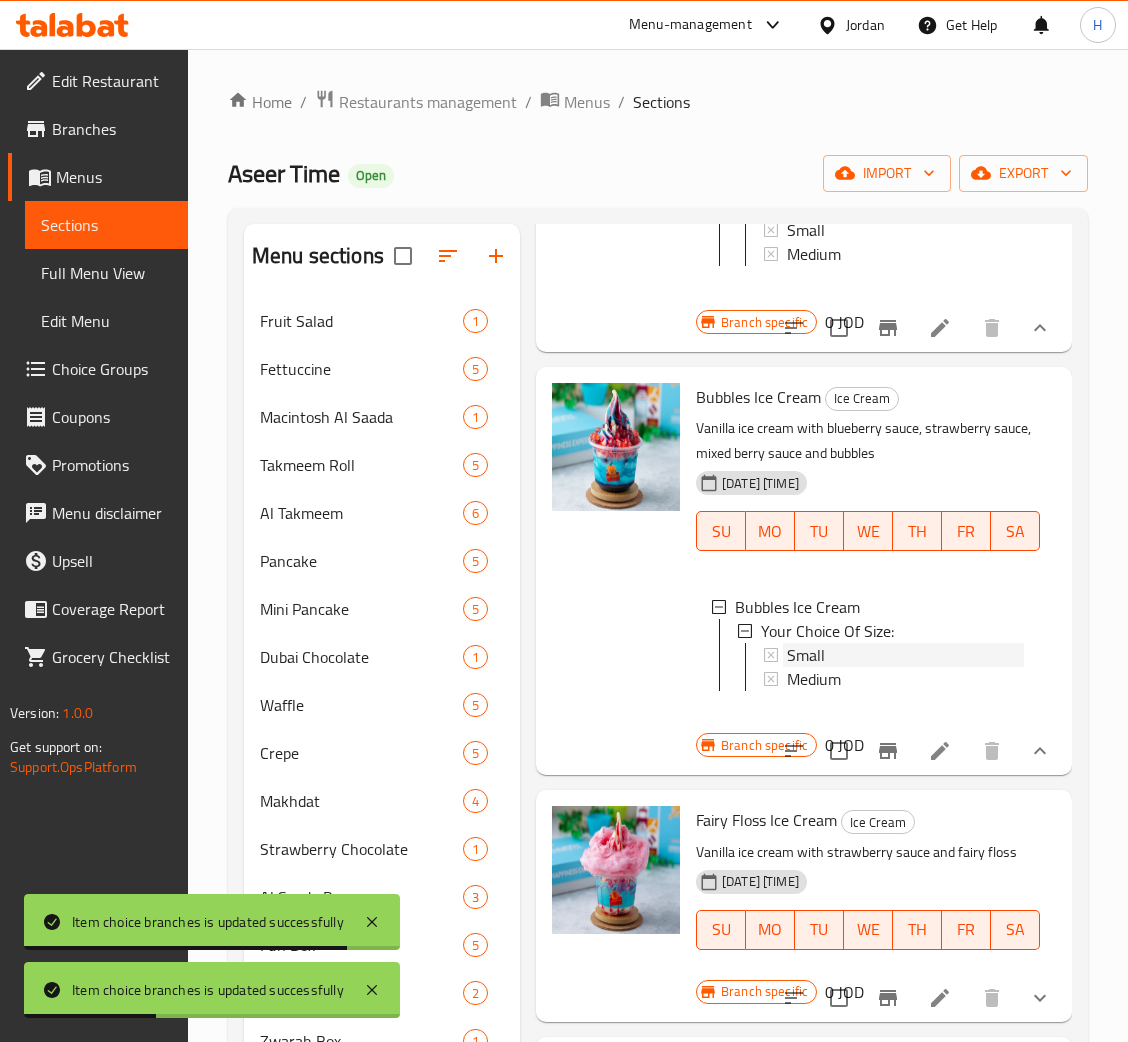 click on "Small" at bounding box center [806, 655] 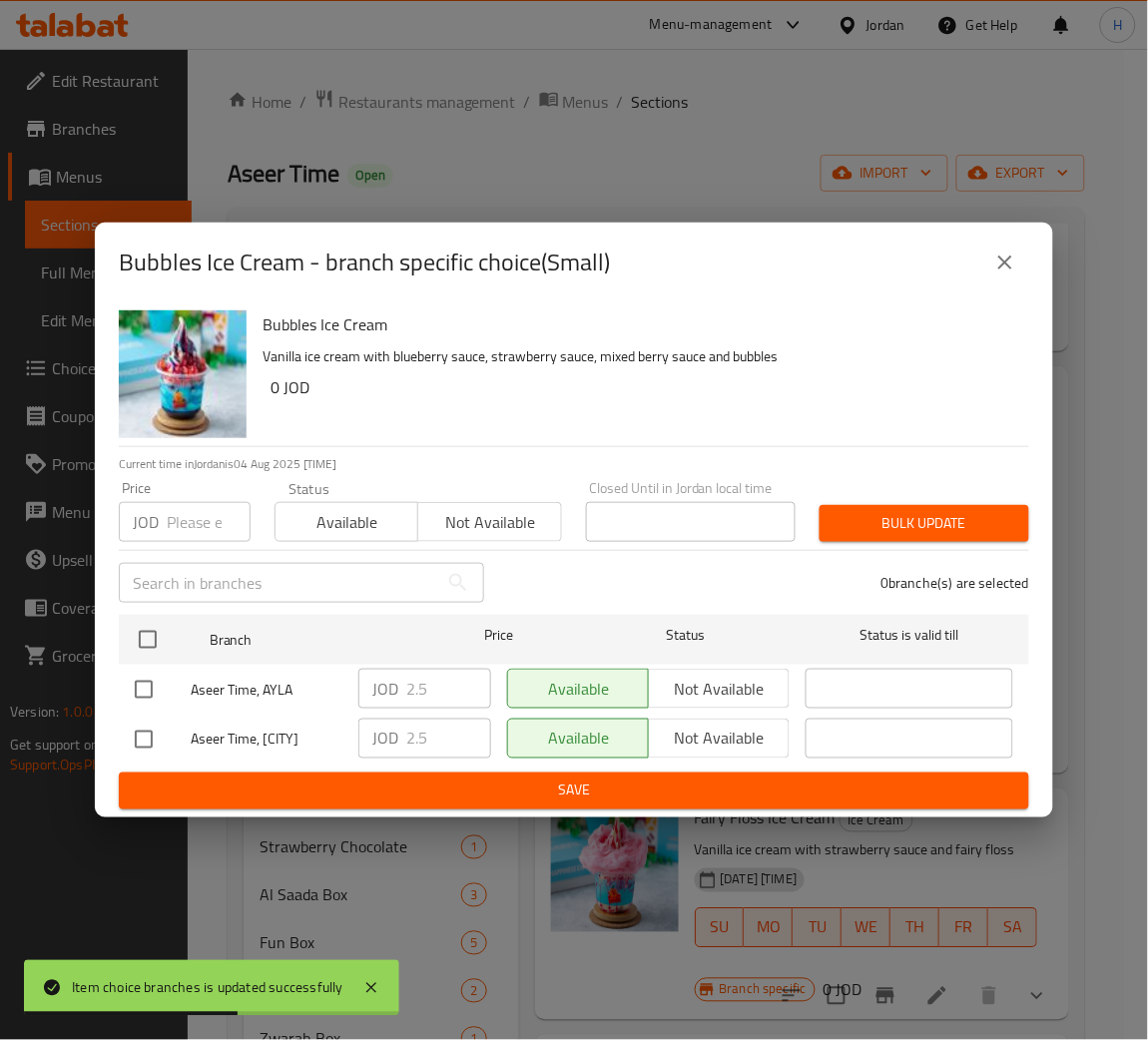 click at bounding box center [144, 690] 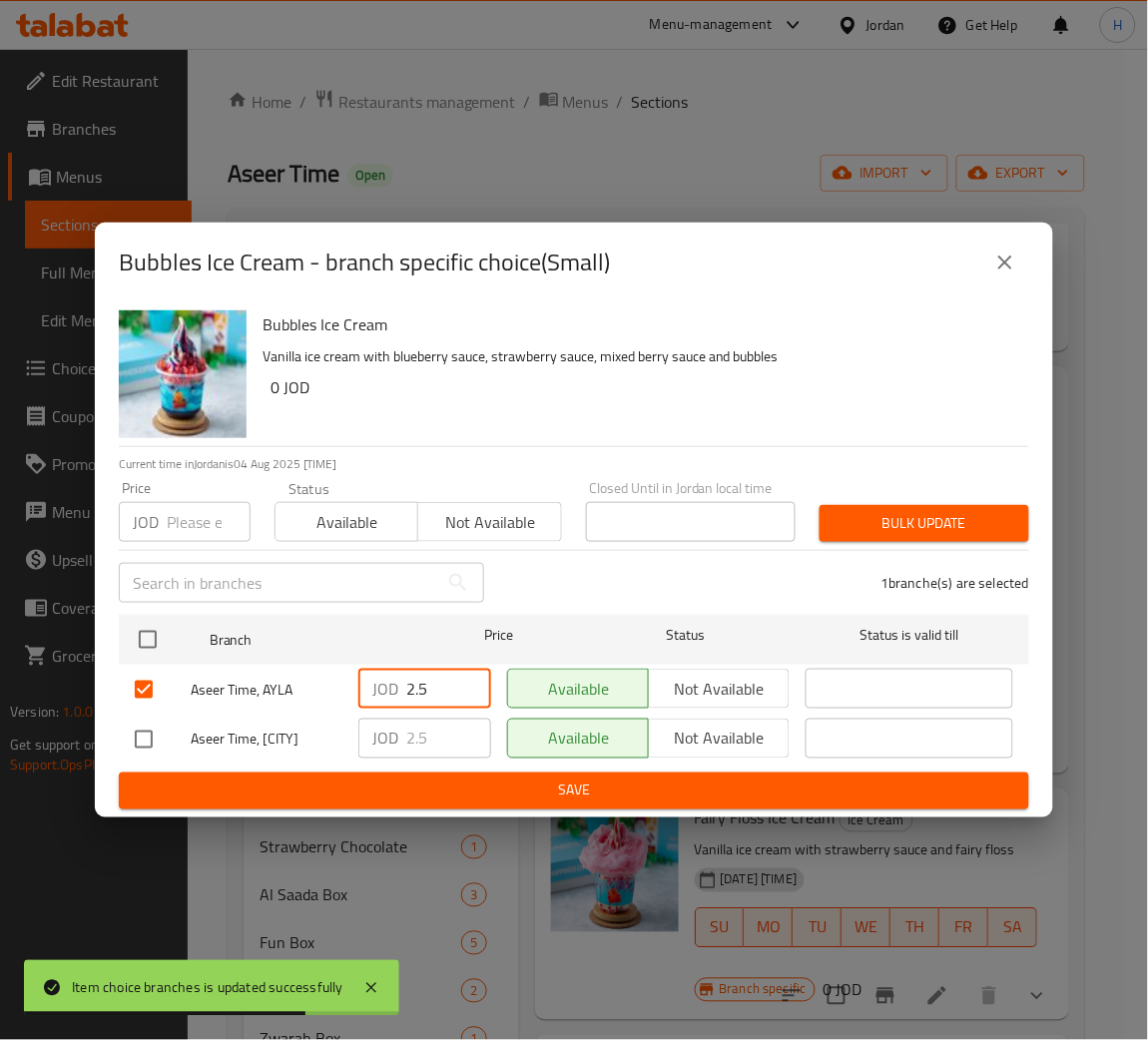 drag, startPoint x: 434, startPoint y: 679, endPoint x: 374, endPoint y: 677, distance: 60.033324 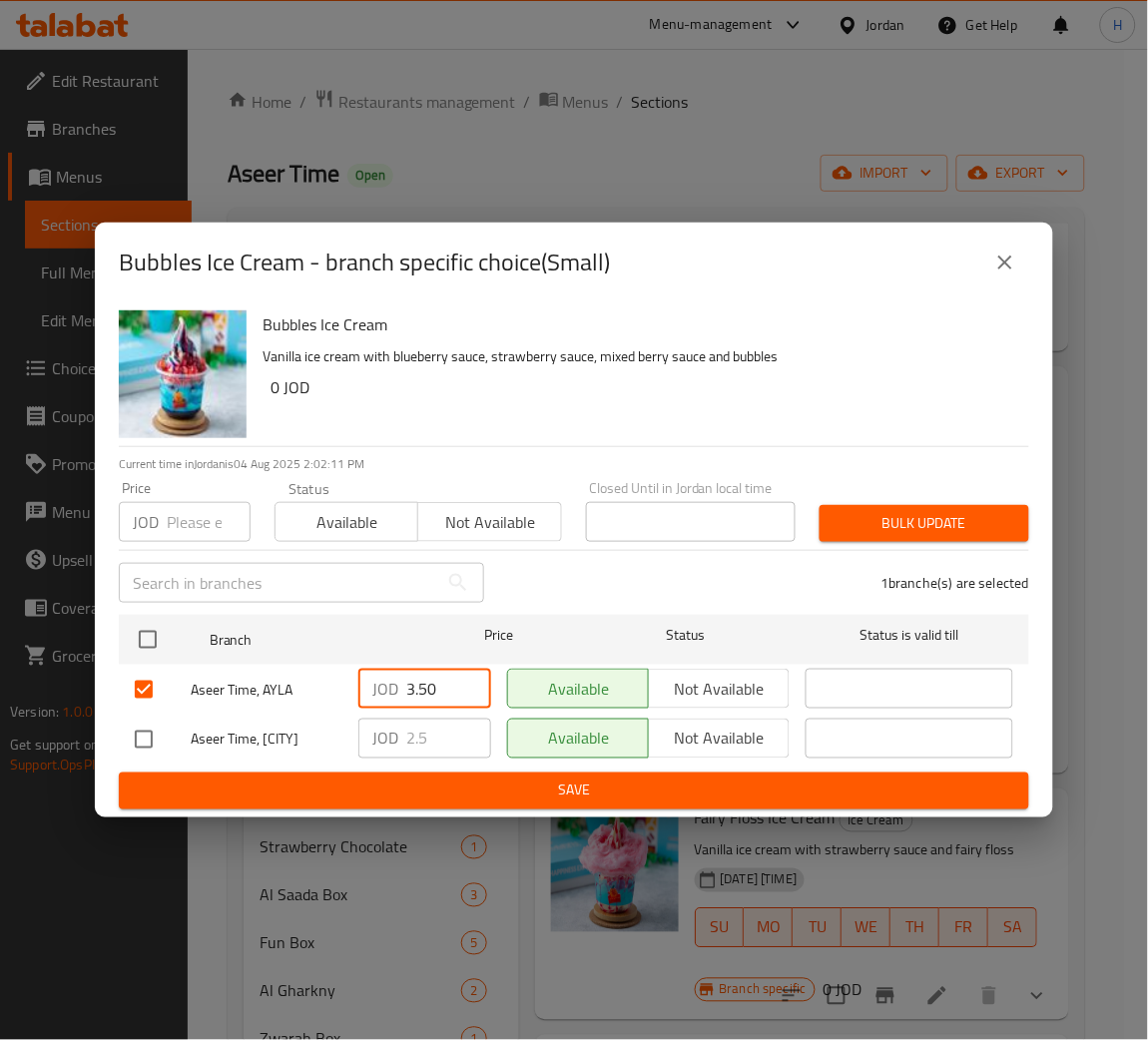 type on "3.50" 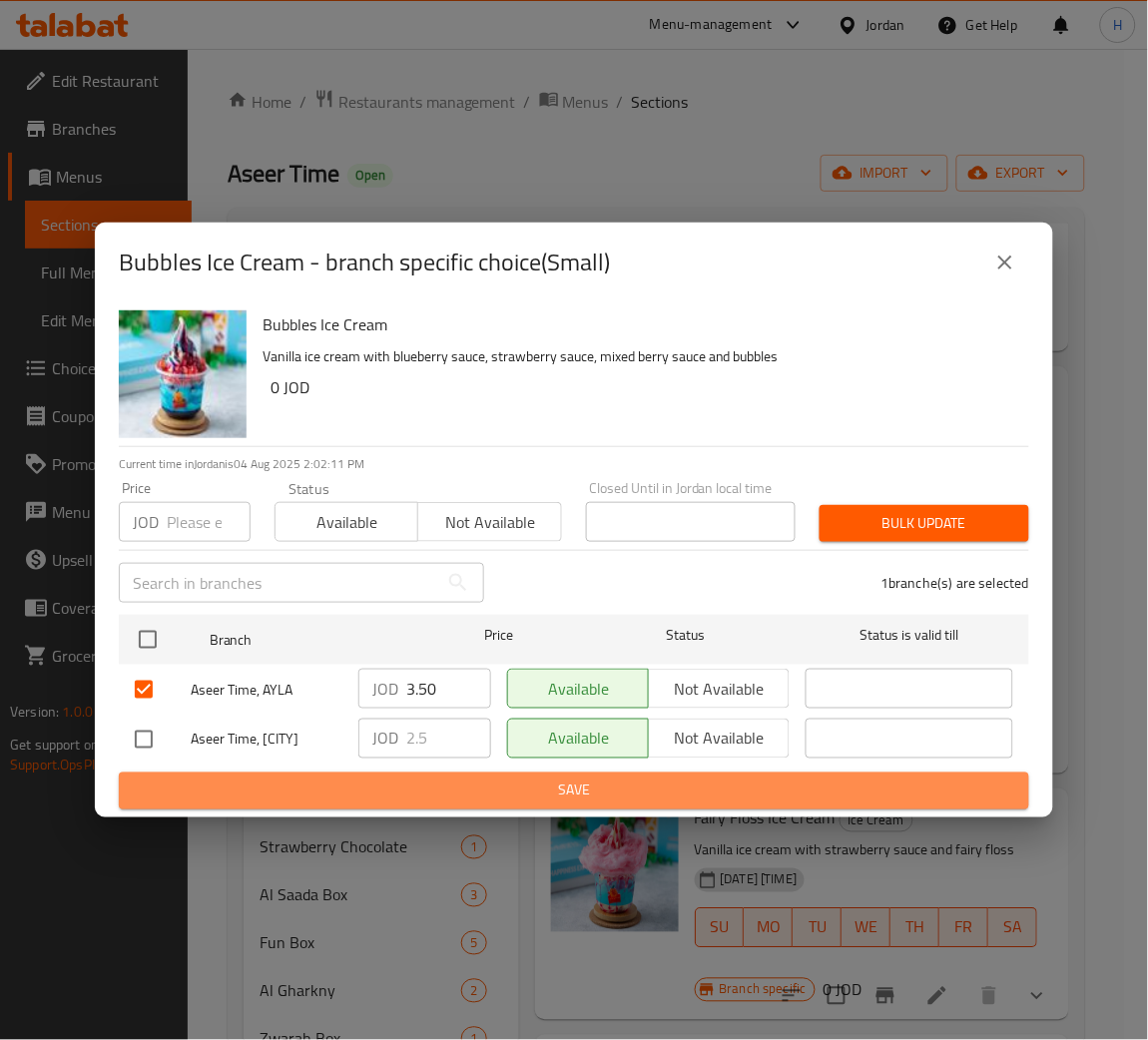 click on "Save" at bounding box center [574, 790] 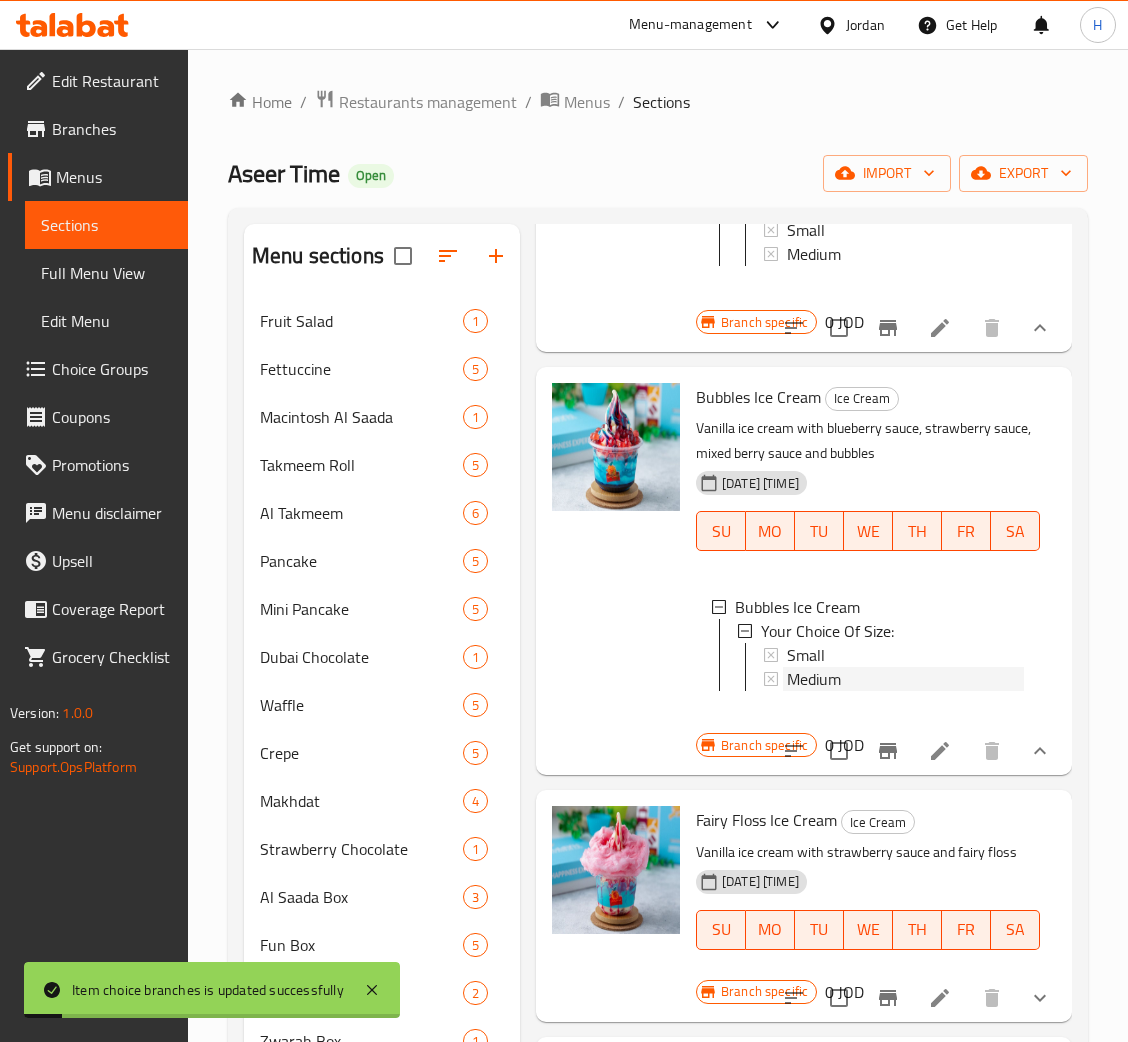 click on "Medium" at bounding box center (814, 679) 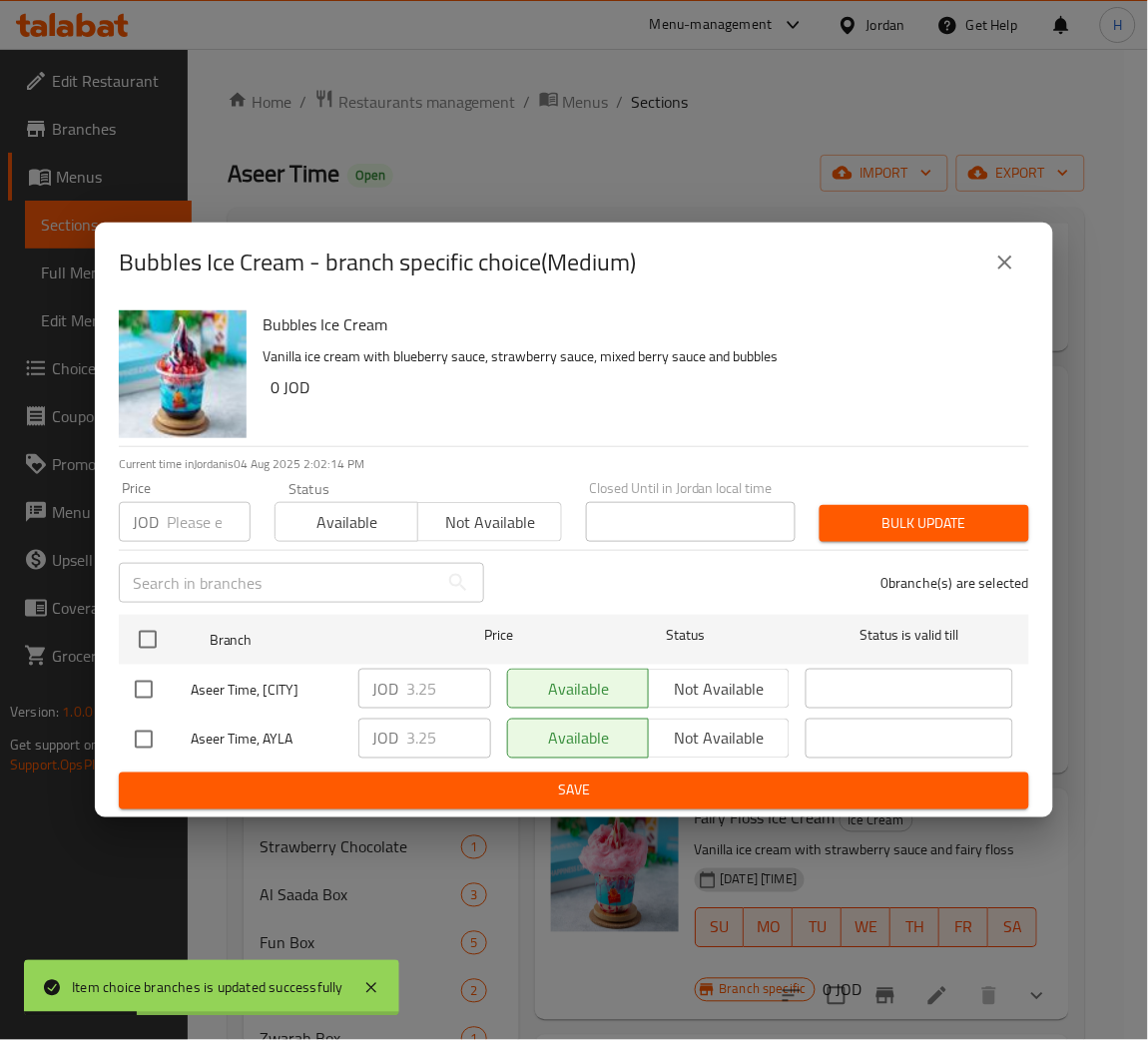 click at bounding box center (144, 740) 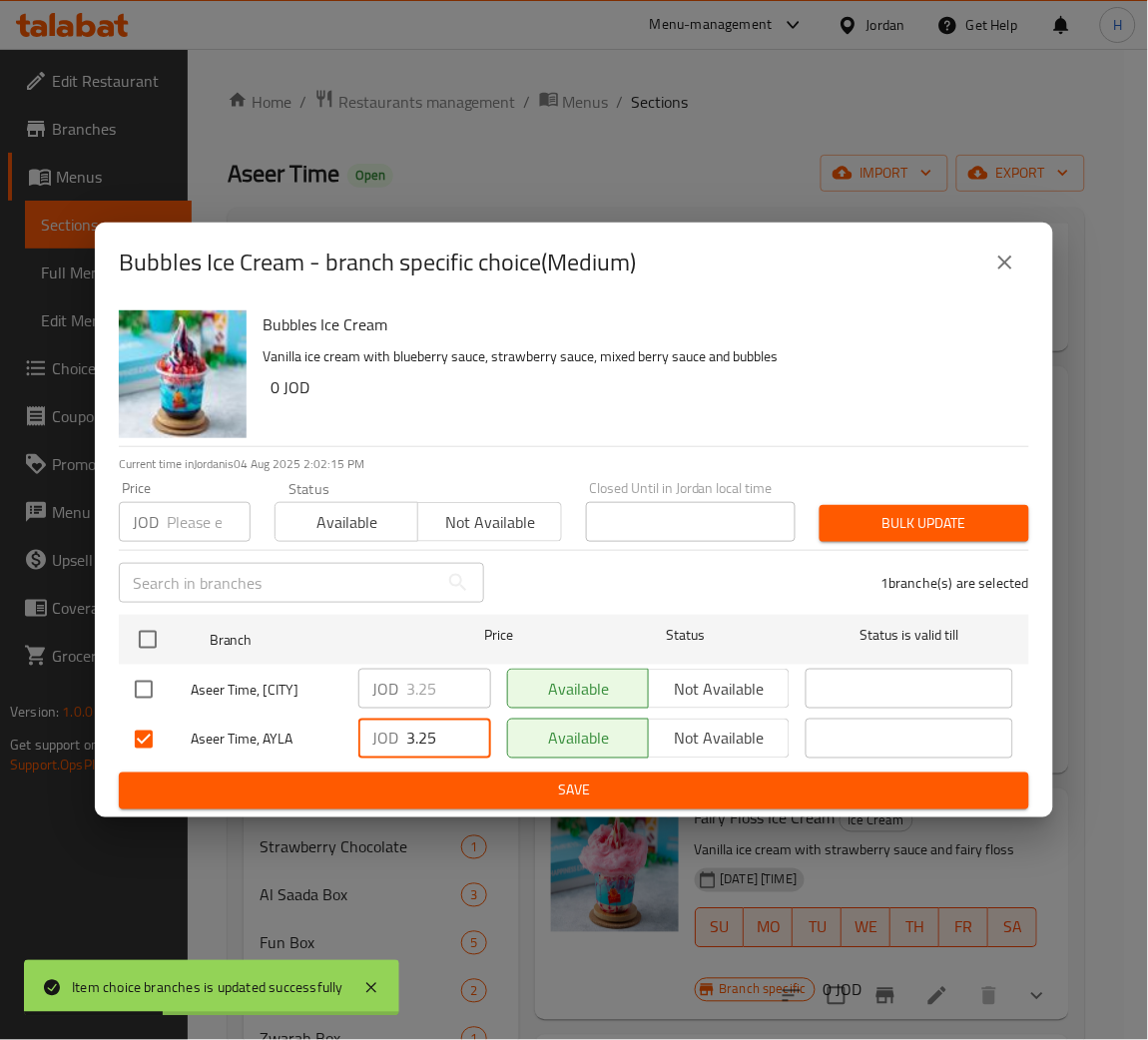 drag, startPoint x: 448, startPoint y: 737, endPoint x: 297, endPoint y: 743, distance: 151.11916 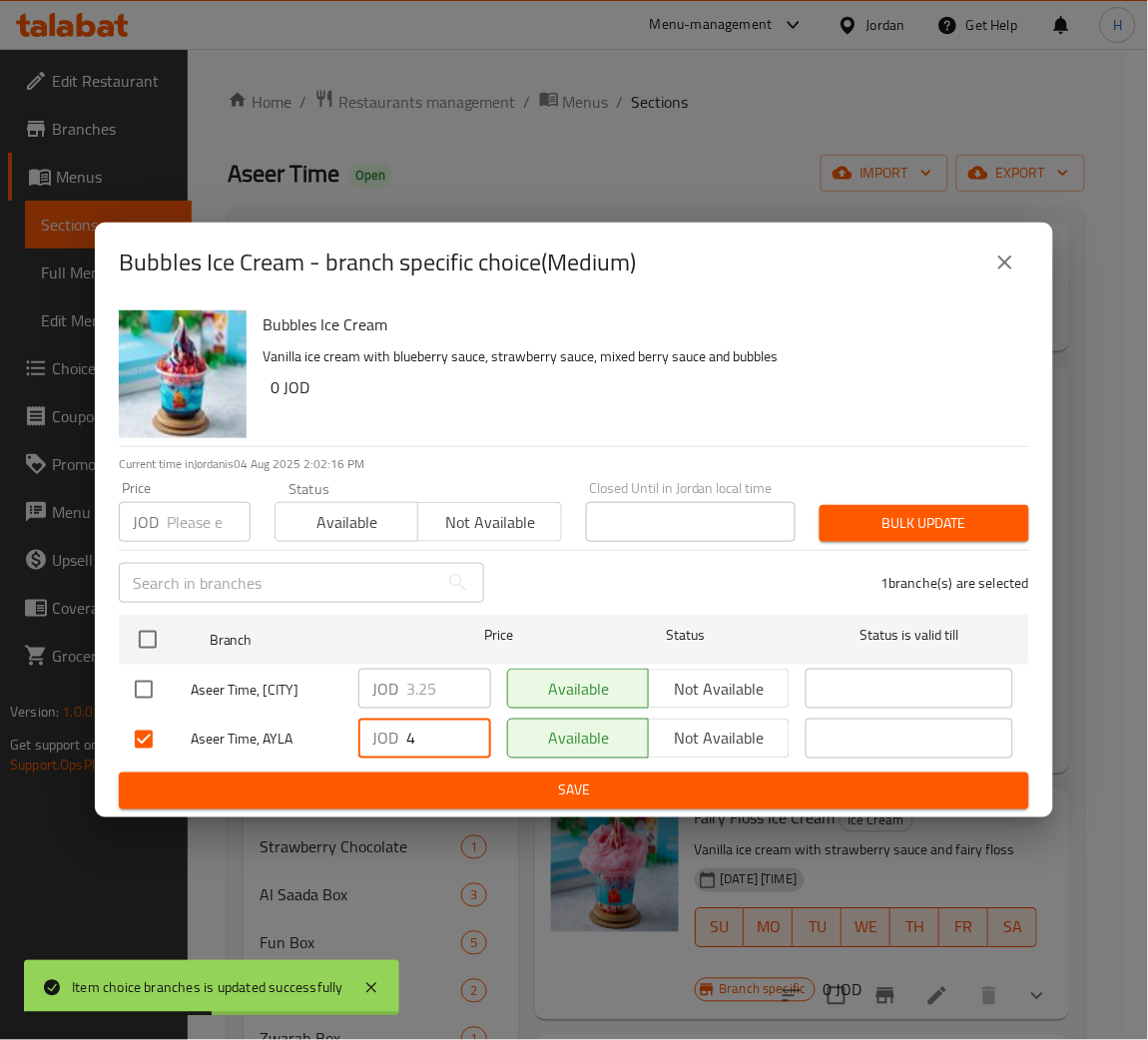 type on "4" 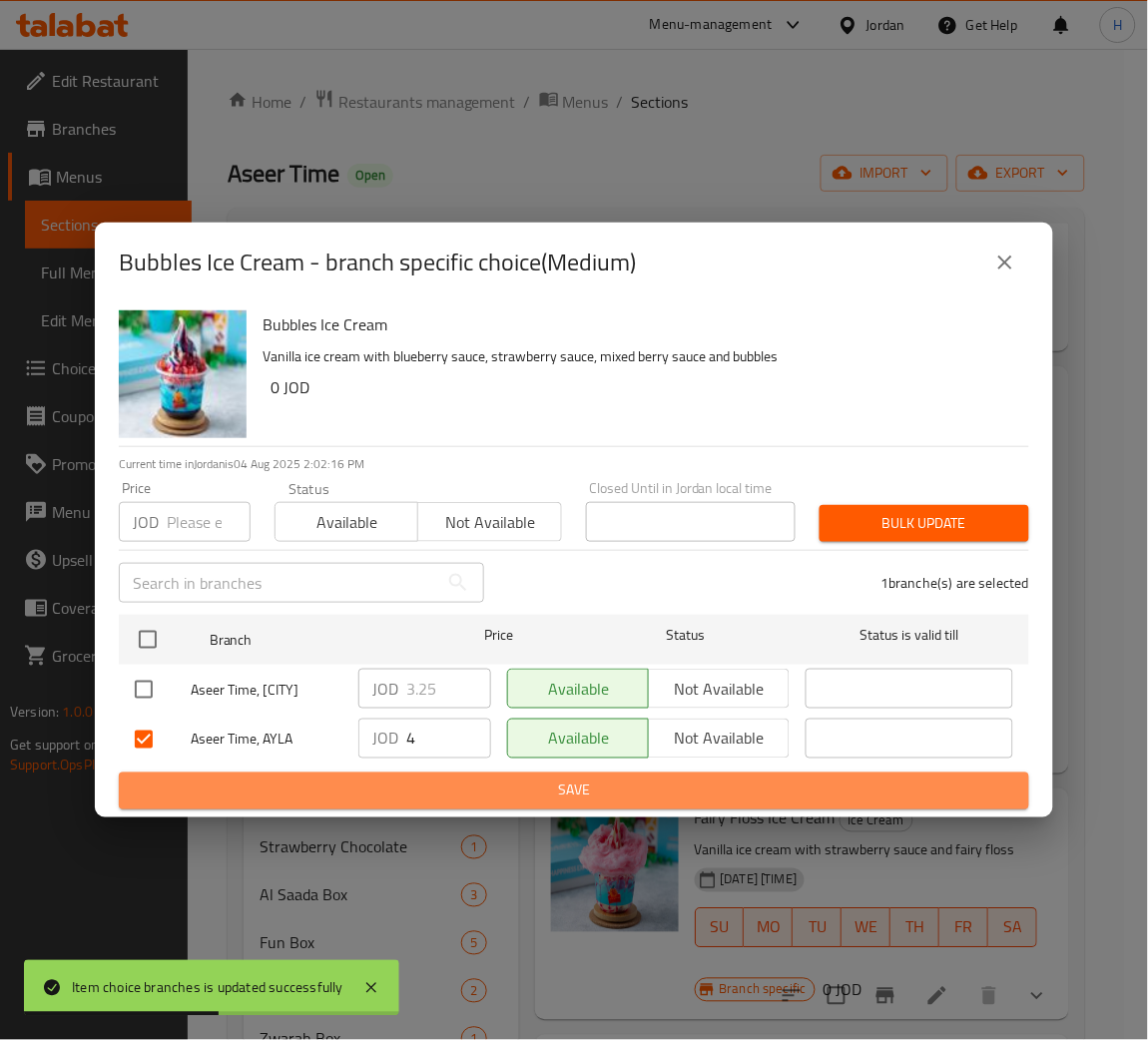 click on "Save" at bounding box center (574, 790) 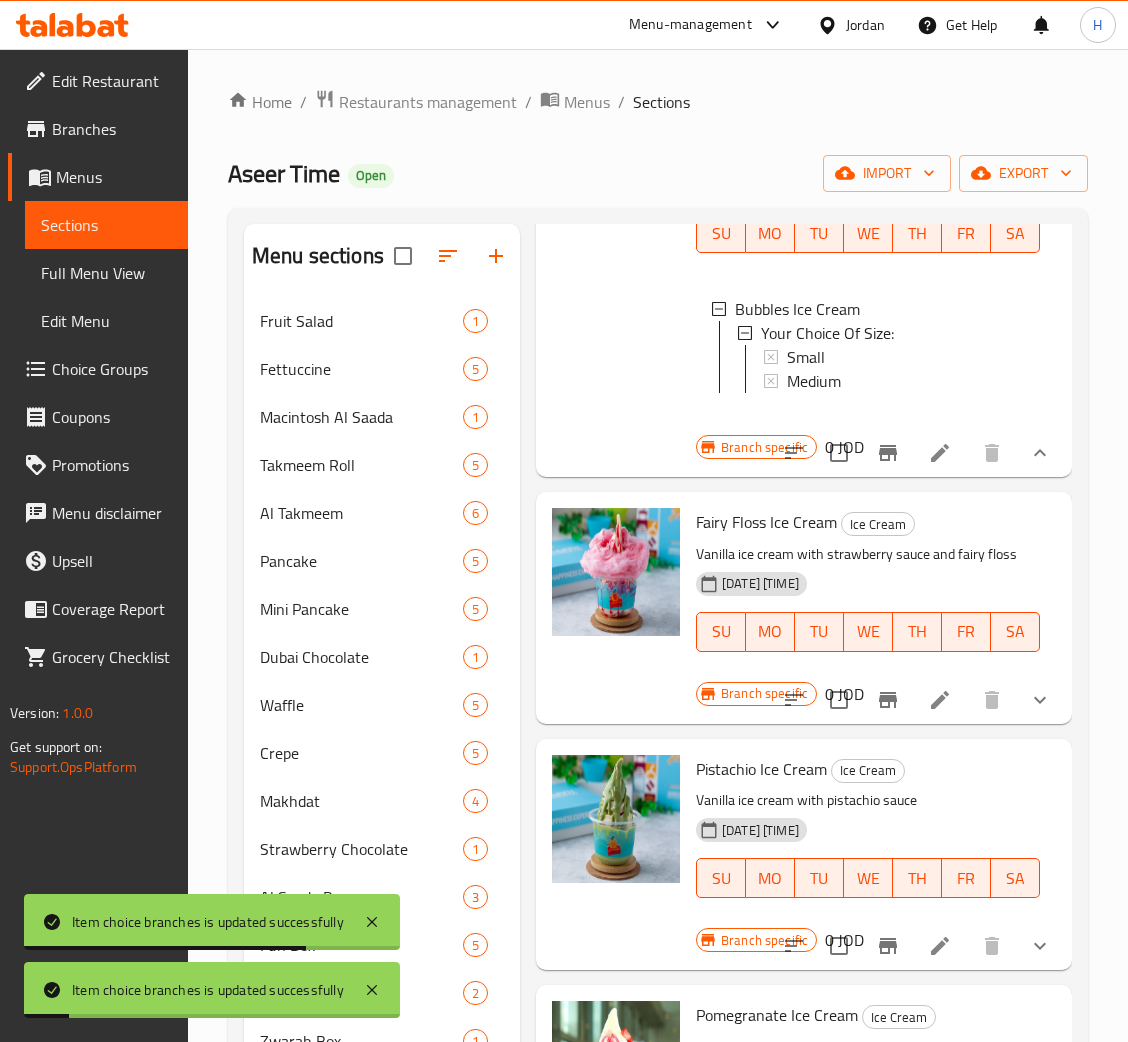 scroll, scrollTop: 1050, scrollLeft: 0, axis: vertical 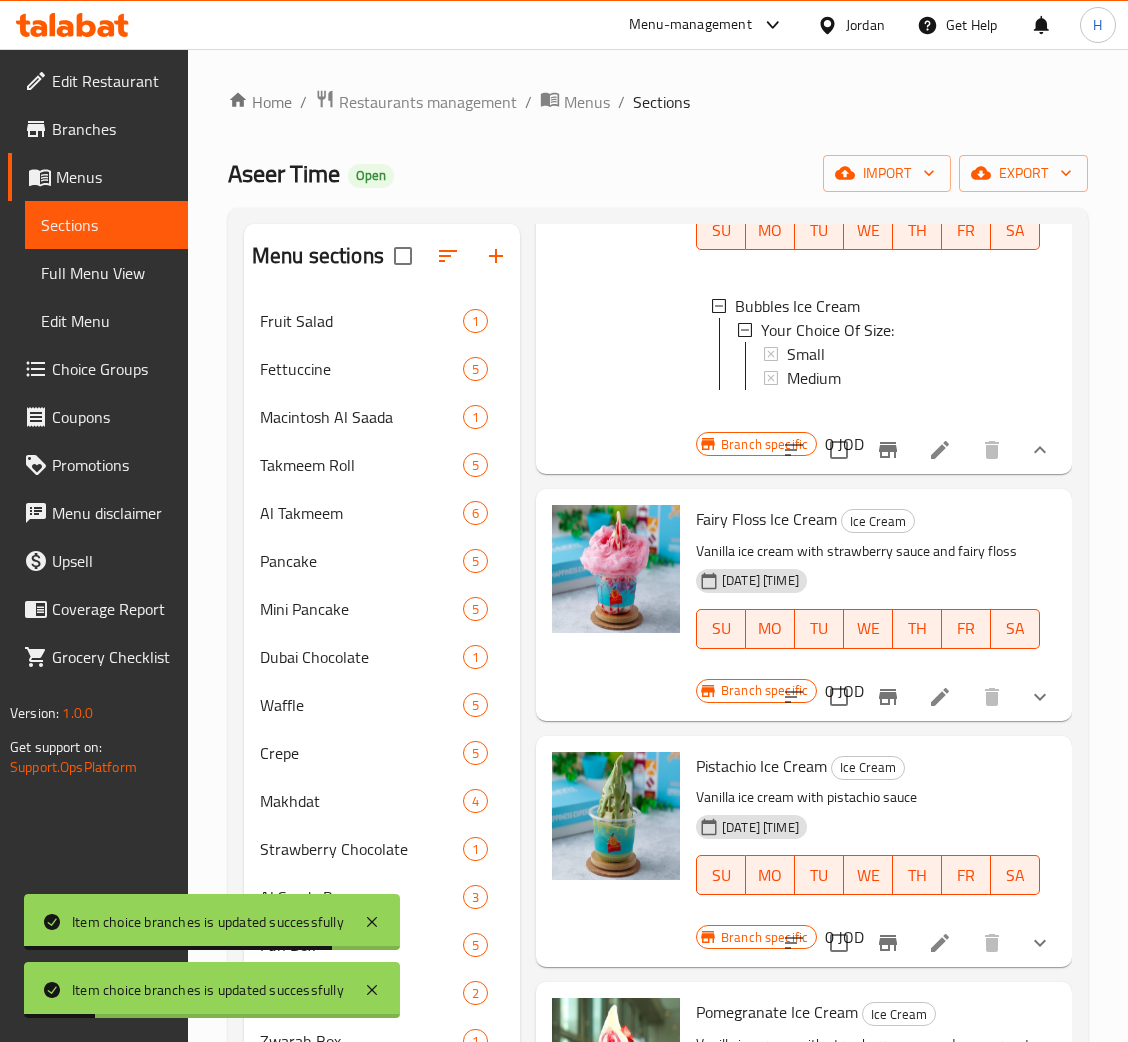 click at bounding box center [1040, 697] 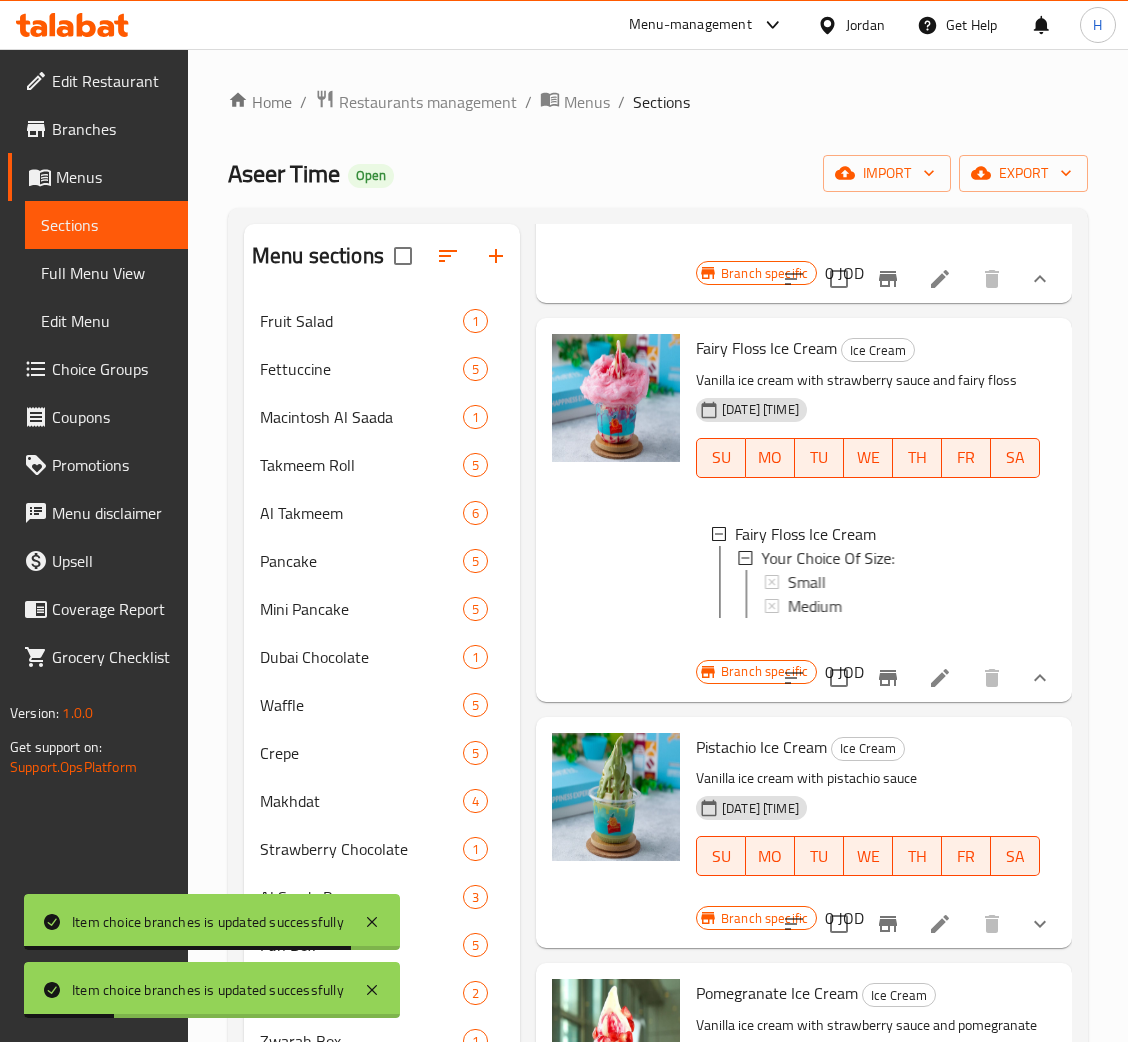 scroll, scrollTop: 1349, scrollLeft: 0, axis: vertical 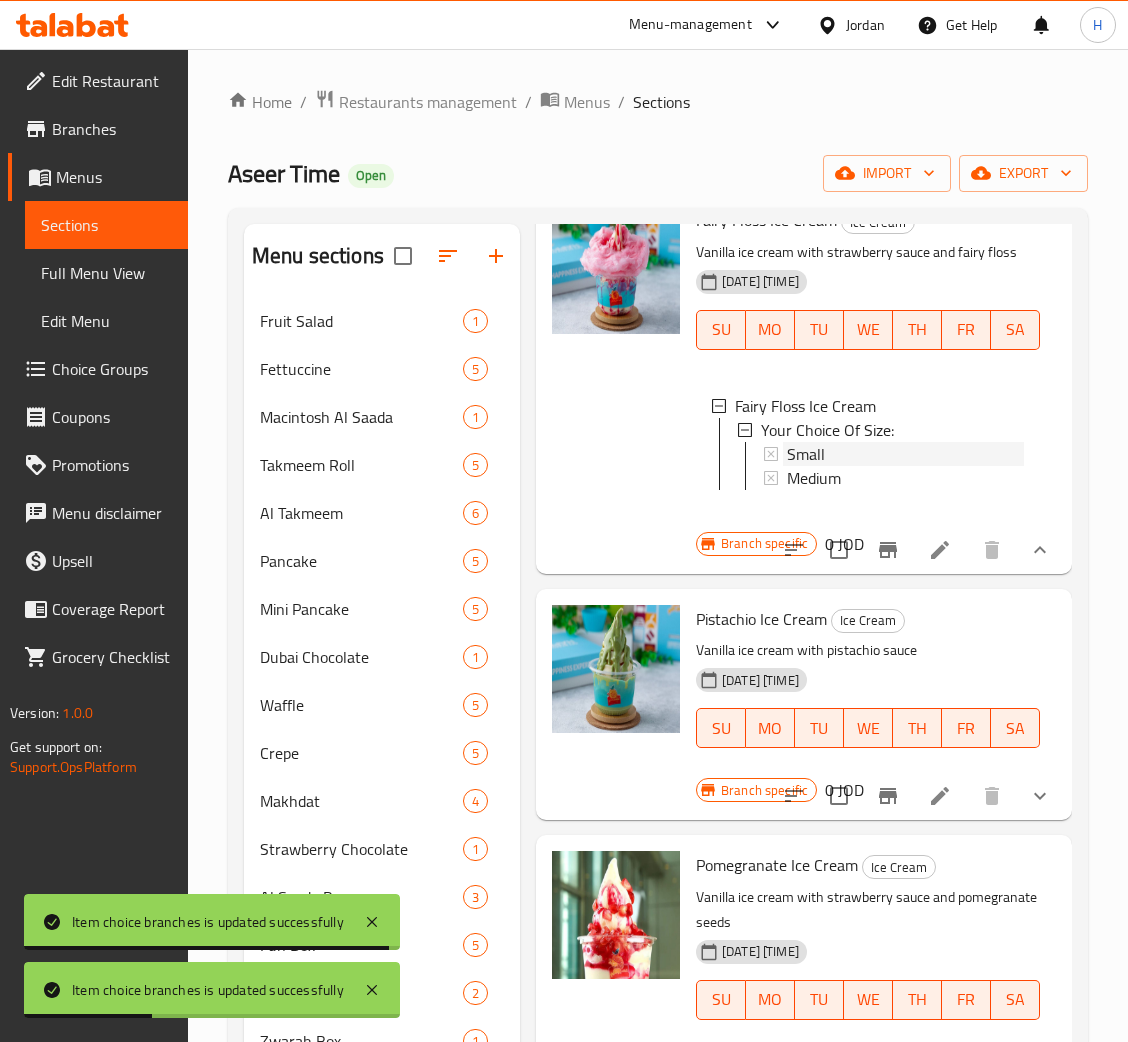 click on "Small" at bounding box center (806, 454) 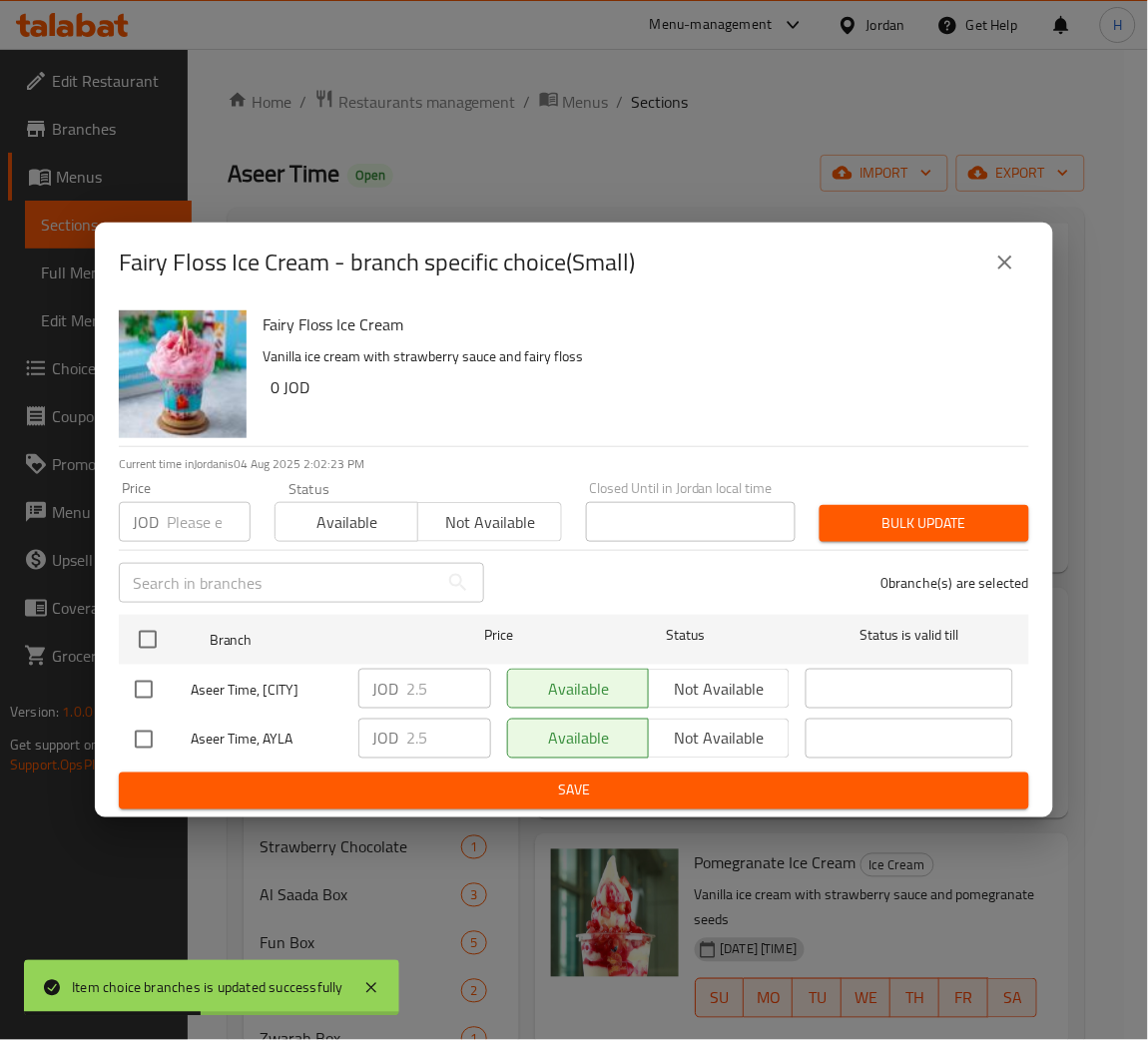 click at bounding box center [144, 740] 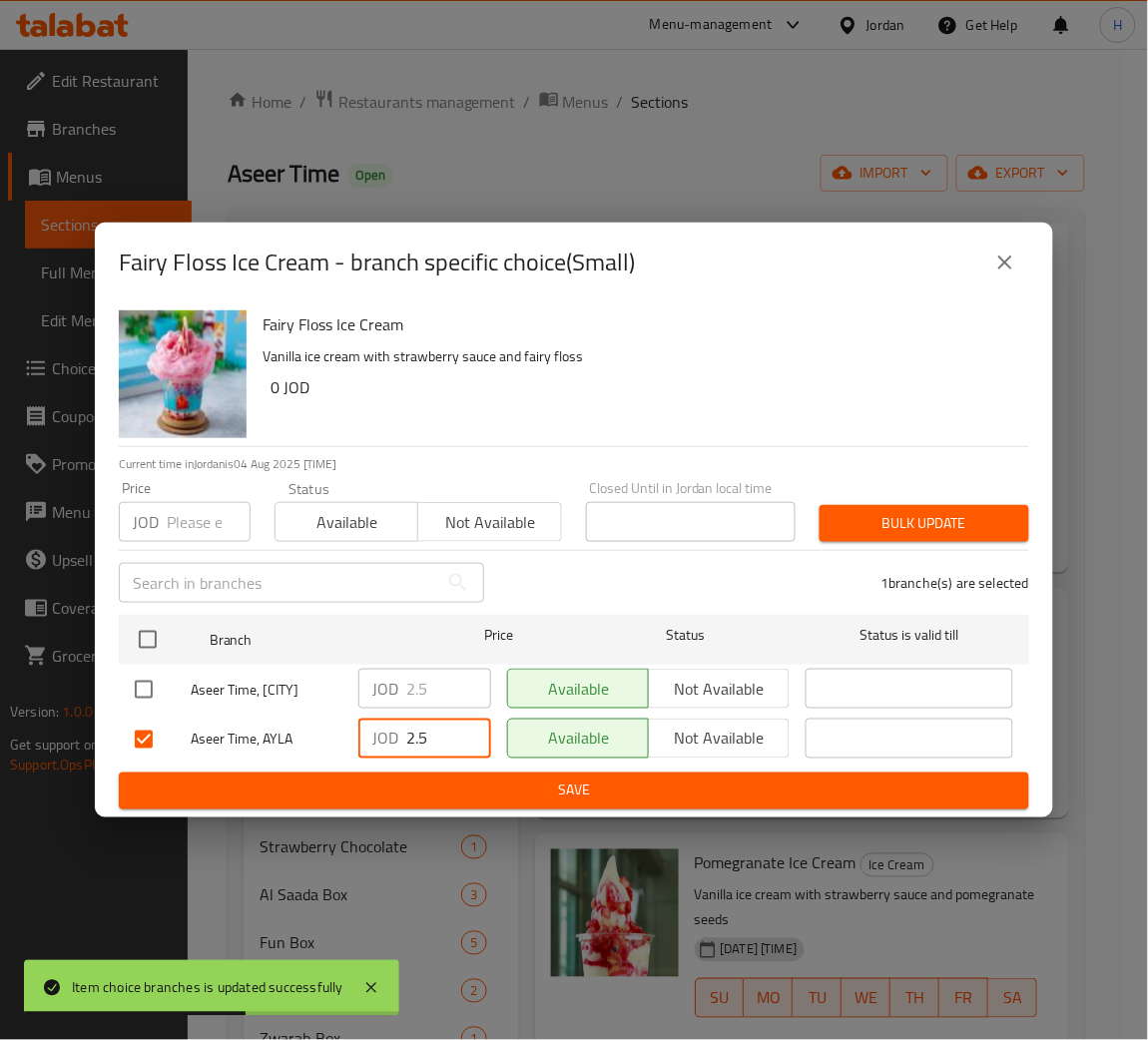click on "Aseer Time, AYLA JOD 2.5 ​ Available Not available ​" at bounding box center [574, 740] 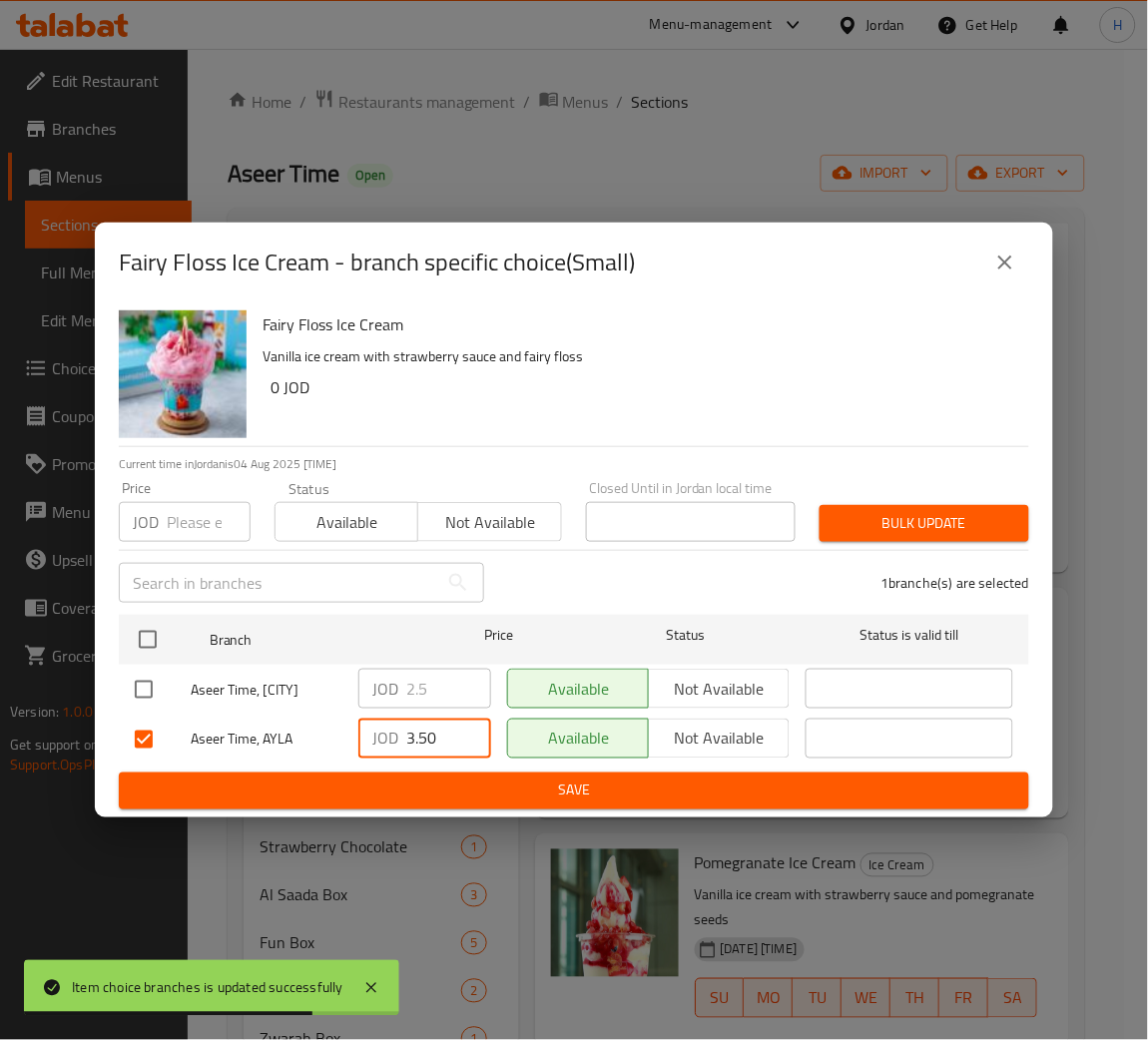 type on "3.50" 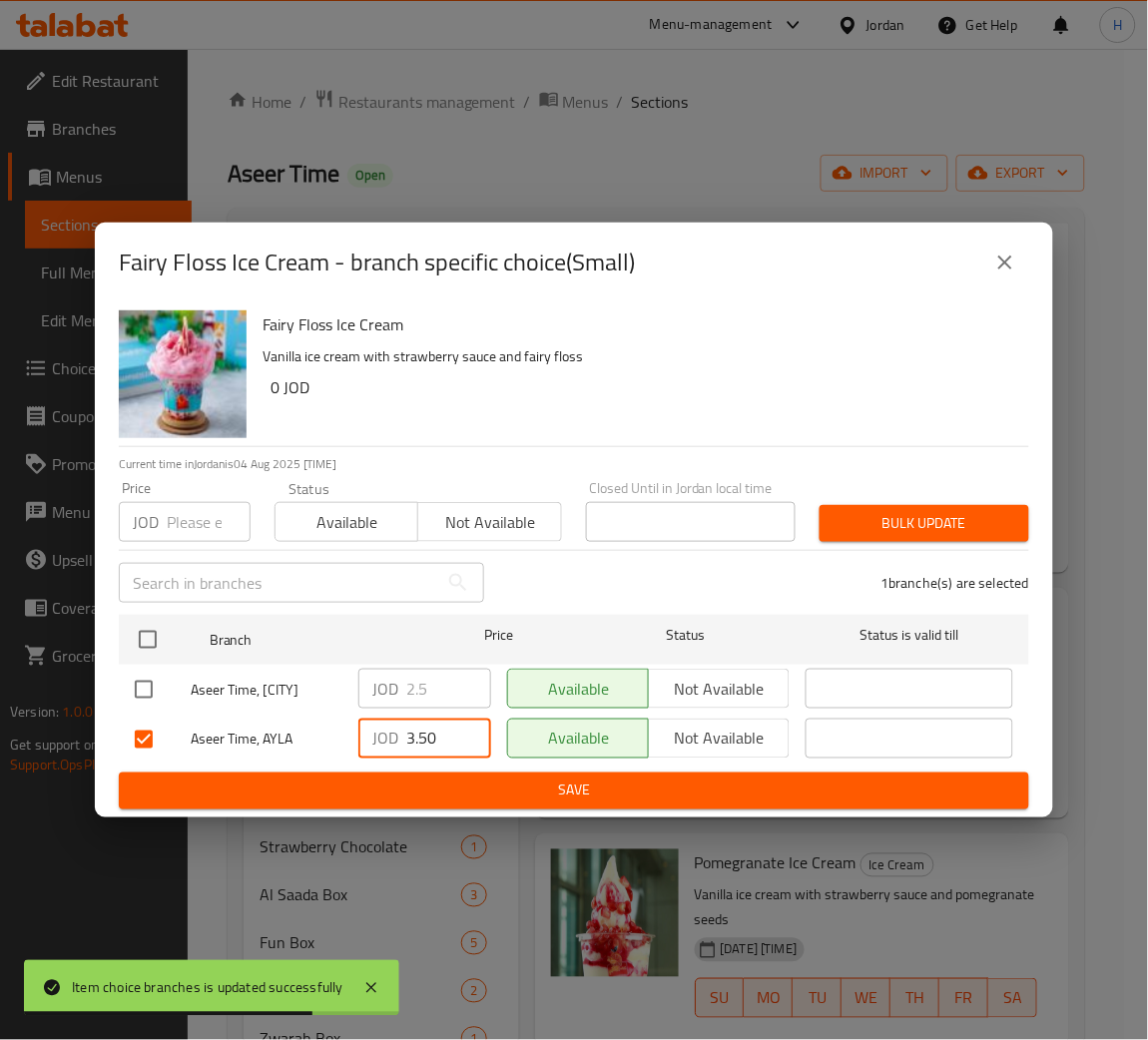 click on "Save" at bounding box center (574, 790) 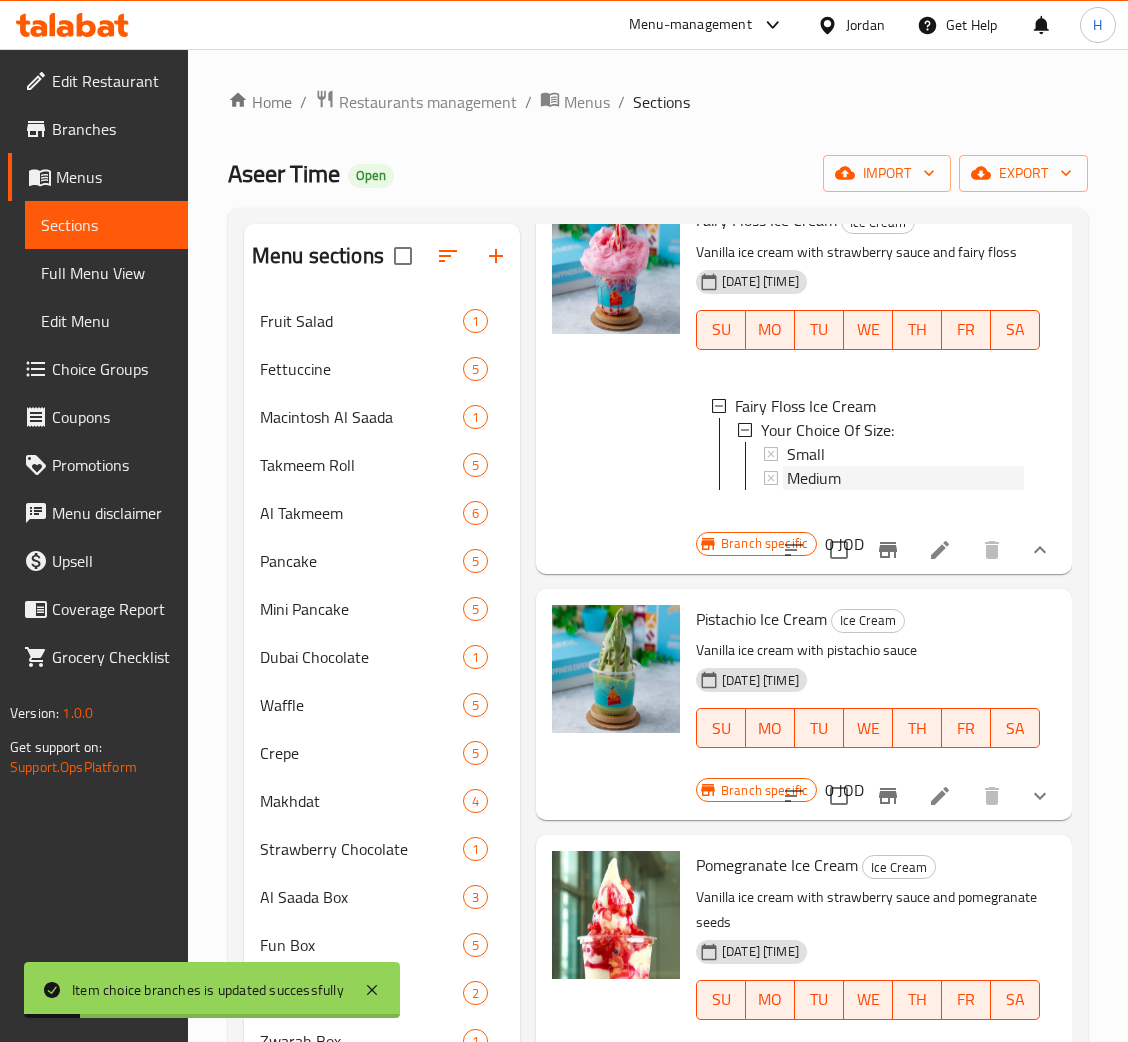 click on "Medium" at bounding box center [814, 478] 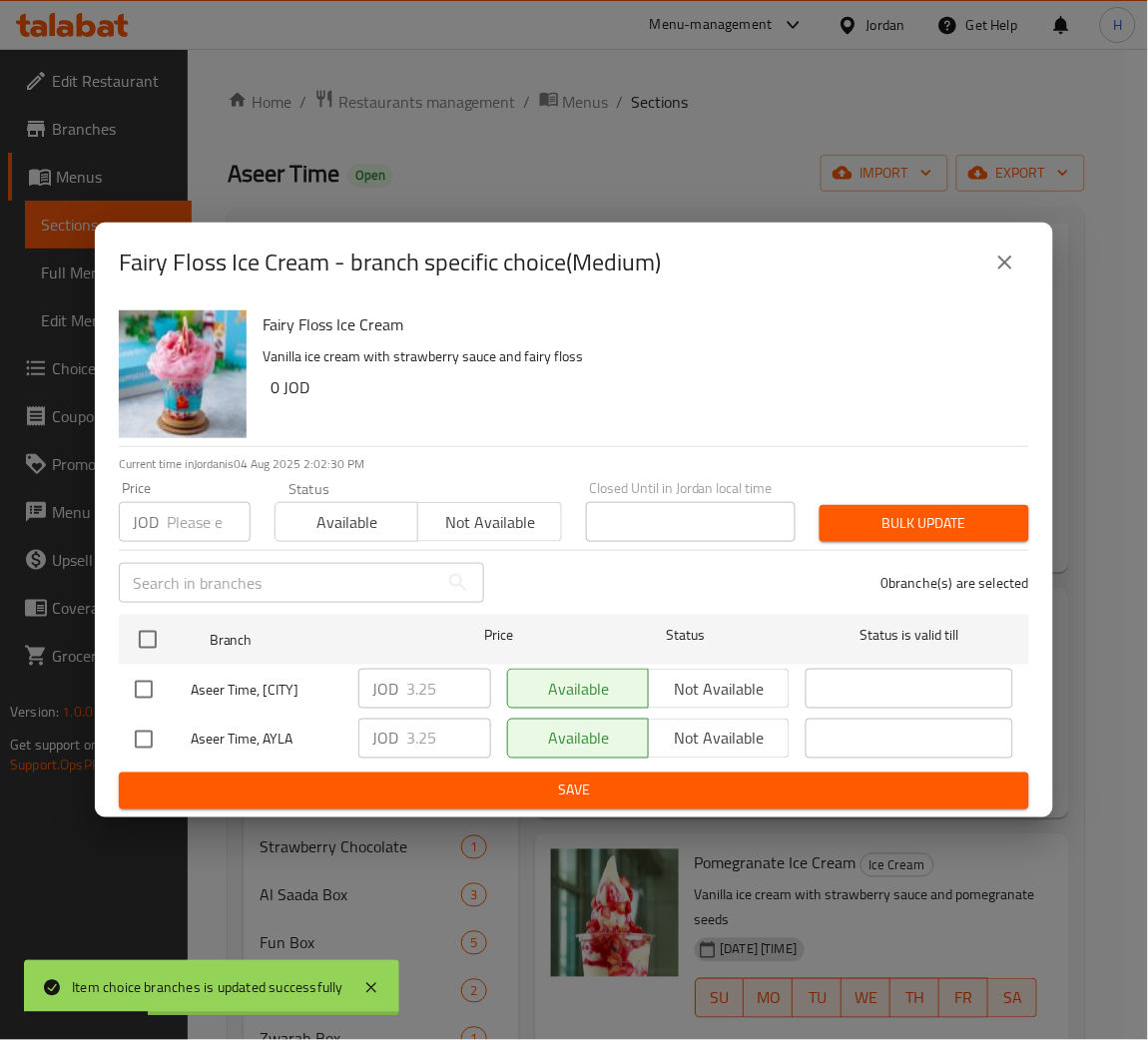 click at bounding box center [144, 740] 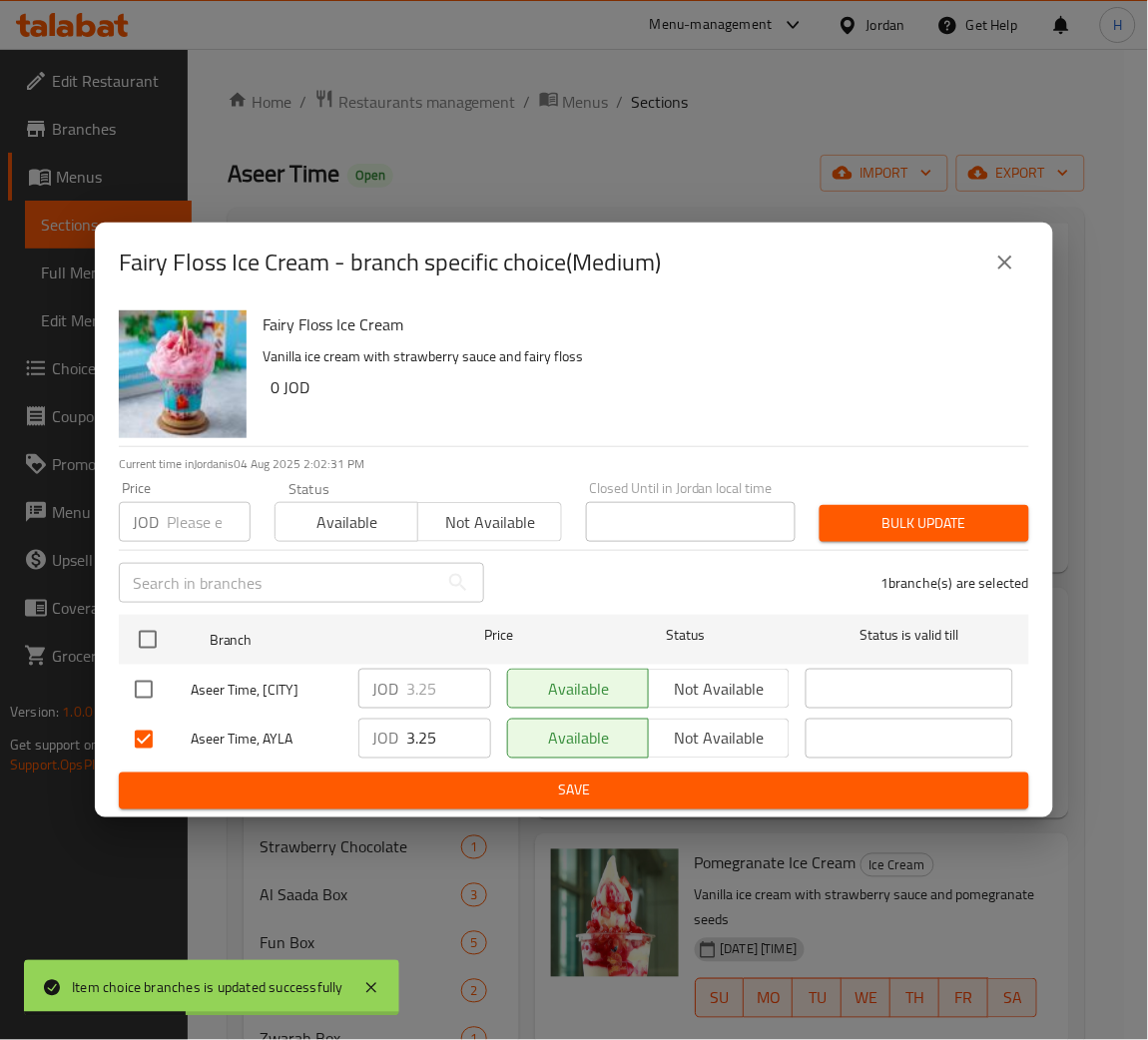 drag, startPoint x: 456, startPoint y: 742, endPoint x: 259, endPoint y: 777, distance: 200.08498 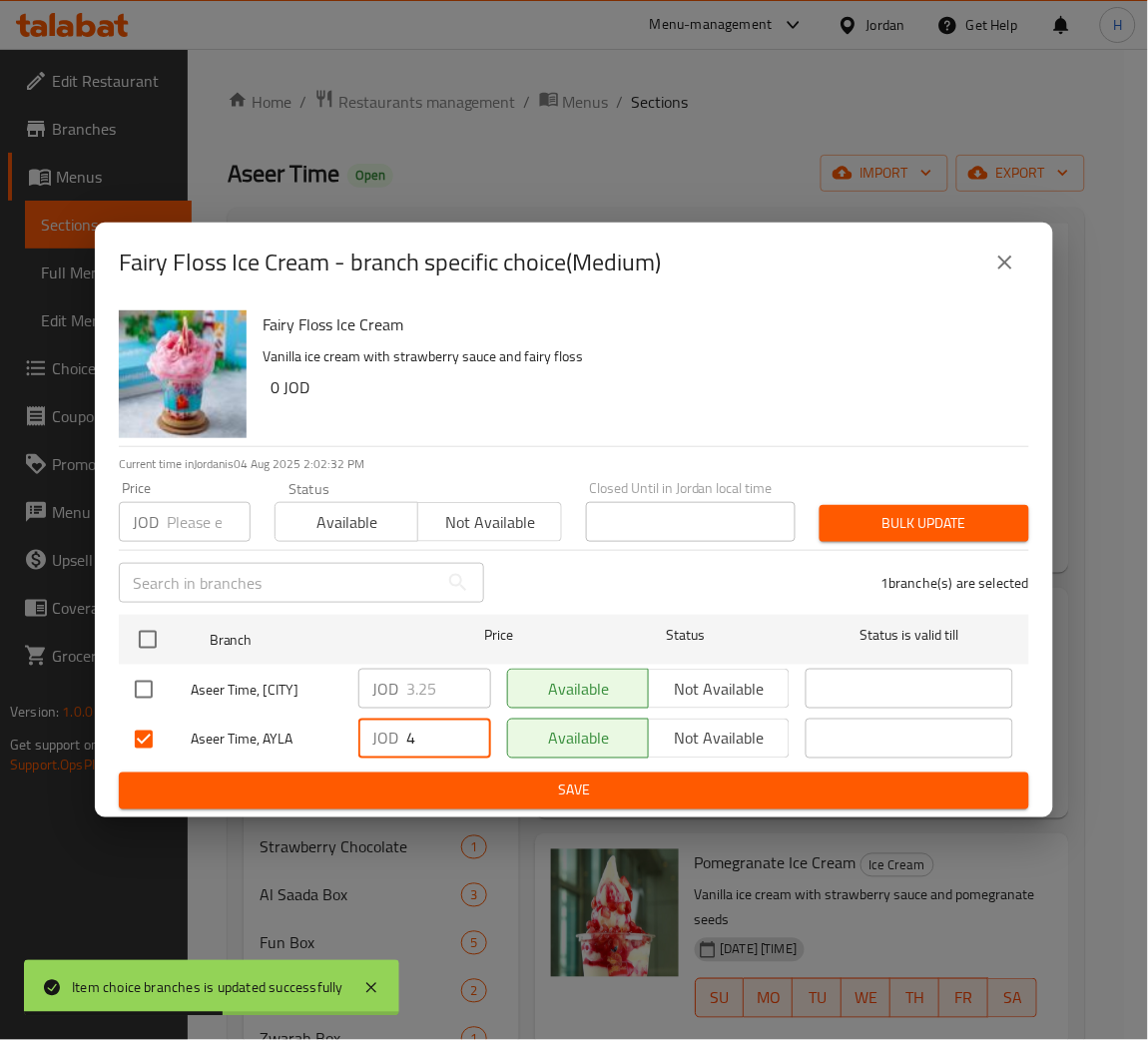 type on "4" 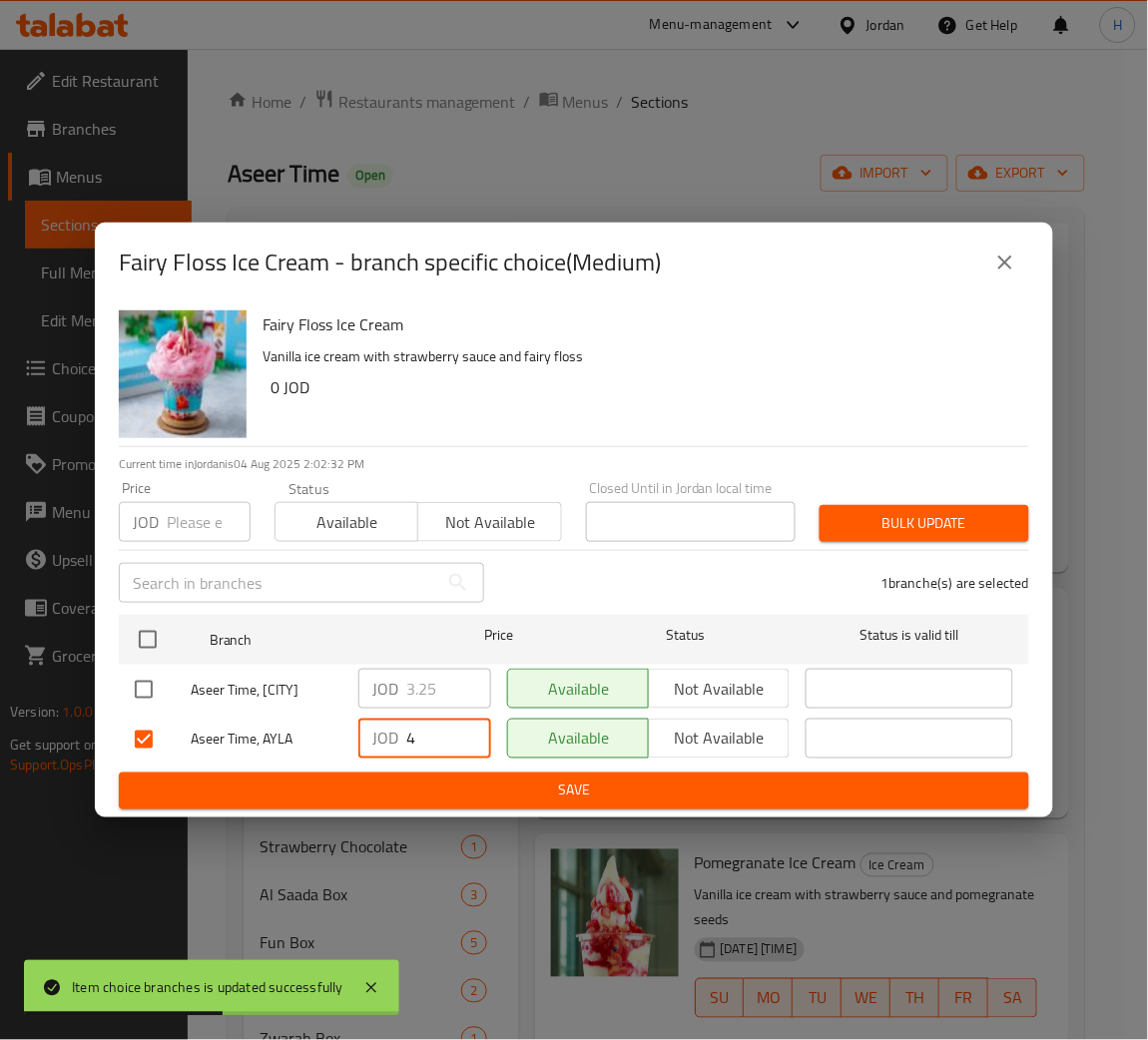 click on "Save" at bounding box center [574, 790] 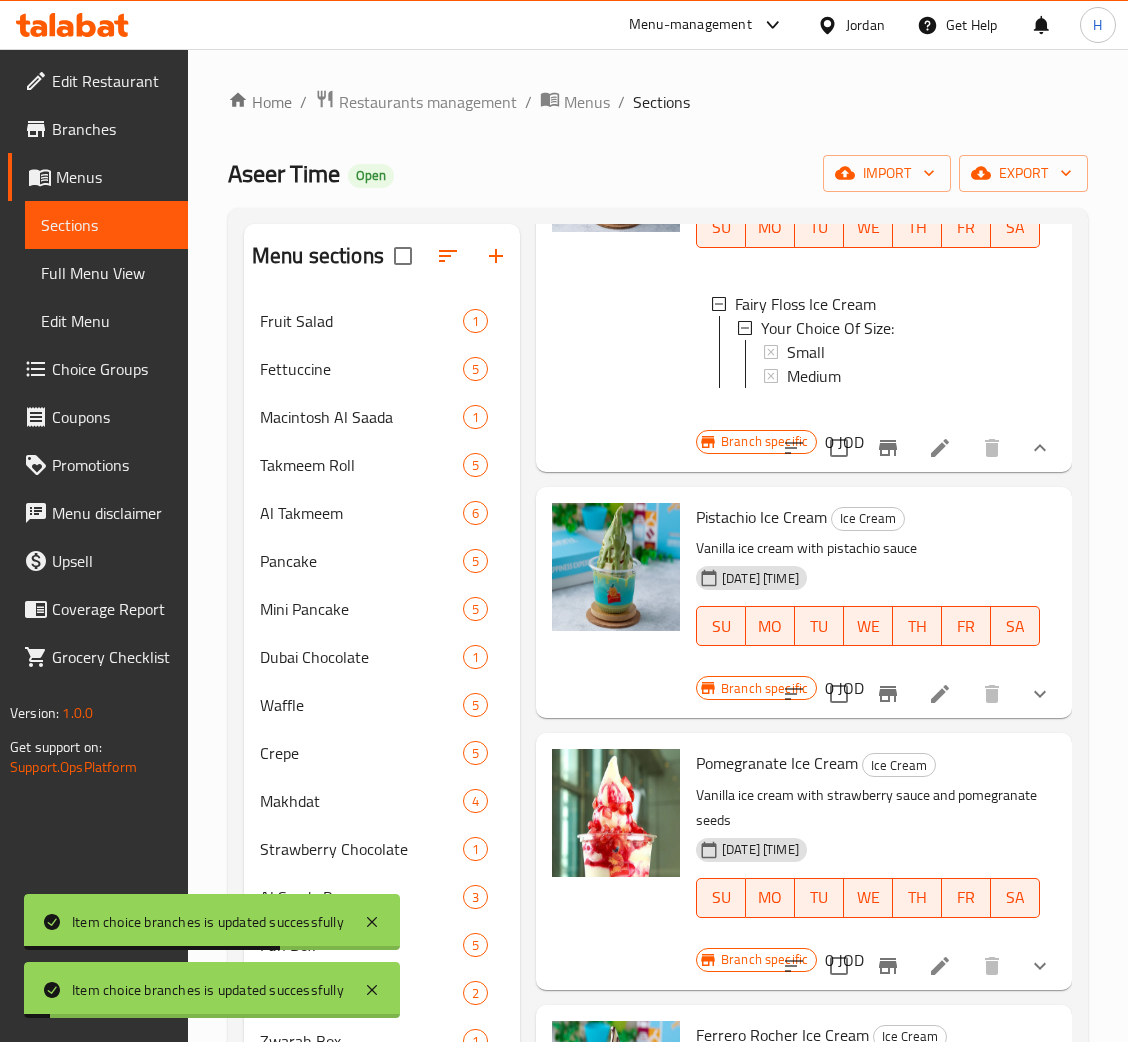 scroll, scrollTop: 1649, scrollLeft: 0, axis: vertical 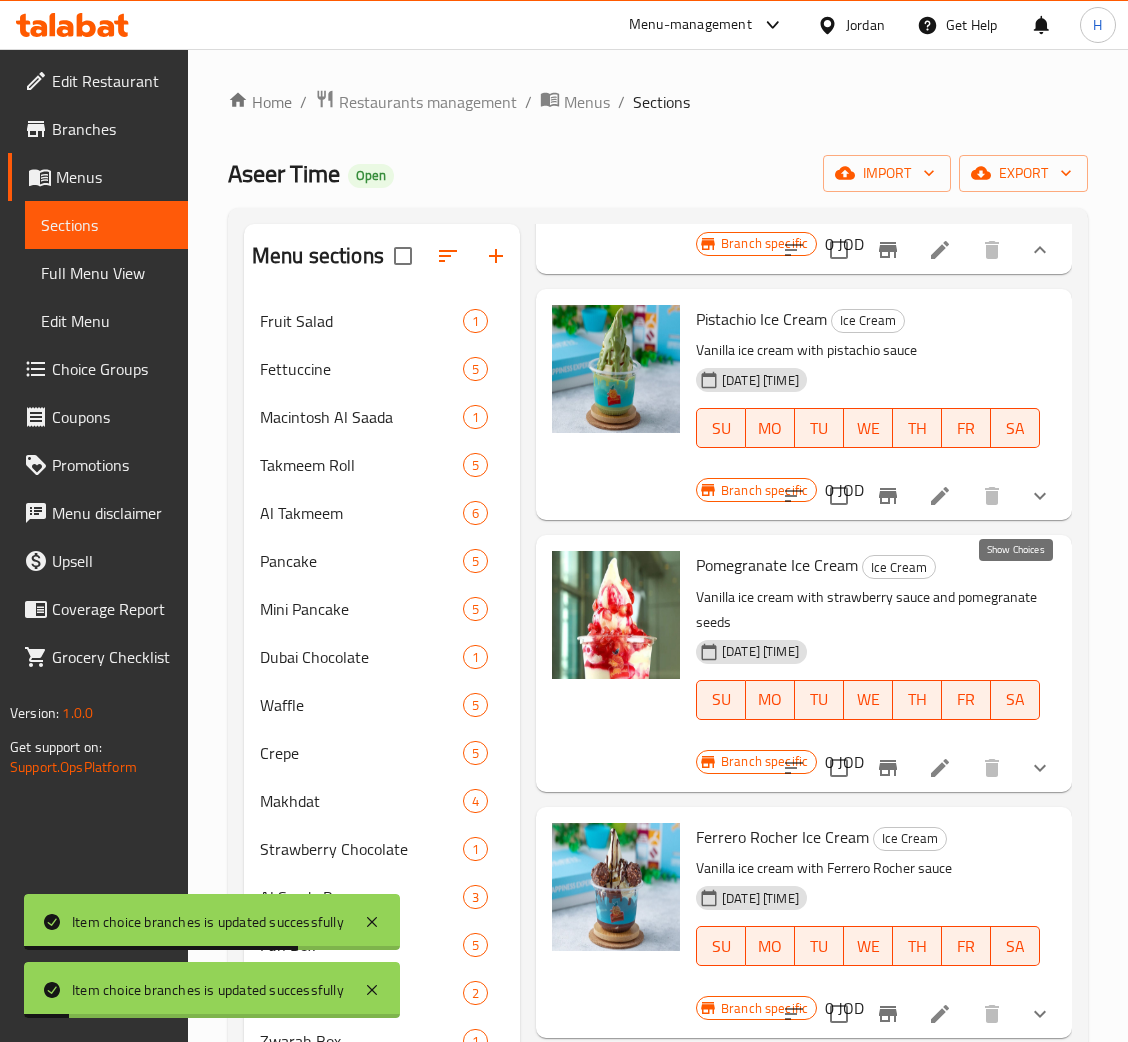 click 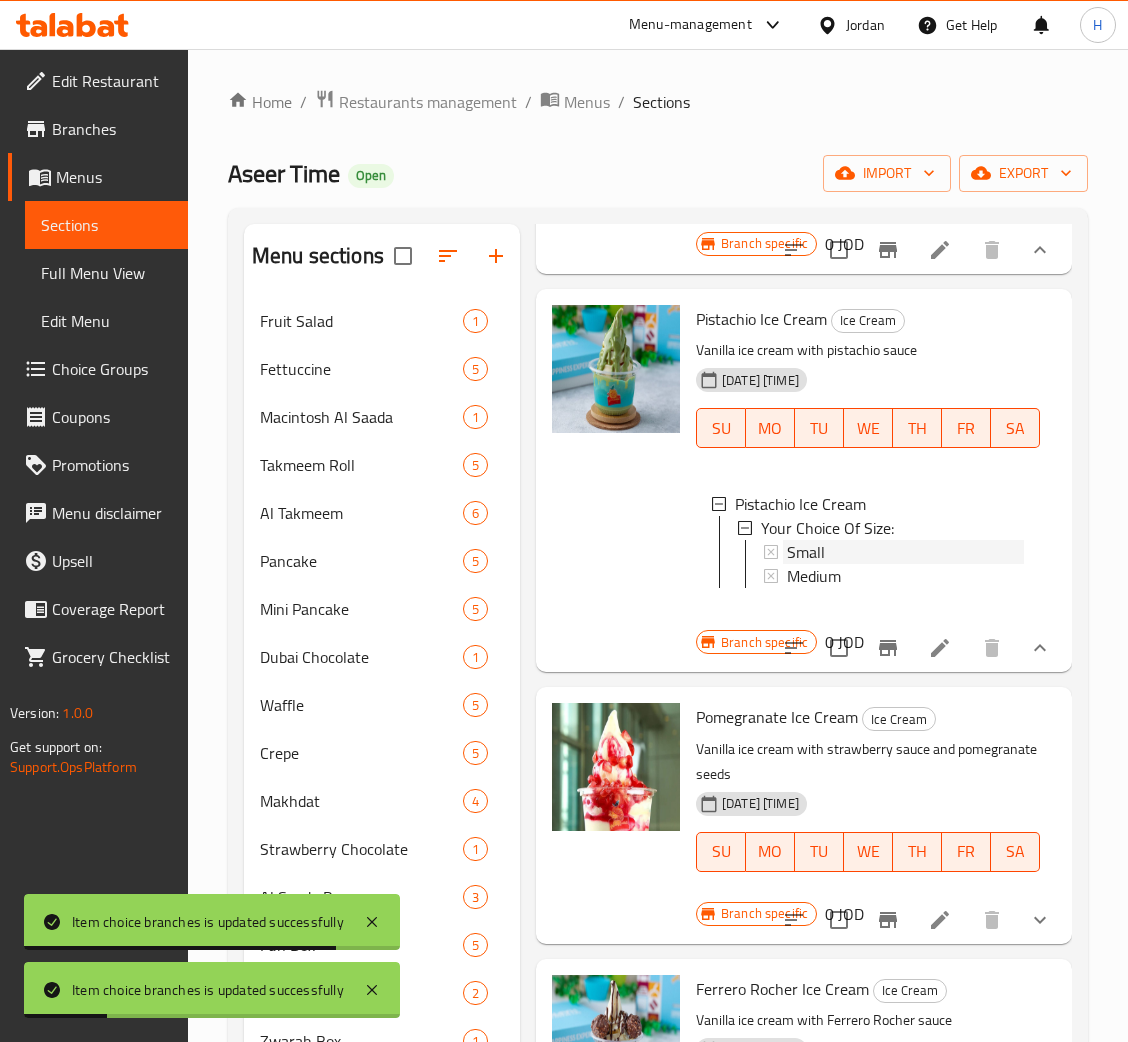 click on "Small" at bounding box center [806, 552] 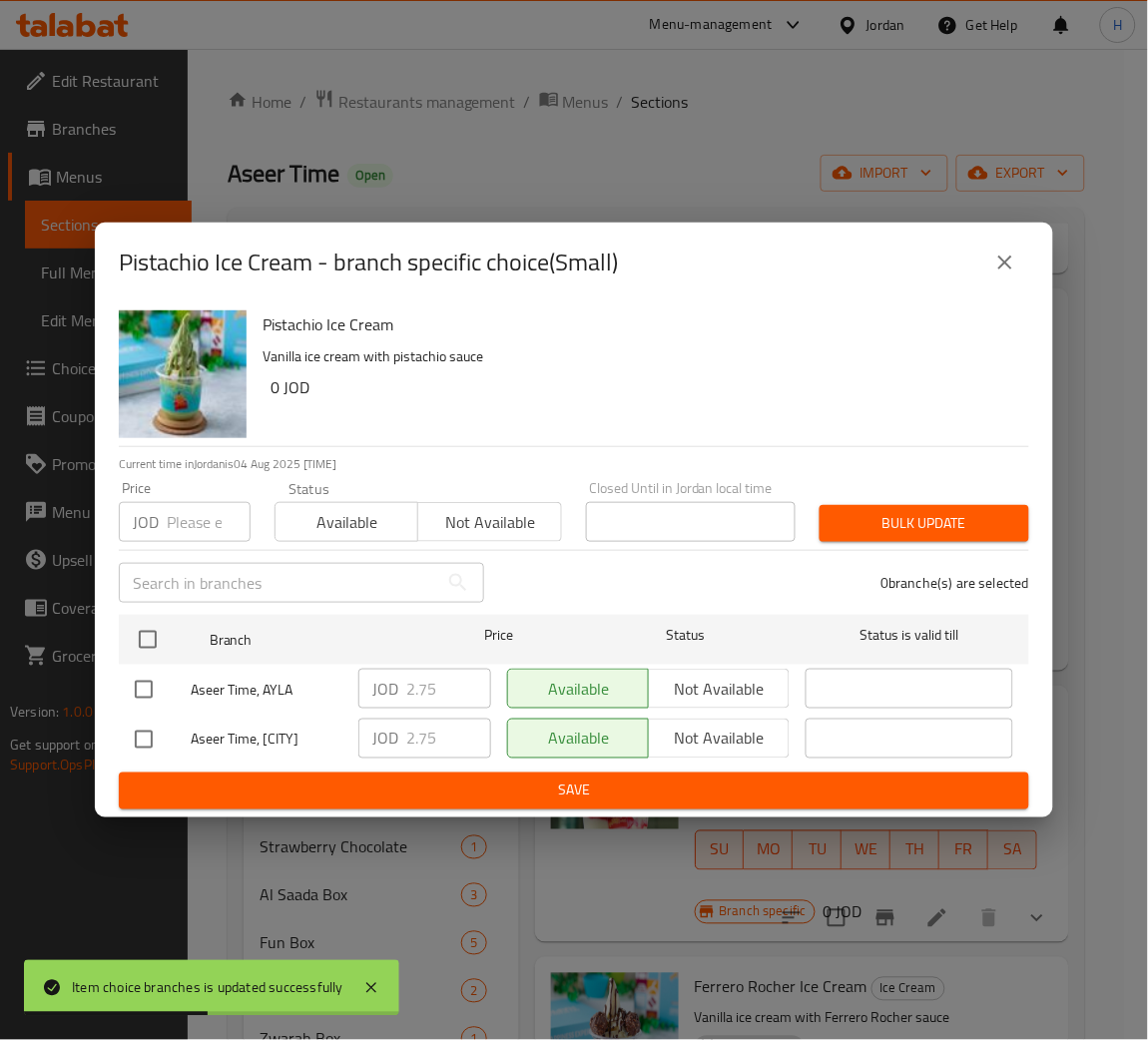 click at bounding box center [144, 690] 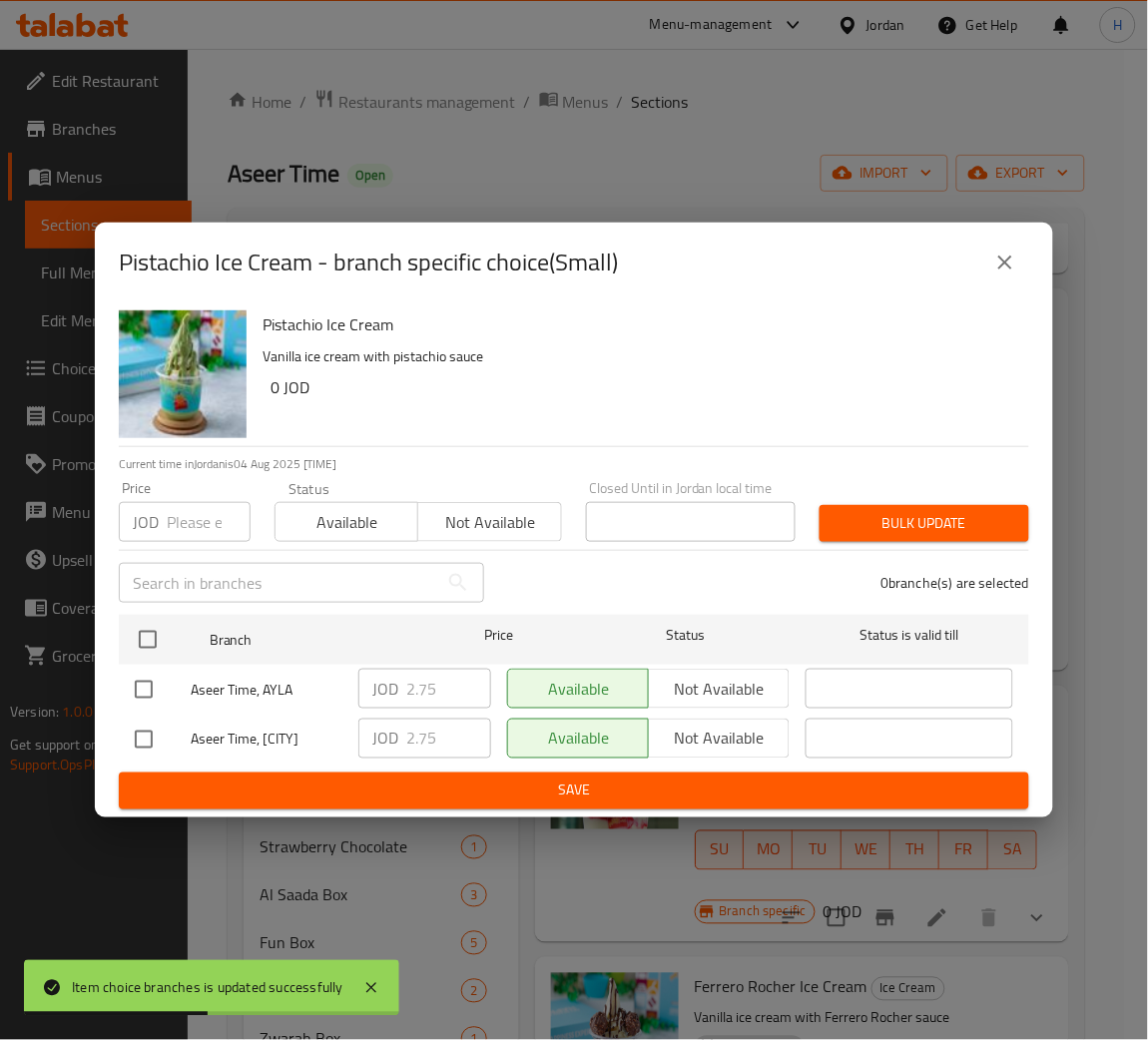 checkbox on "true" 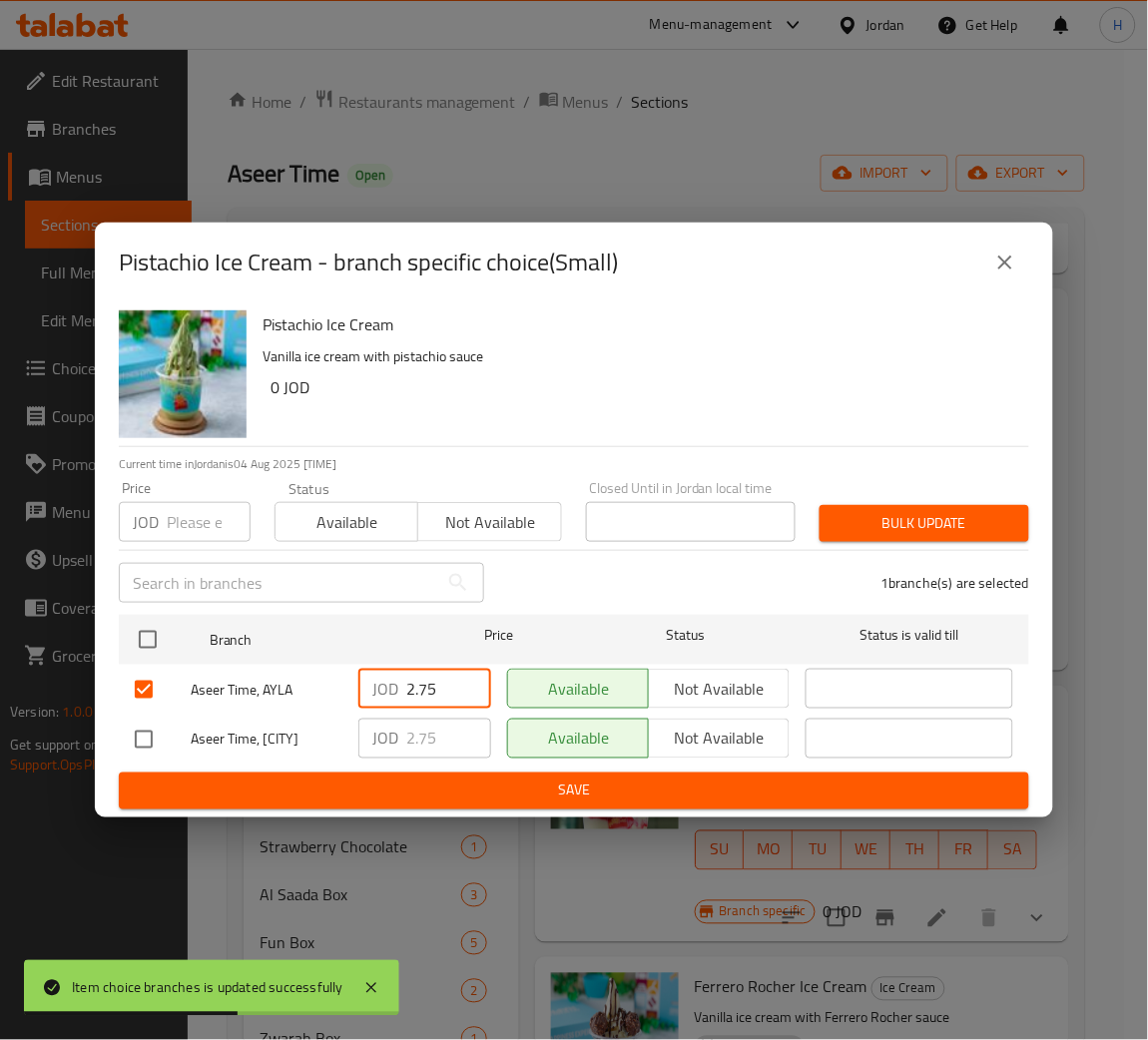 drag, startPoint x: 450, startPoint y: 675, endPoint x: 380, endPoint y: 675, distance: 70 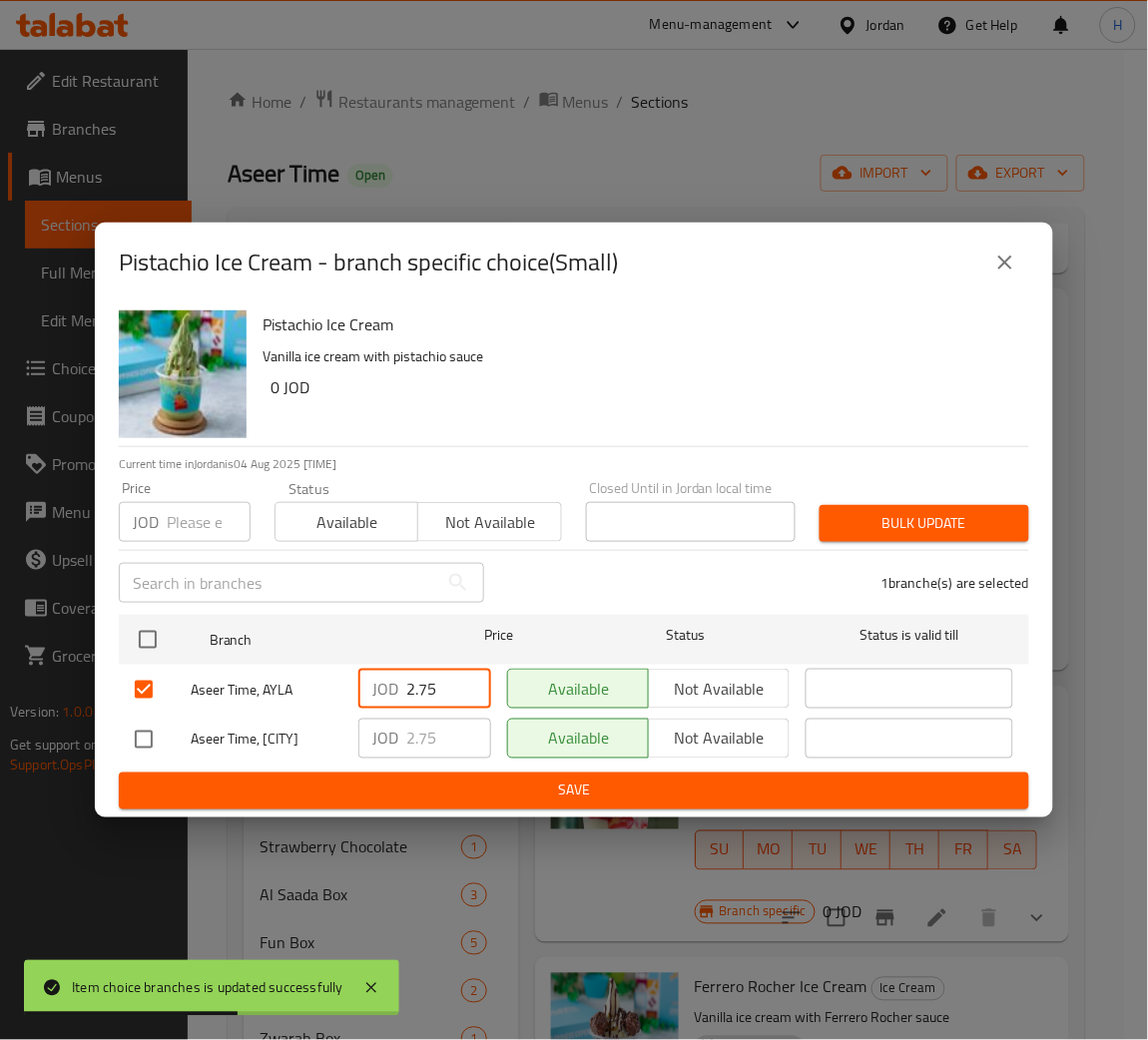 click on "JOD 2.75 ​" at bounding box center (424, 689) 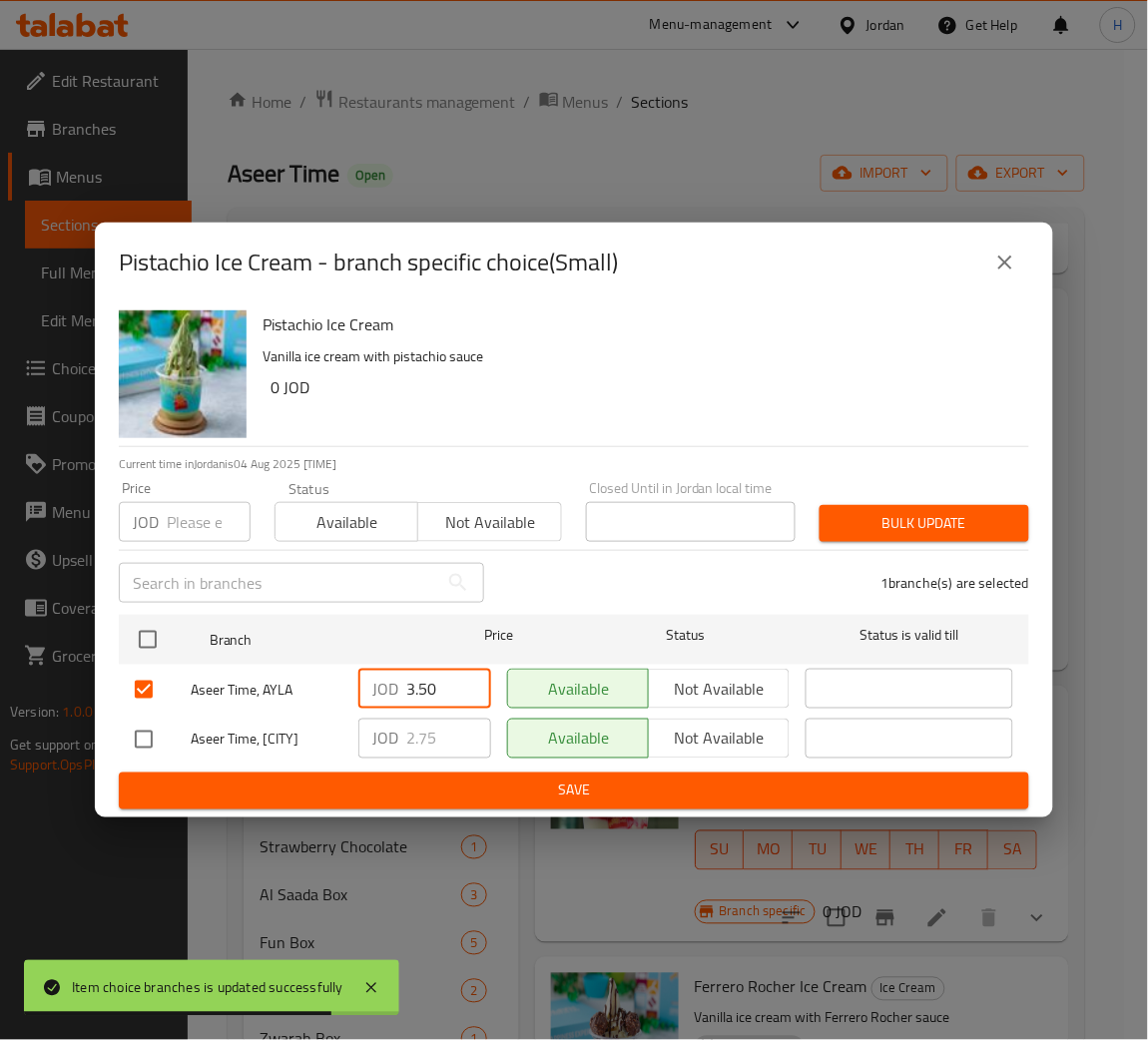 type on "3.50" 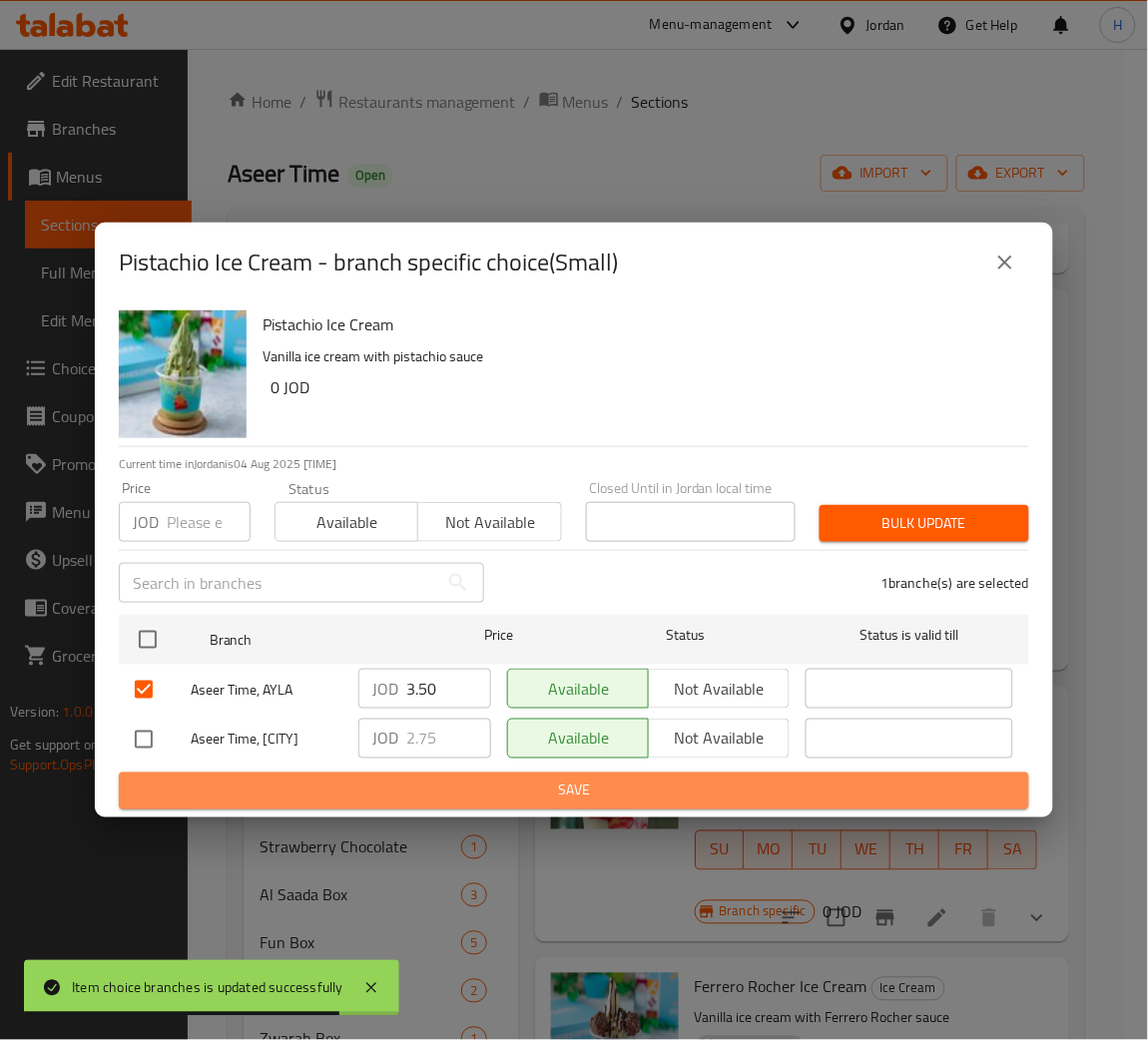 click on "Save" at bounding box center (574, 790) 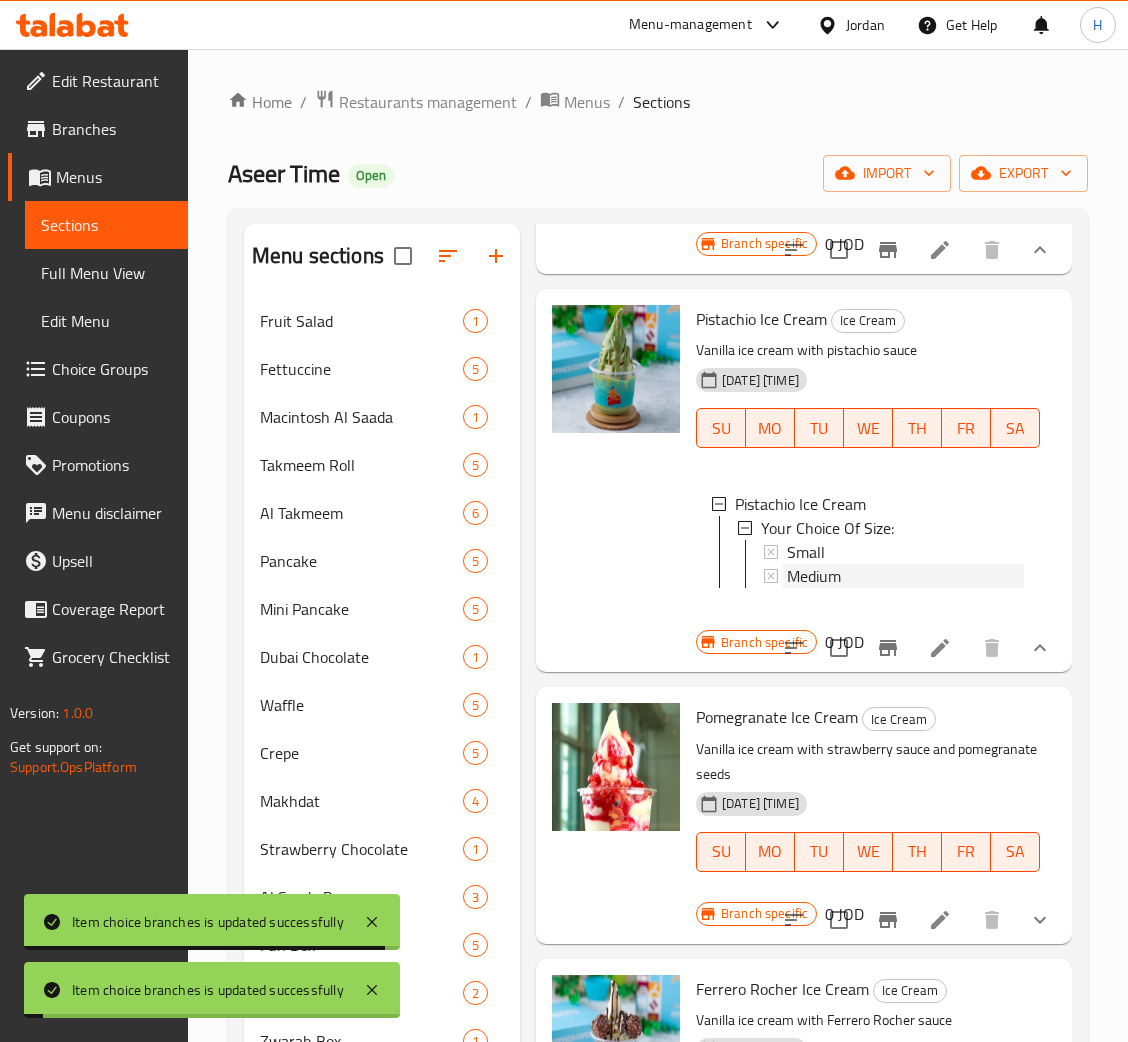 click on "Medium" at bounding box center (905, 576) 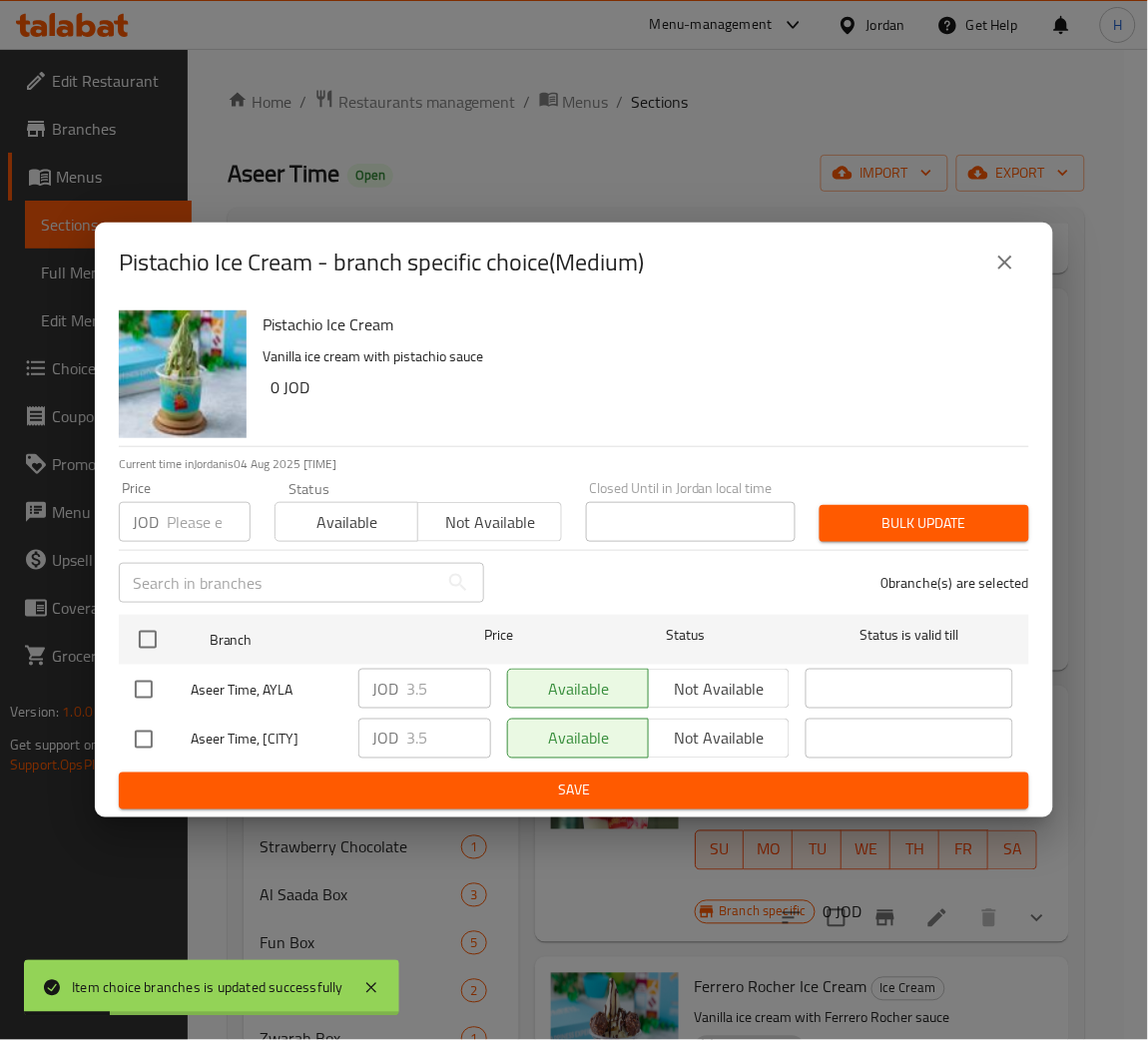 click at bounding box center (144, 690) 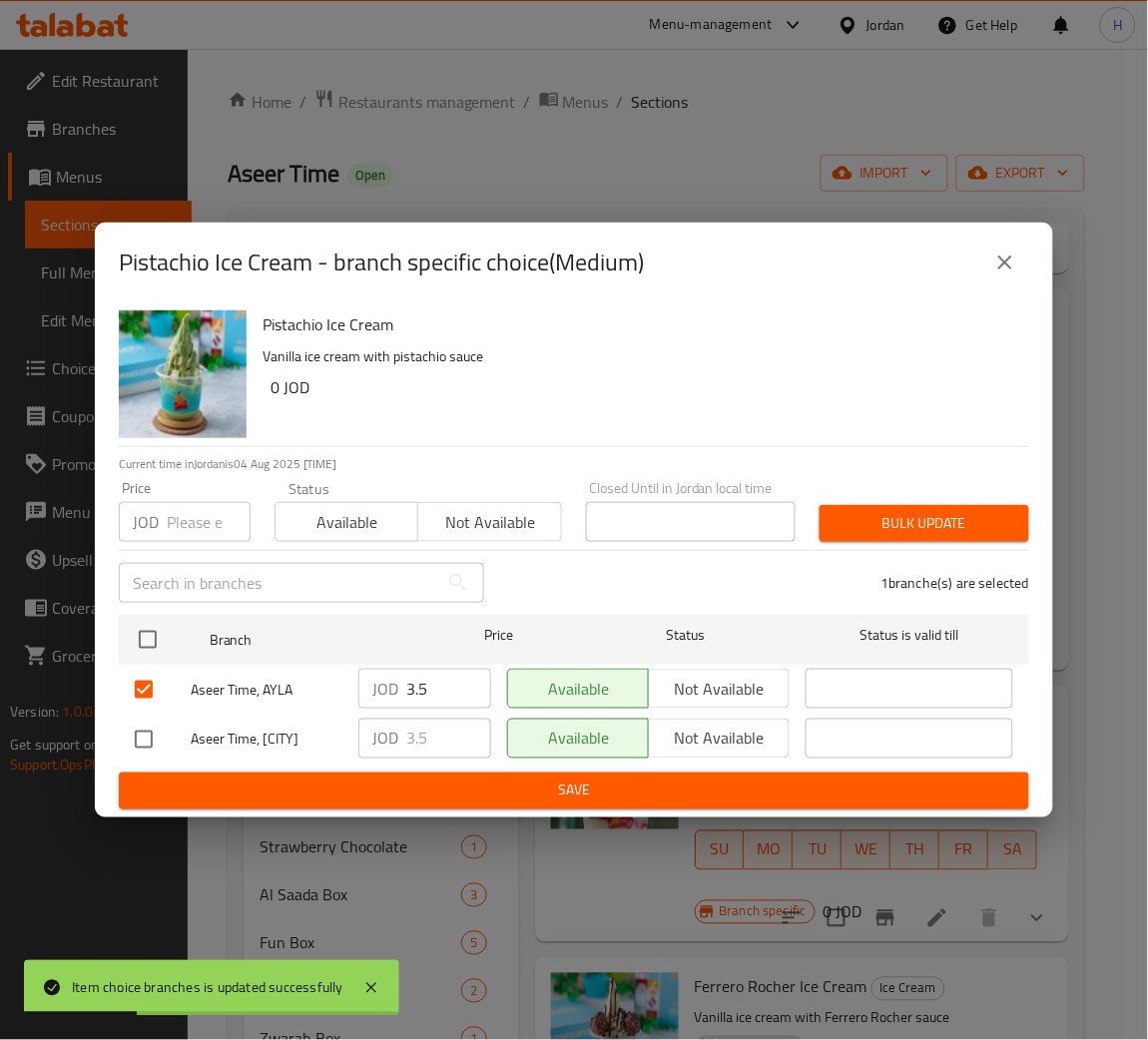 click on "Branch Price Status Status is valid till Aseer Time, AYLA JOD 3.5 ​ Available Not available ​ Aseer Time, Al Zarqa Al Jadeedeh JOD 3.5 ​ Available Not available ​" at bounding box center (574, 690) 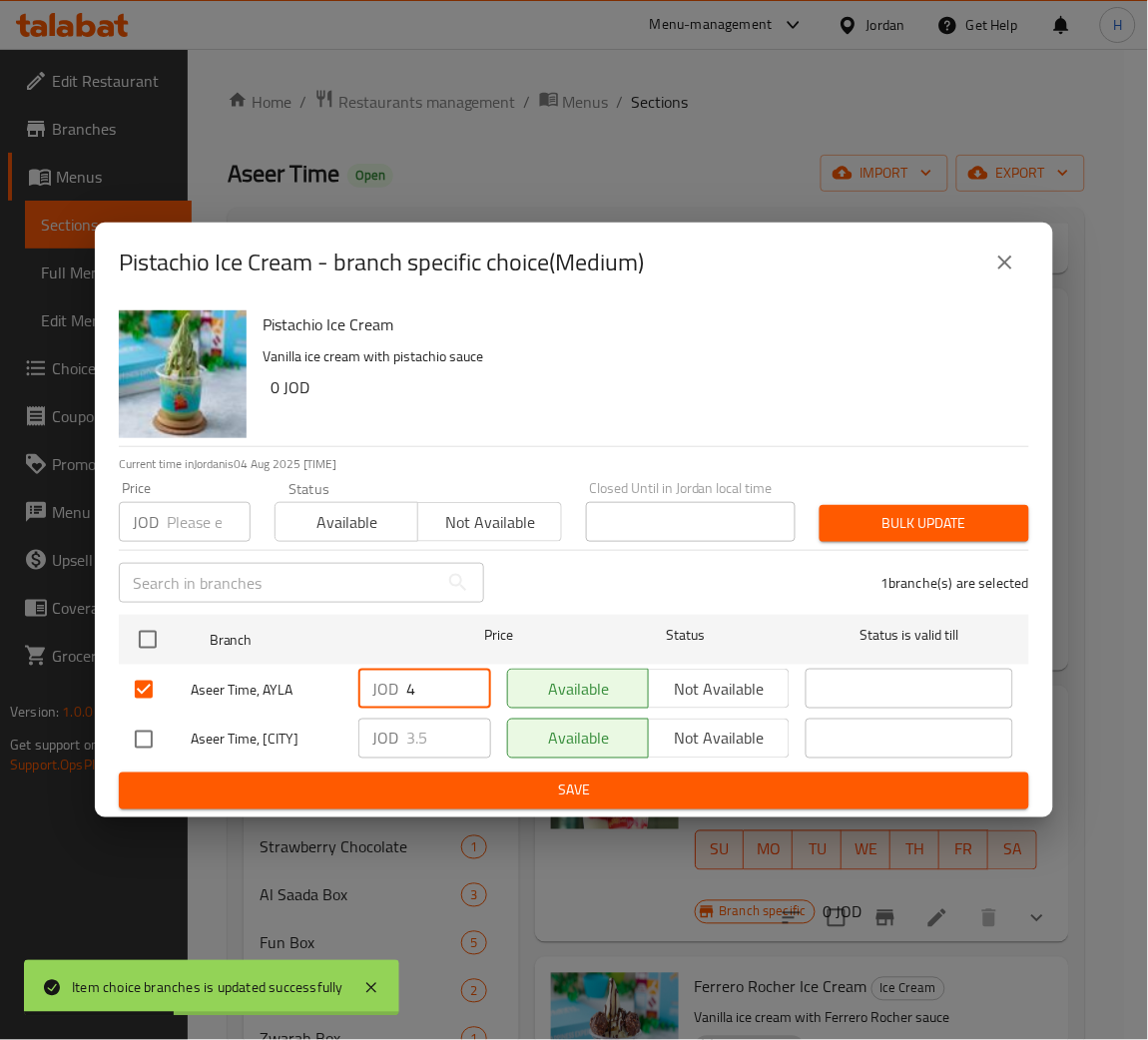type on "4" 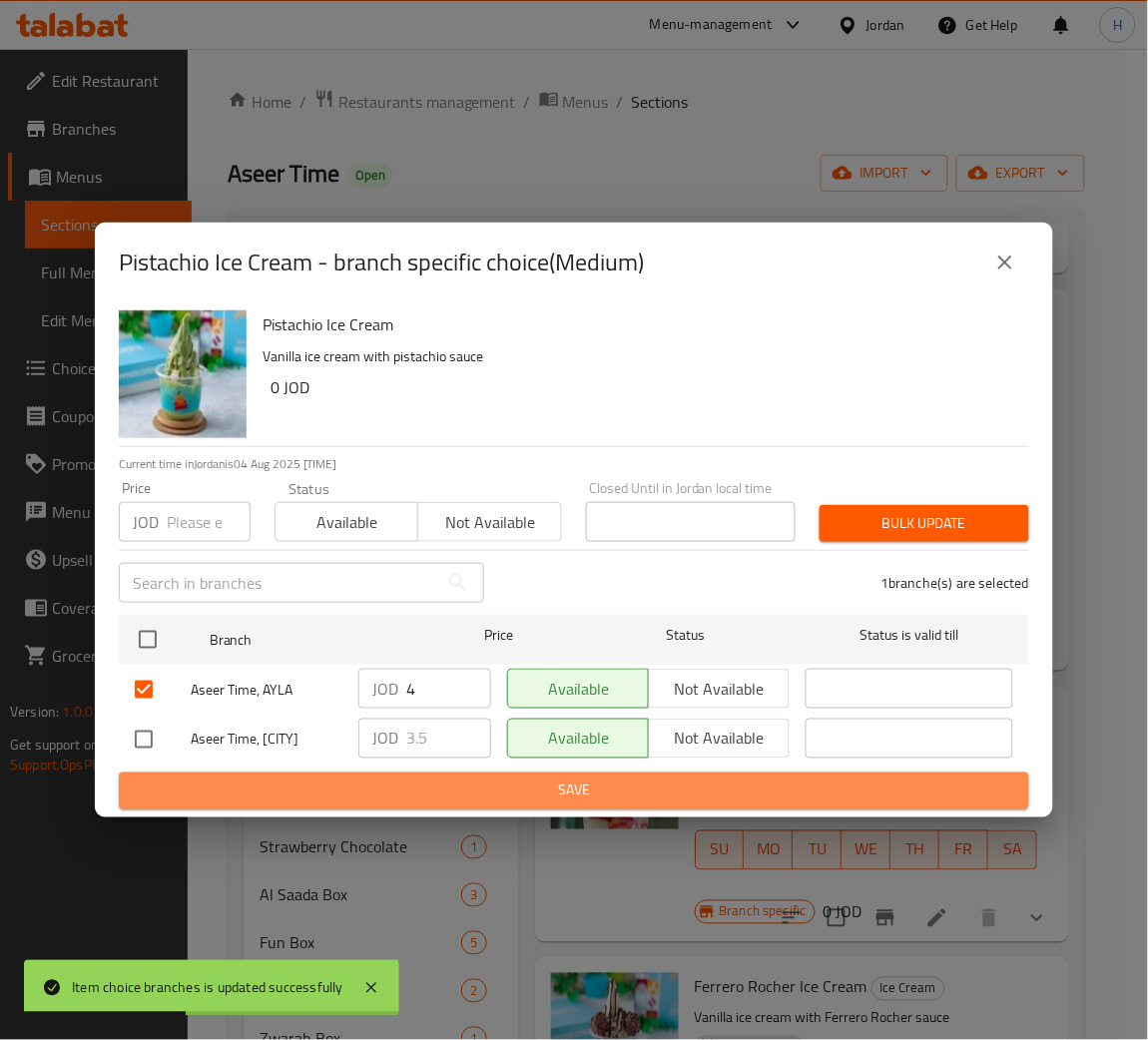 drag, startPoint x: 565, startPoint y: 794, endPoint x: 595, endPoint y: 765, distance: 41.725292 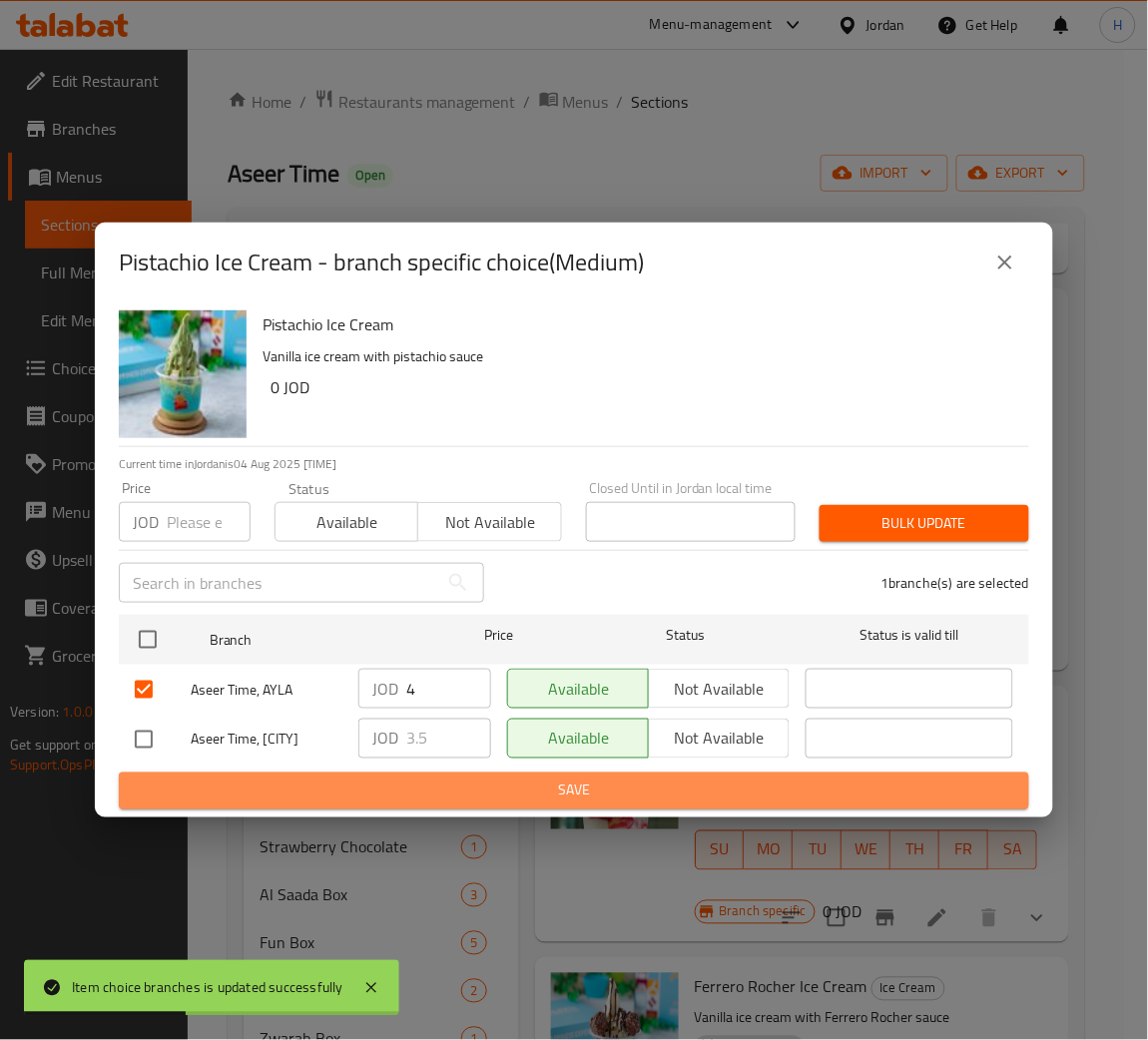 click on "Save" at bounding box center (574, 790) 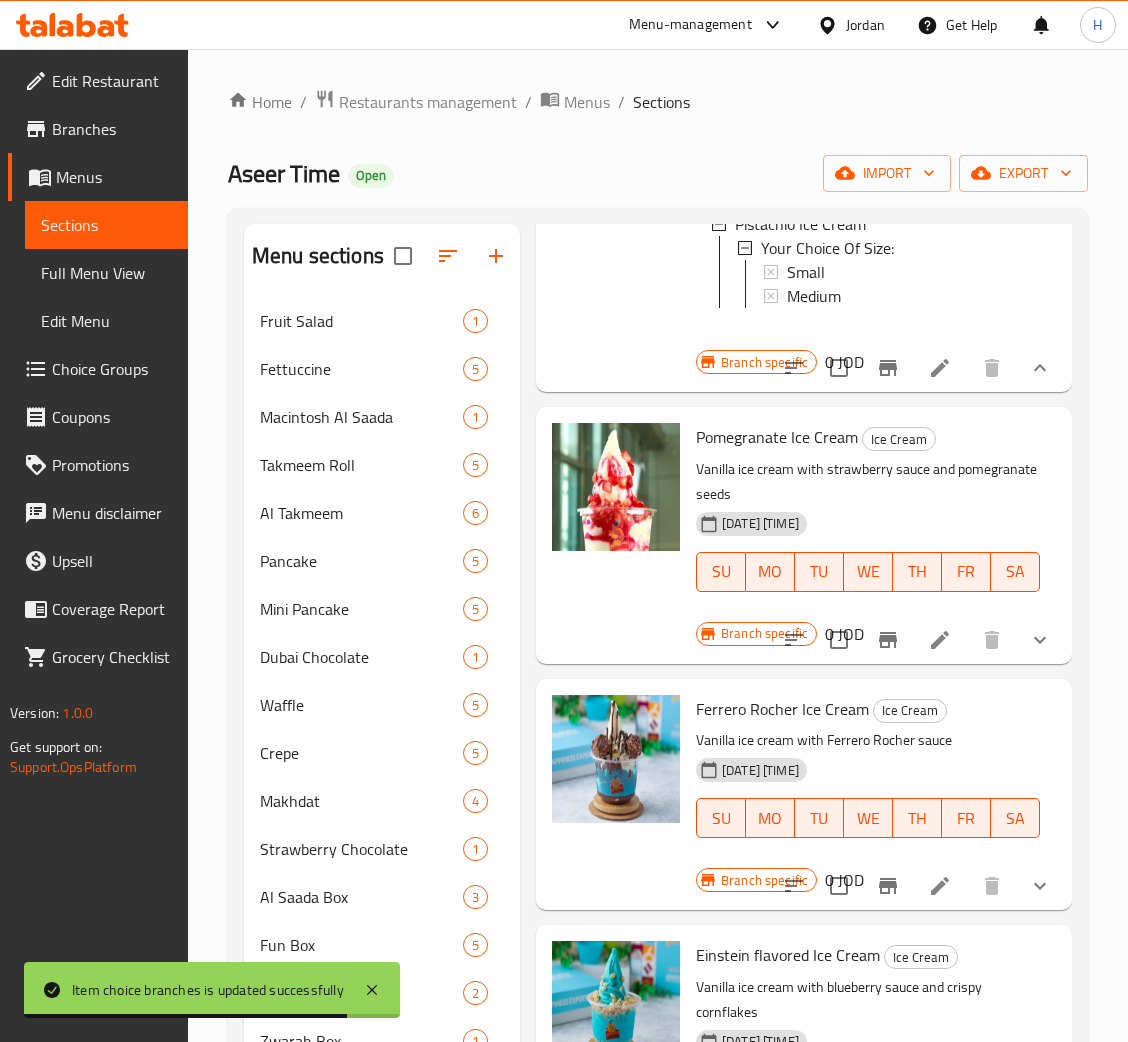 scroll, scrollTop: 1649, scrollLeft: 0, axis: vertical 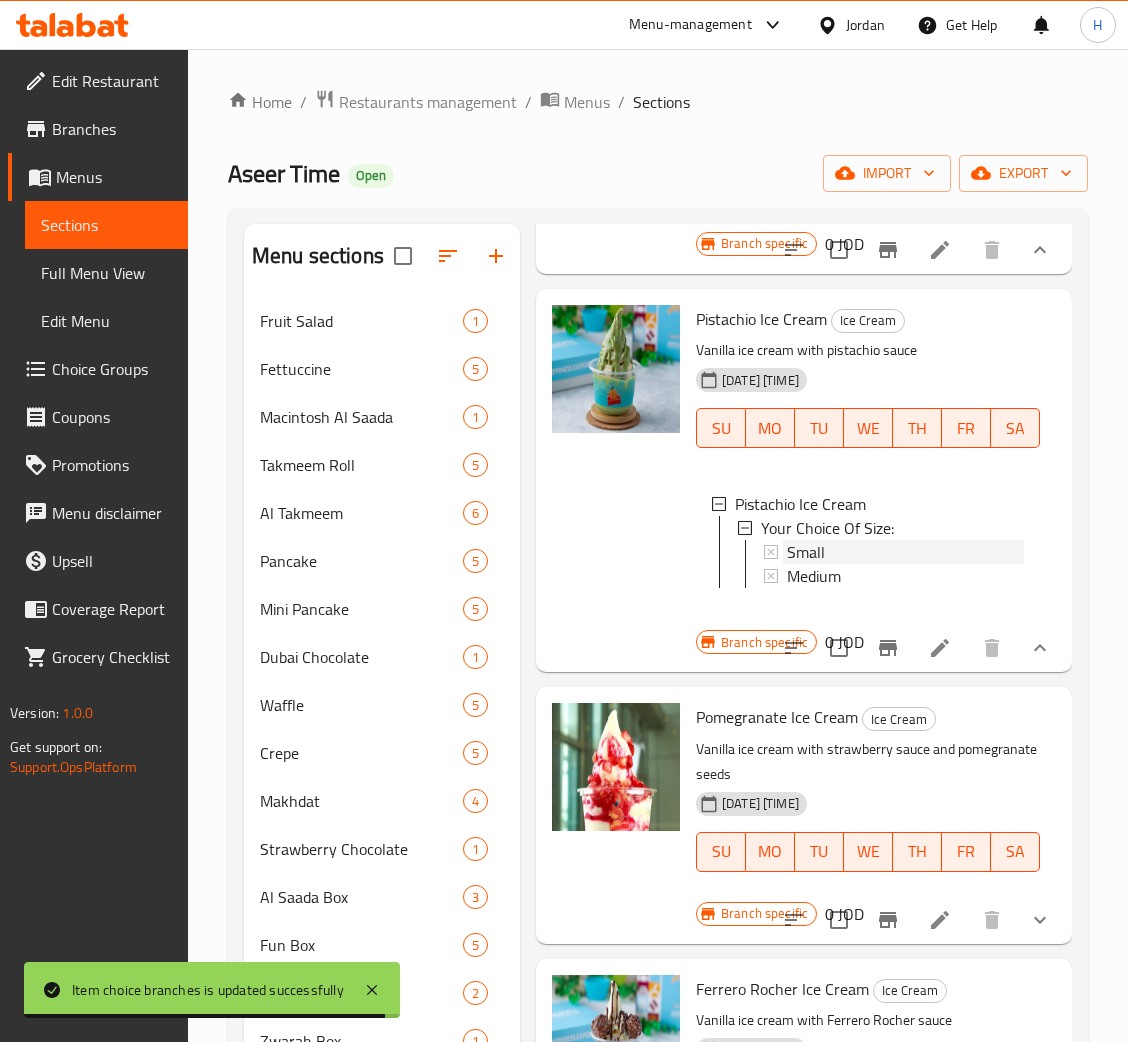 click on "Small" at bounding box center [905, 552] 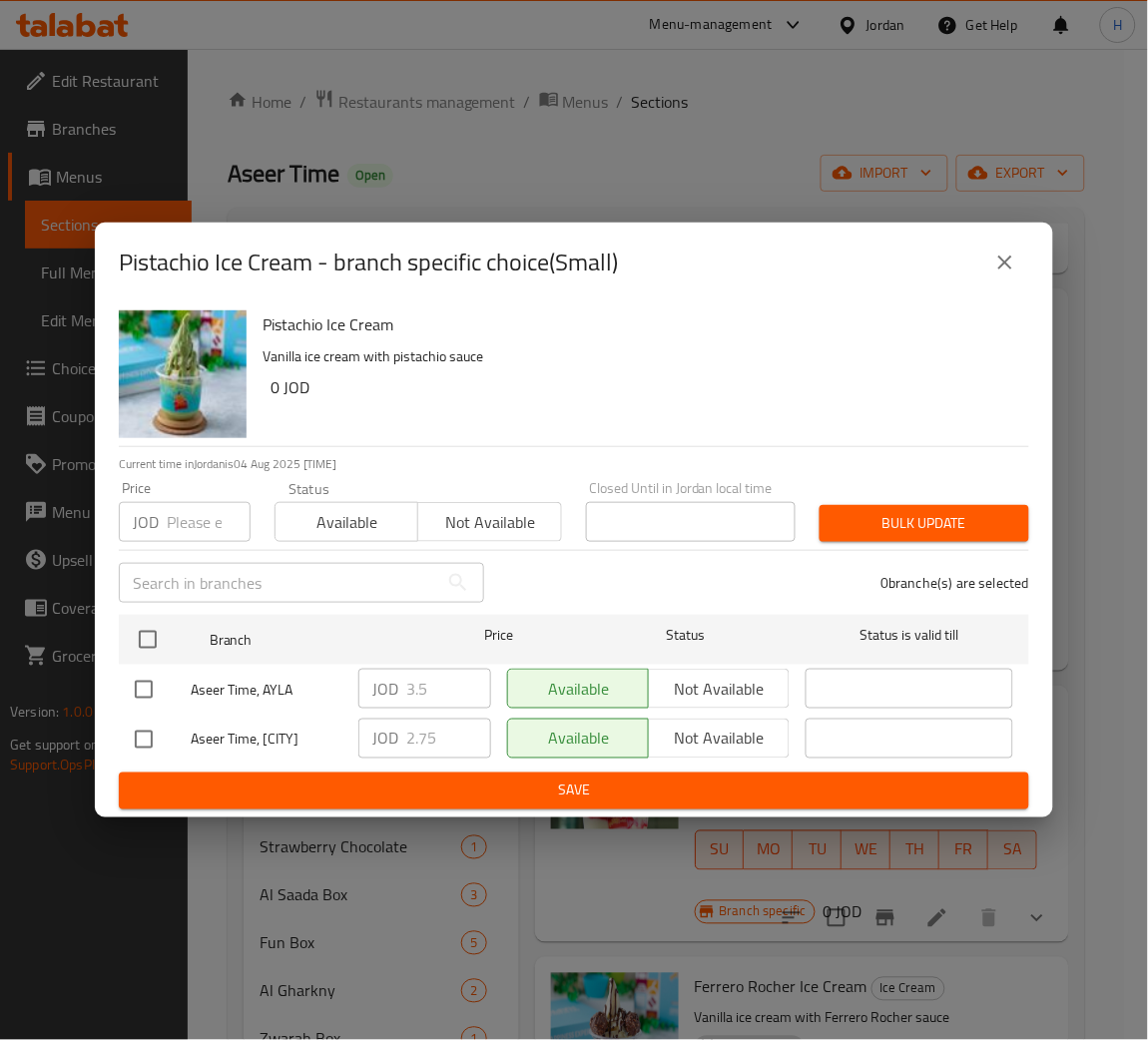 type 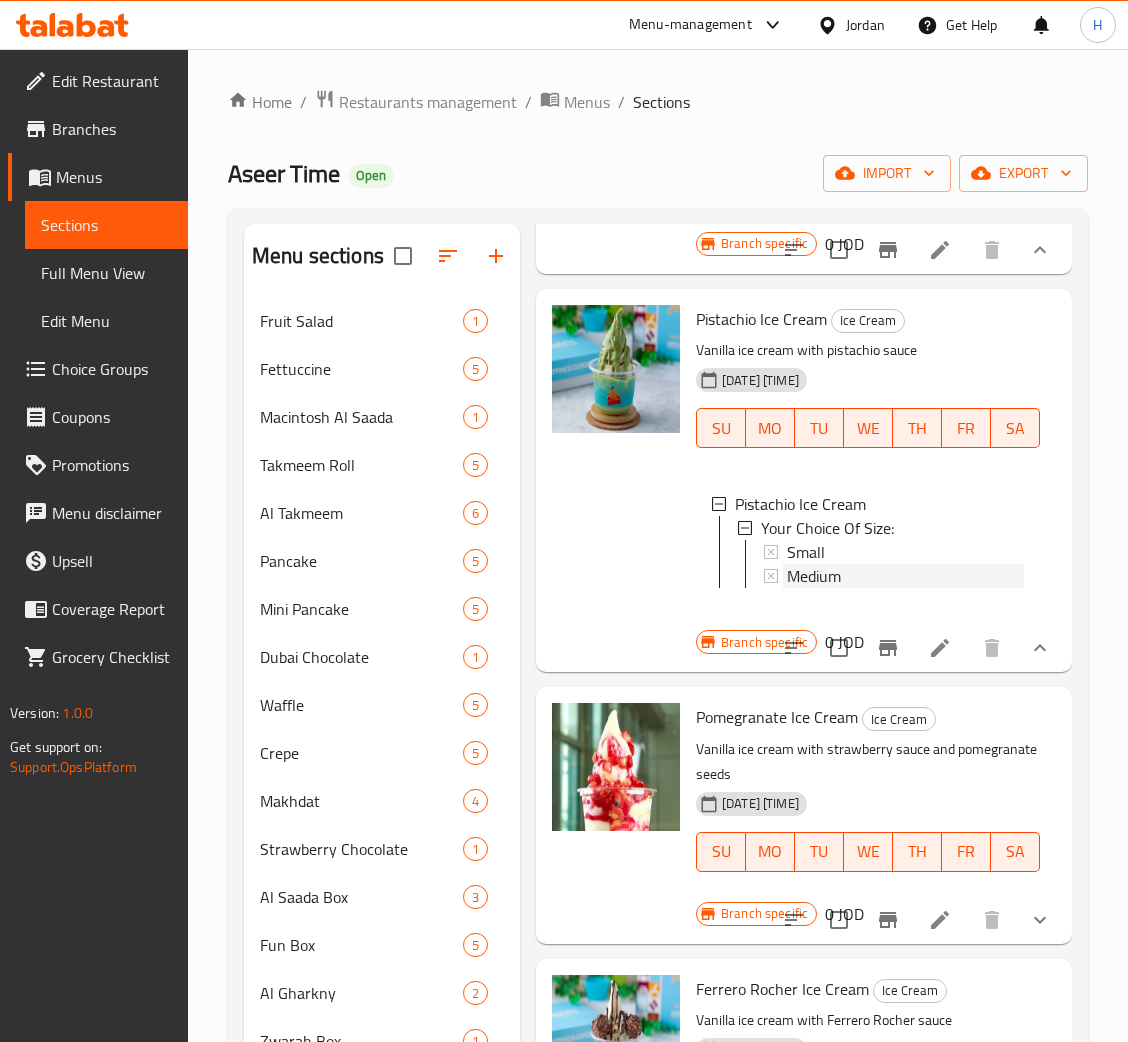 click on "Medium" at bounding box center (905, 576) 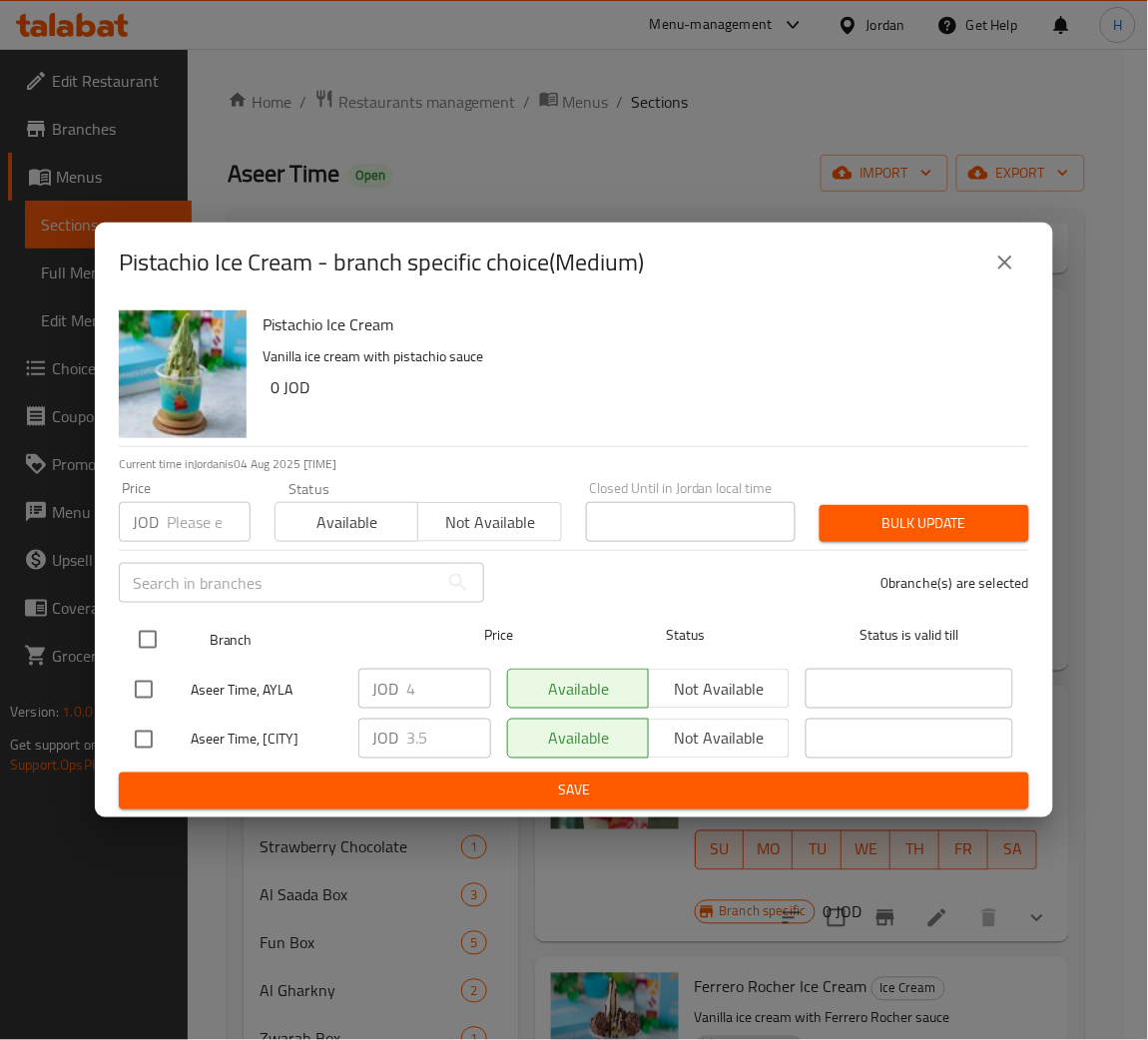 type 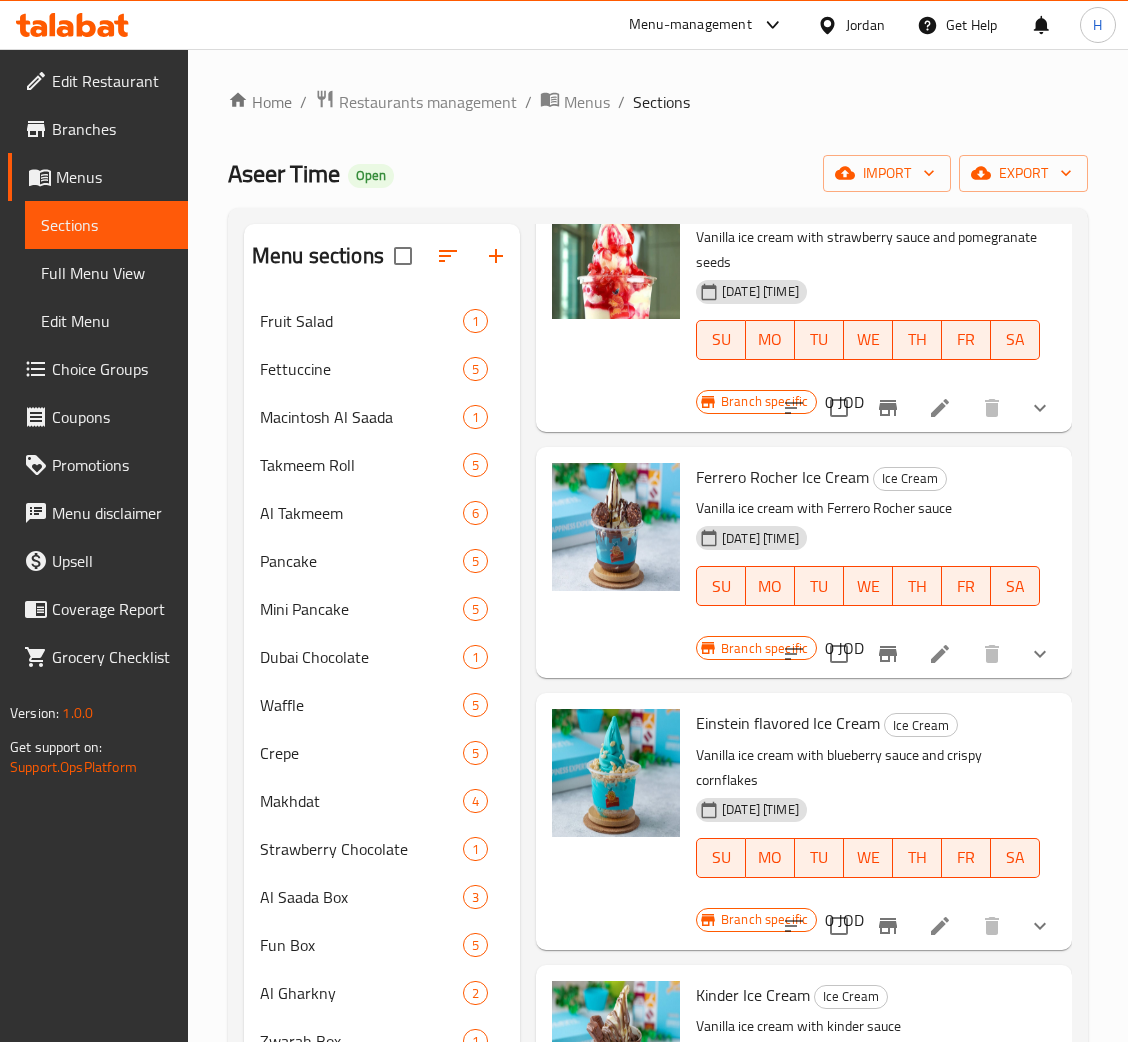 scroll, scrollTop: 2100, scrollLeft: 0, axis: vertical 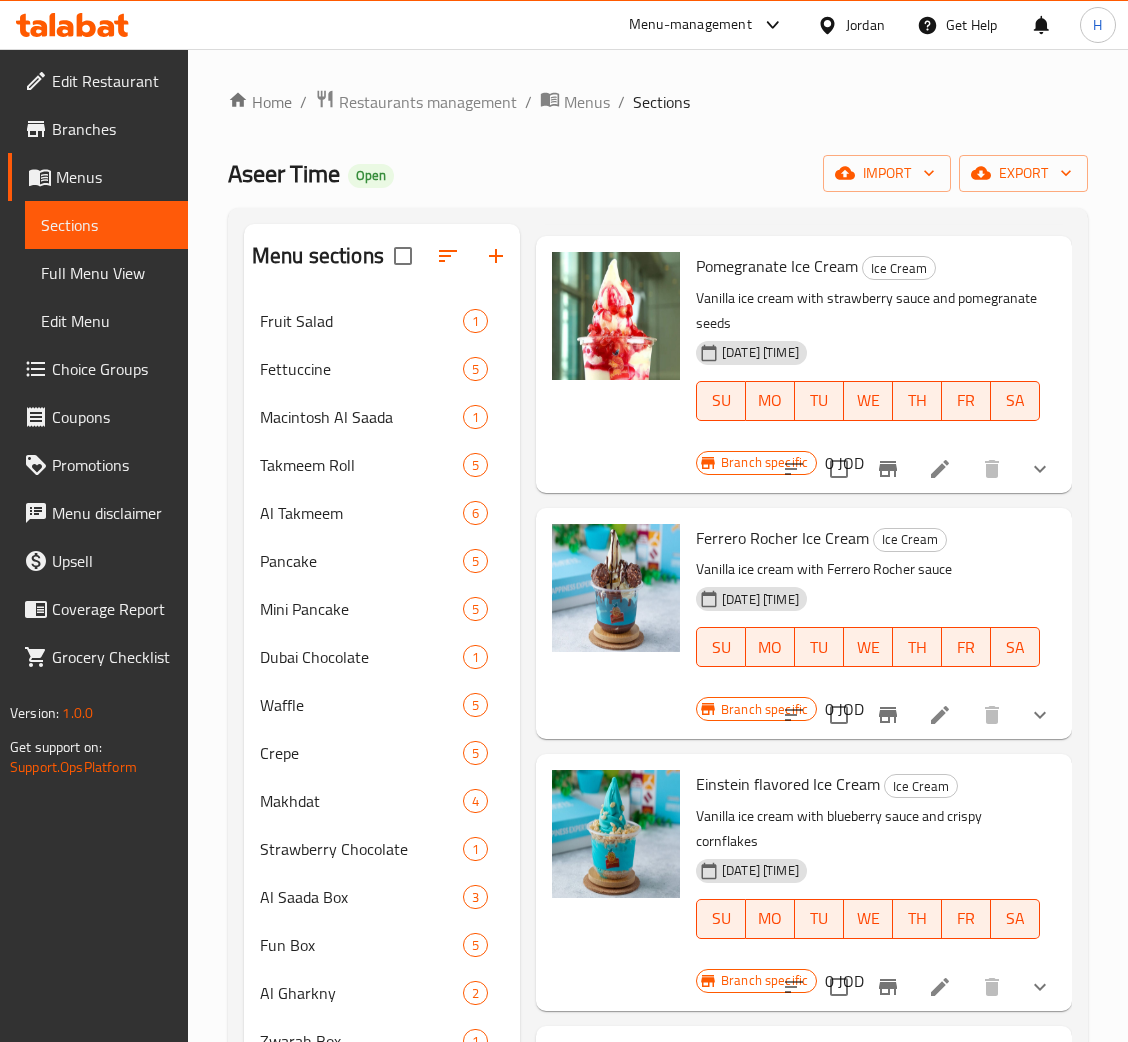 click at bounding box center (1040, 469) 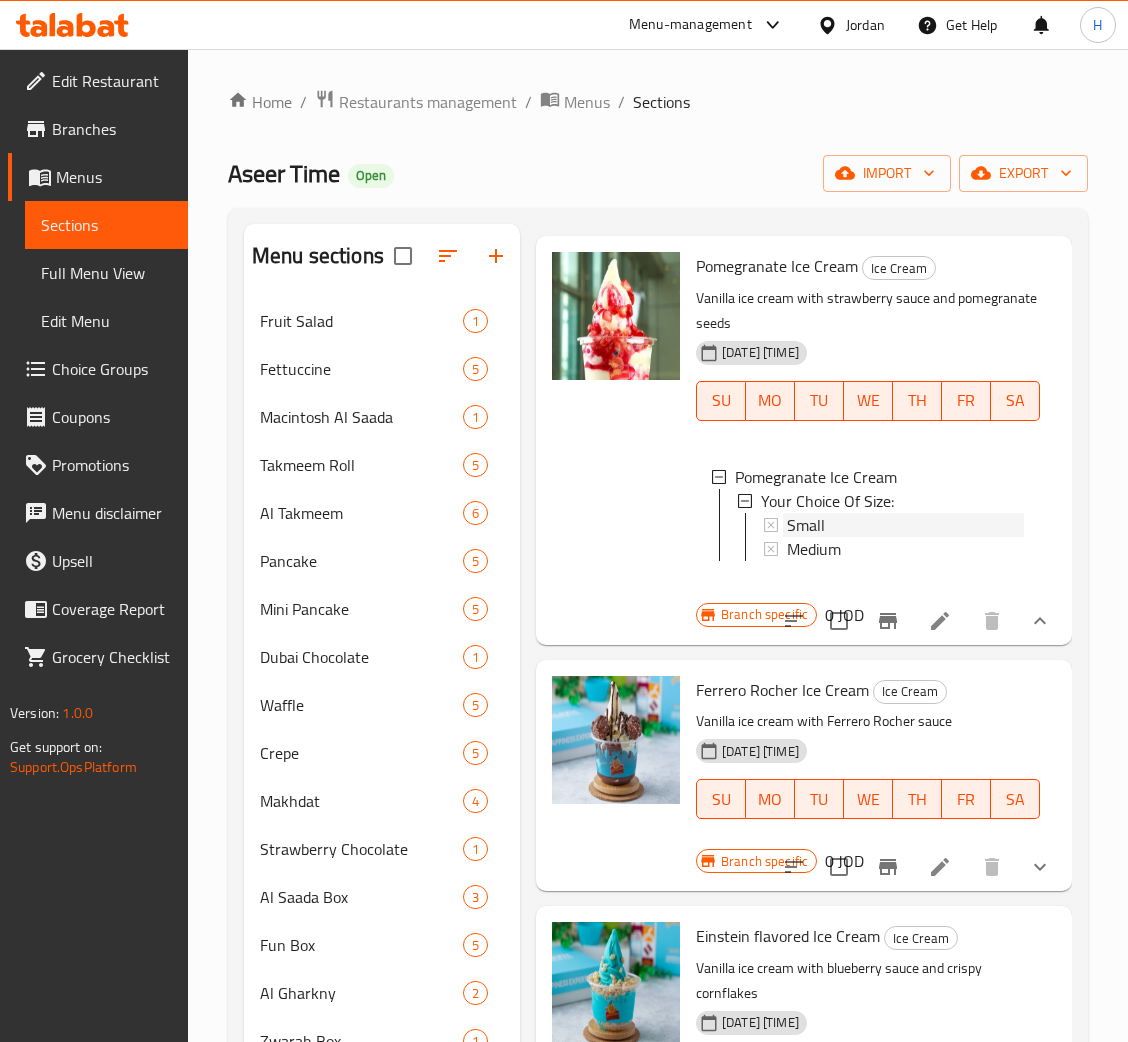 click on "Small" at bounding box center (905, 525) 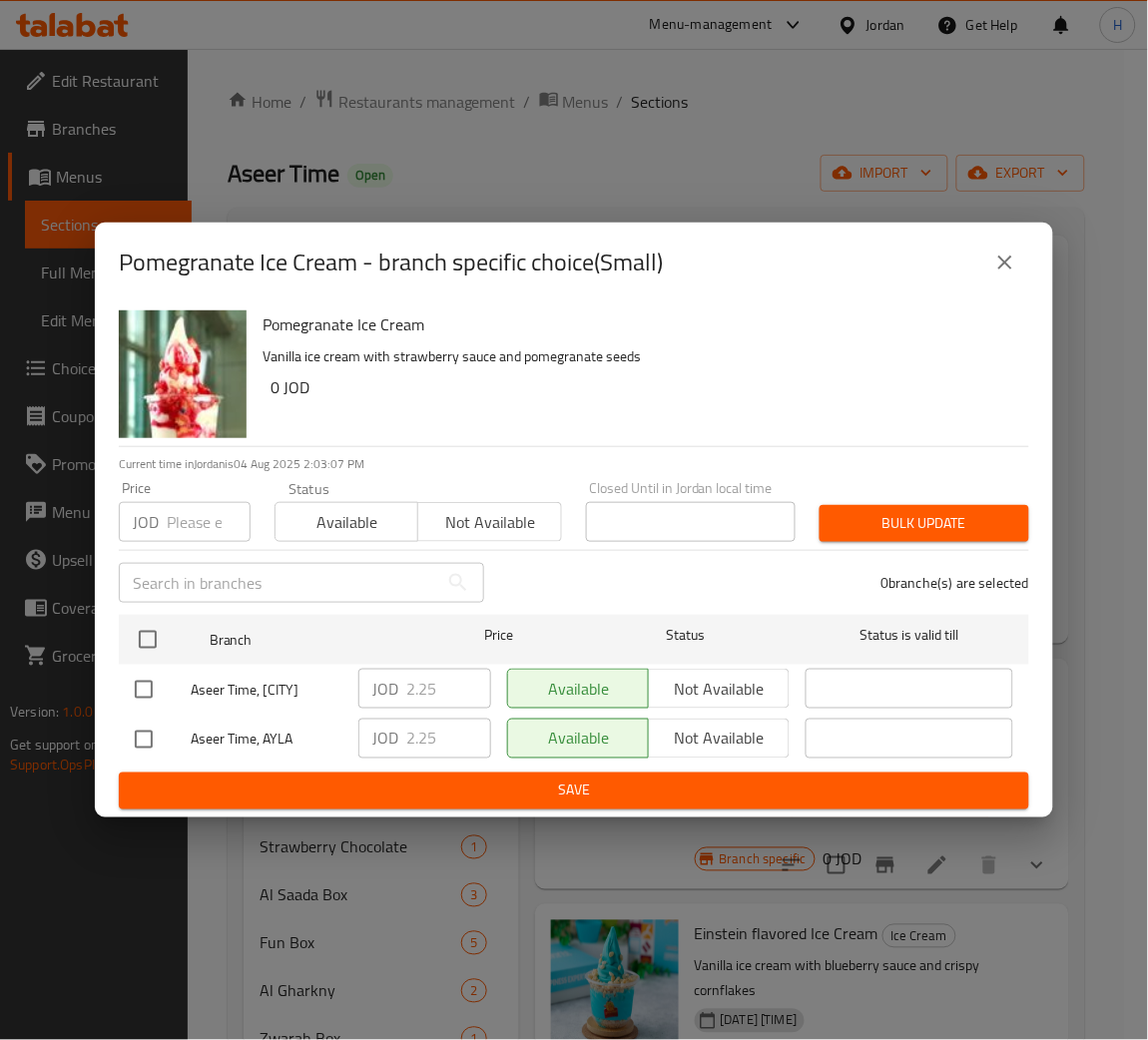 click at bounding box center (144, 740) 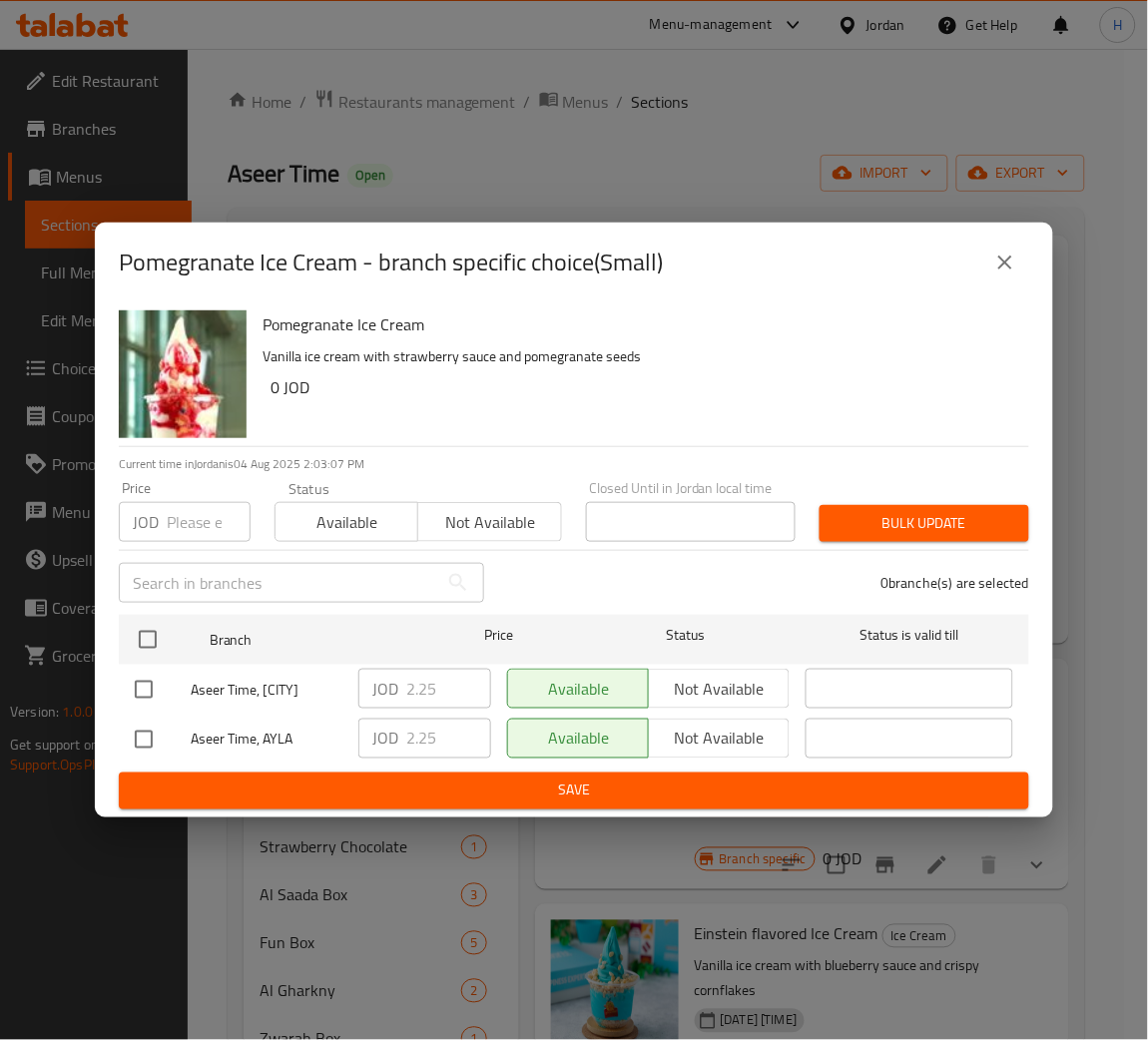 checkbox on "true" 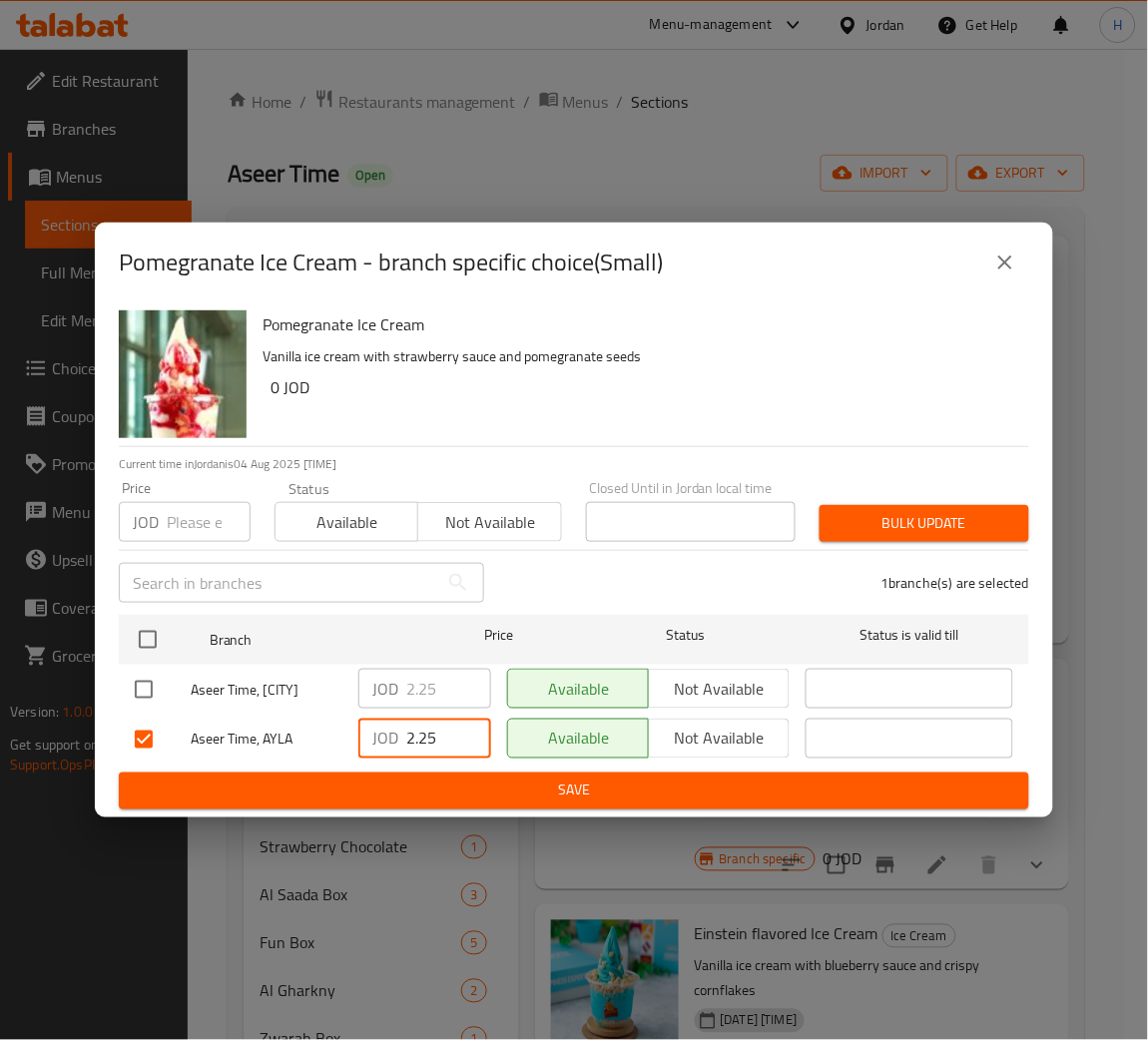 drag, startPoint x: 440, startPoint y: 743, endPoint x: 358, endPoint y: 755, distance: 82.8734 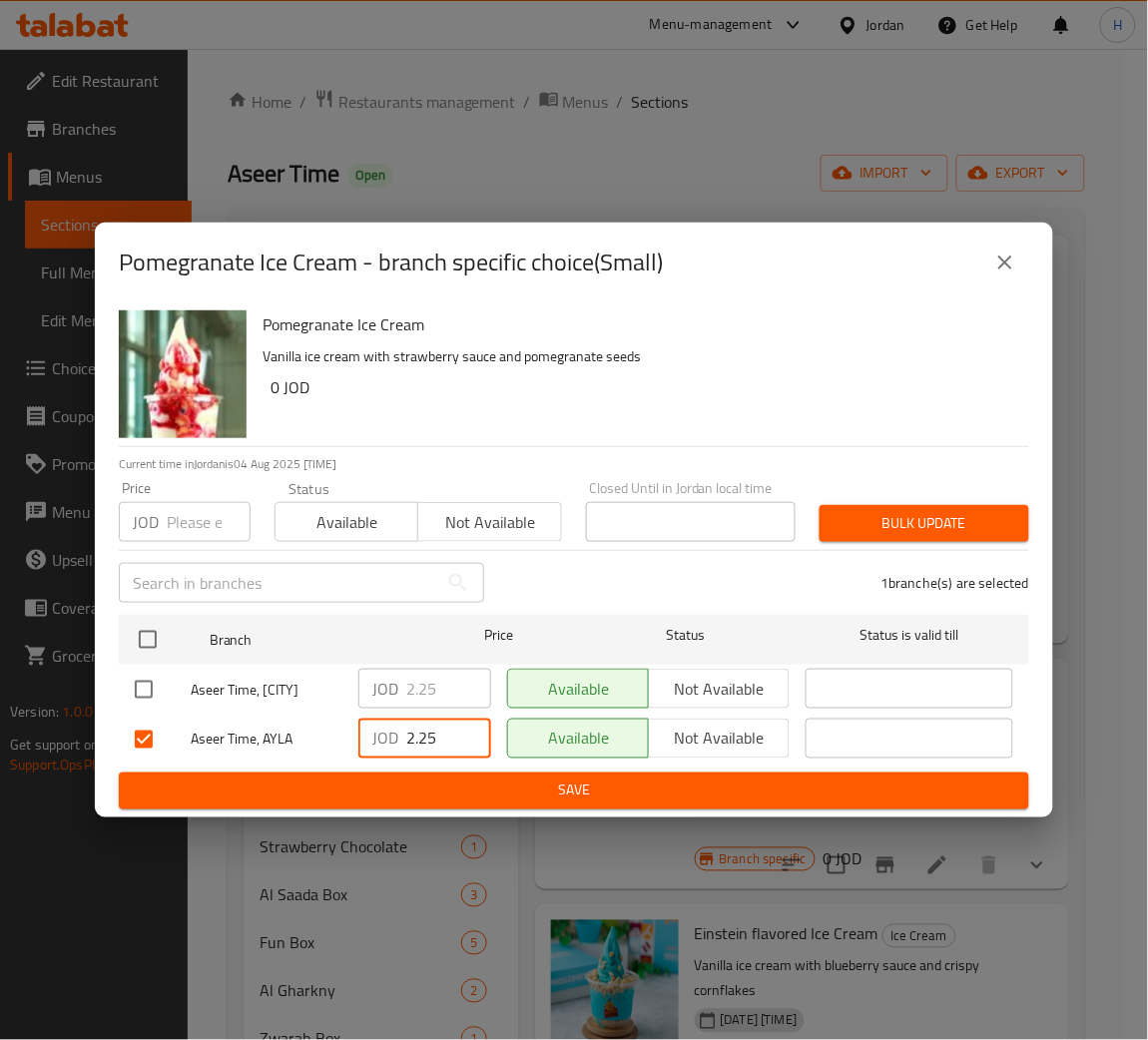 click on "JOD 2.25 ​" at bounding box center (424, 739) 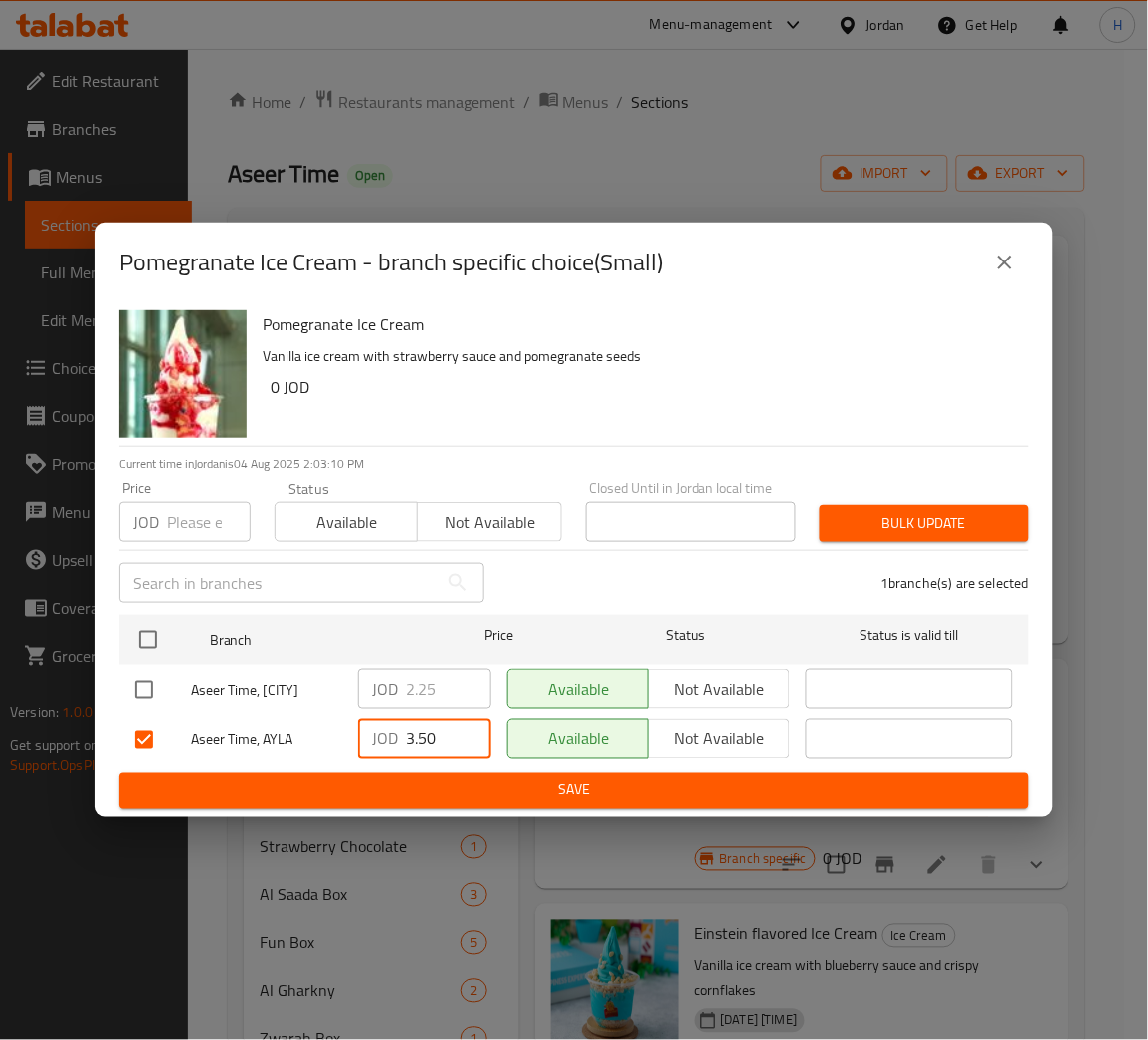 type on "3.50" 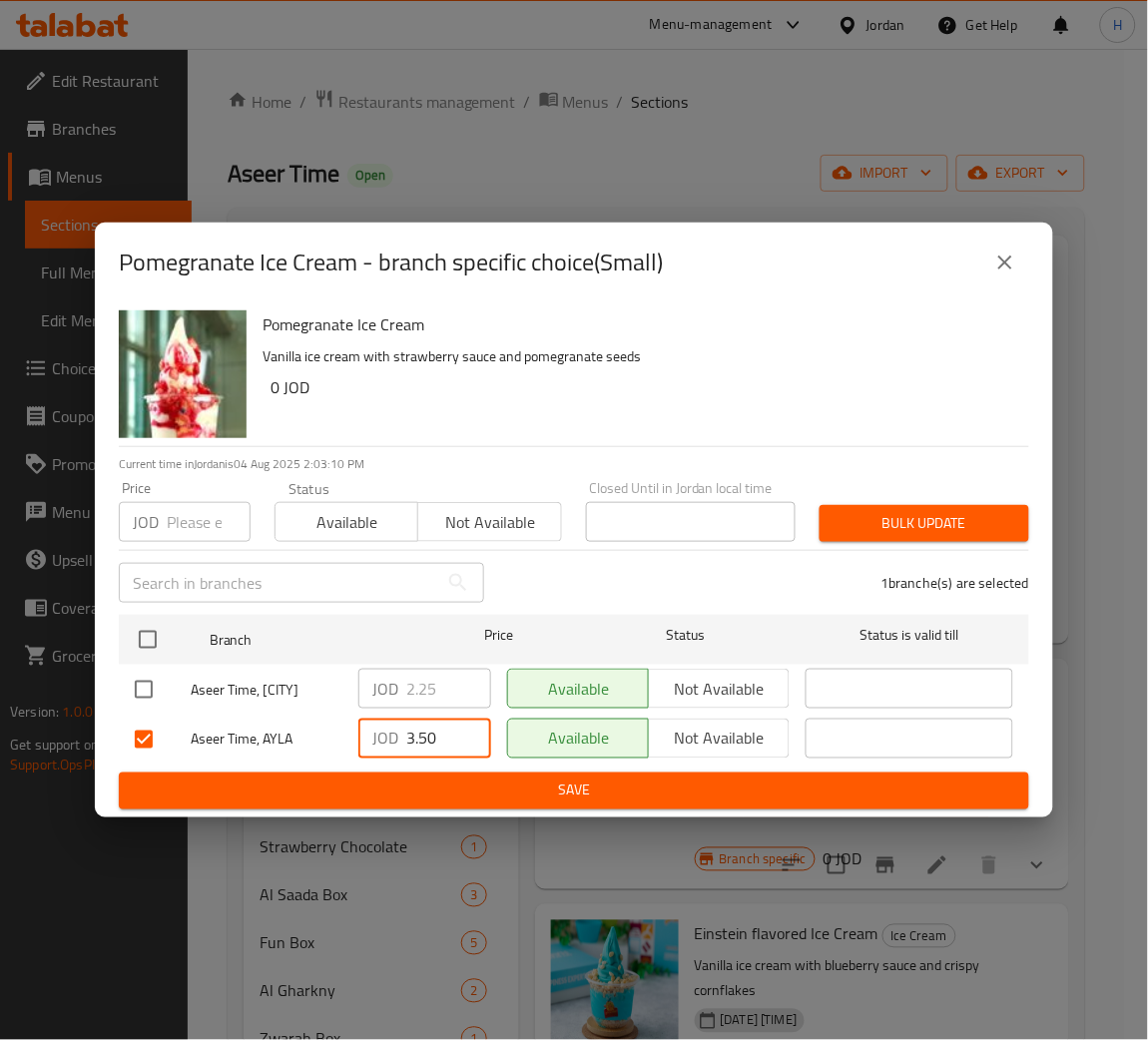 click on "Save" at bounding box center (574, 790) 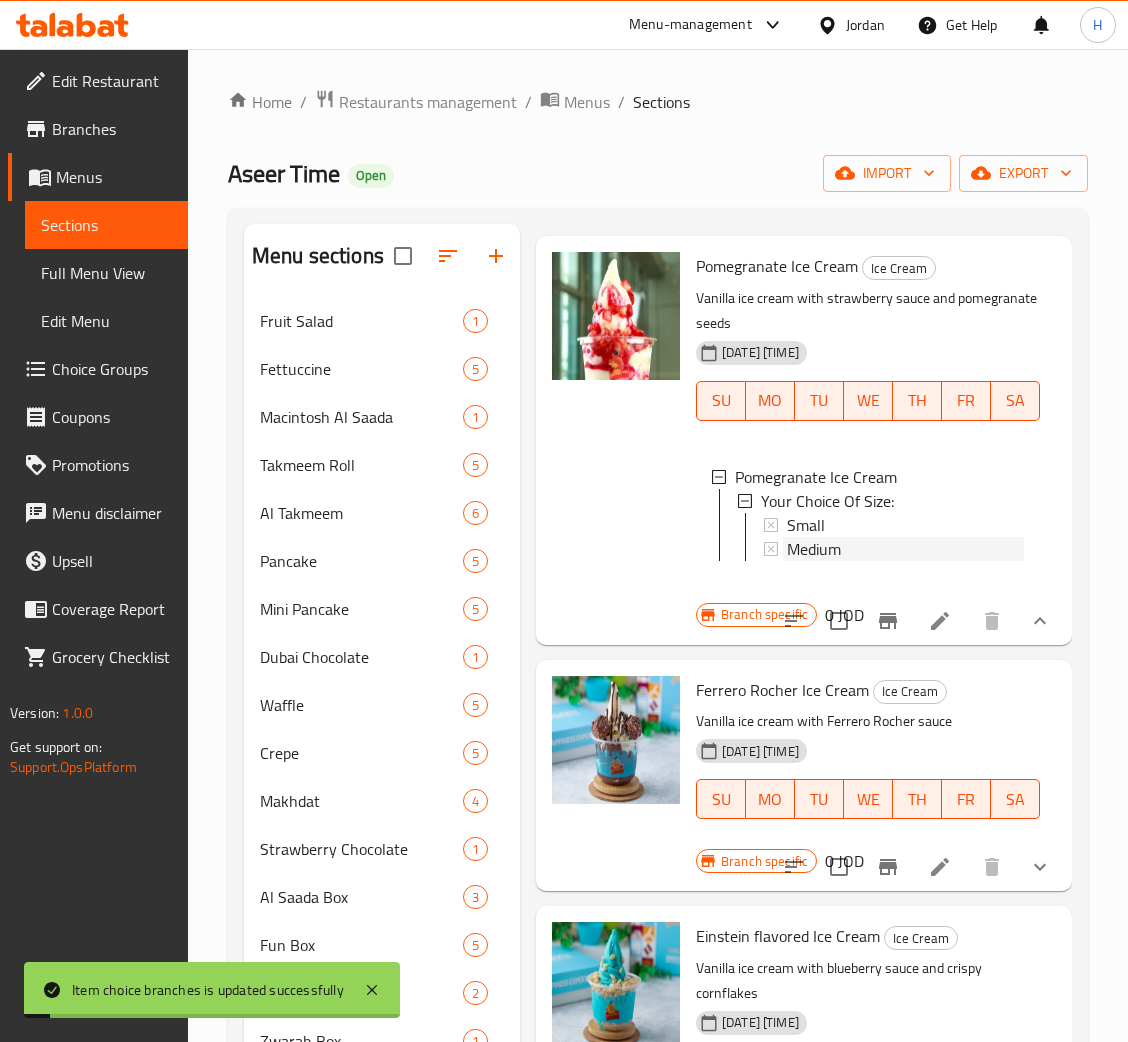 click on "Medium" at bounding box center [905, 549] 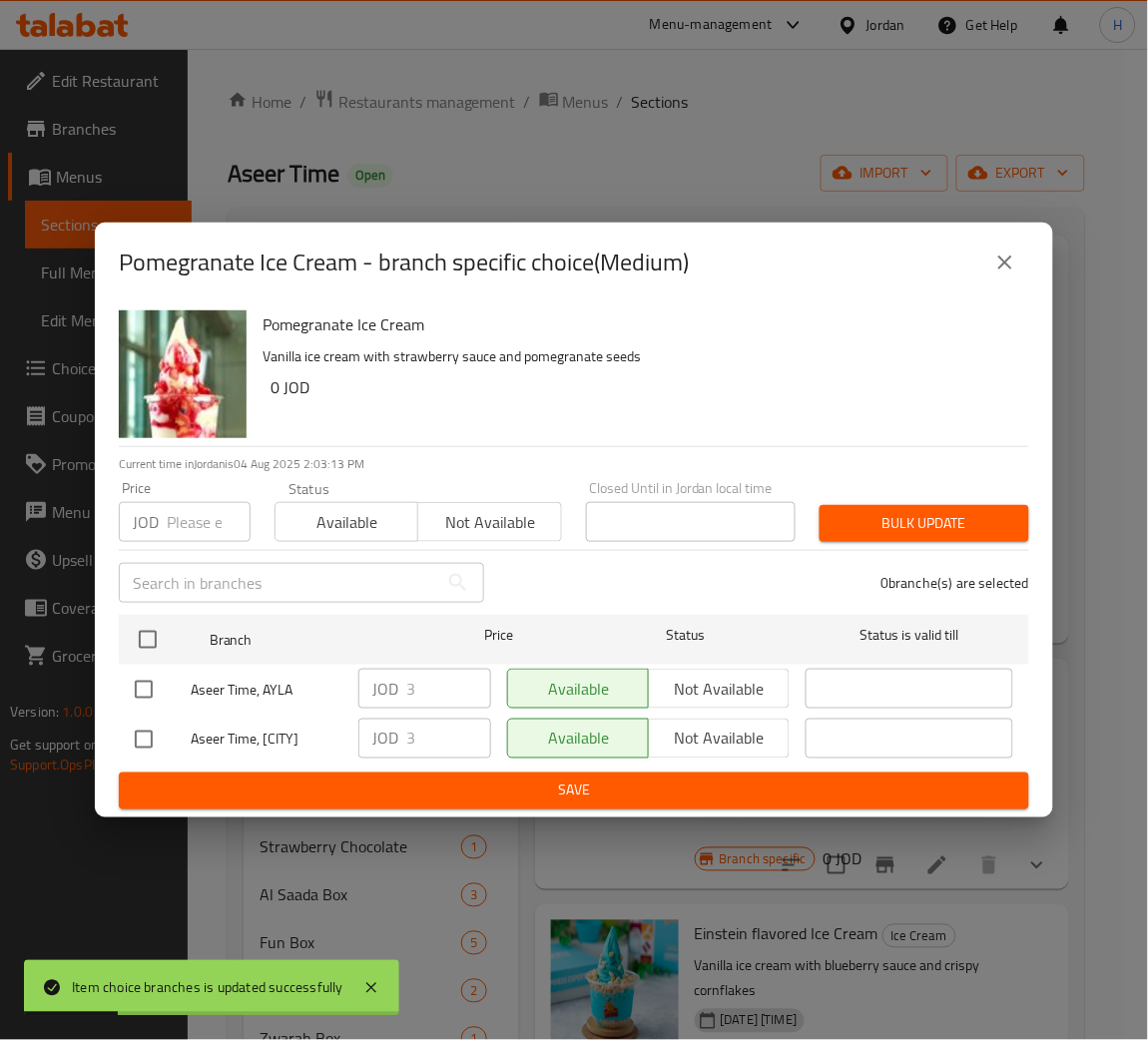 click at bounding box center (144, 690) 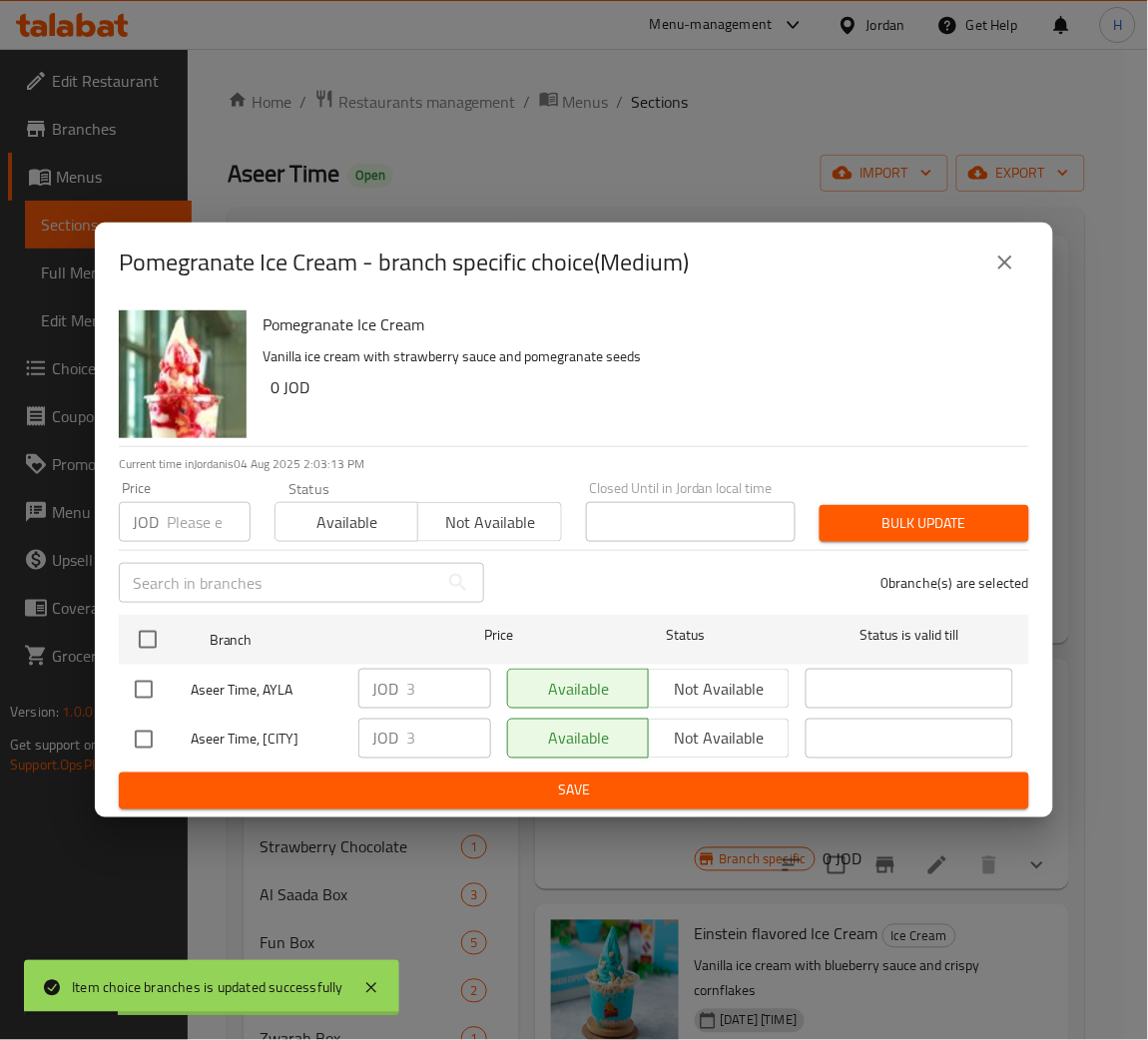 checkbox on "true" 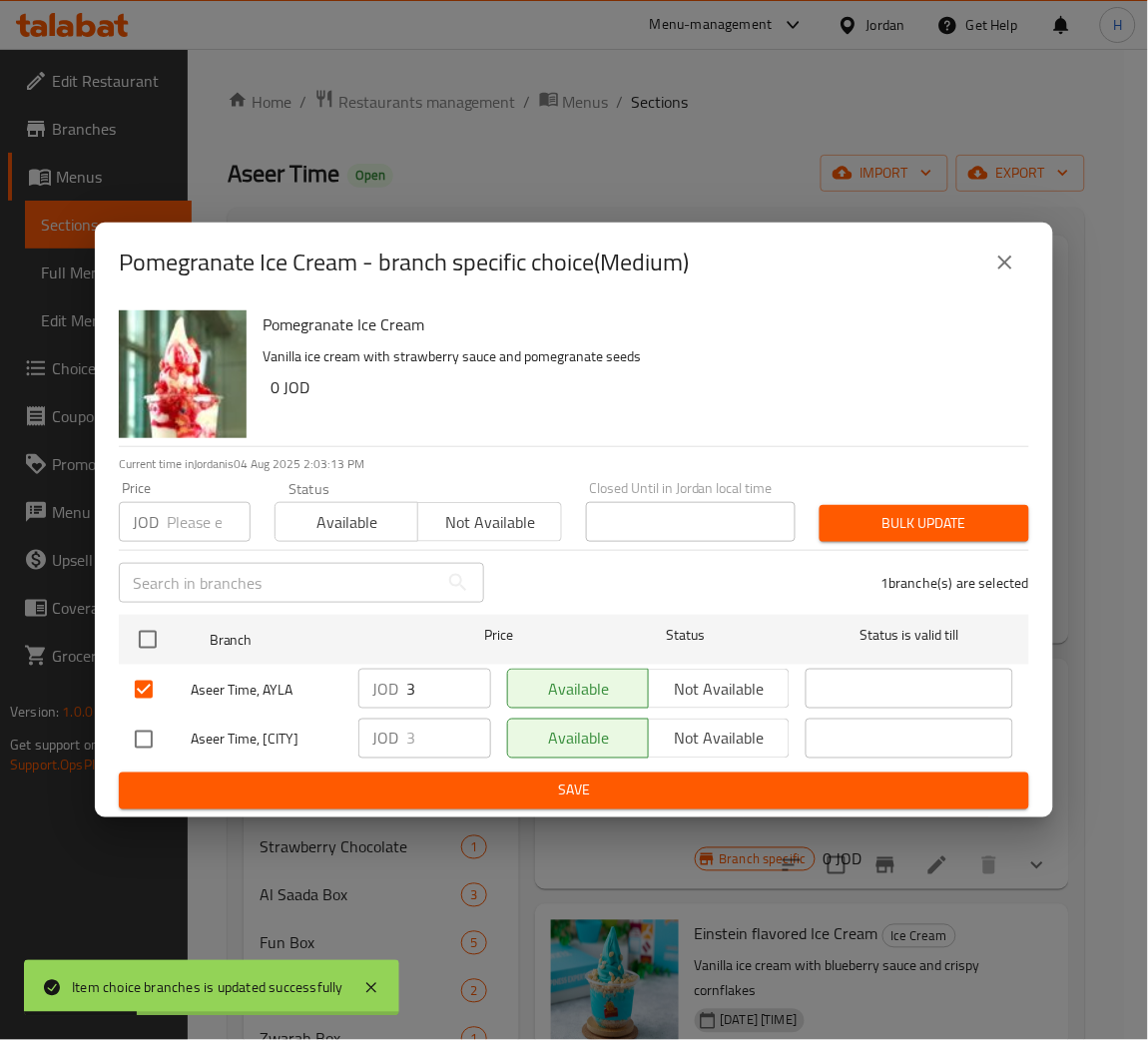 drag, startPoint x: 391, startPoint y: 679, endPoint x: 334, endPoint y: 671, distance: 57.558666 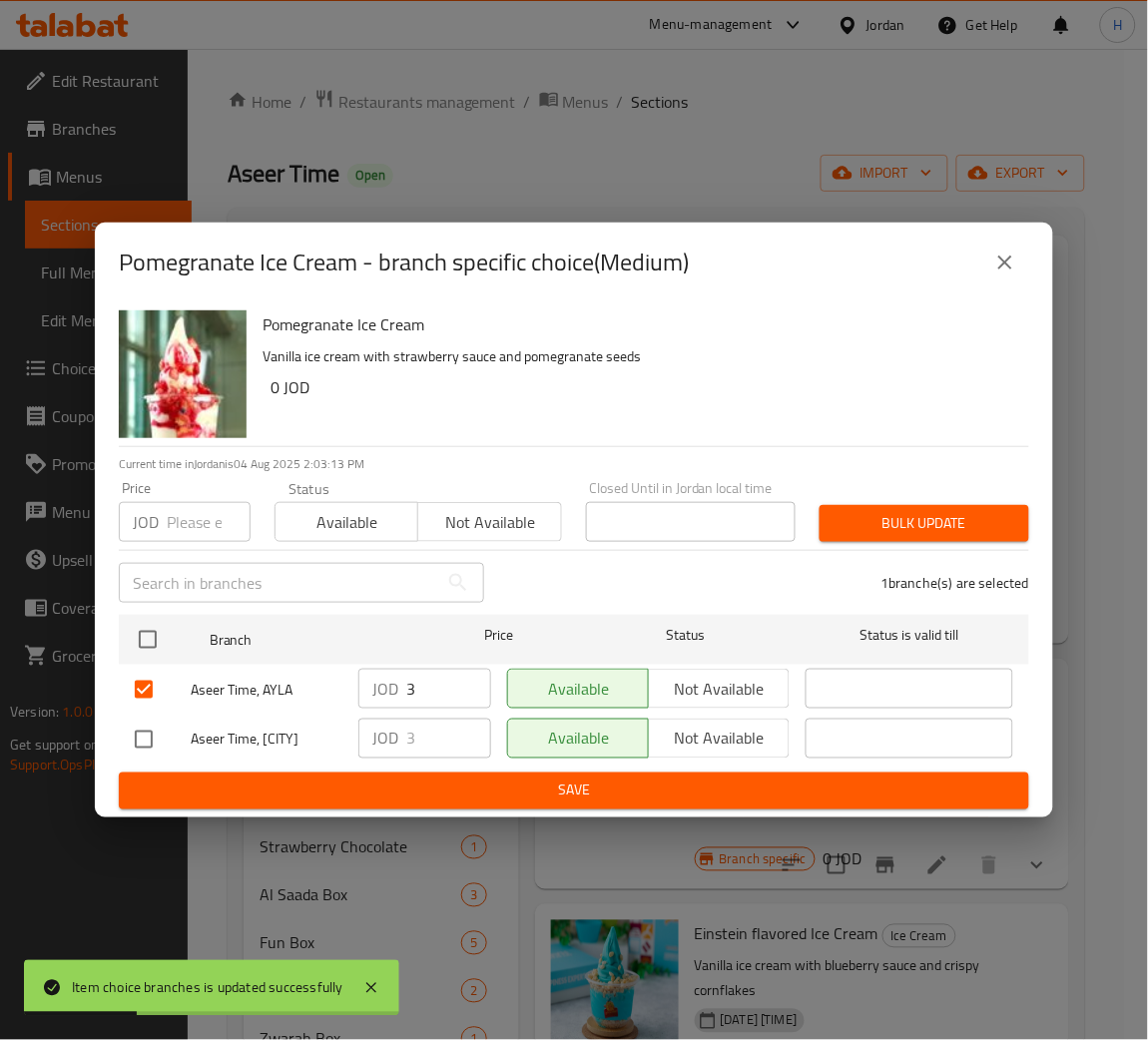 click on "Aseer Time, AYLA JOD 3 ​ Available Not available ​" at bounding box center [574, 690] 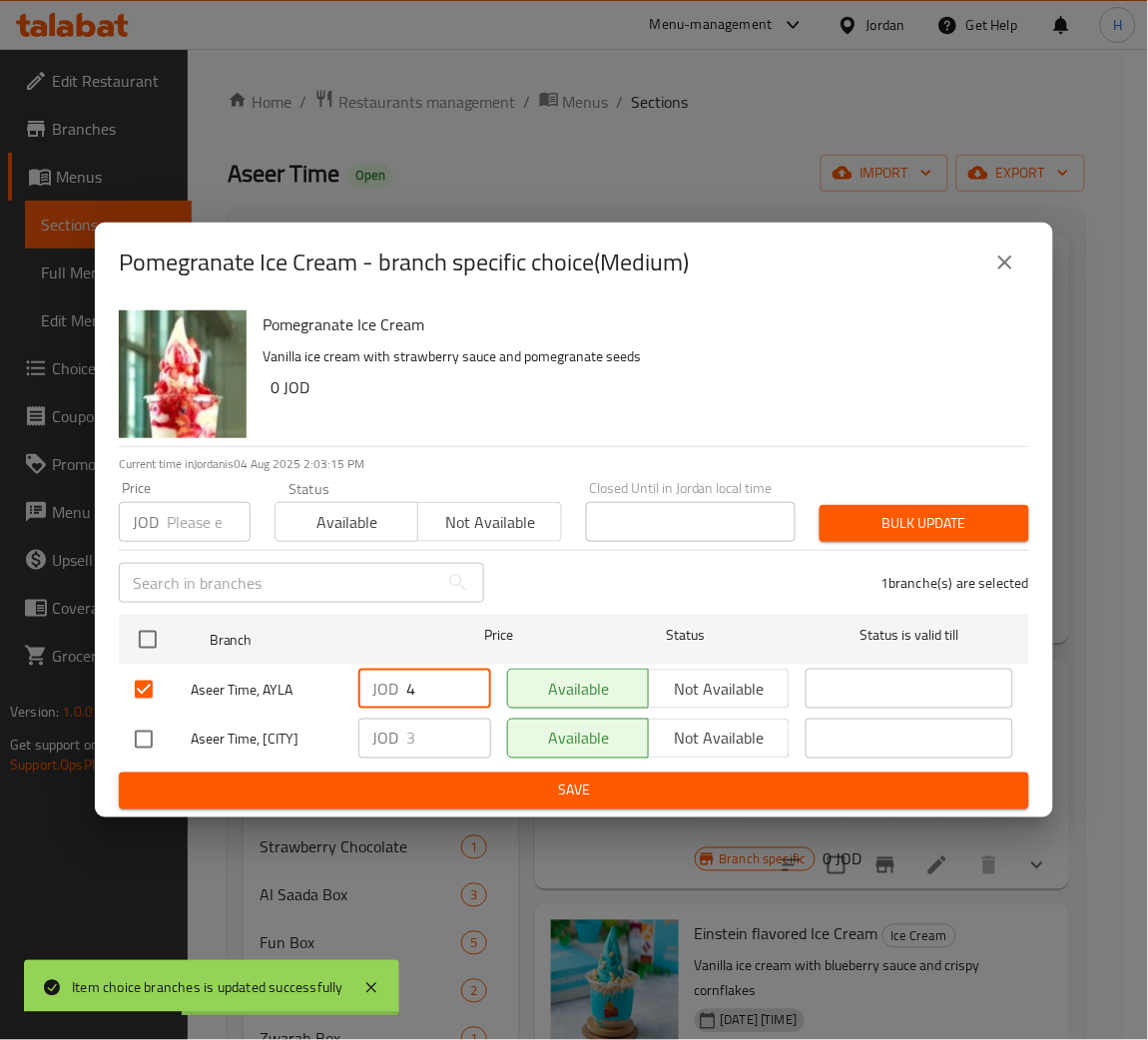 type on "4" 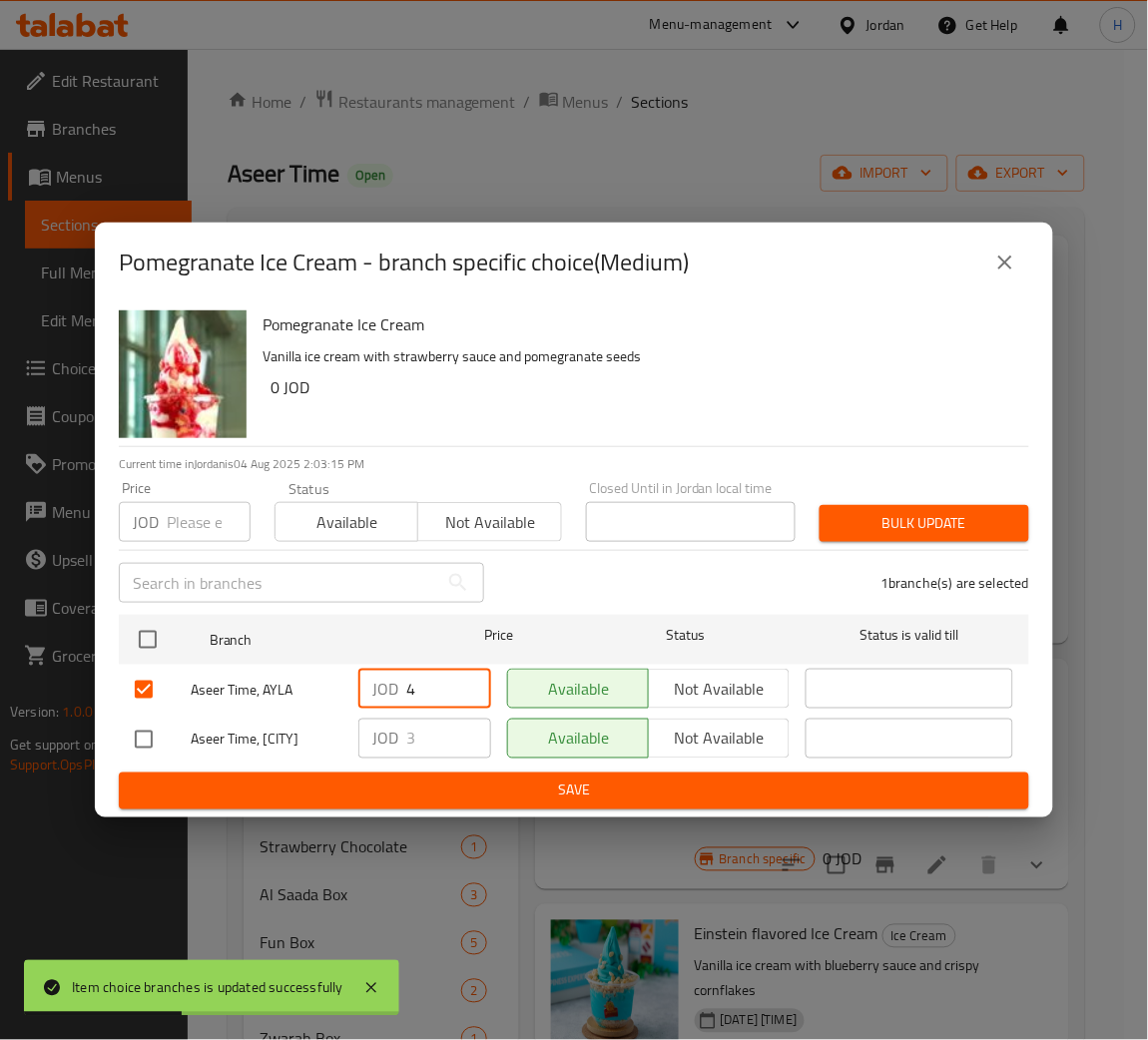 click on "Save" at bounding box center [574, 790] 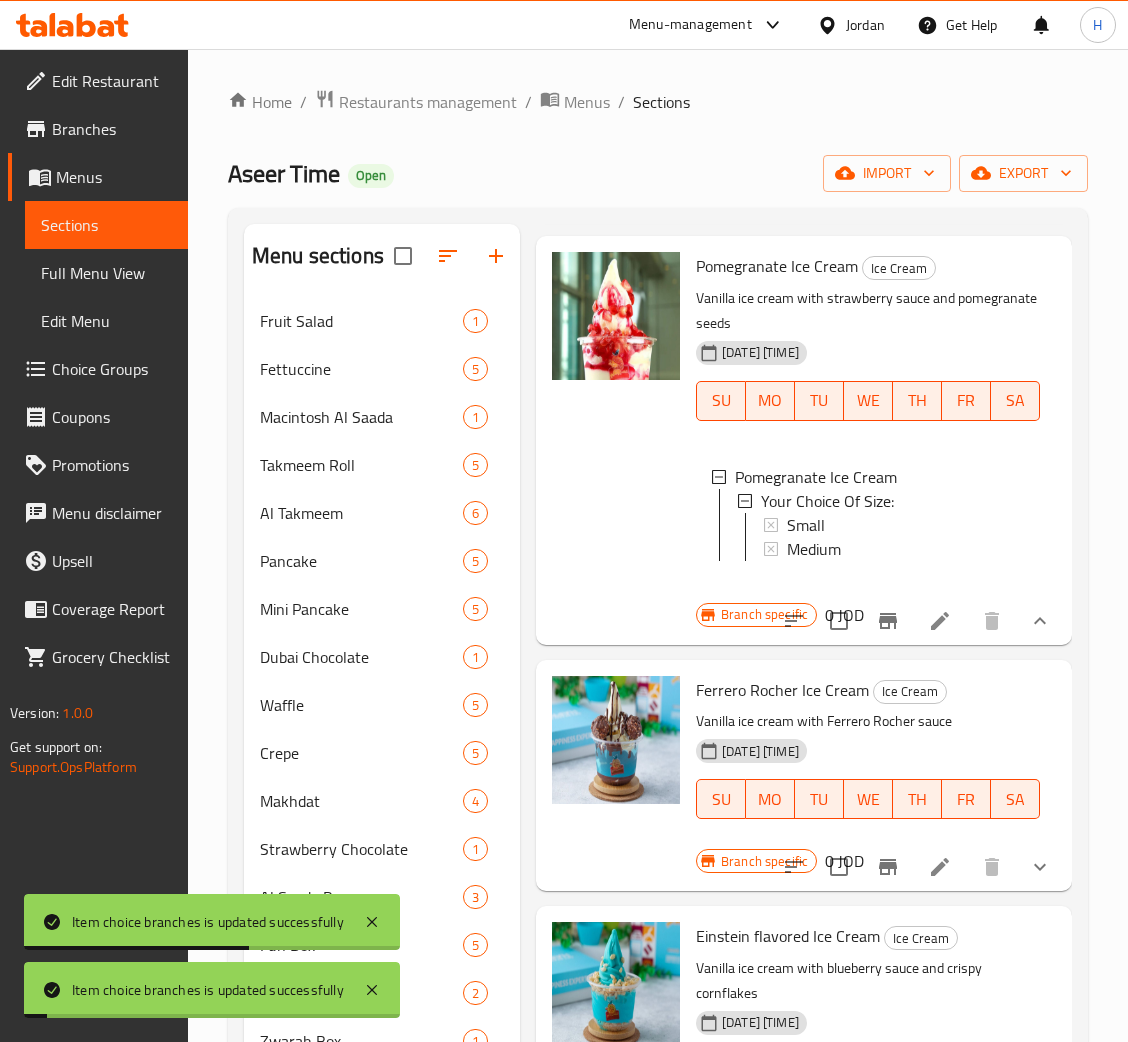 scroll, scrollTop: 2400, scrollLeft: 0, axis: vertical 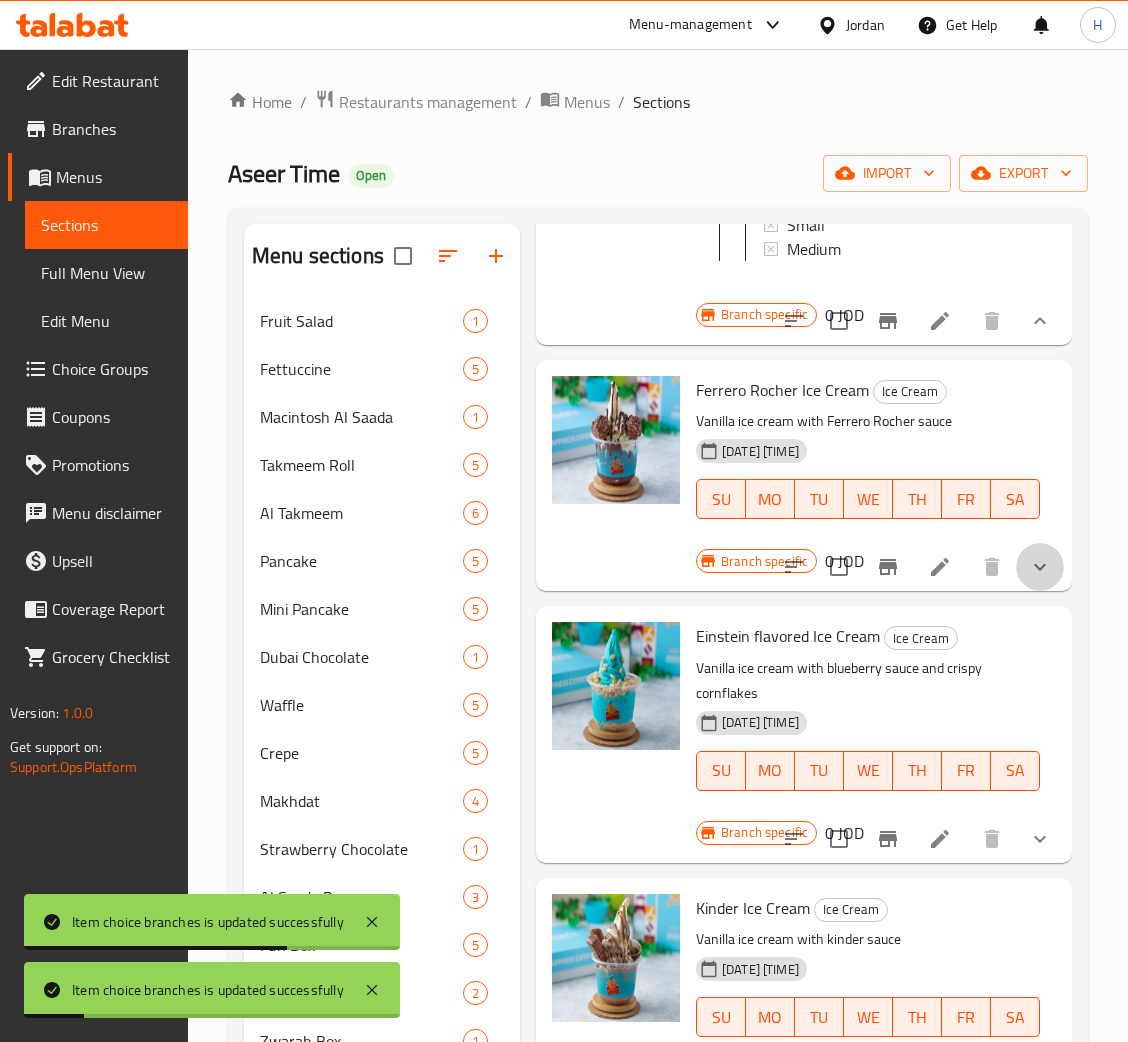 click at bounding box center (1040, 567) 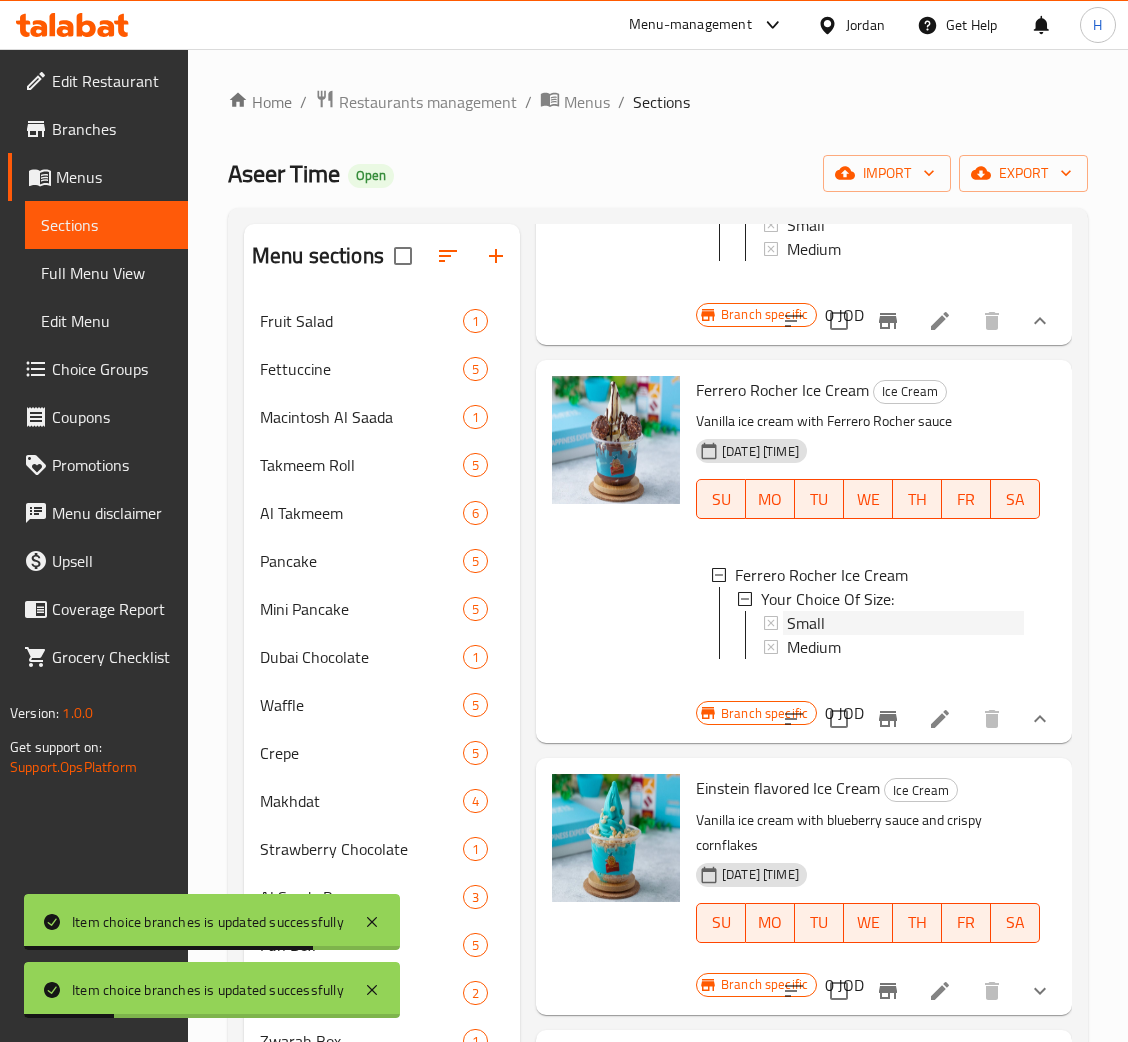 click on "Small" at bounding box center [905, 623] 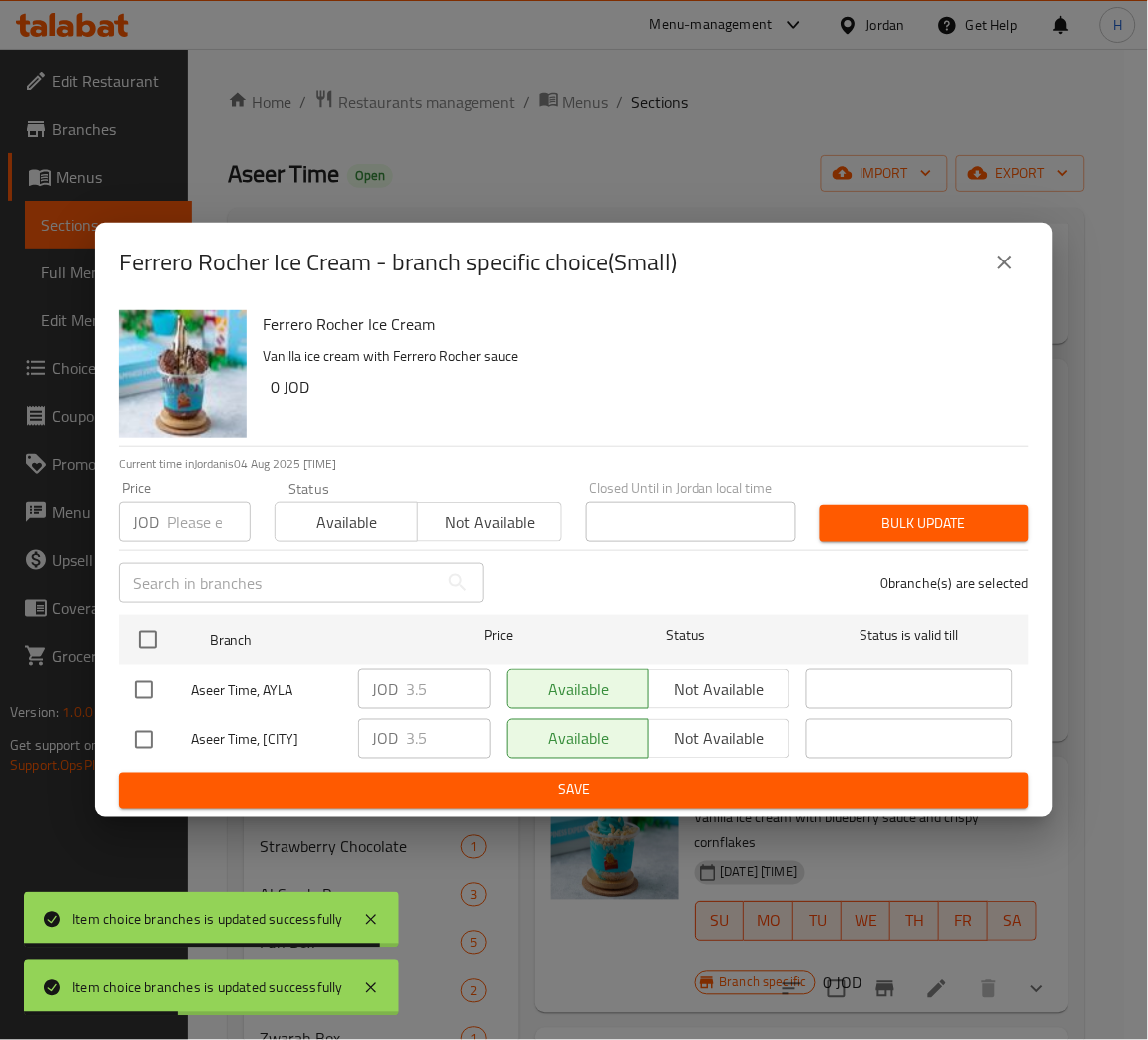 click at bounding box center [144, 690] 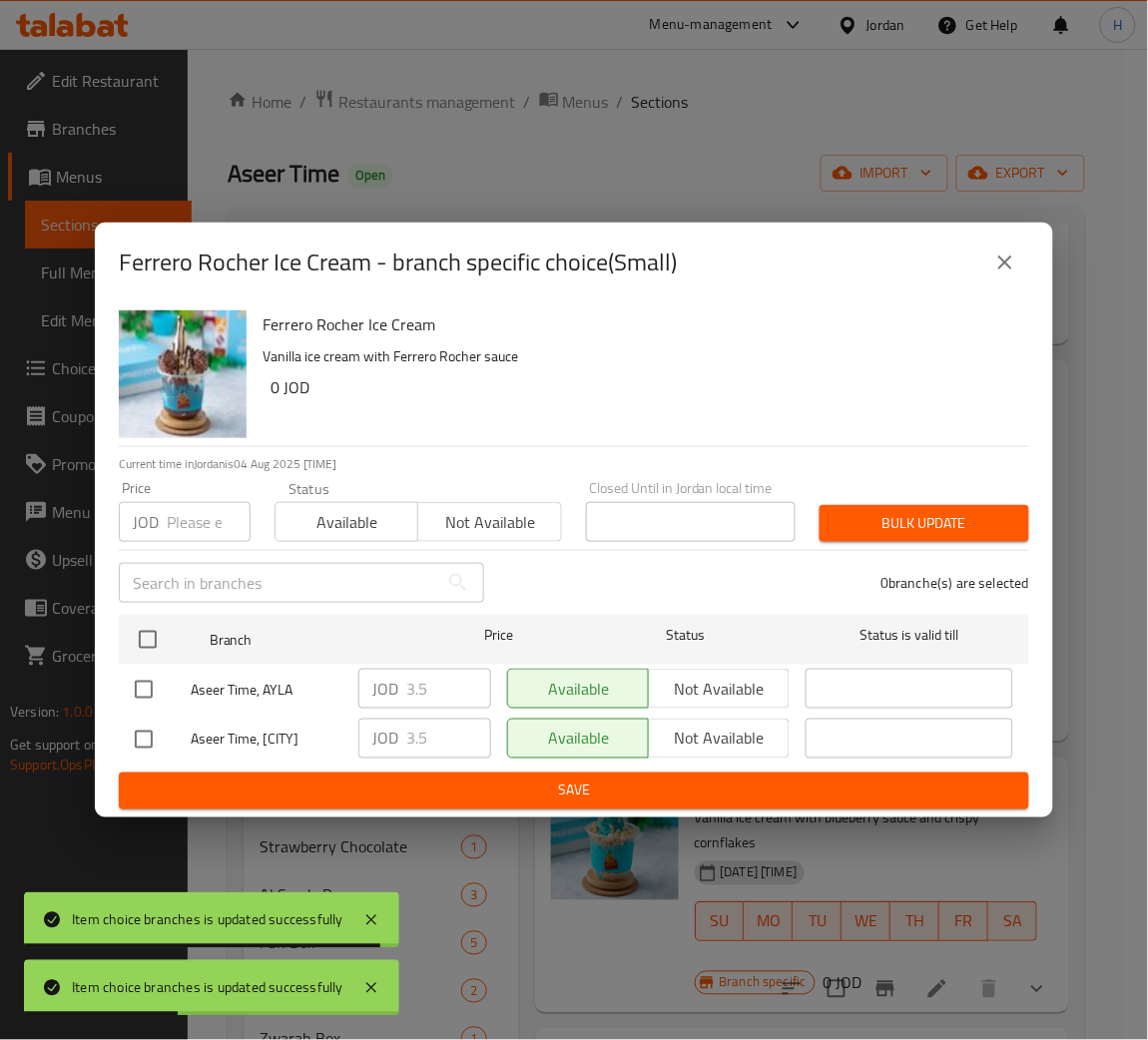 checkbox on "true" 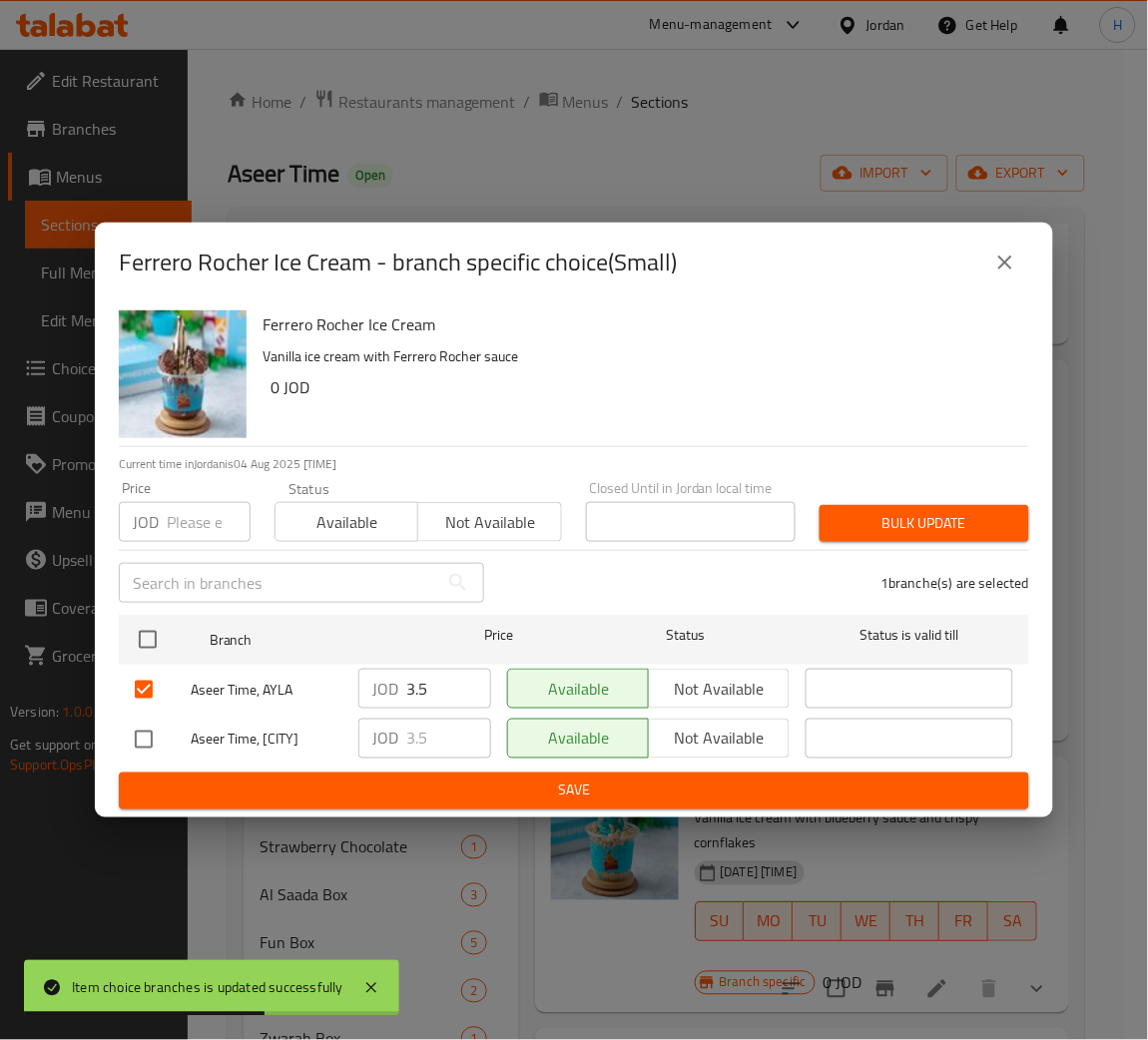 click at bounding box center [1005, 262] 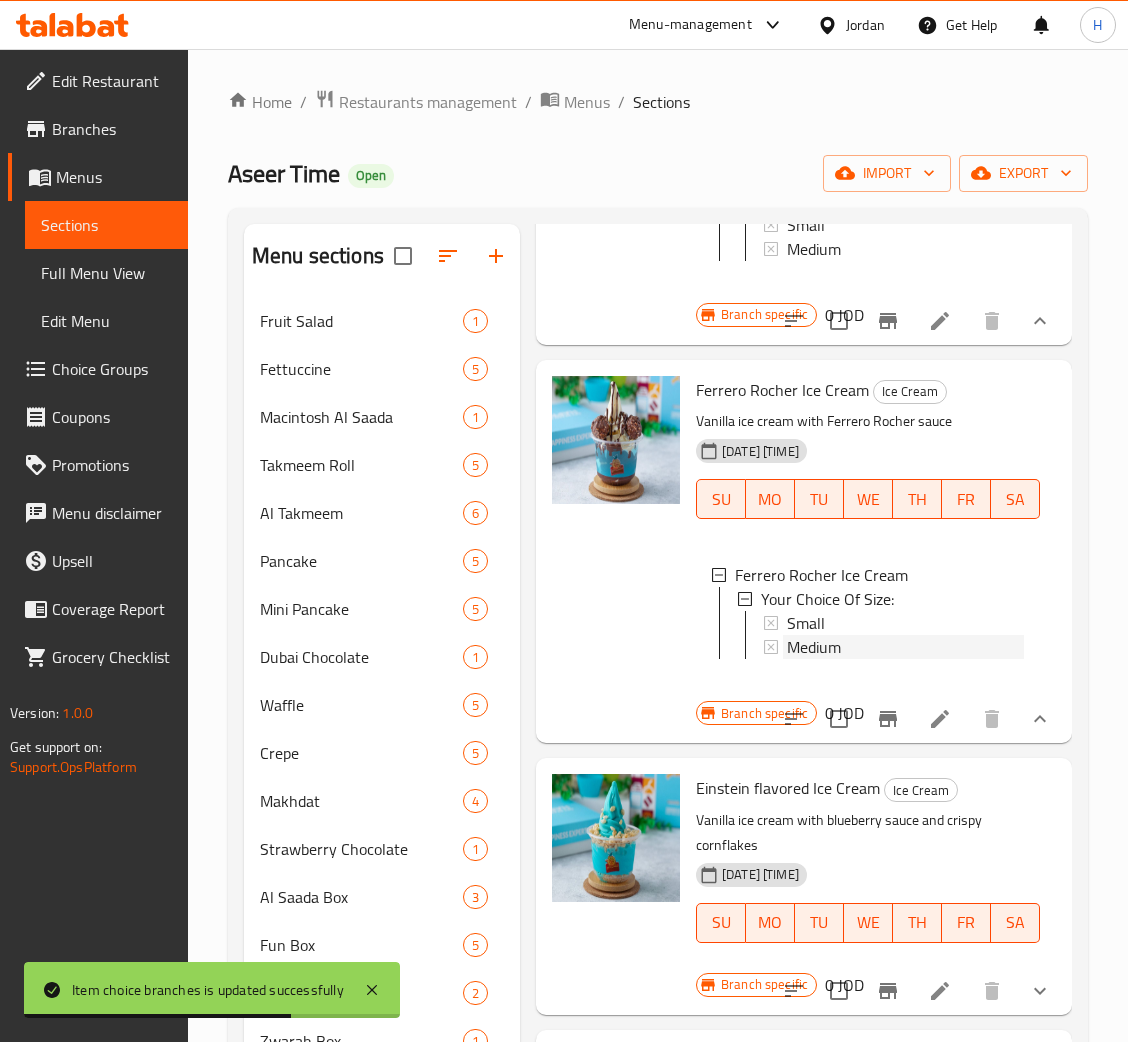 click on "Medium" at bounding box center [905, 647] 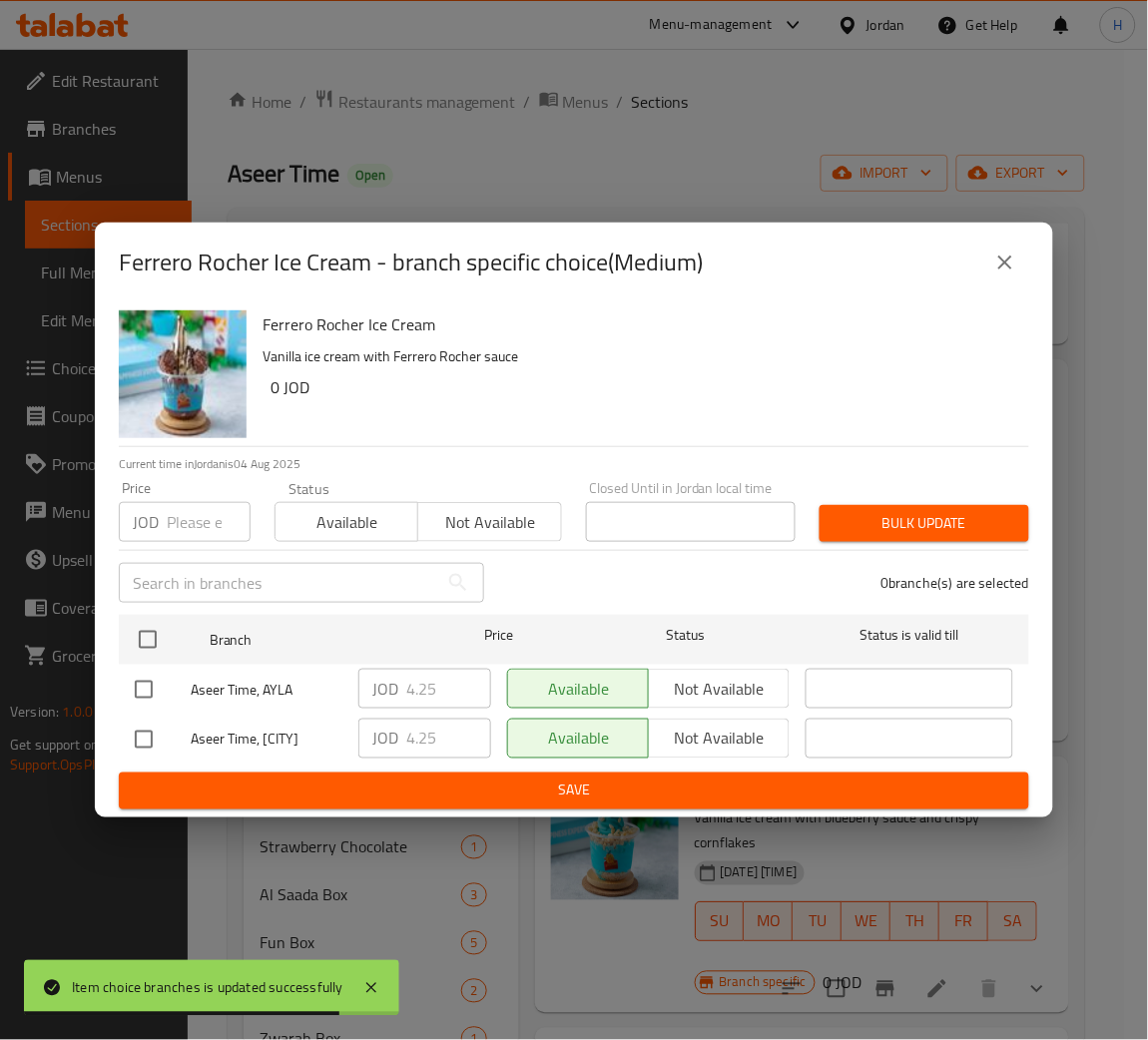 click at bounding box center (144, 690) 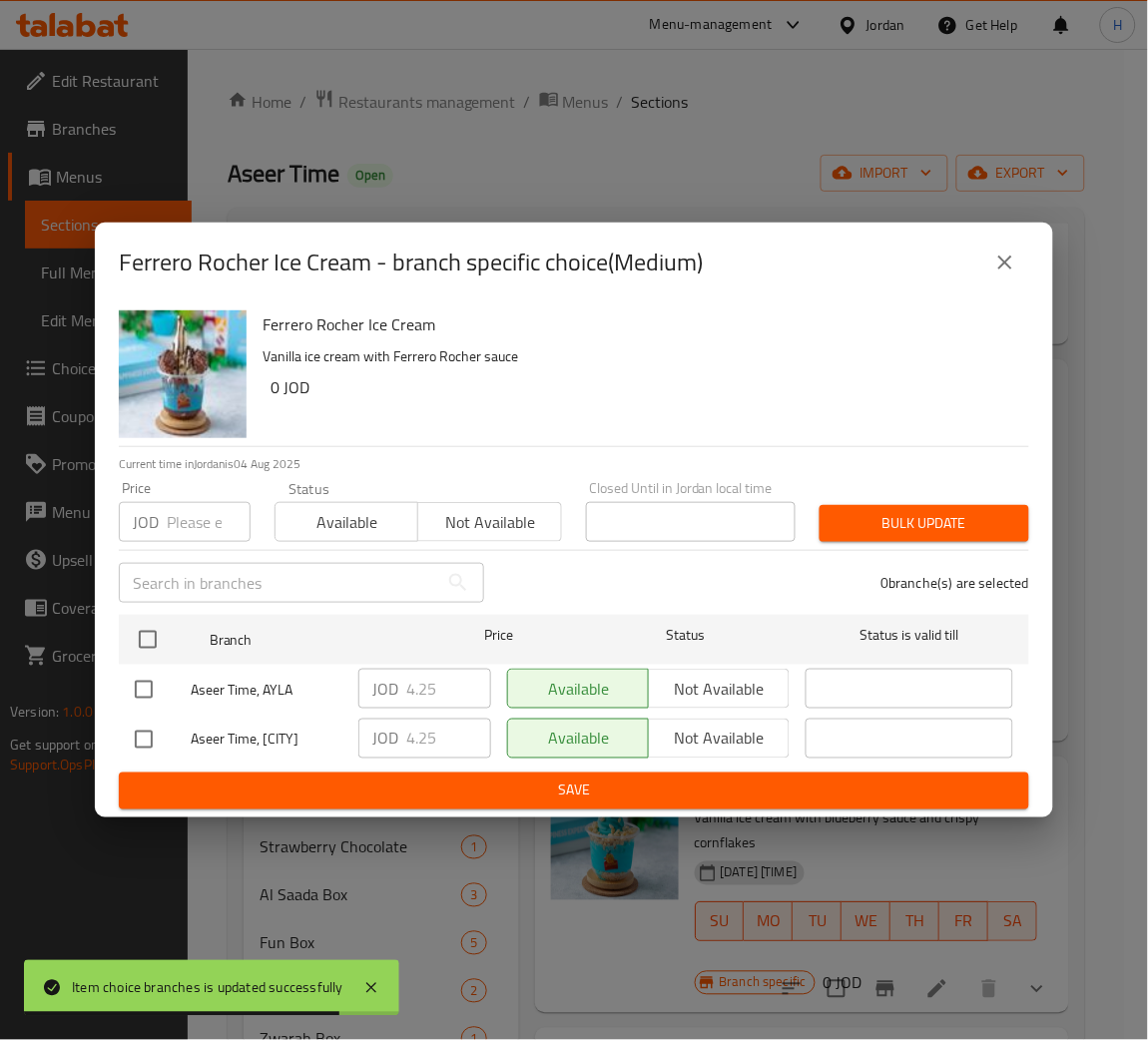 checkbox on "true" 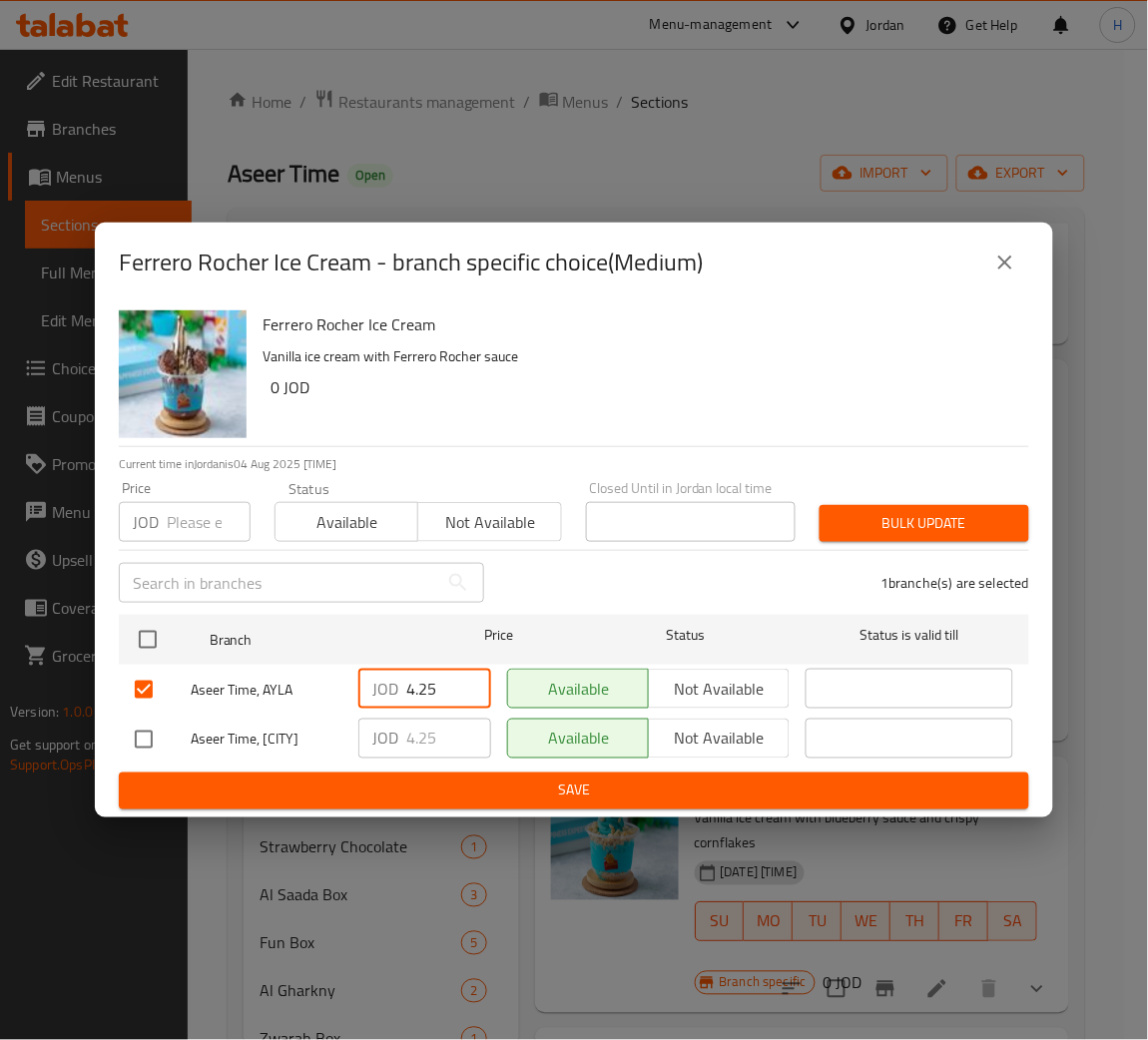 drag, startPoint x: 448, startPoint y: 685, endPoint x: 351, endPoint y: 703, distance: 98.65597 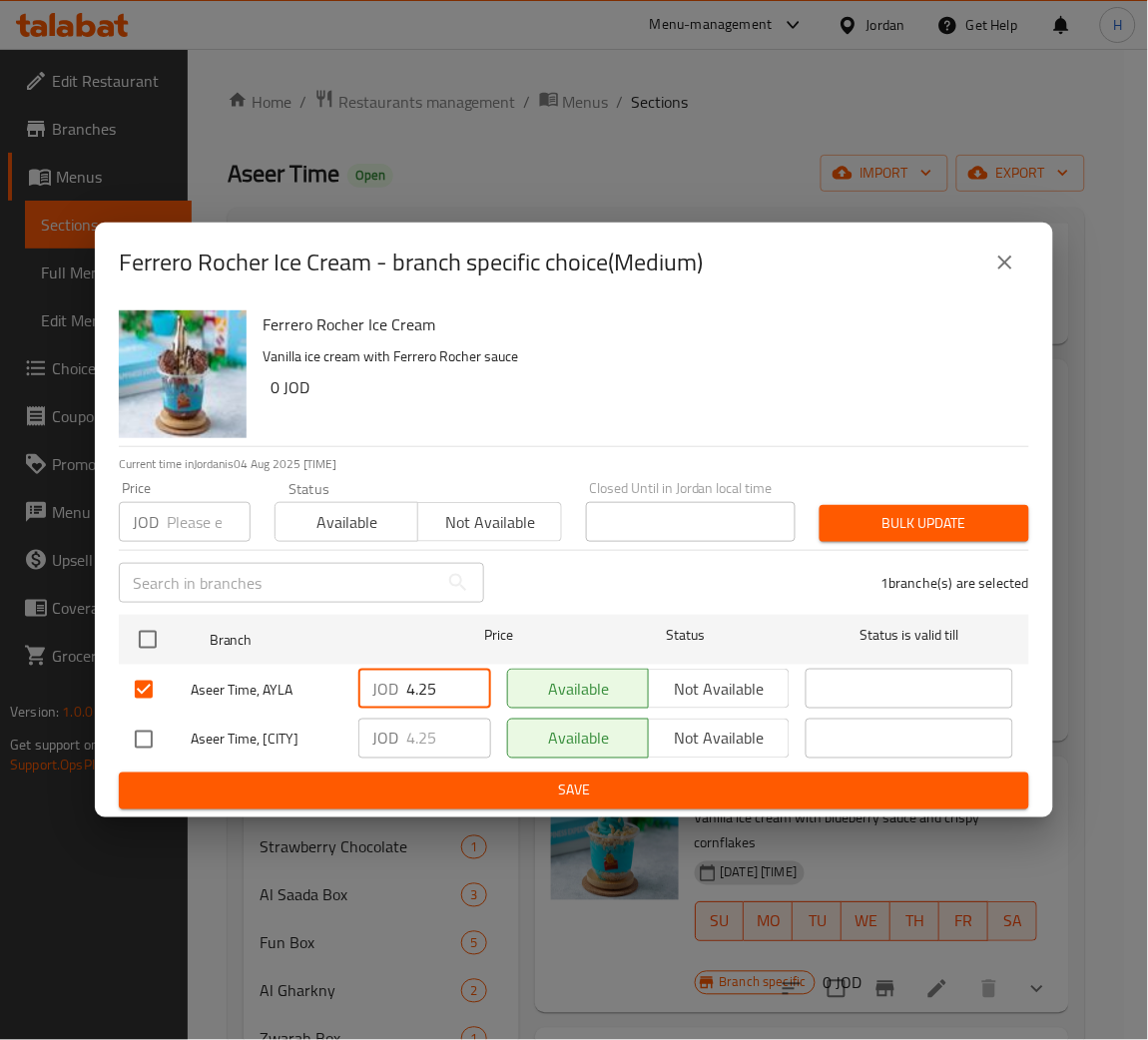 click on "Aseer Time, AYLA JOD 4.25 ​ Available Not available ​" at bounding box center [574, 690] 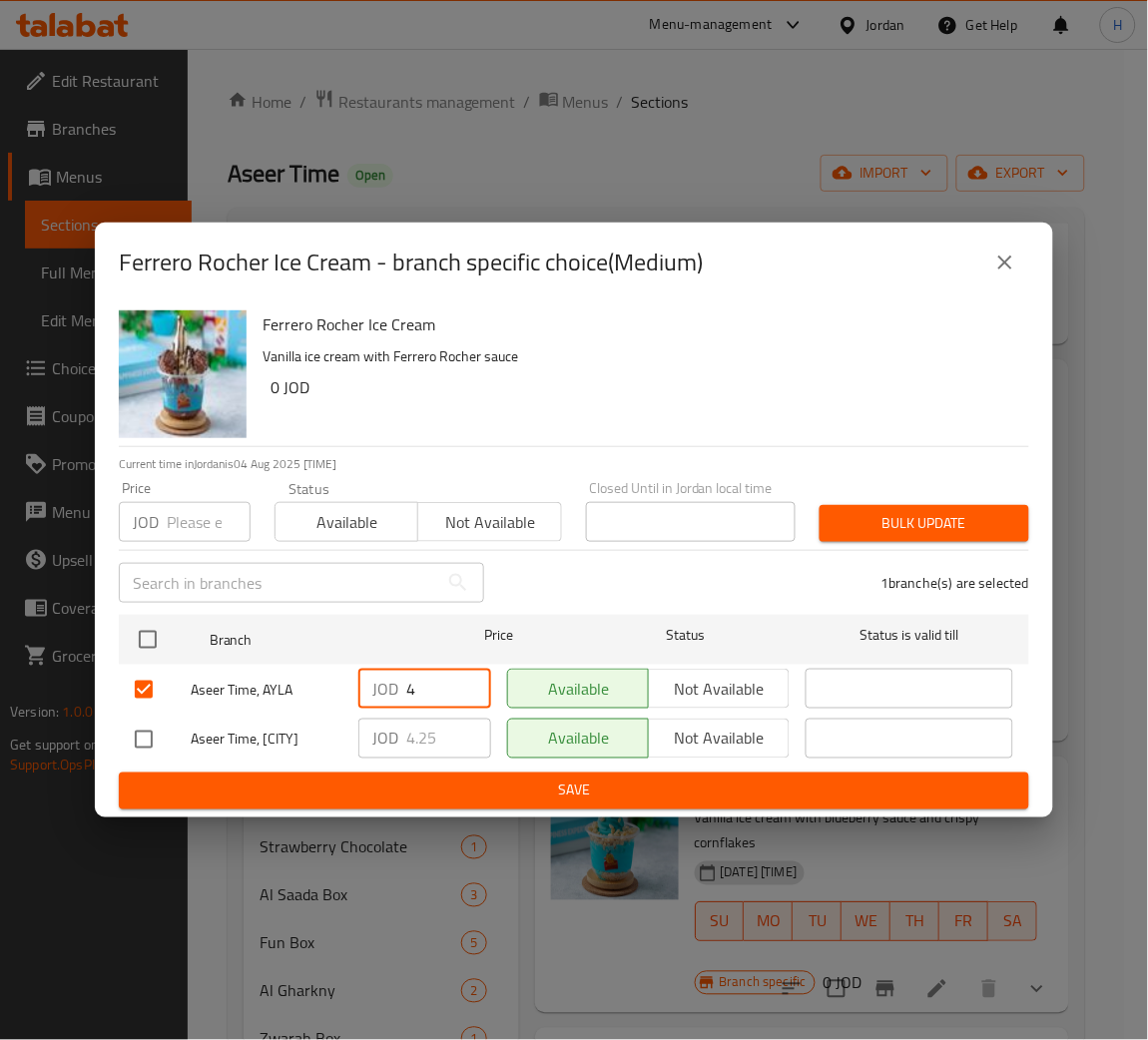 type on "4" 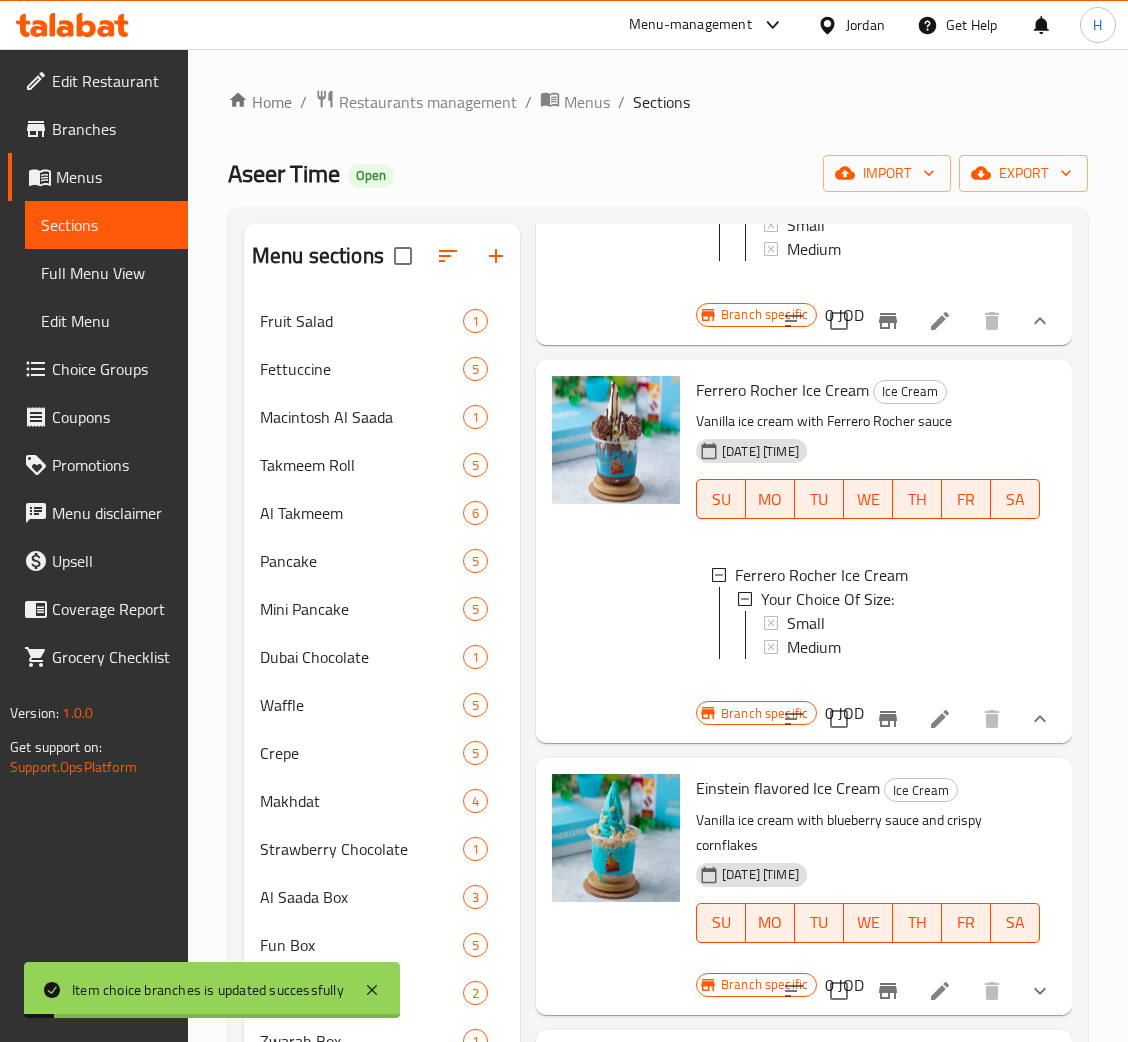 scroll, scrollTop: 2, scrollLeft: 0, axis: vertical 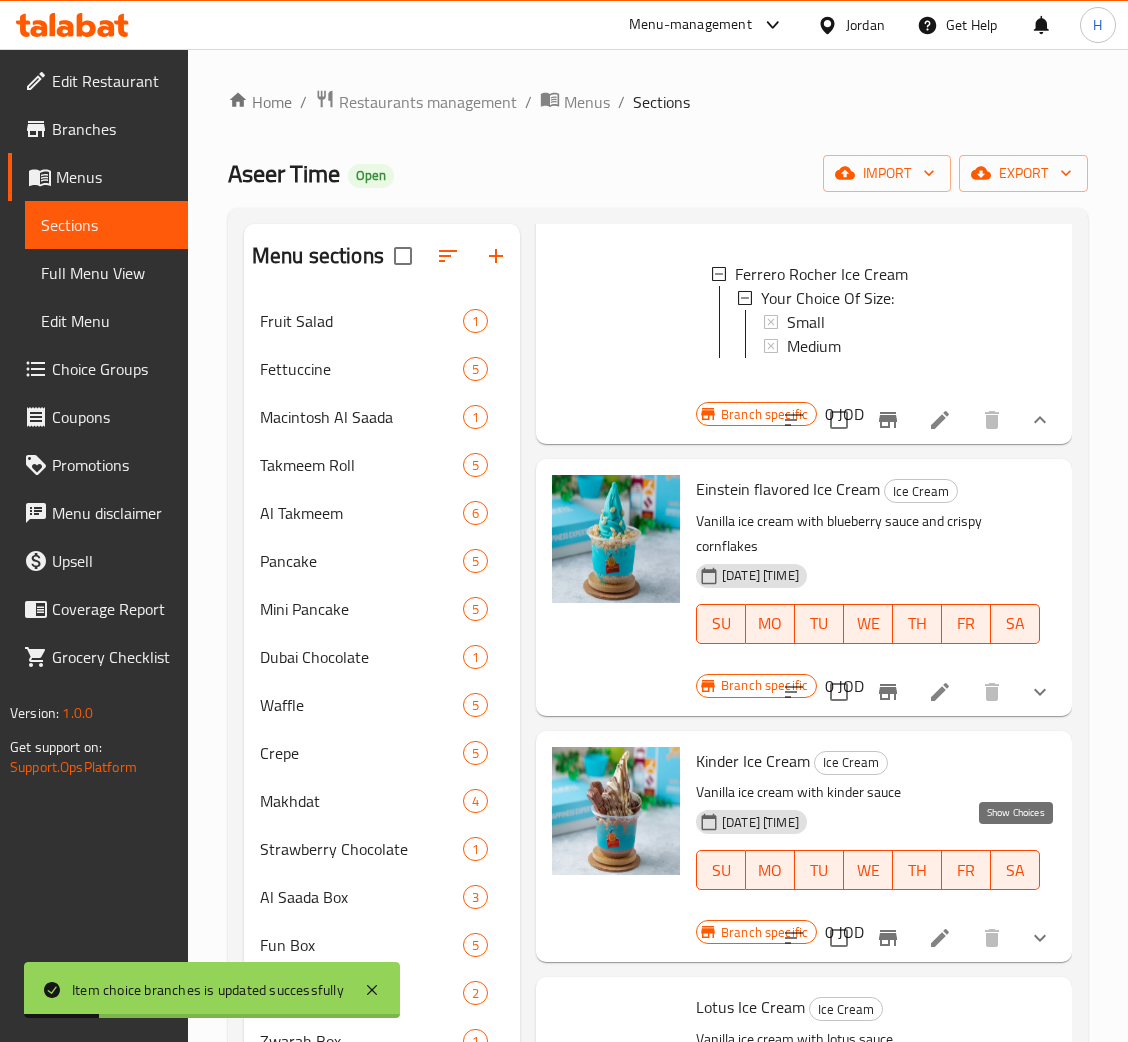 click 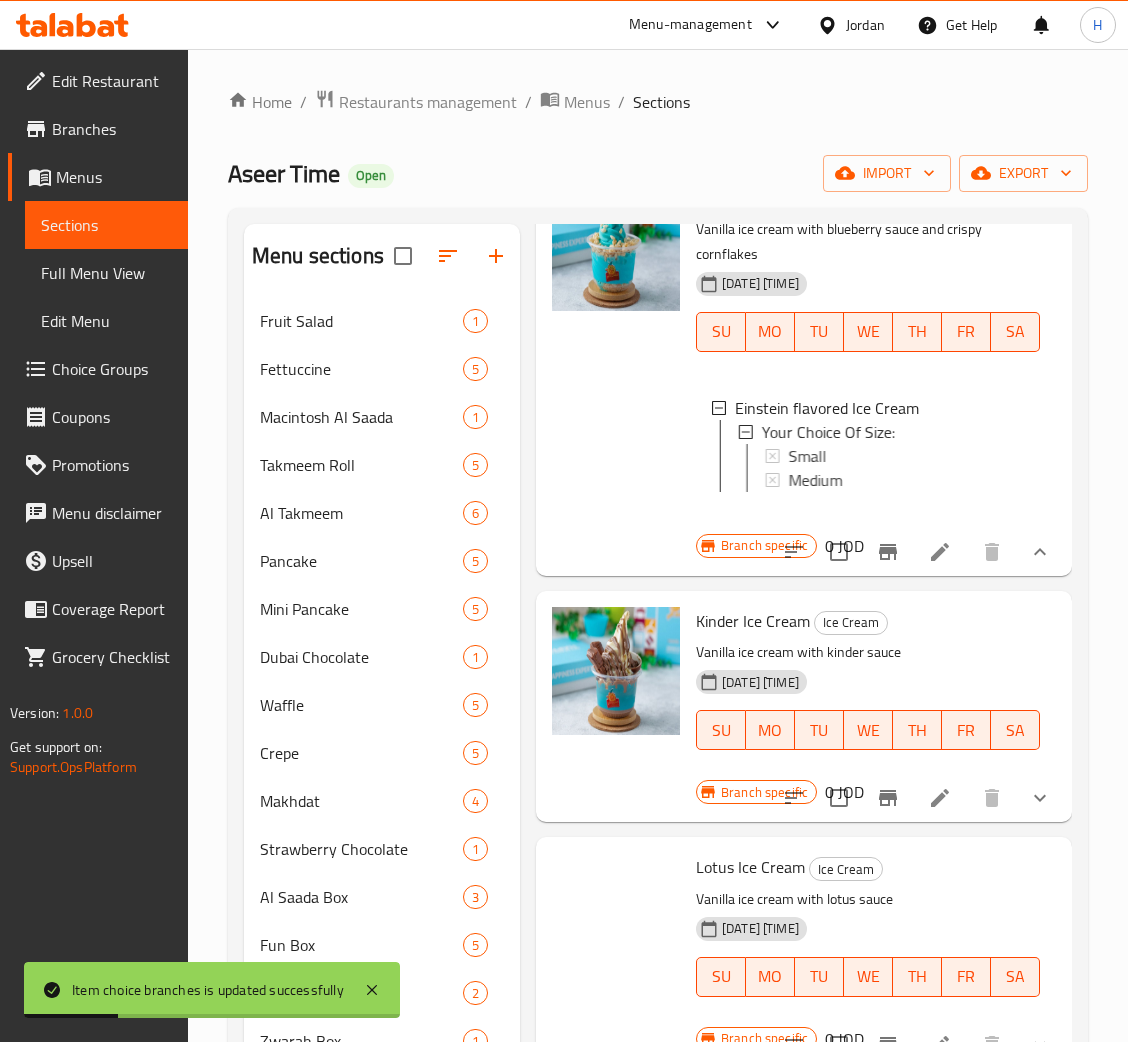 scroll, scrollTop: 2999, scrollLeft: 0, axis: vertical 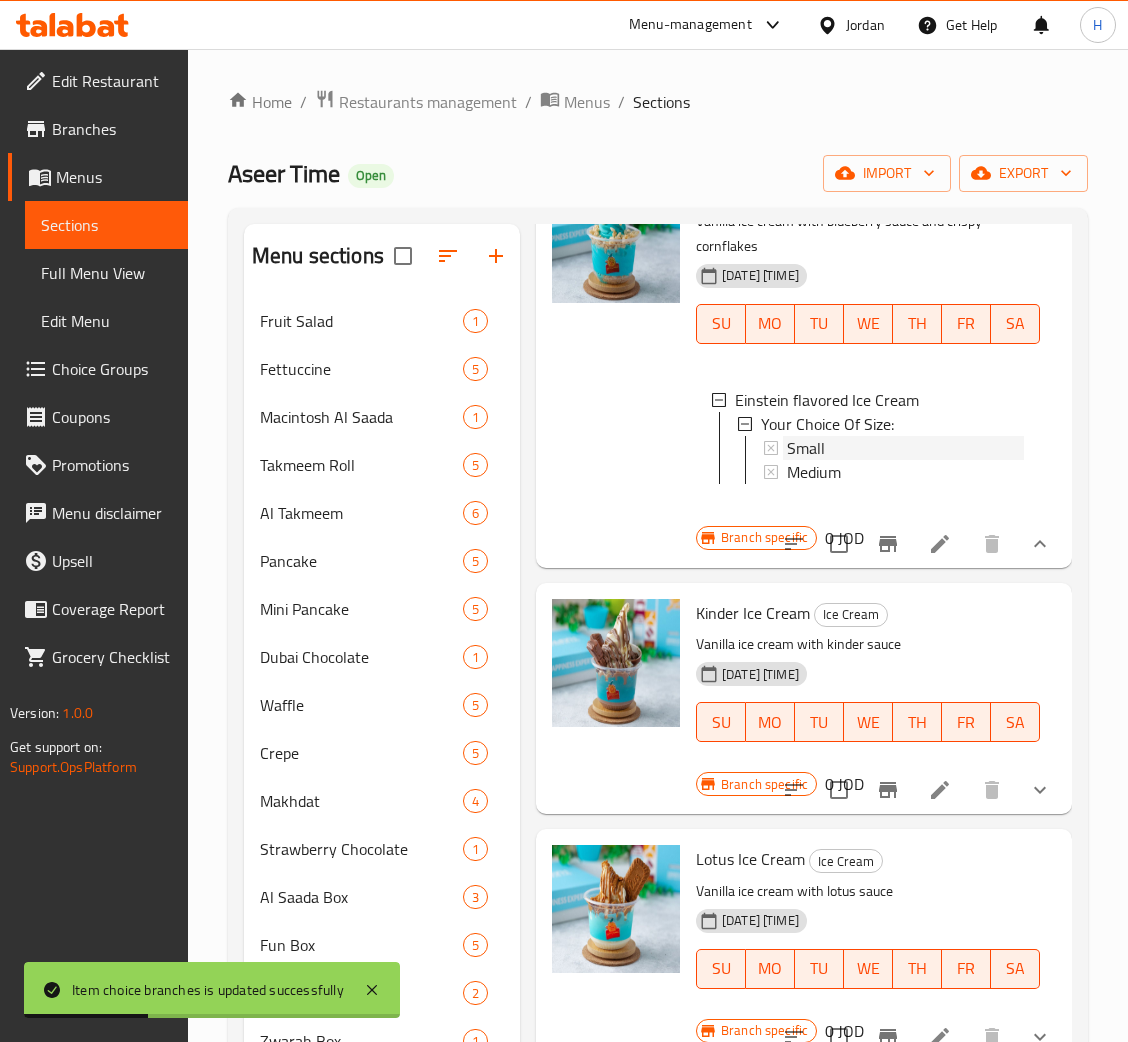 click on "Small" at bounding box center [905, 448] 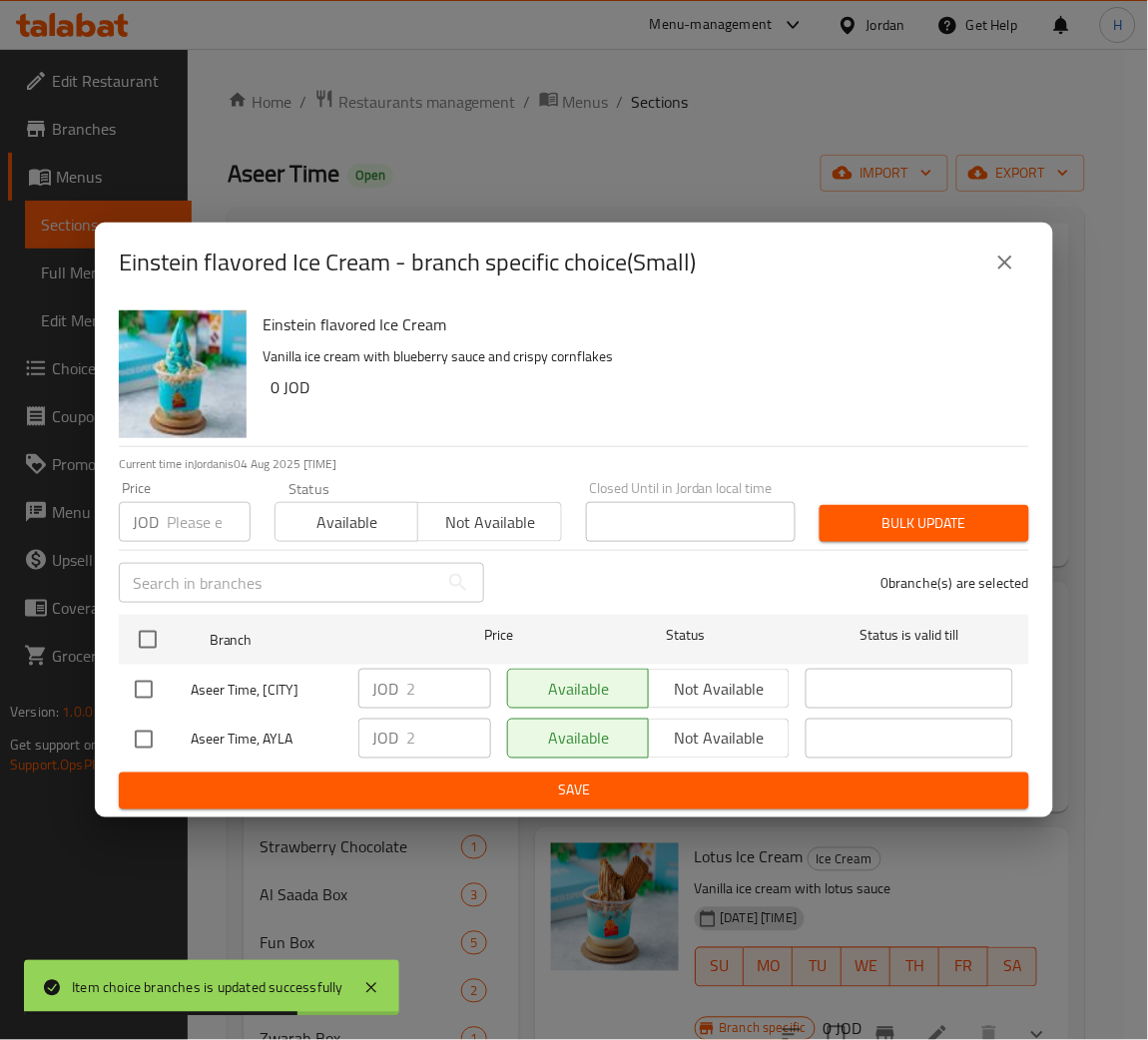 click at bounding box center (144, 740) 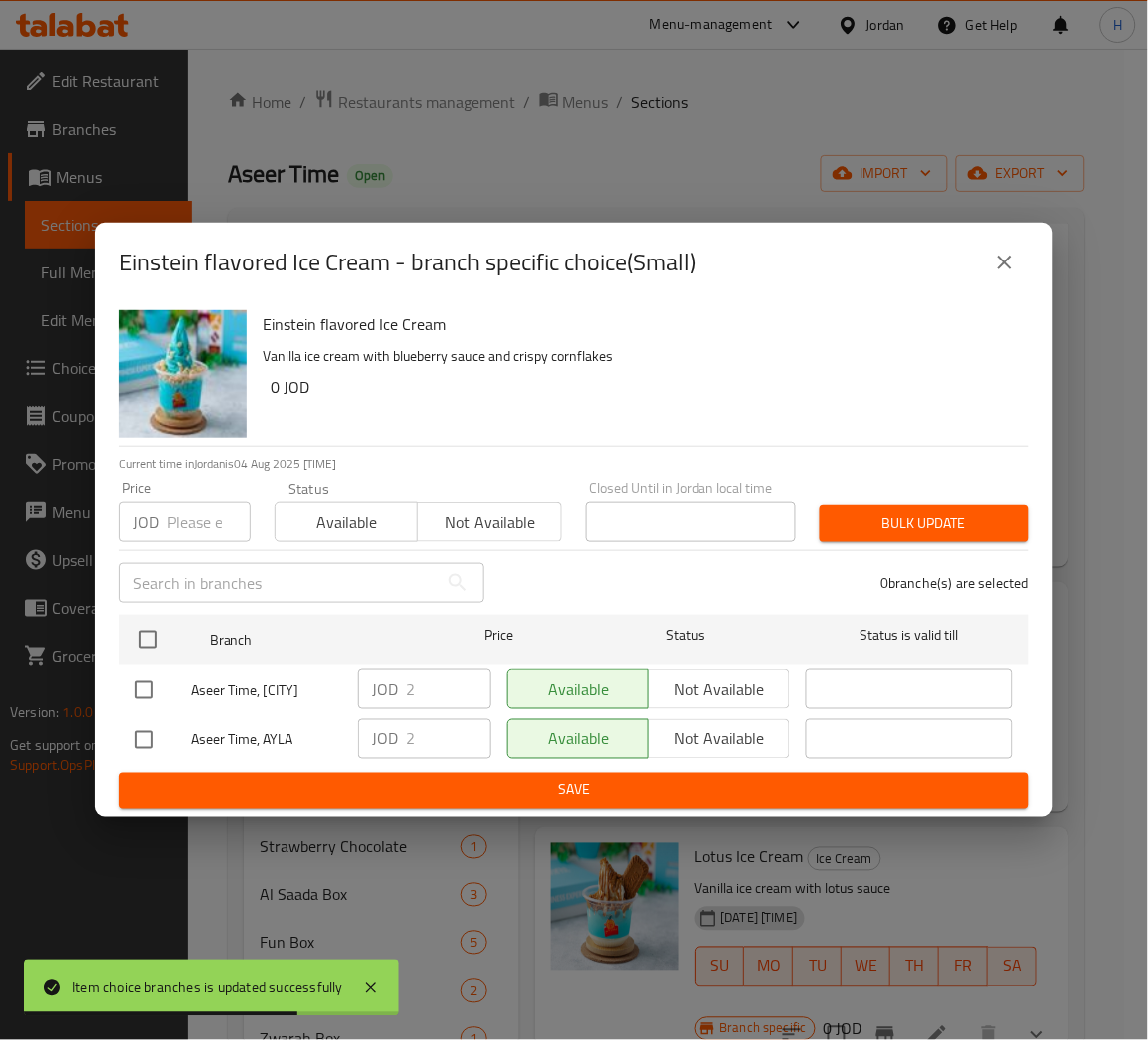 checkbox on "true" 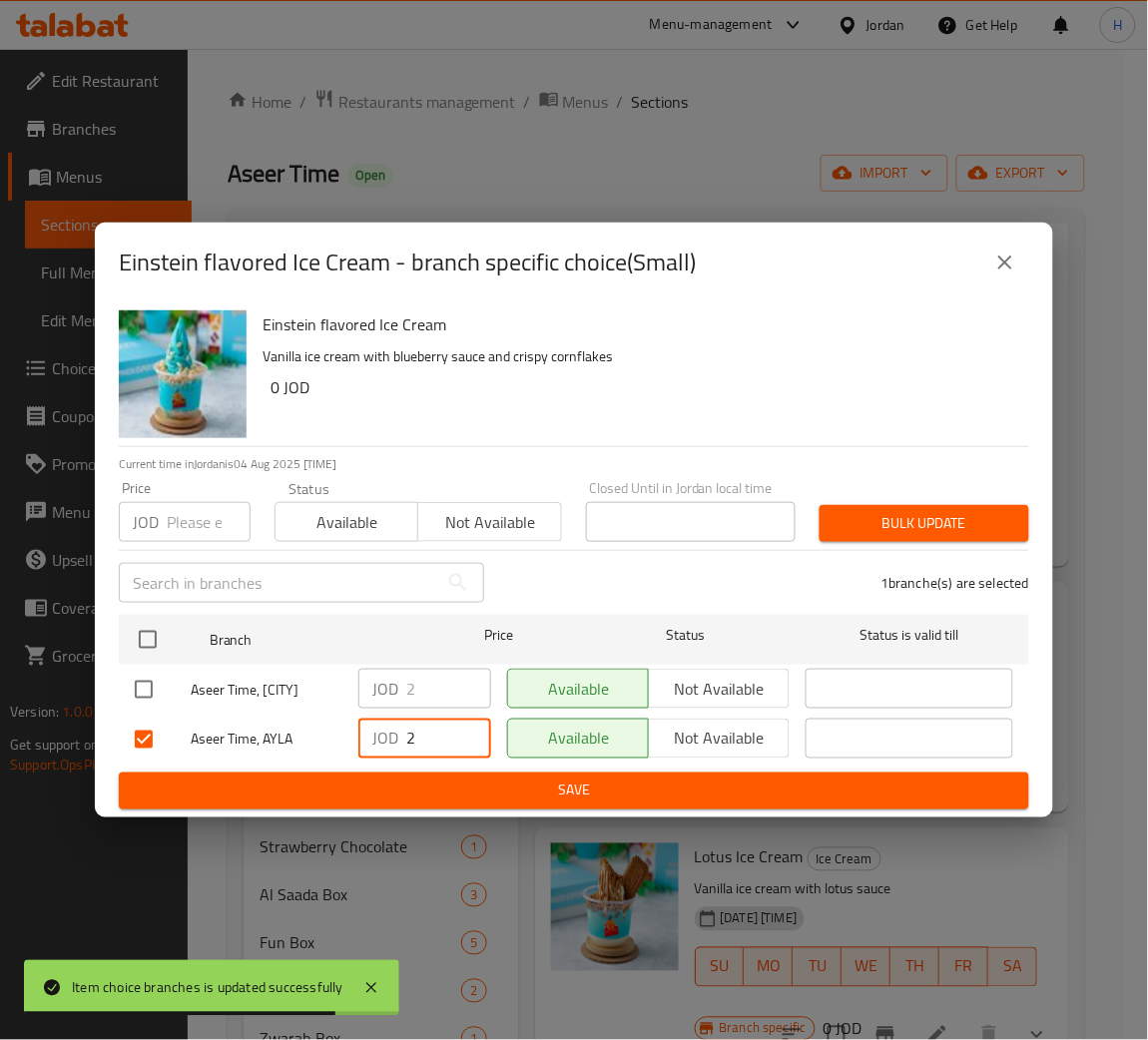 drag, startPoint x: 420, startPoint y: 752, endPoint x: 378, endPoint y: 753, distance: 42.0119 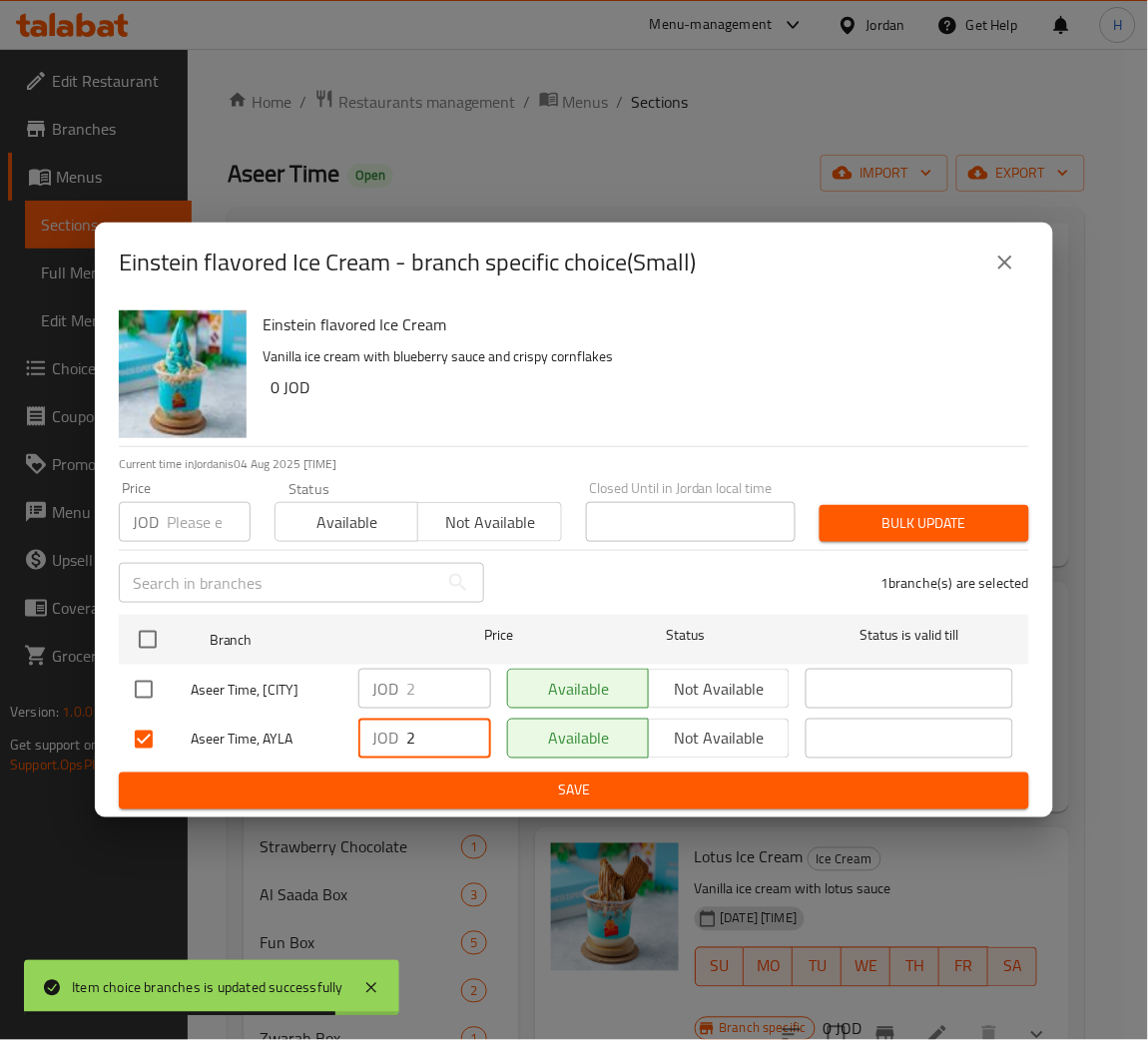 click on "JOD 2 ​" at bounding box center [424, 739] 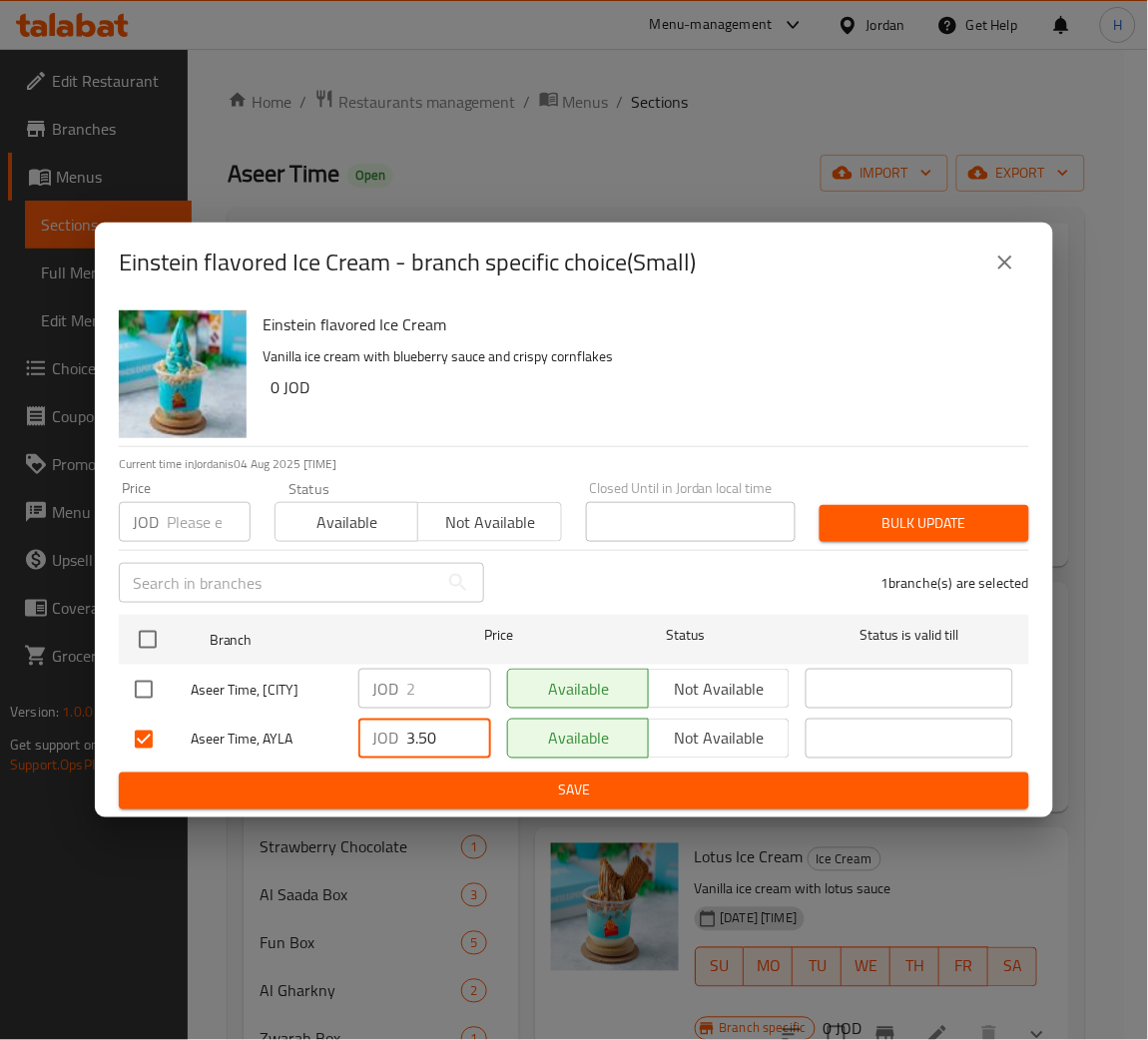 type on "3.50" 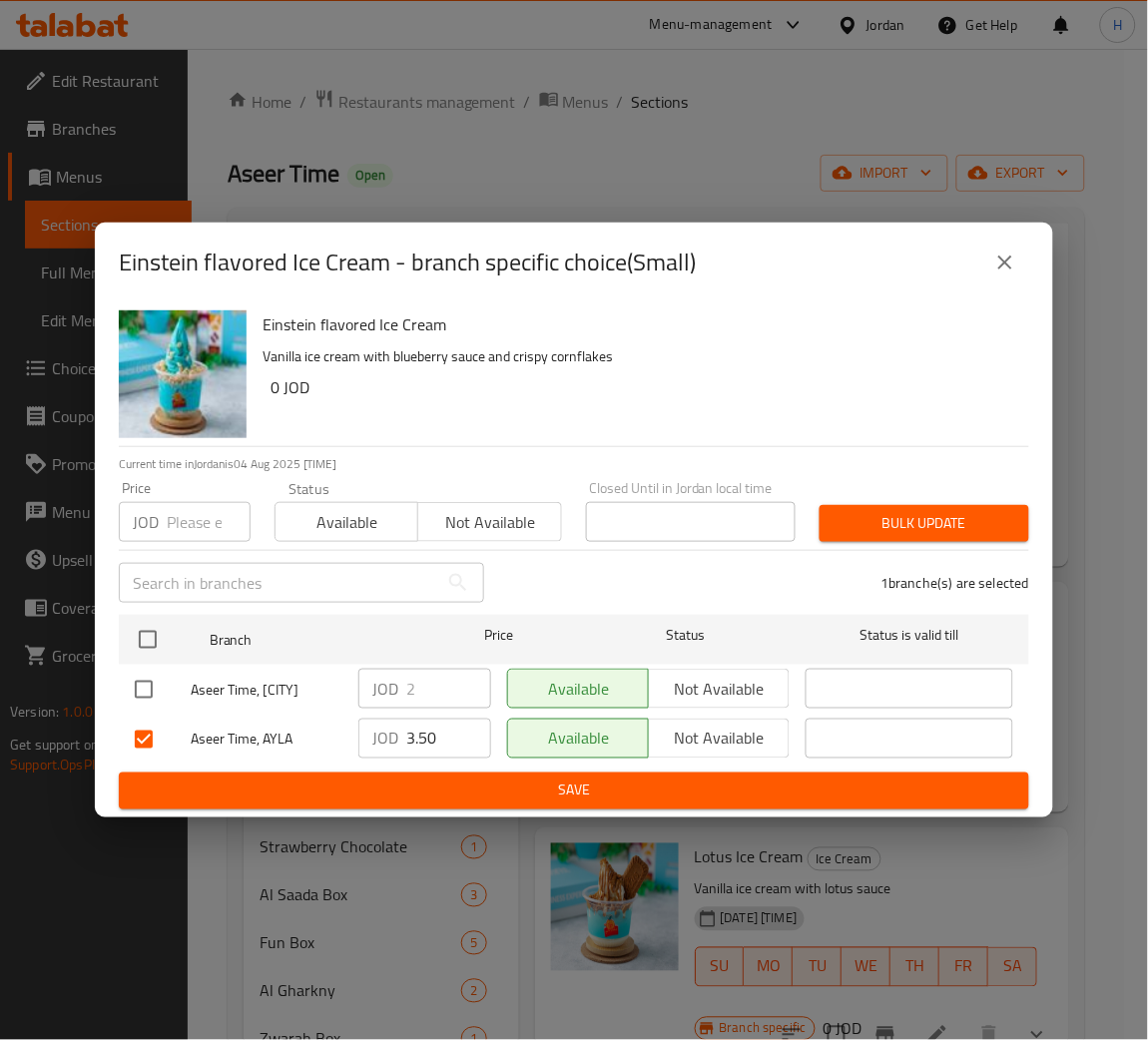 click on "Einstein flavored Ice Cream Vanilla ice cream with blueberry sauce and crispy cornflakes 0   JOD Current time in  [COUNTRY]  is  04 Aug 2025   [TIME] Price JOD Price Status Available Not available Closed Until in [COUNTRY] local time Closed Until in [COUNTRY] local time Bulk update ​ 1  branche(s) are selected Branch Price Status Status is valid till Aseer Time, Al Zarqa Al Jadeedeh JOD 2 ​ Available Not available ​ Aseer Time, AYLA JOD 3.50 ​ Available Not available ​ Save" at bounding box center (574, 560) 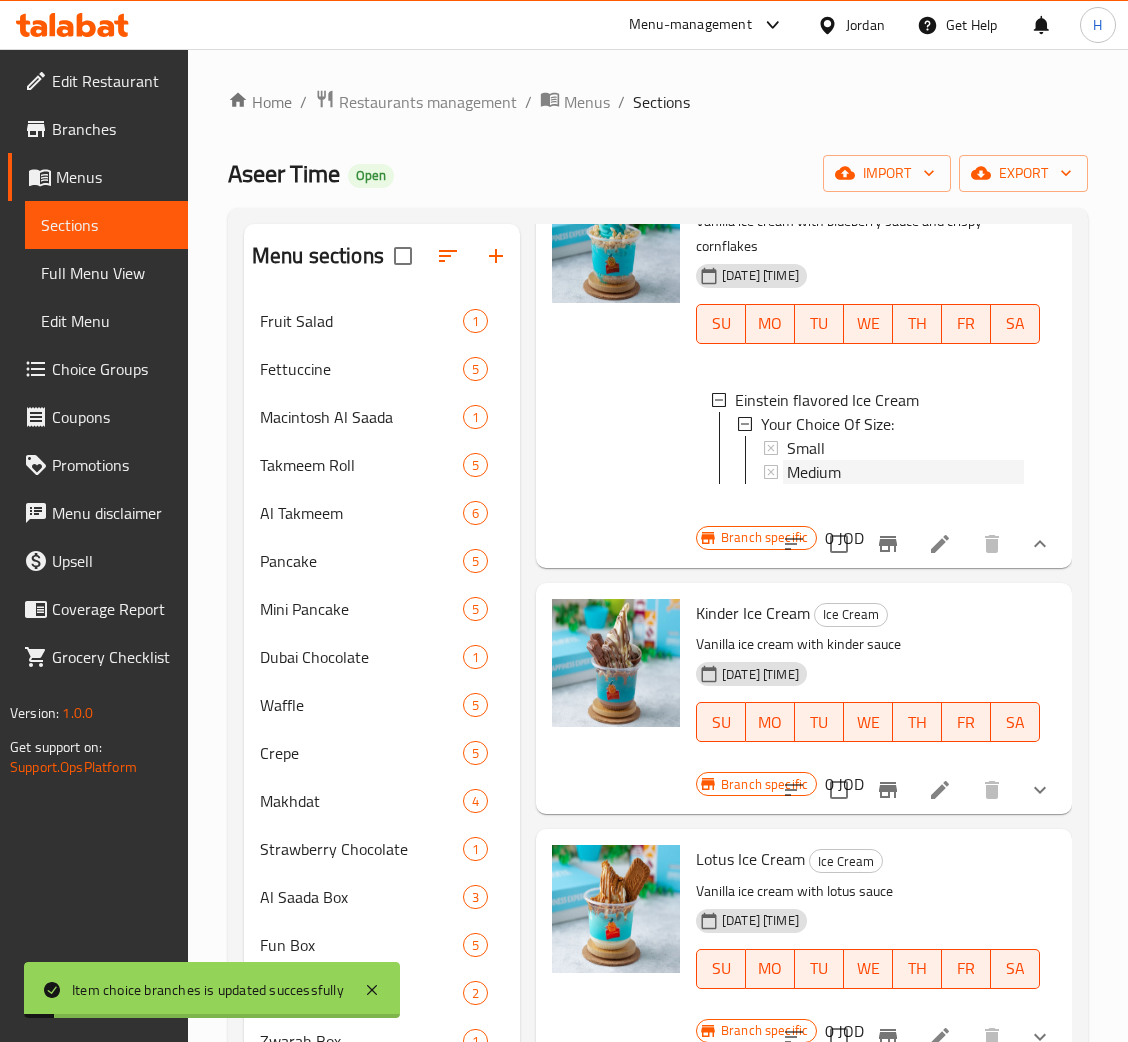 click on "Medium" at bounding box center [905, 472] 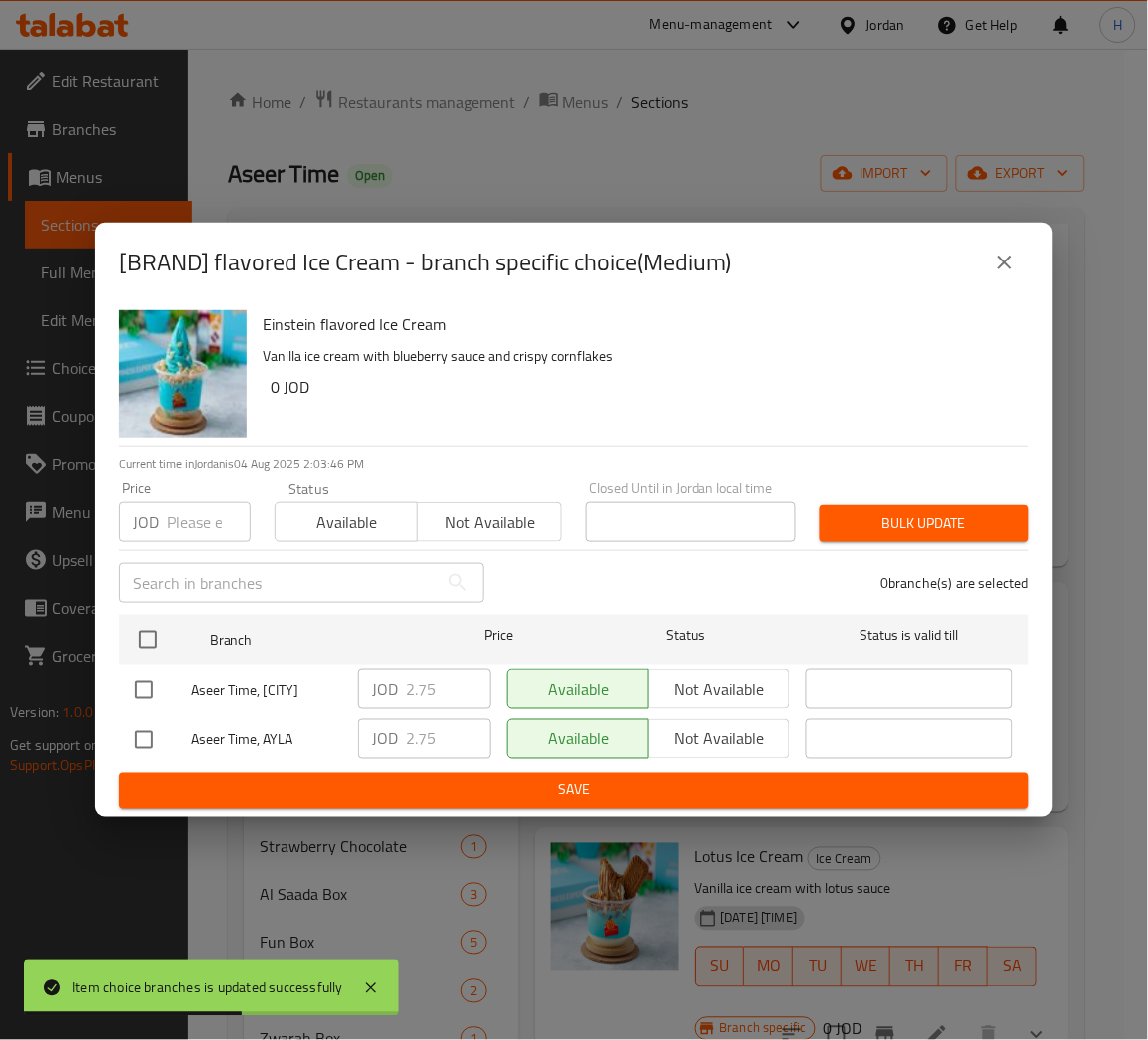 click at bounding box center [144, 740] 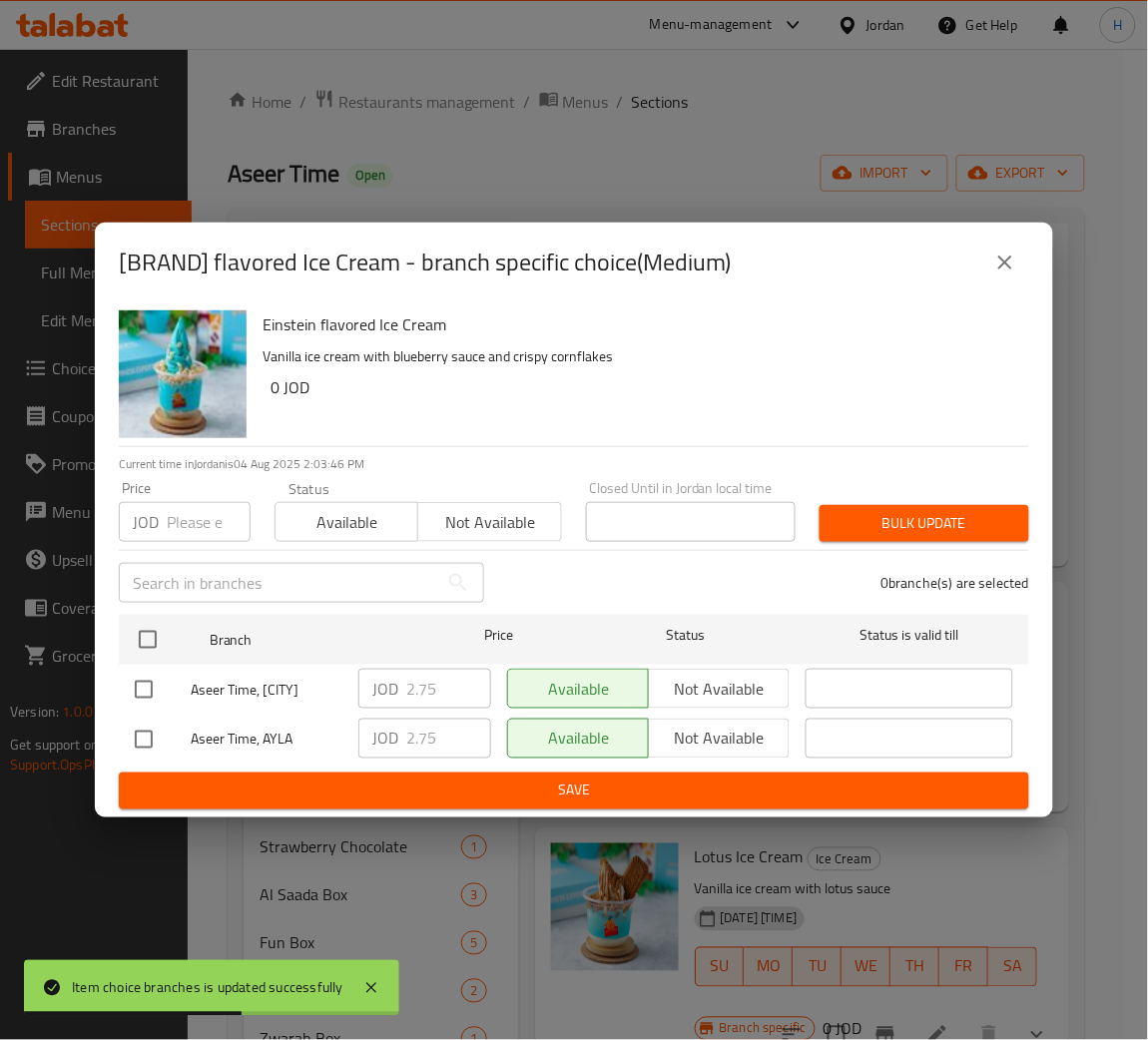 checkbox on "true" 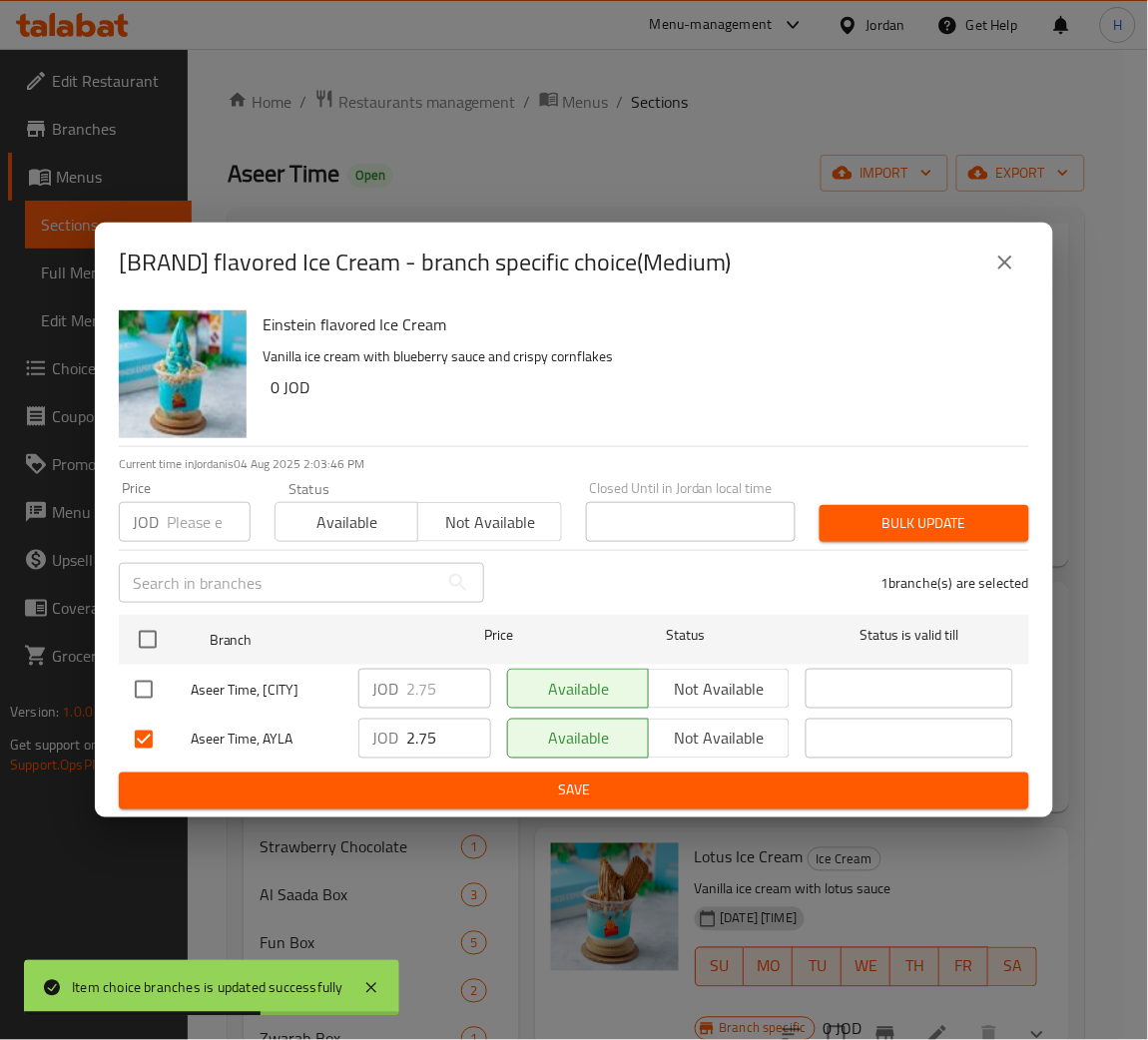drag, startPoint x: 448, startPoint y: 766, endPoint x: 328, endPoint y: 769, distance: 120.03749 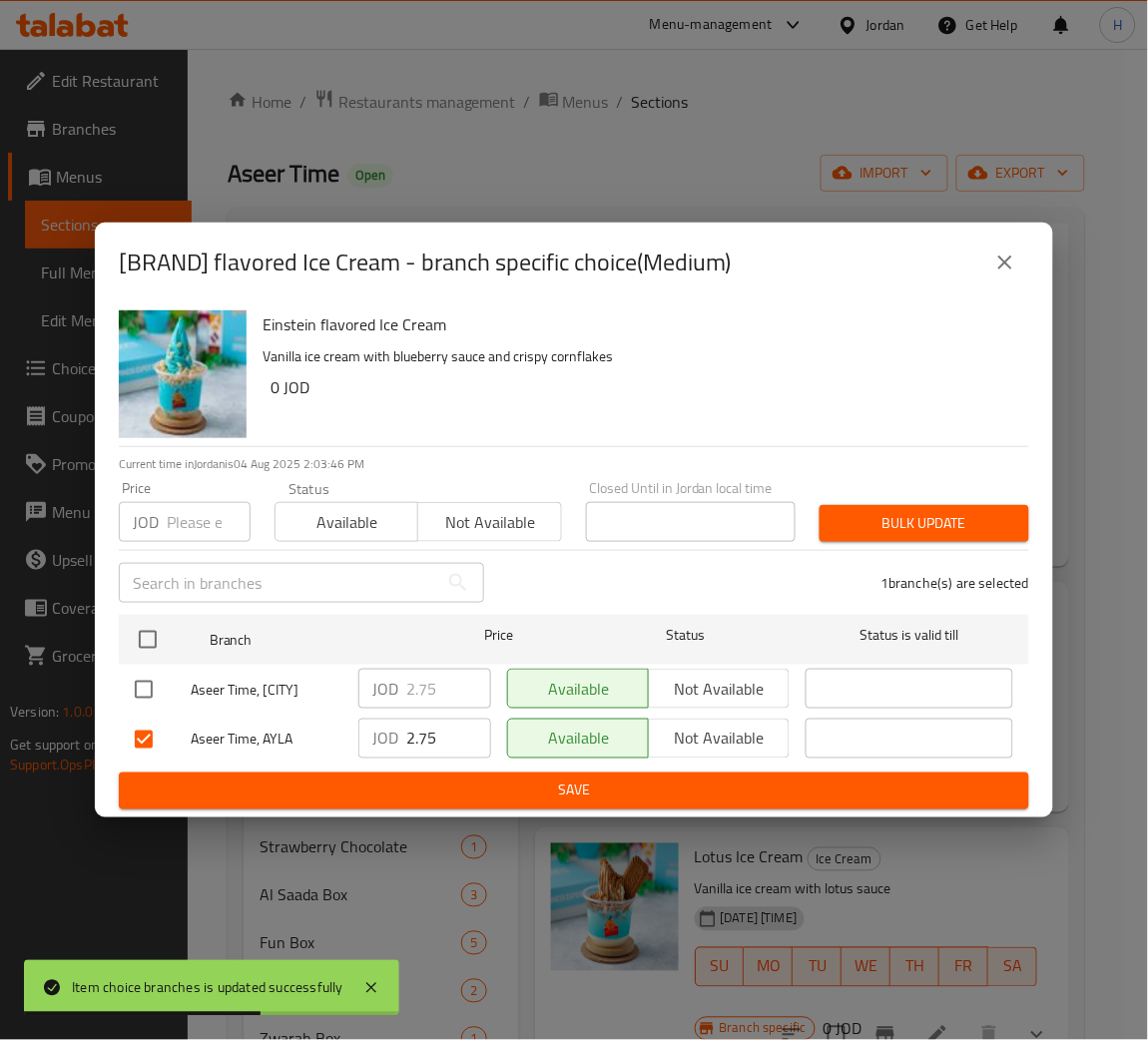 click on "Aseer Time, AYLA JOD 2.75 ​ Available Not available ​" at bounding box center [574, 740] 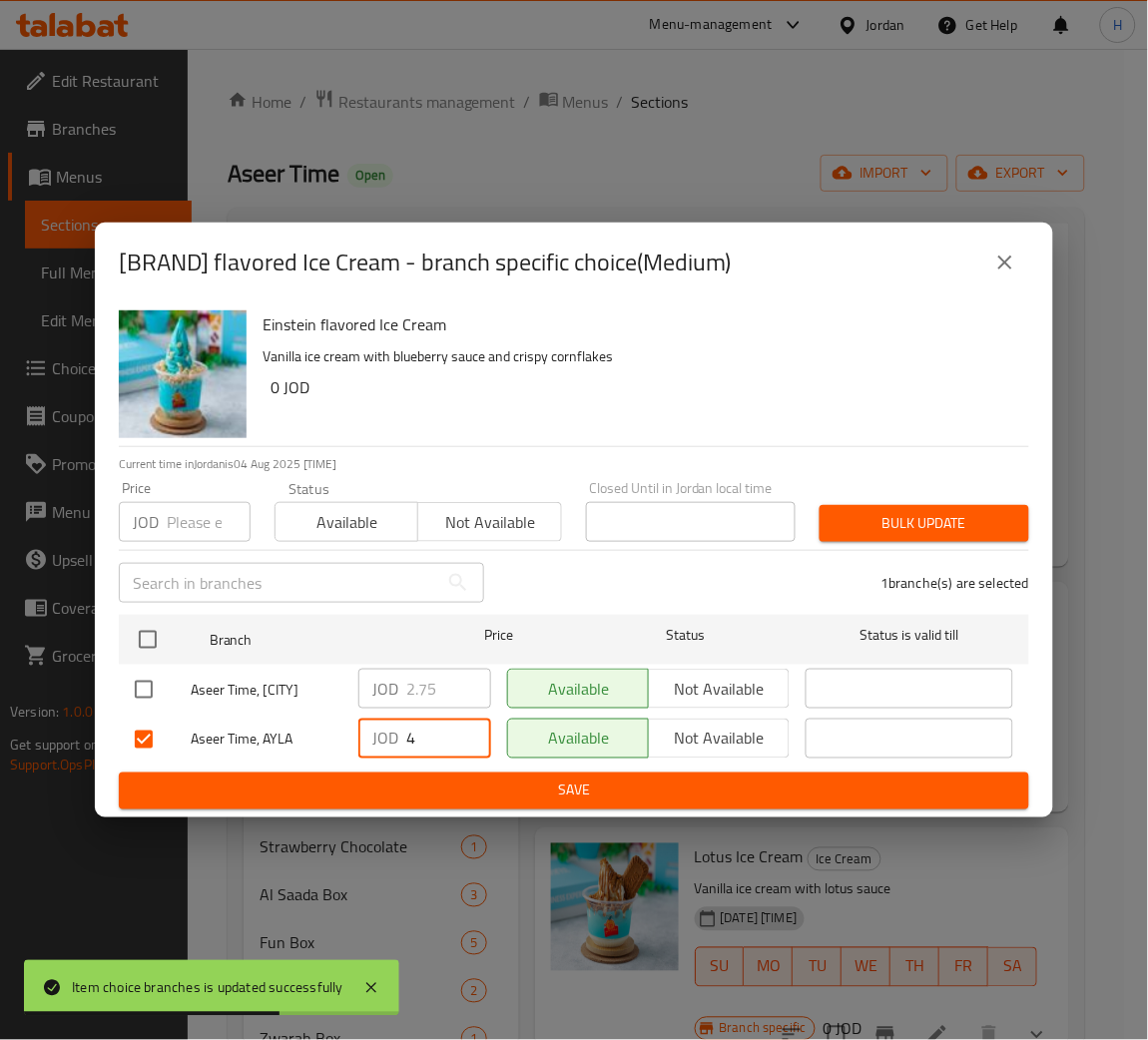 type on "4" 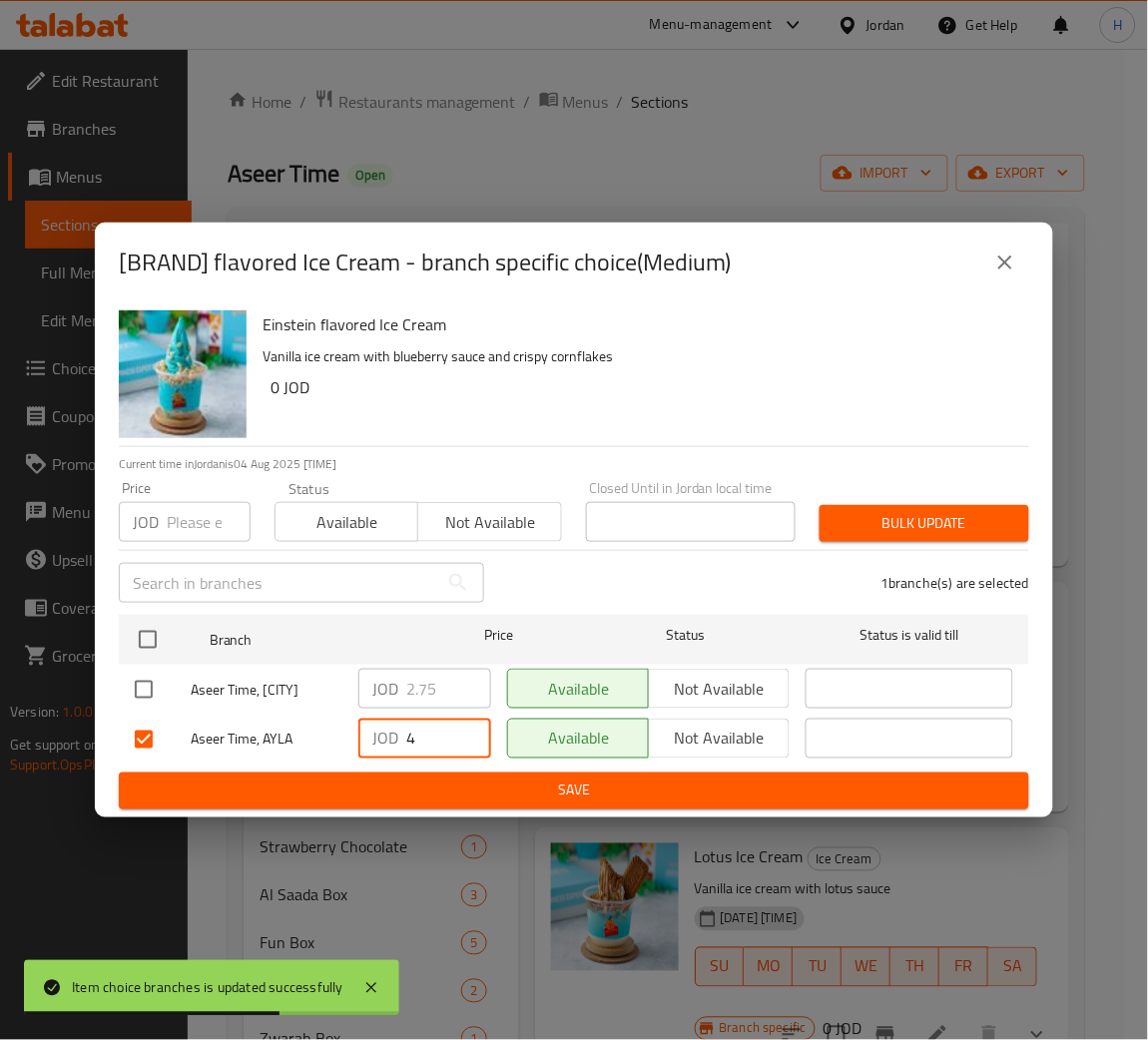 click on "Save" at bounding box center (574, 790) 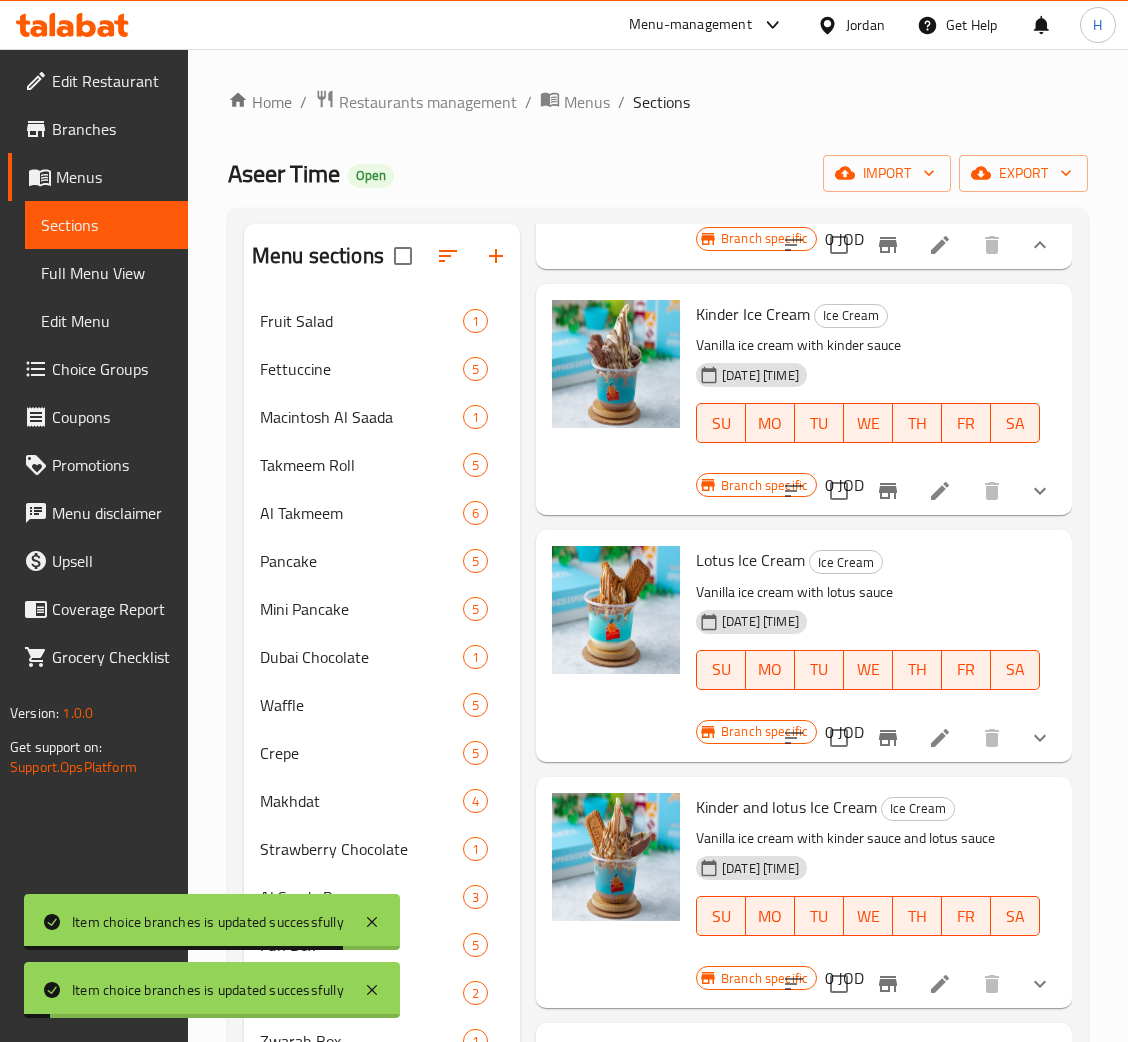 scroll, scrollTop: 3299, scrollLeft: 0, axis: vertical 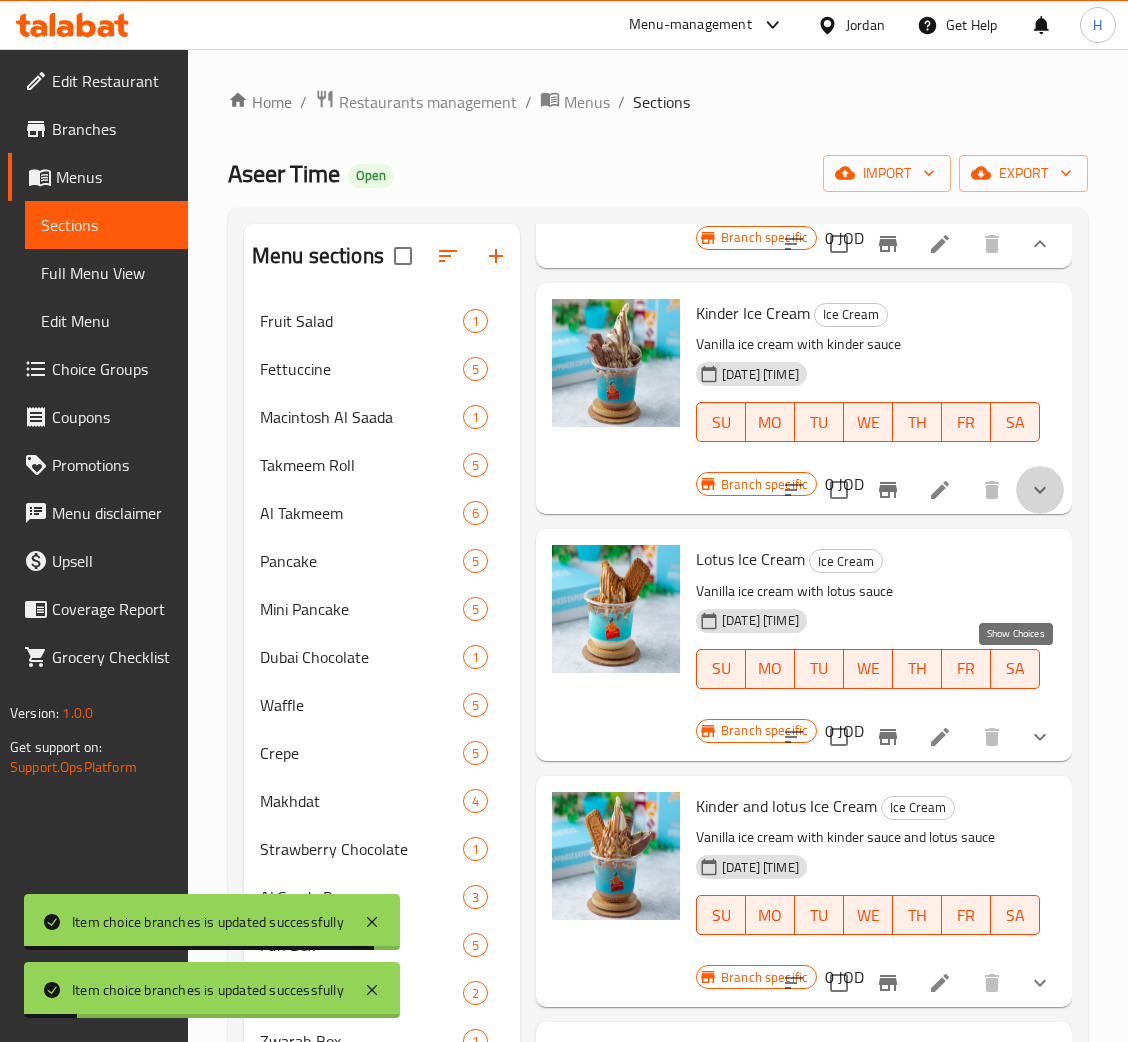 click 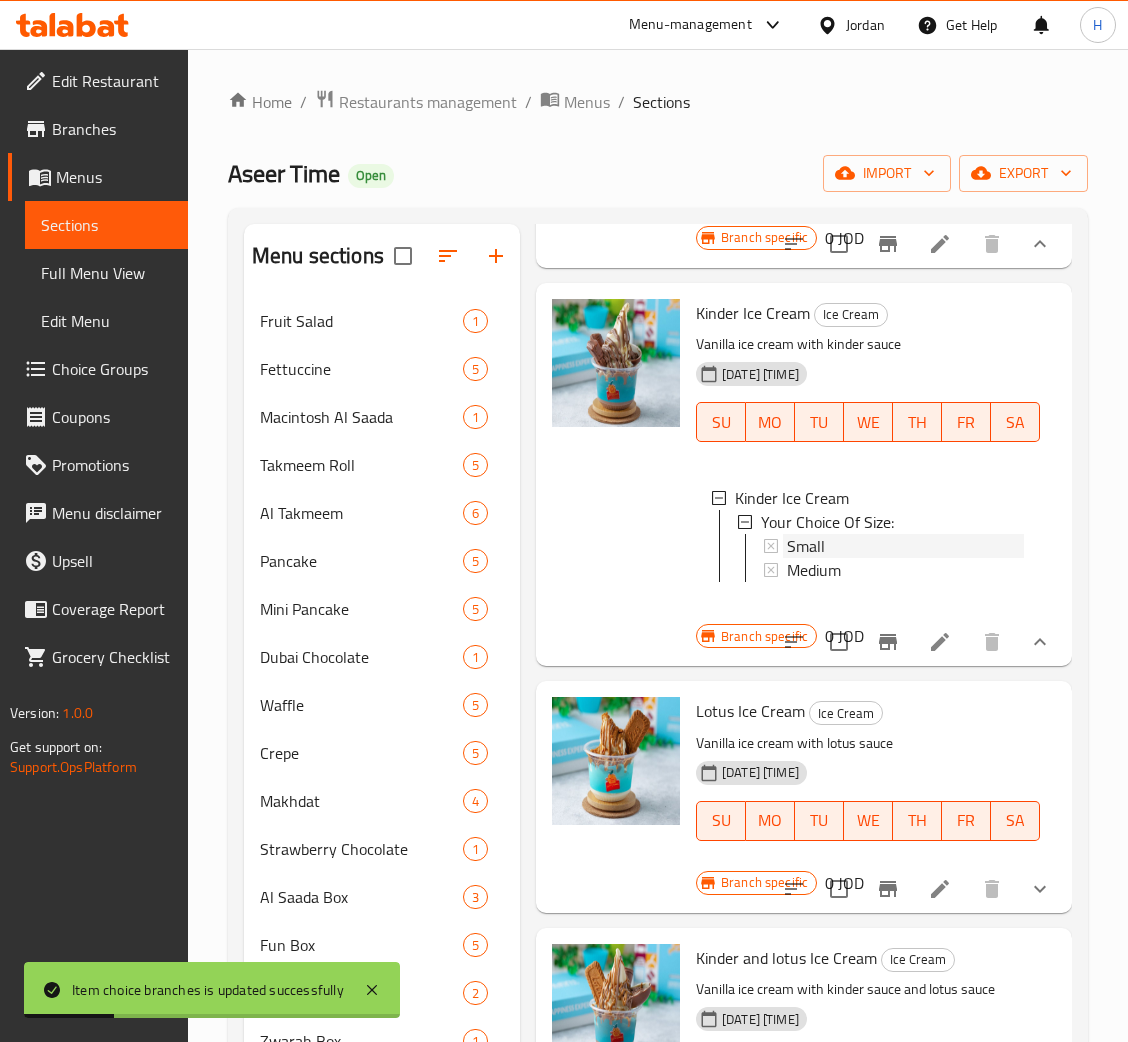 click on "Small" at bounding box center (905, 546) 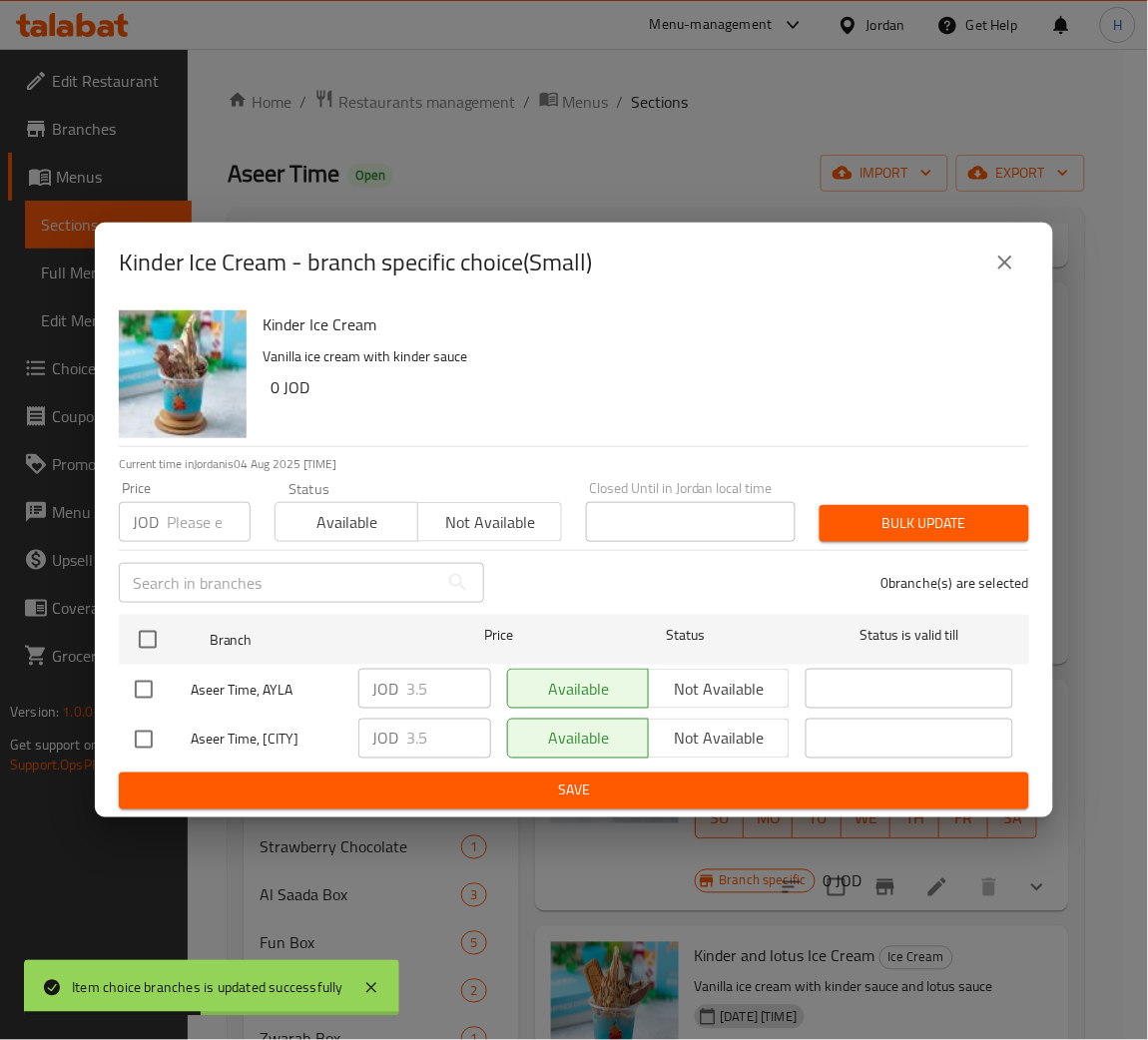 click 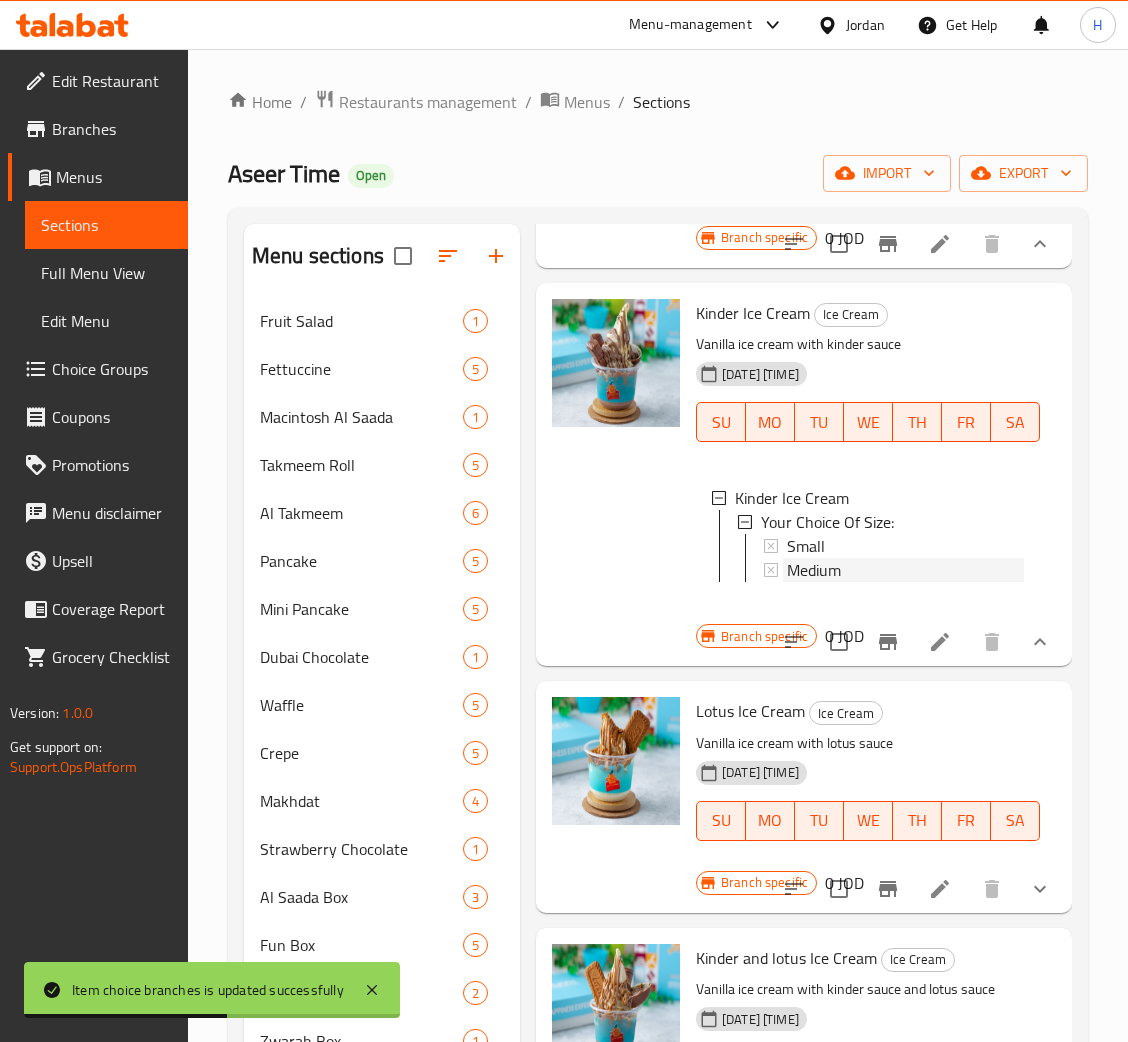 click on "Medium" at bounding box center [905, 570] 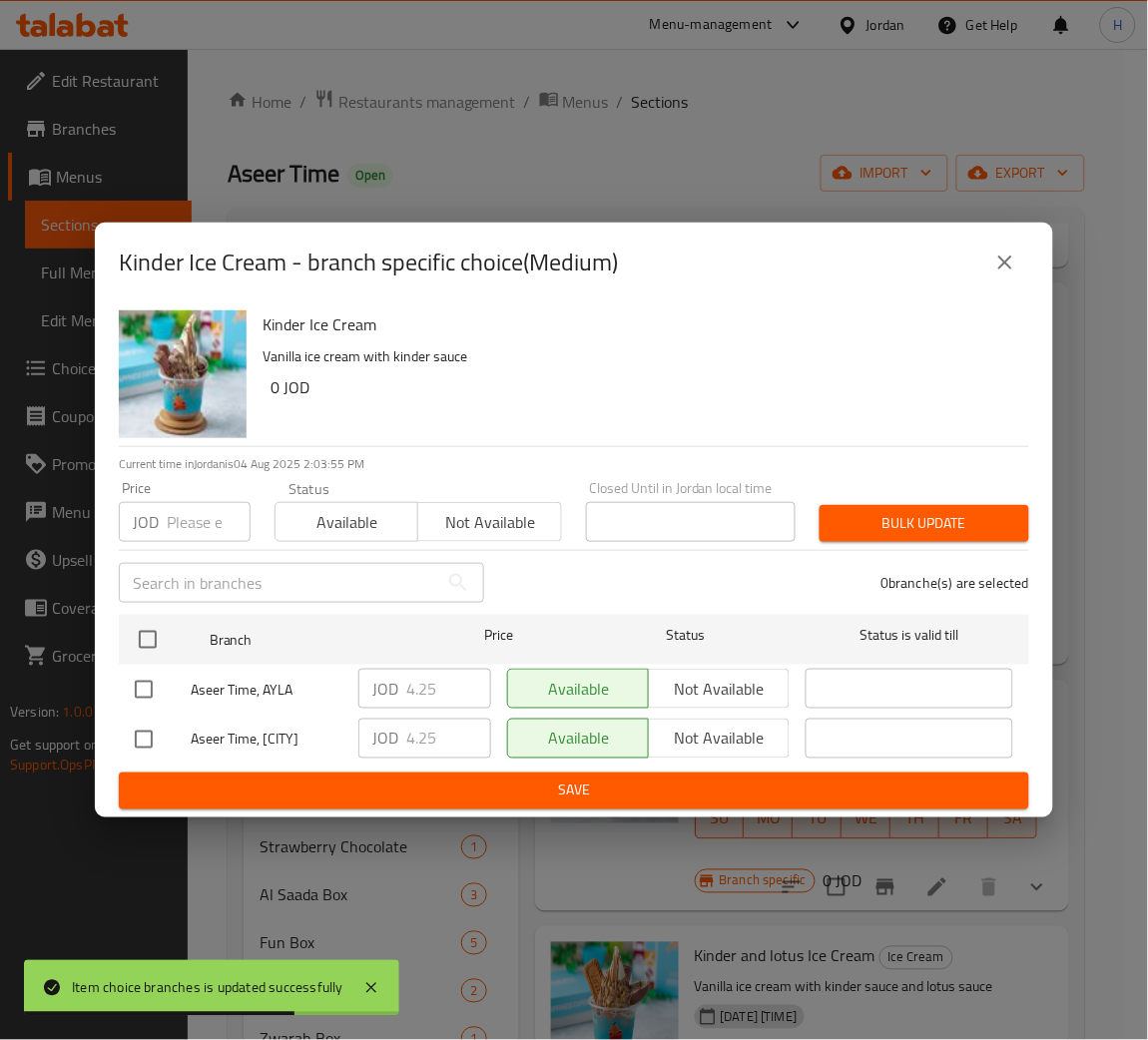 click at bounding box center (144, 690) 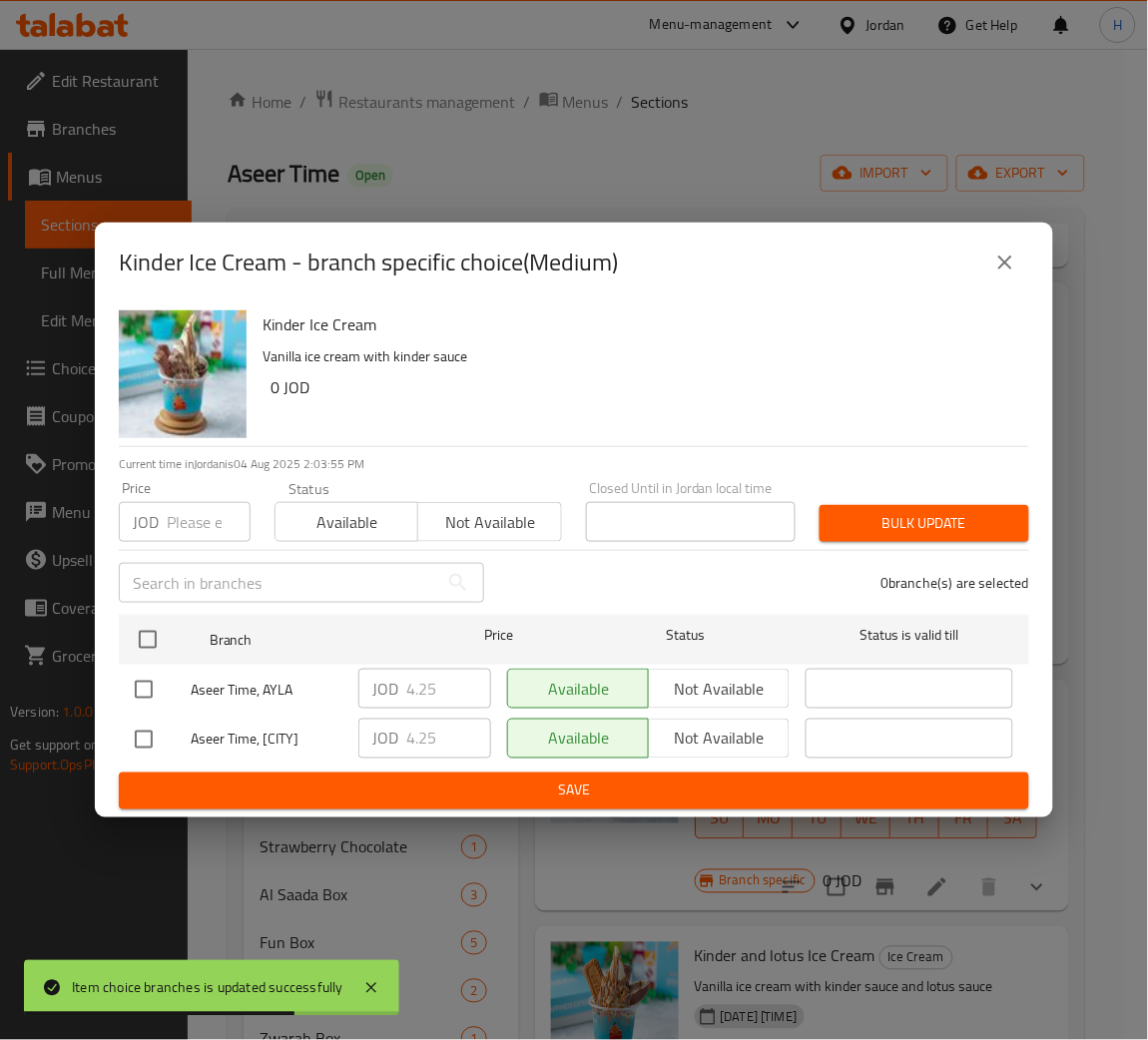checkbox on "true" 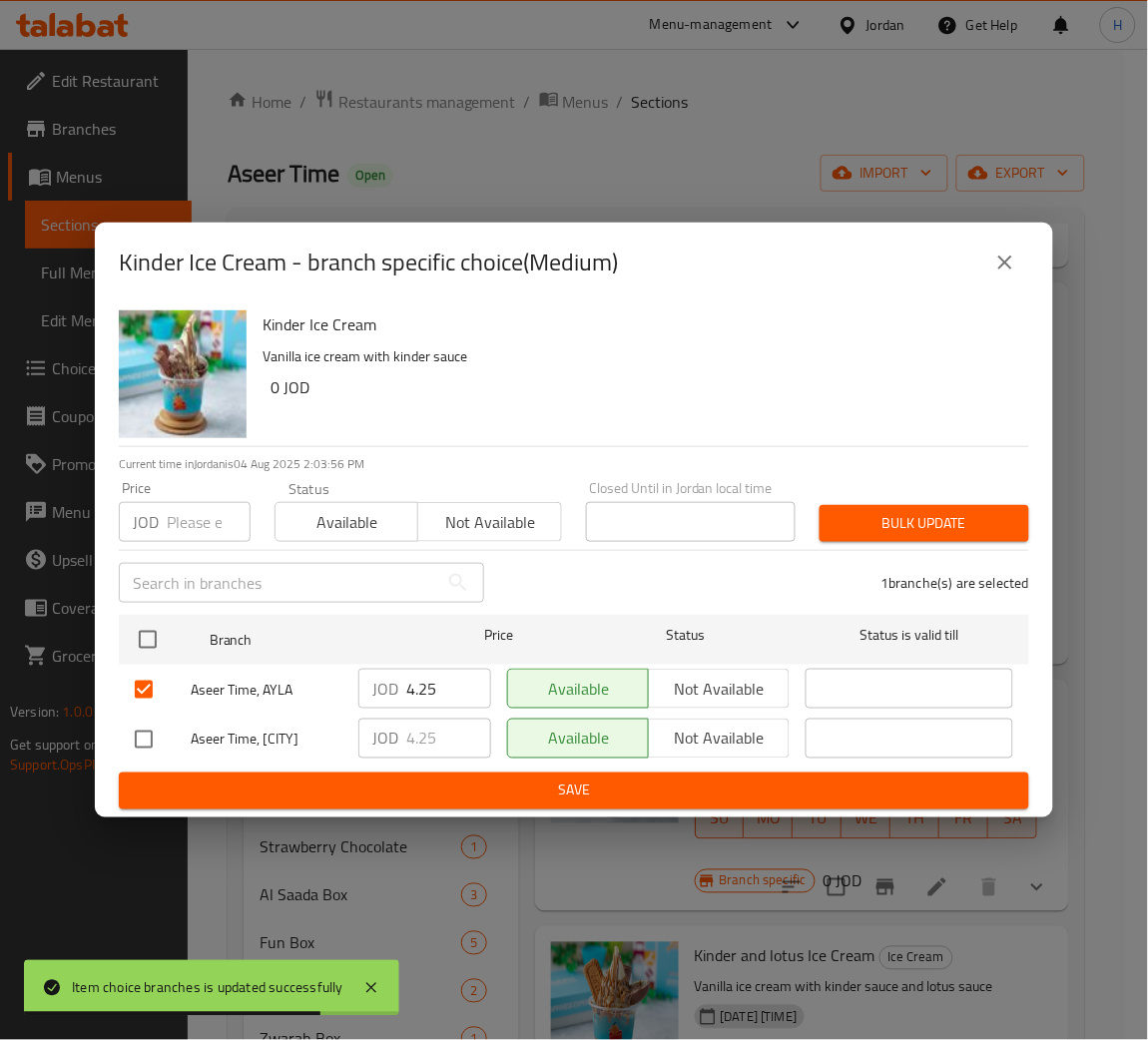 click on "Aseer Time, AYLA JOD 4.25 ​ Available Not available ​" at bounding box center (574, 690) 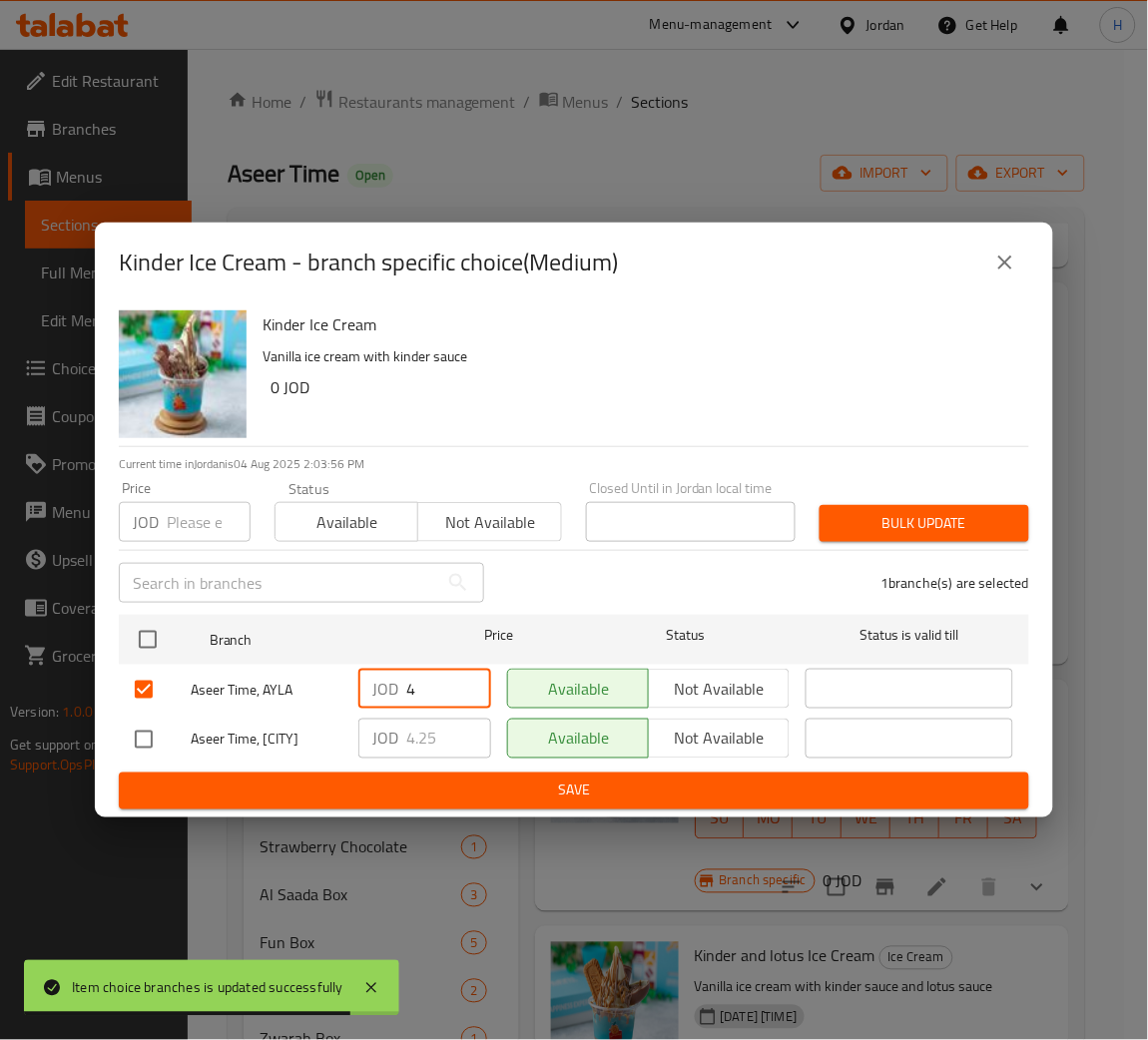 type on "4" 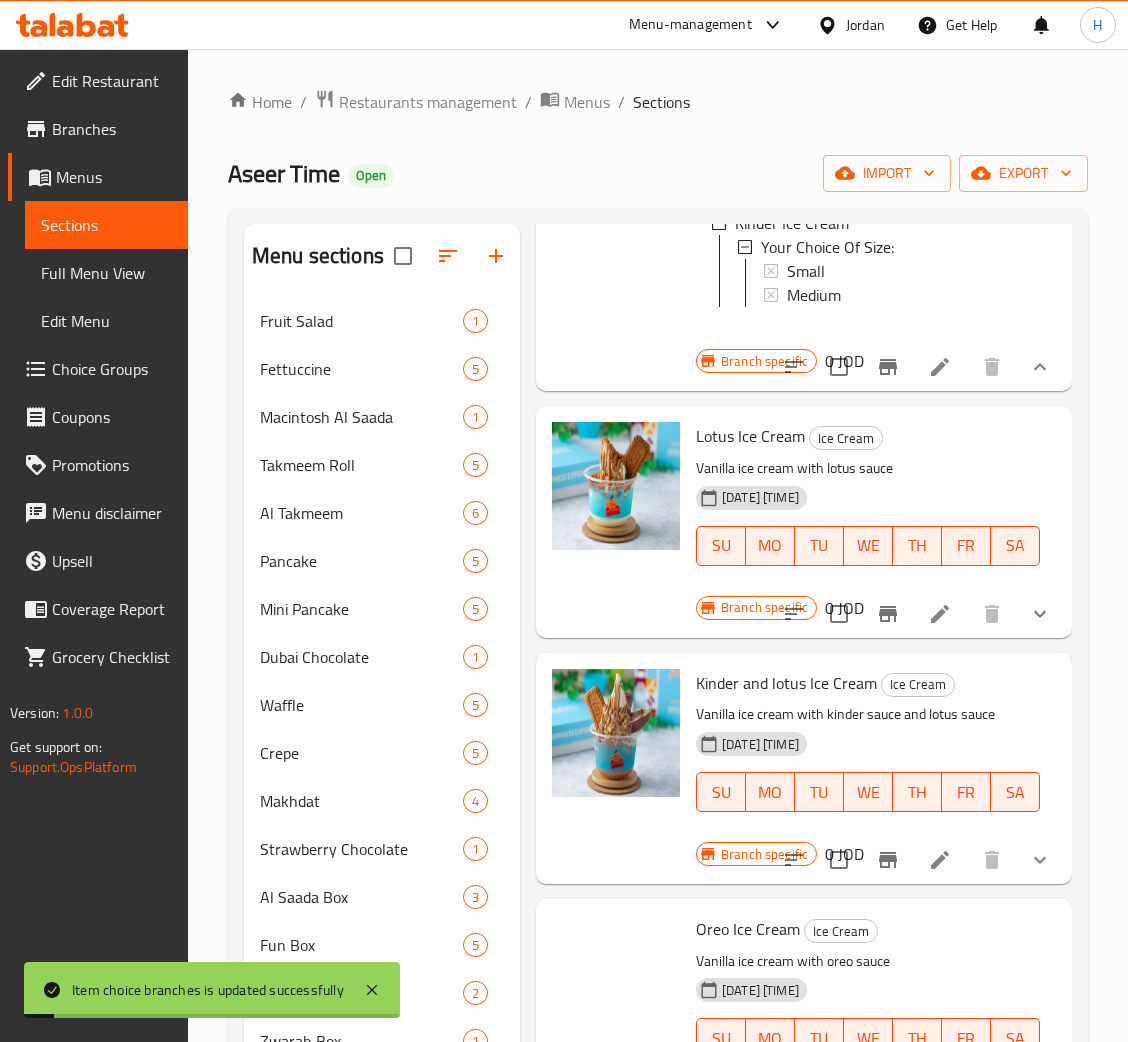 scroll, scrollTop: 3599, scrollLeft: 0, axis: vertical 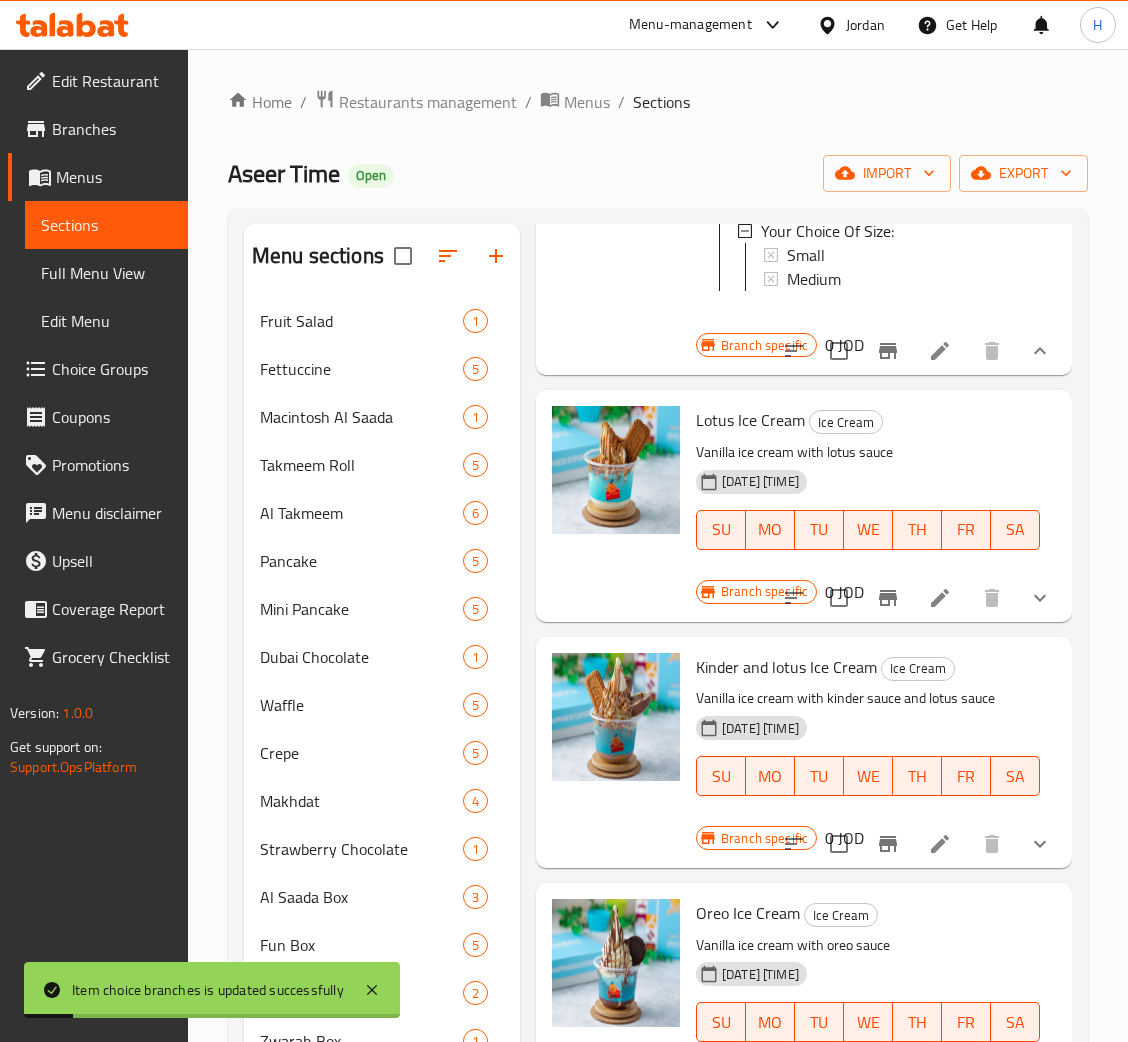 click at bounding box center (1040, 598) 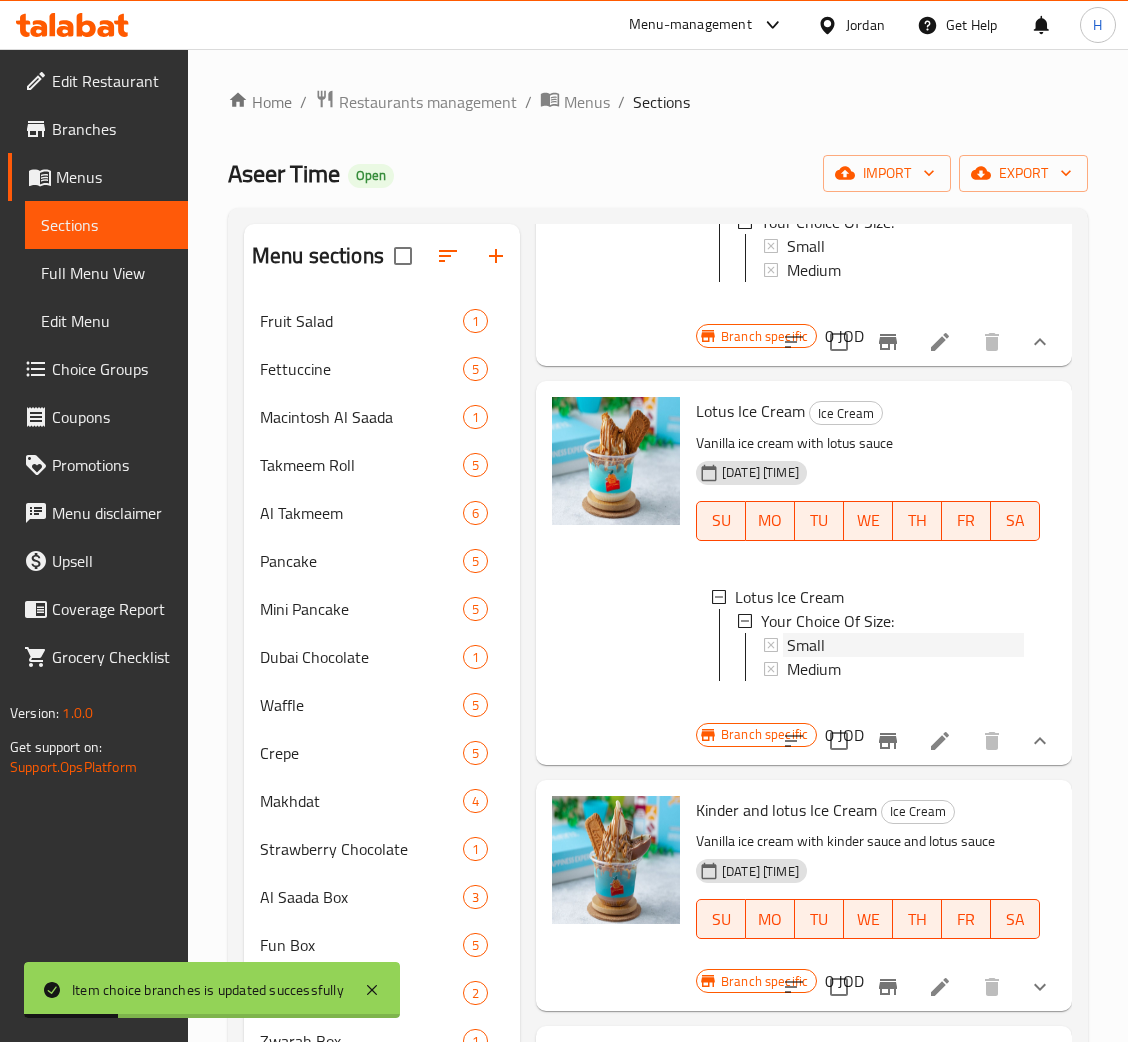 click on "Small" at bounding box center [905, 645] 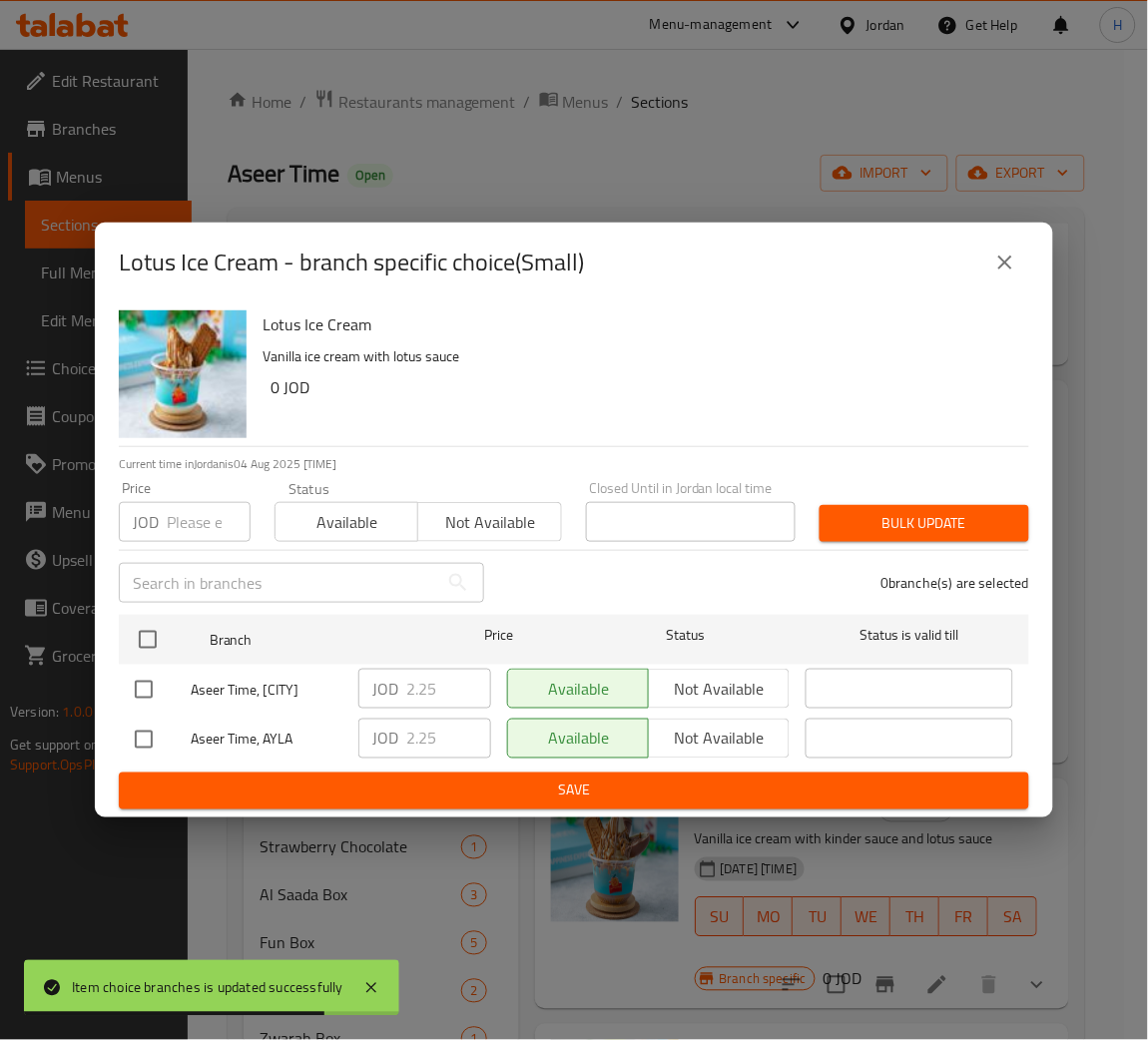 click at bounding box center [144, 740] 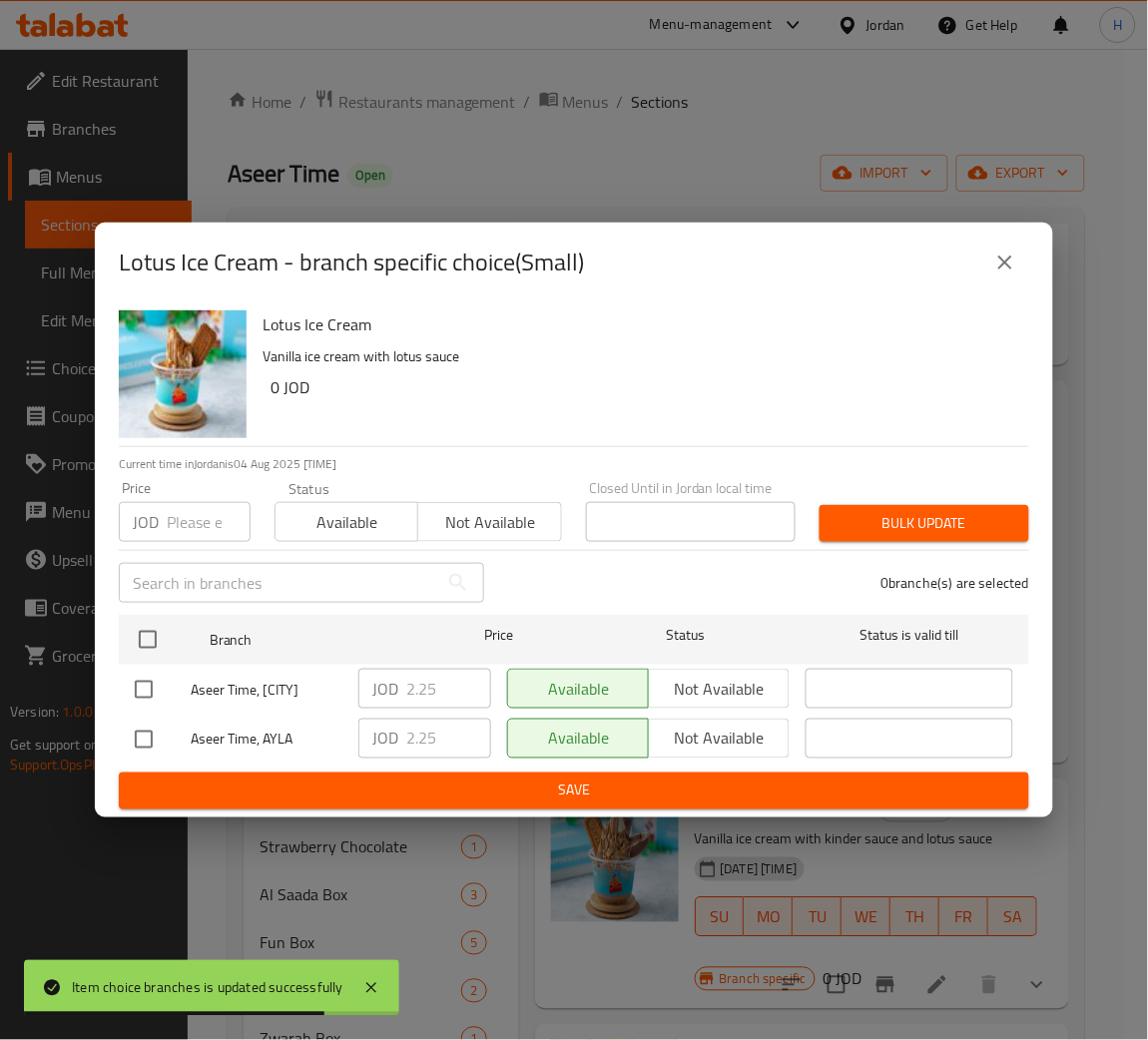 checkbox on "true" 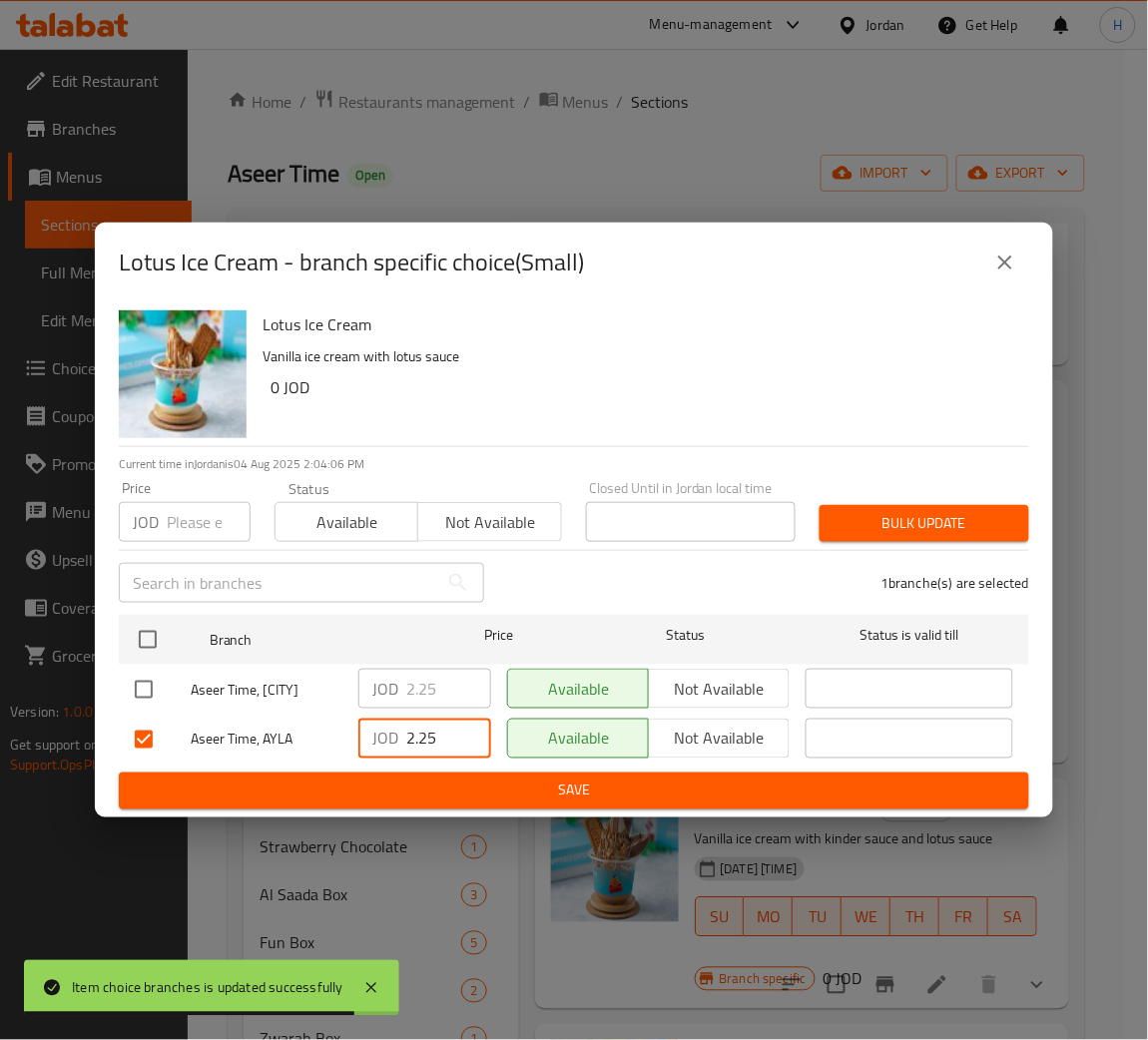 drag, startPoint x: 434, startPoint y: 743, endPoint x: 346, endPoint y: 749, distance: 88.20431 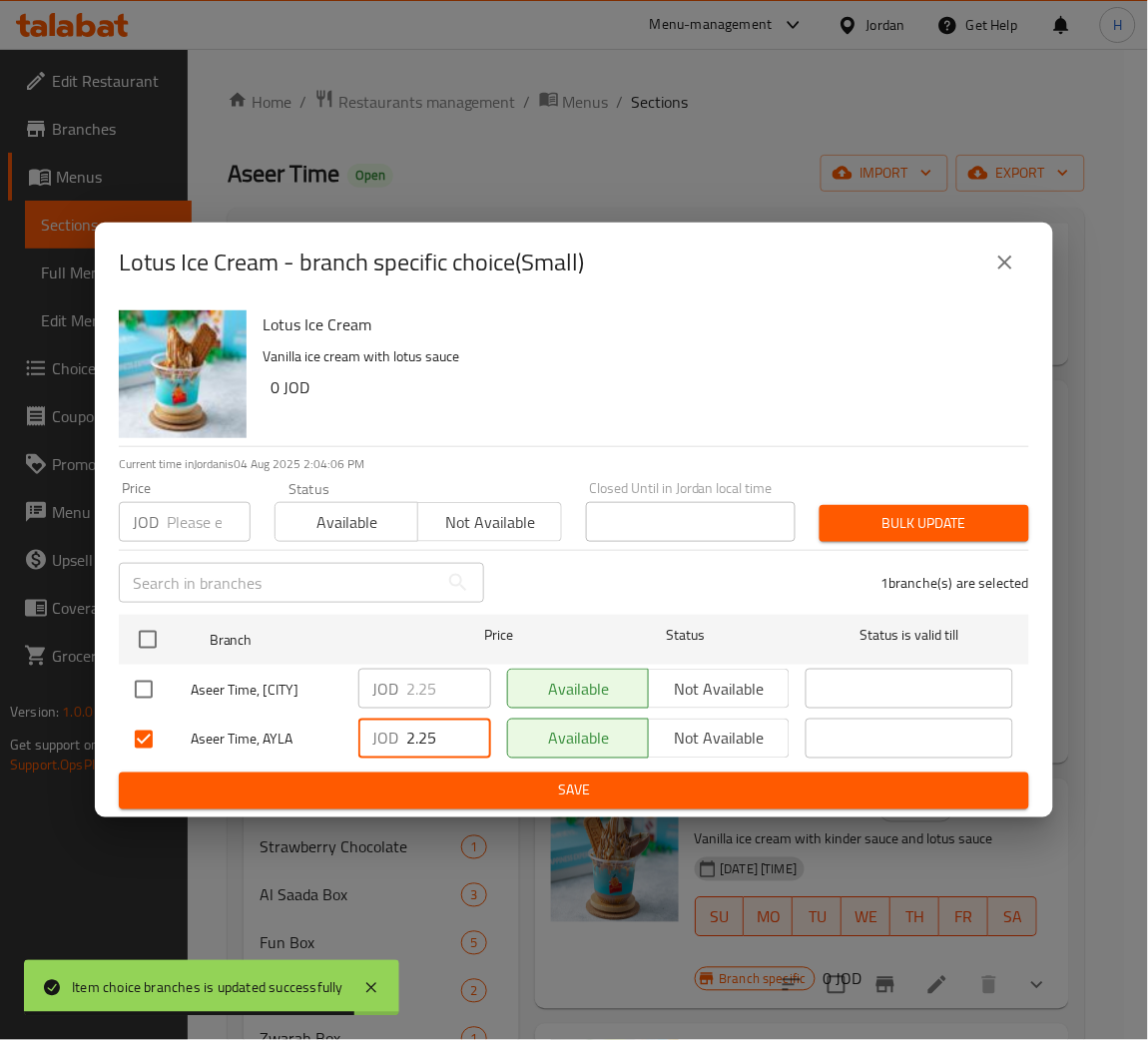 click on "Aseer Time, AYLA JOD 2.25 ​ Available Not available ​" at bounding box center (574, 740) 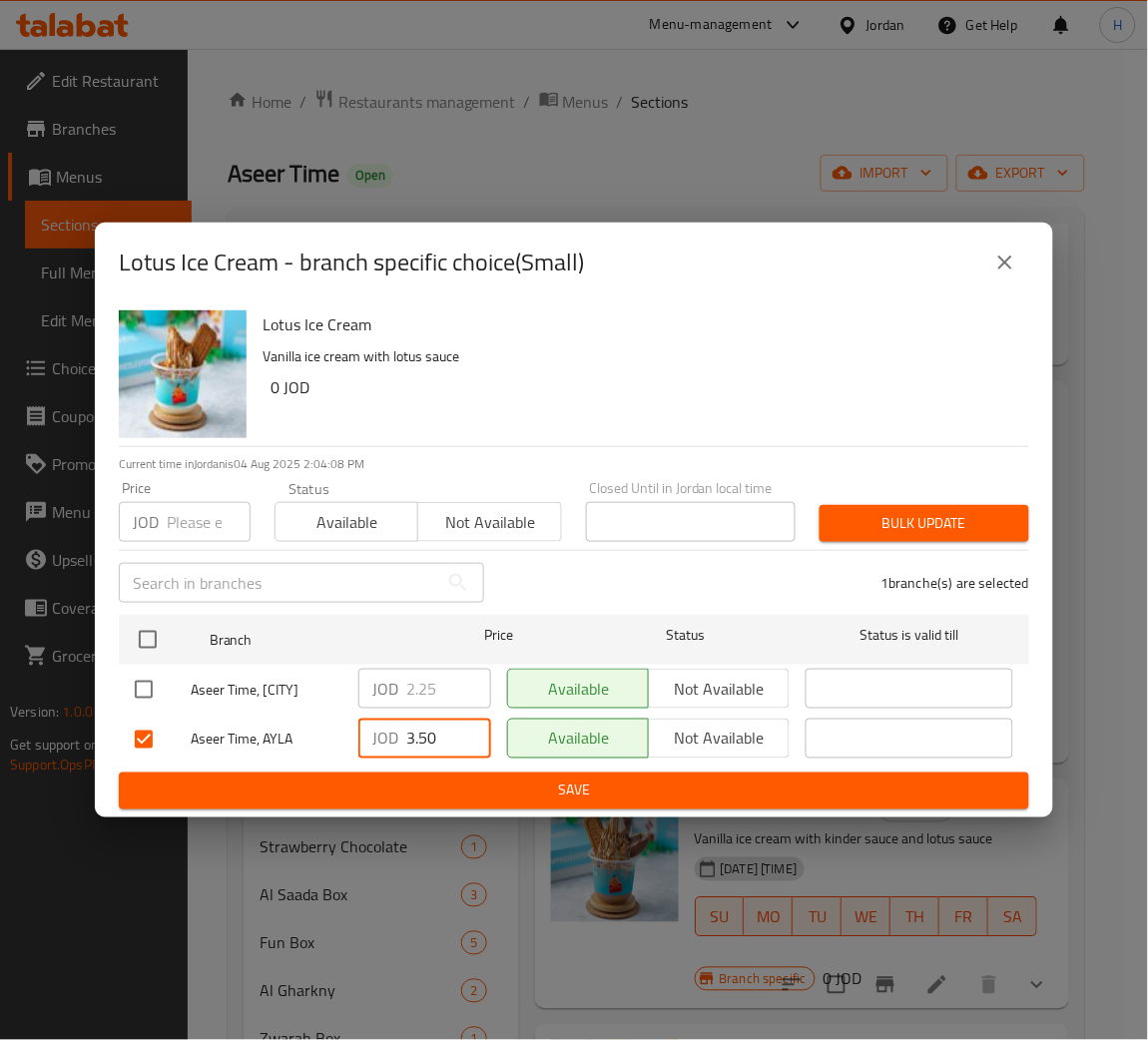 type on "3.50" 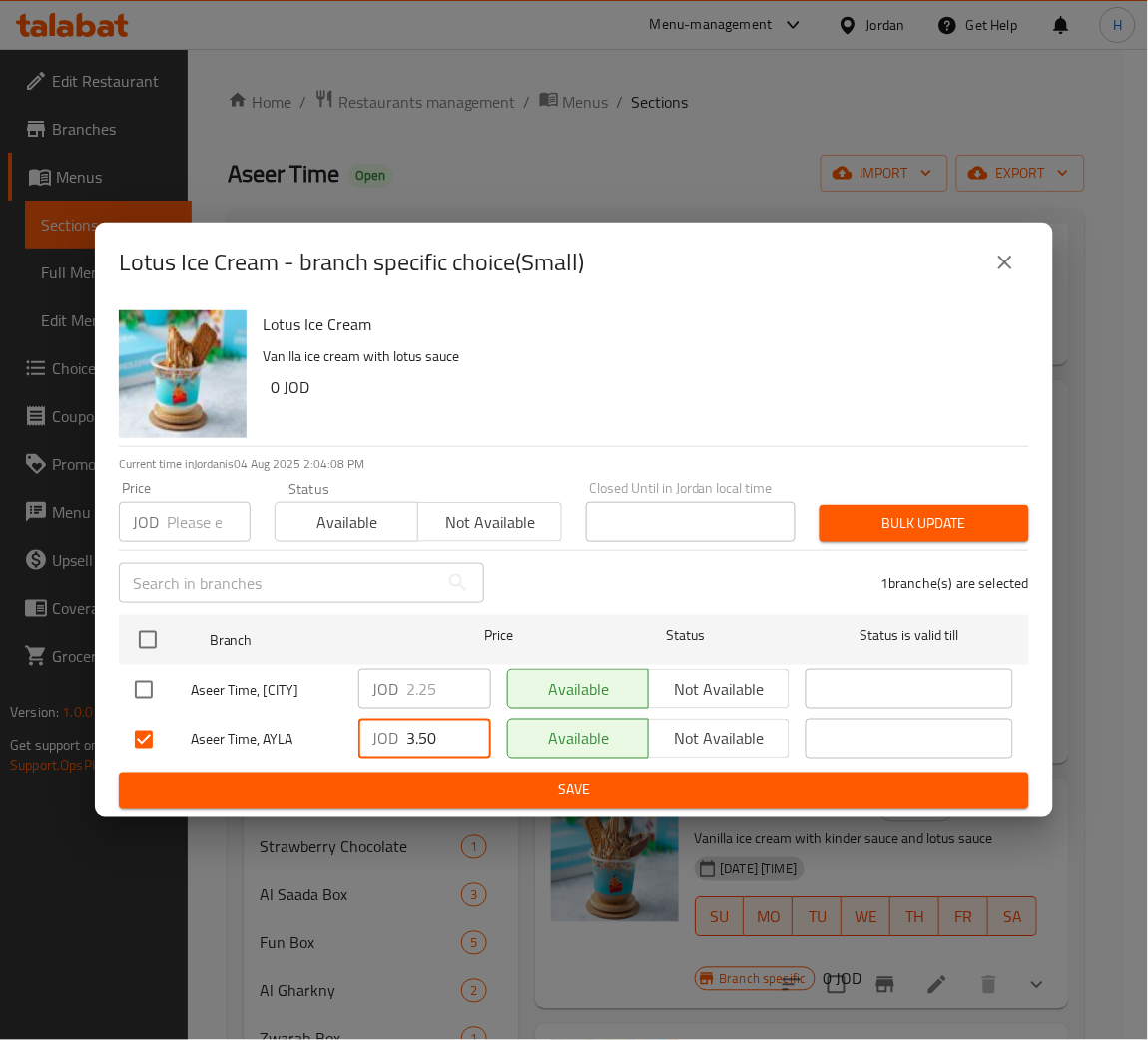 click on "Save" at bounding box center [574, 790] 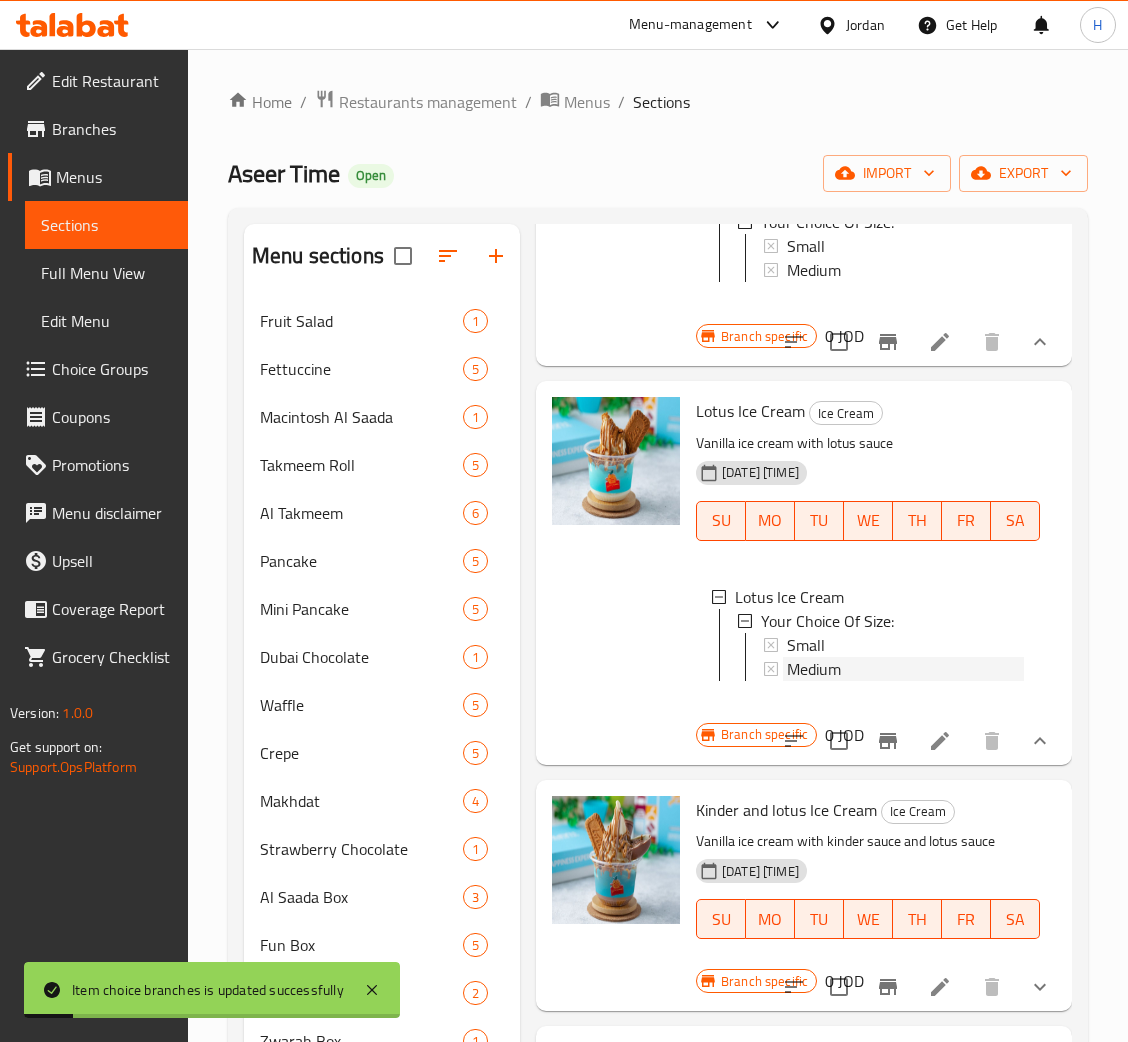 click on "Medium" at bounding box center [905, 669] 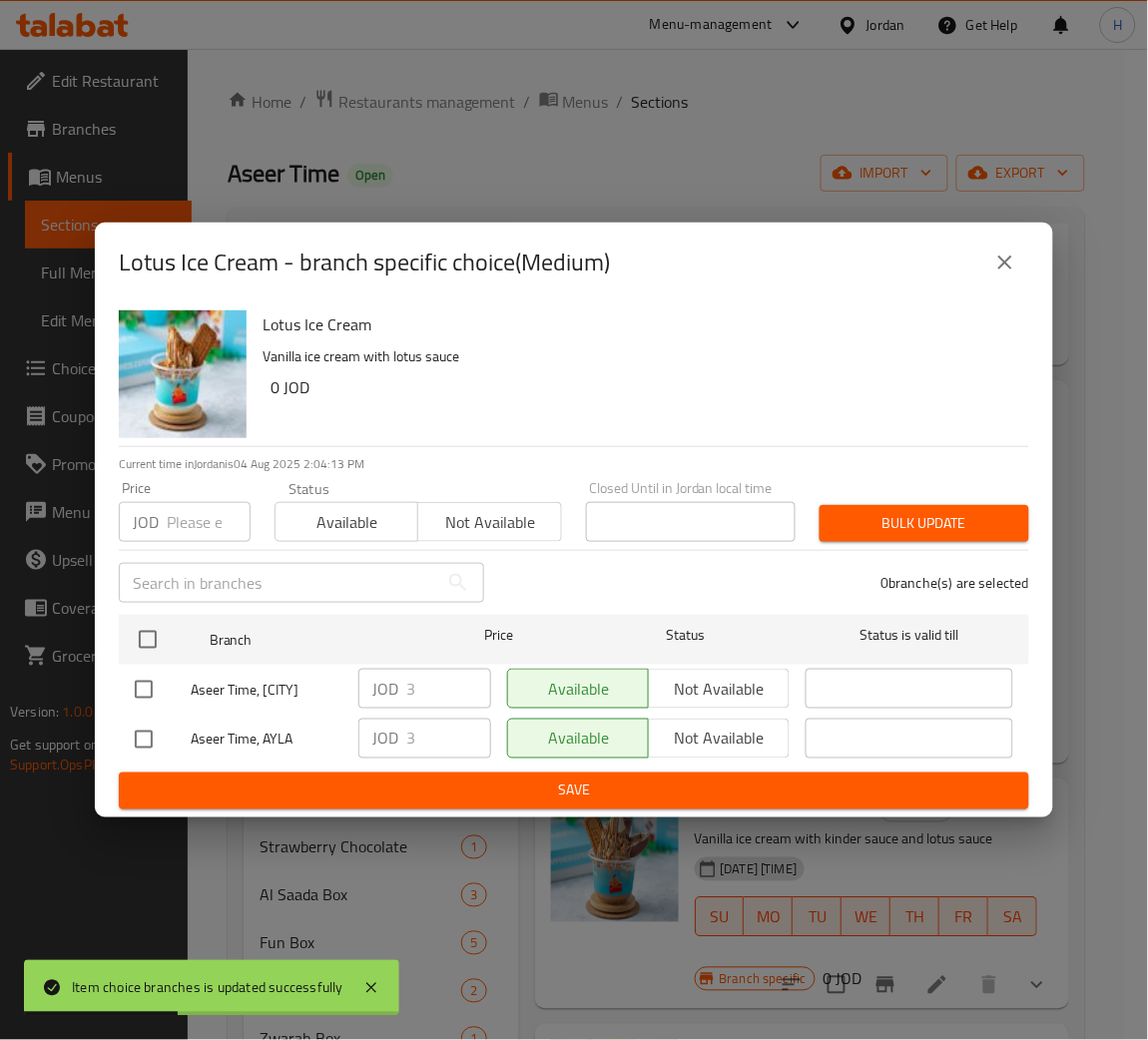 click at bounding box center [144, 740] 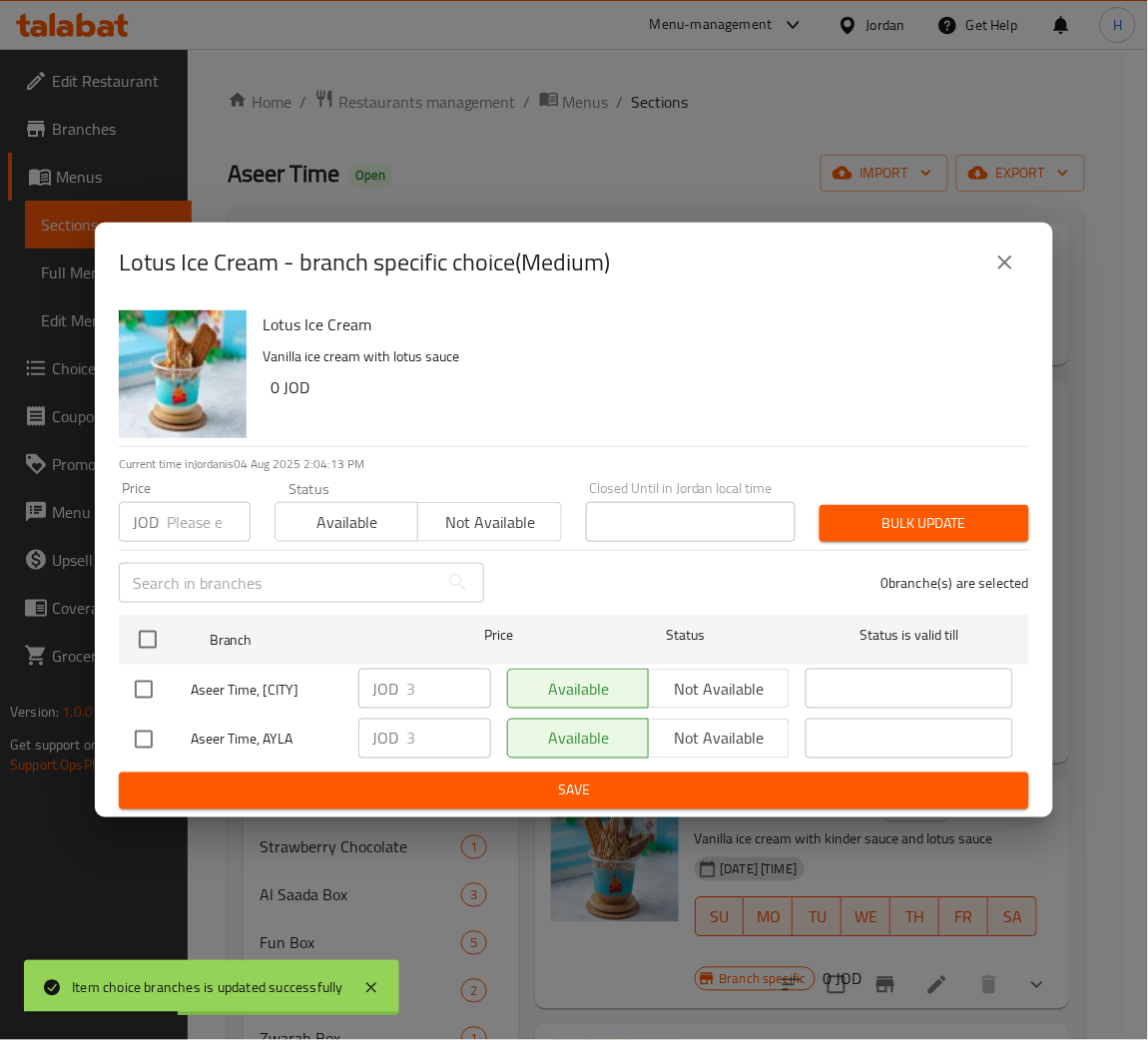 checkbox on "true" 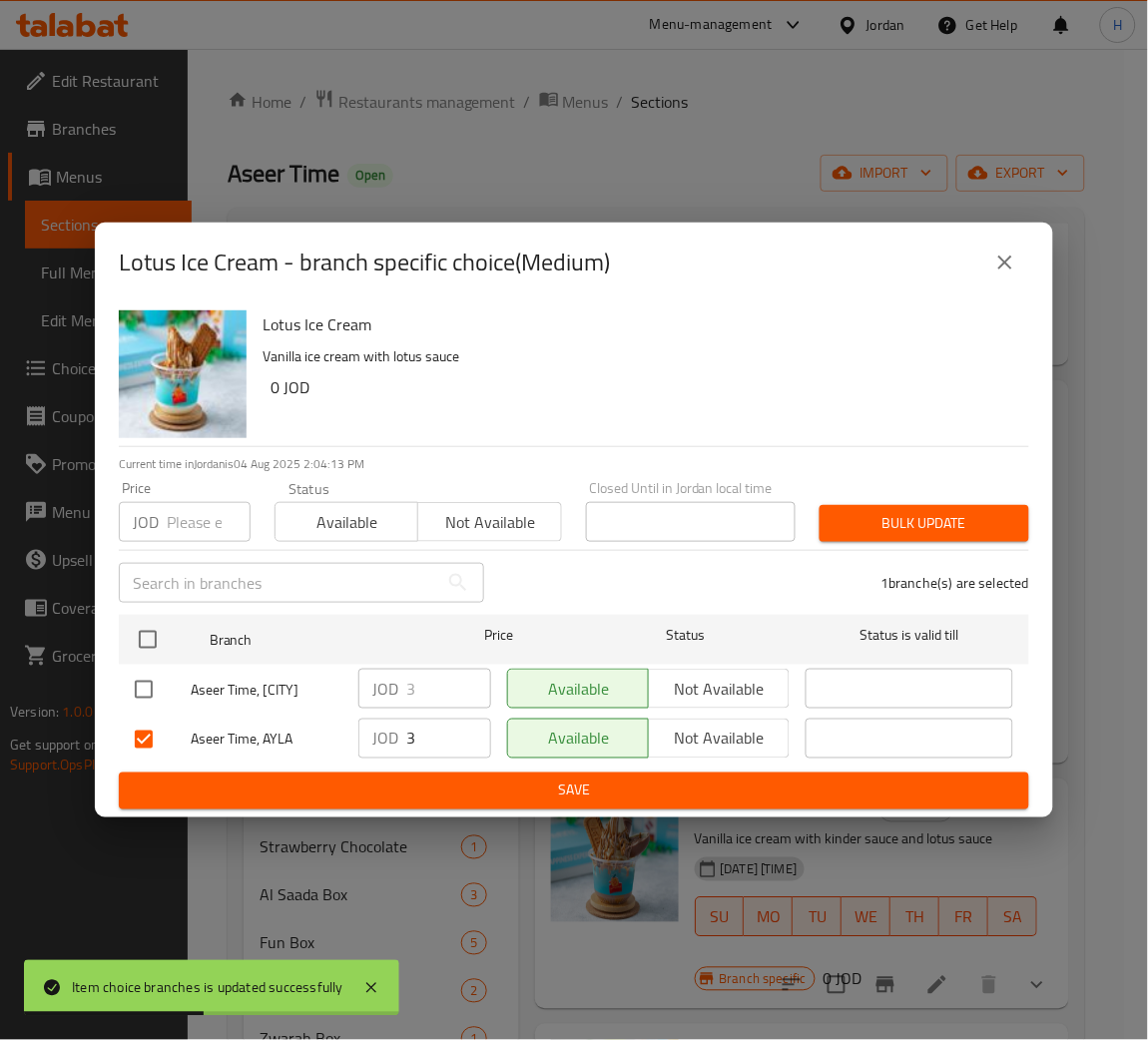 drag, startPoint x: 432, startPoint y: 749, endPoint x: 336, endPoint y: 751, distance: 96.02083 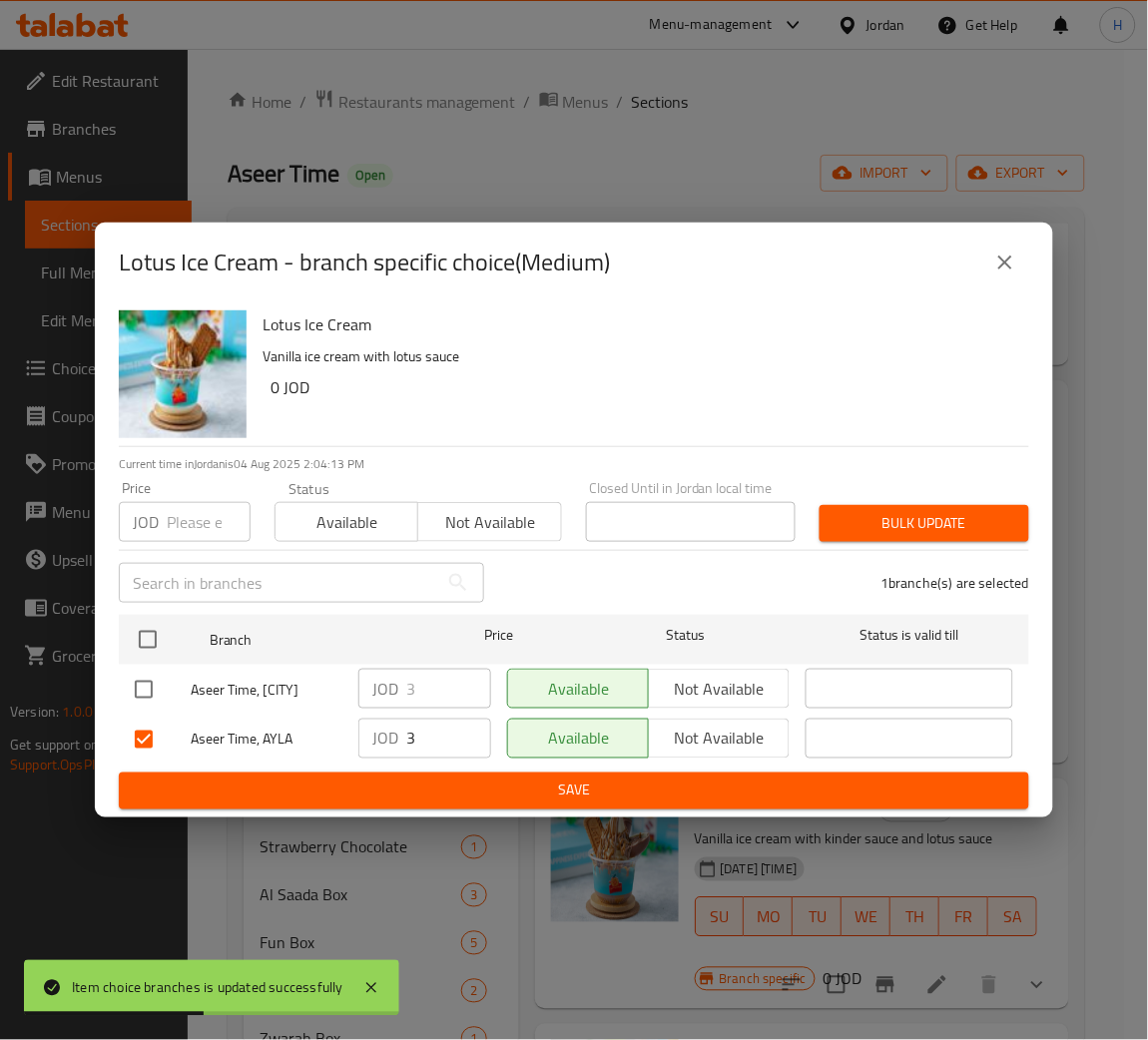 click on "JOD 3 ​" at bounding box center [424, 740] 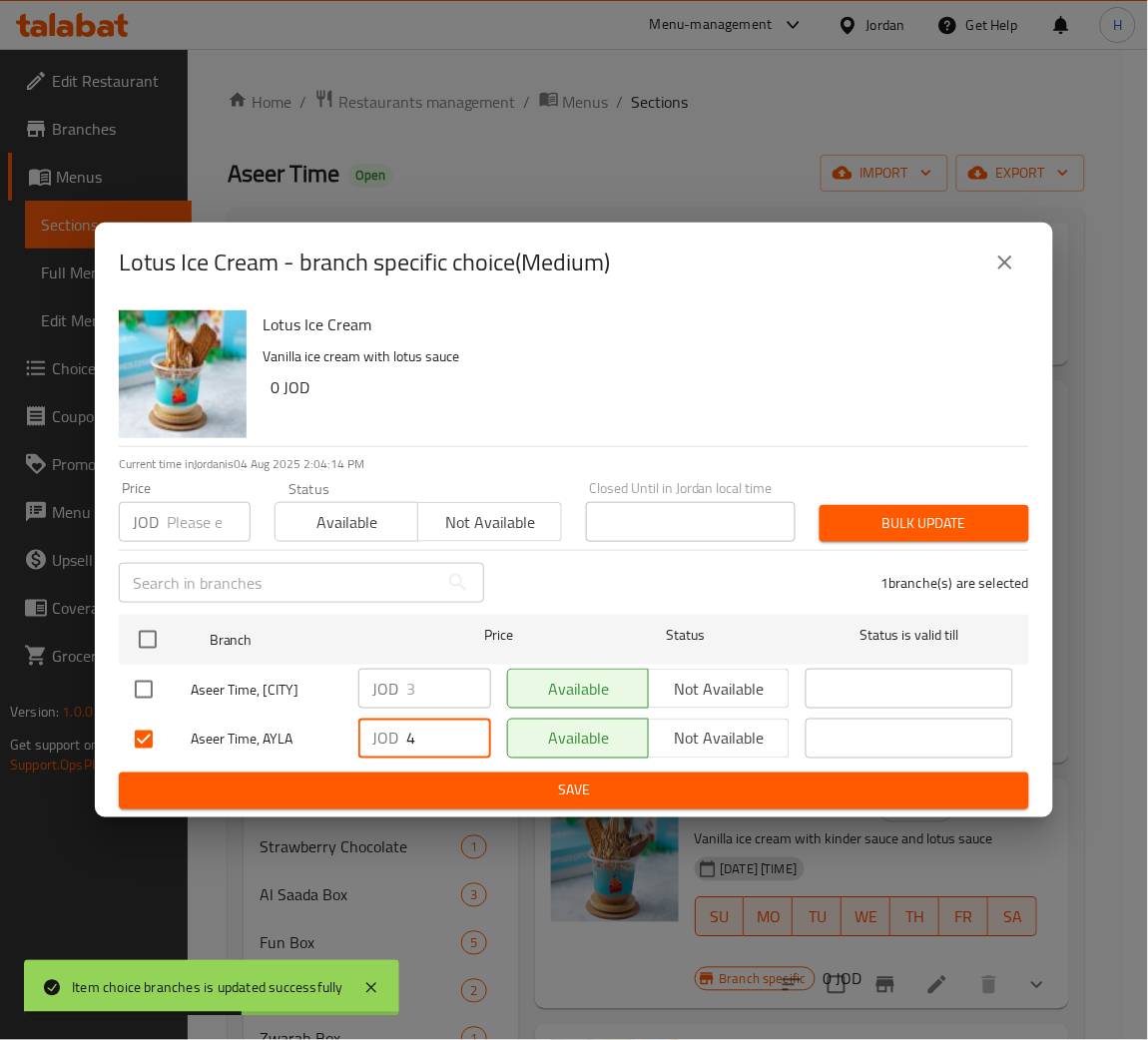 type on "4" 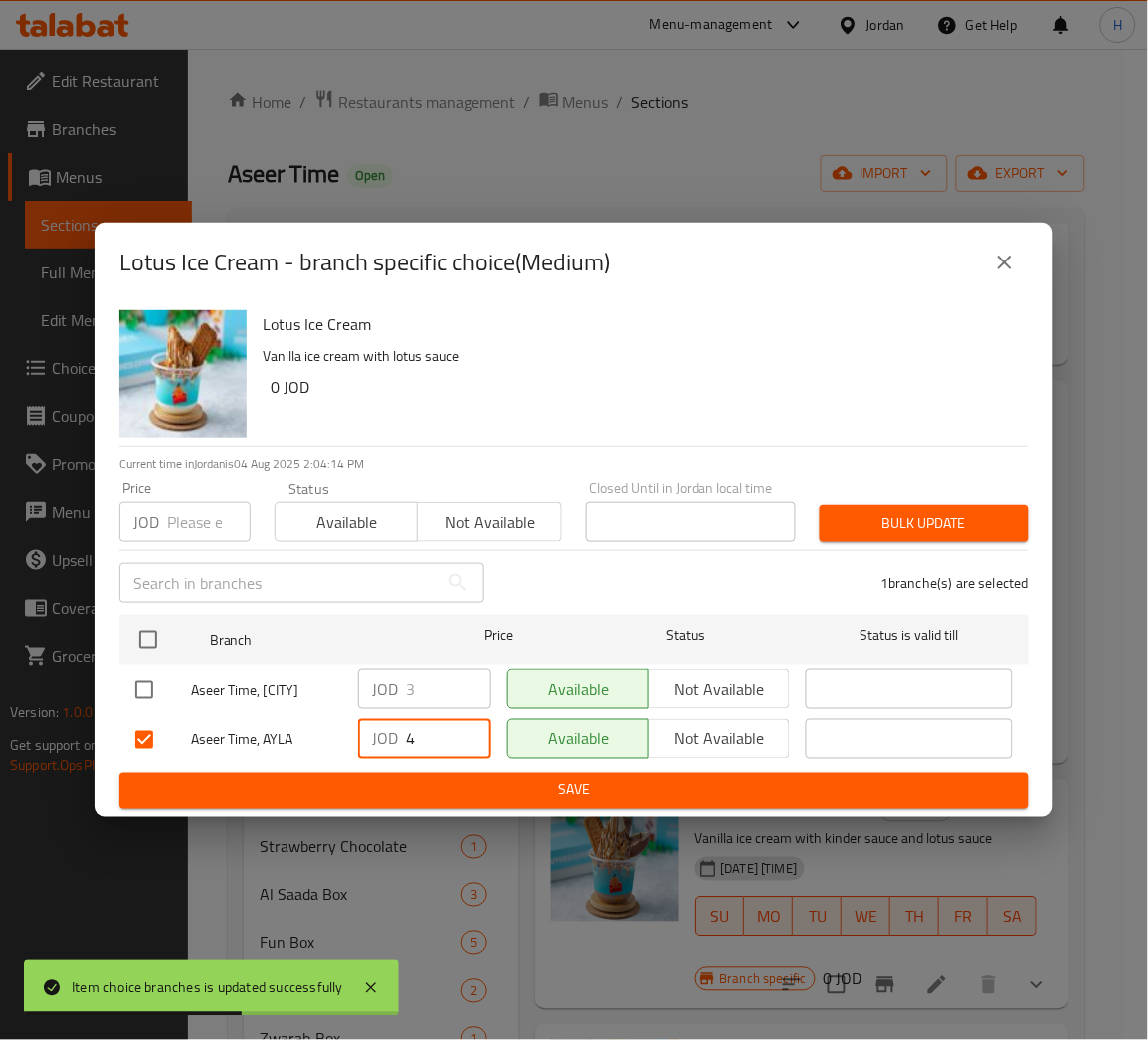 click on "Save" at bounding box center [574, 790] 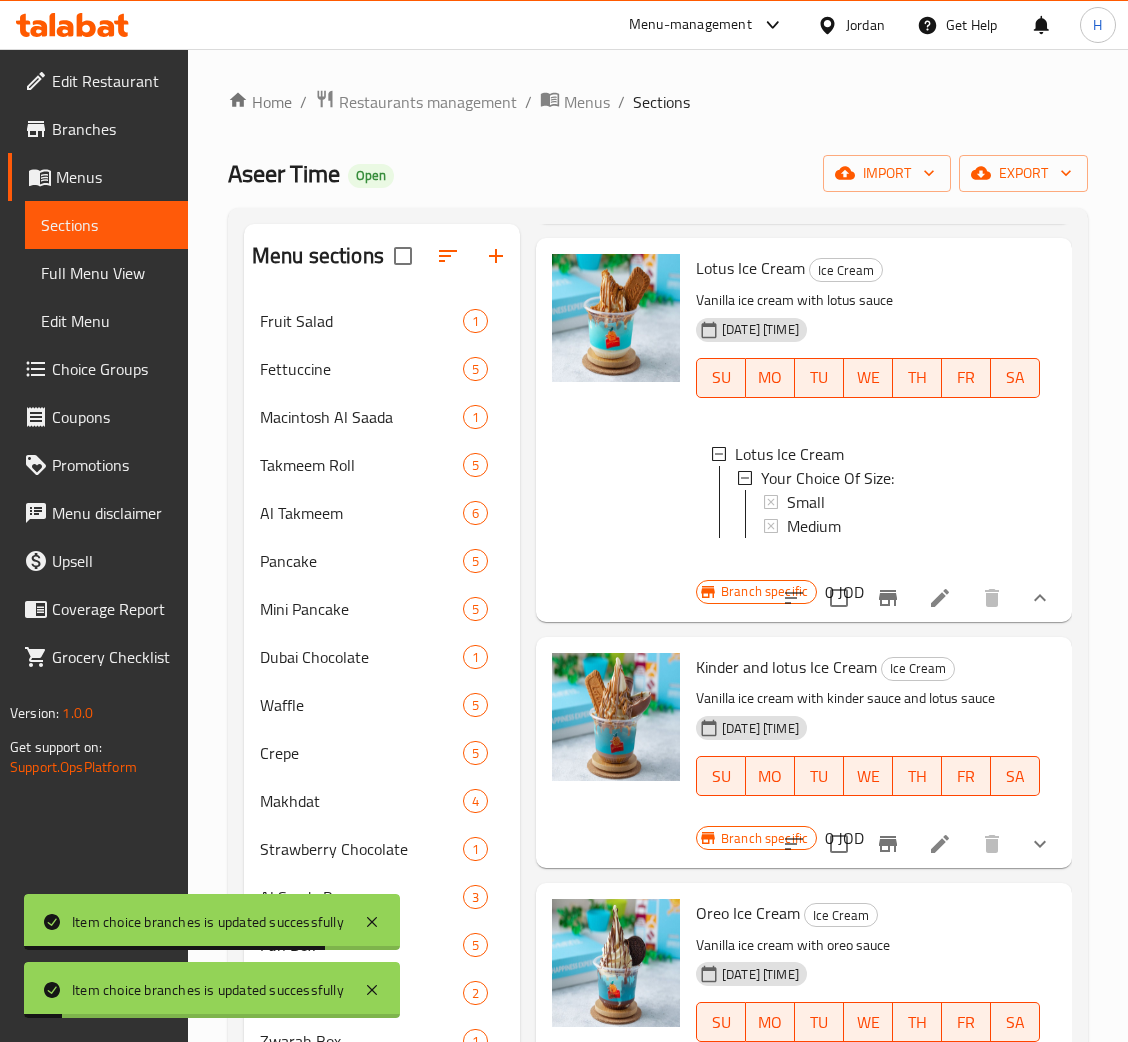scroll, scrollTop: 3992, scrollLeft: 0, axis: vertical 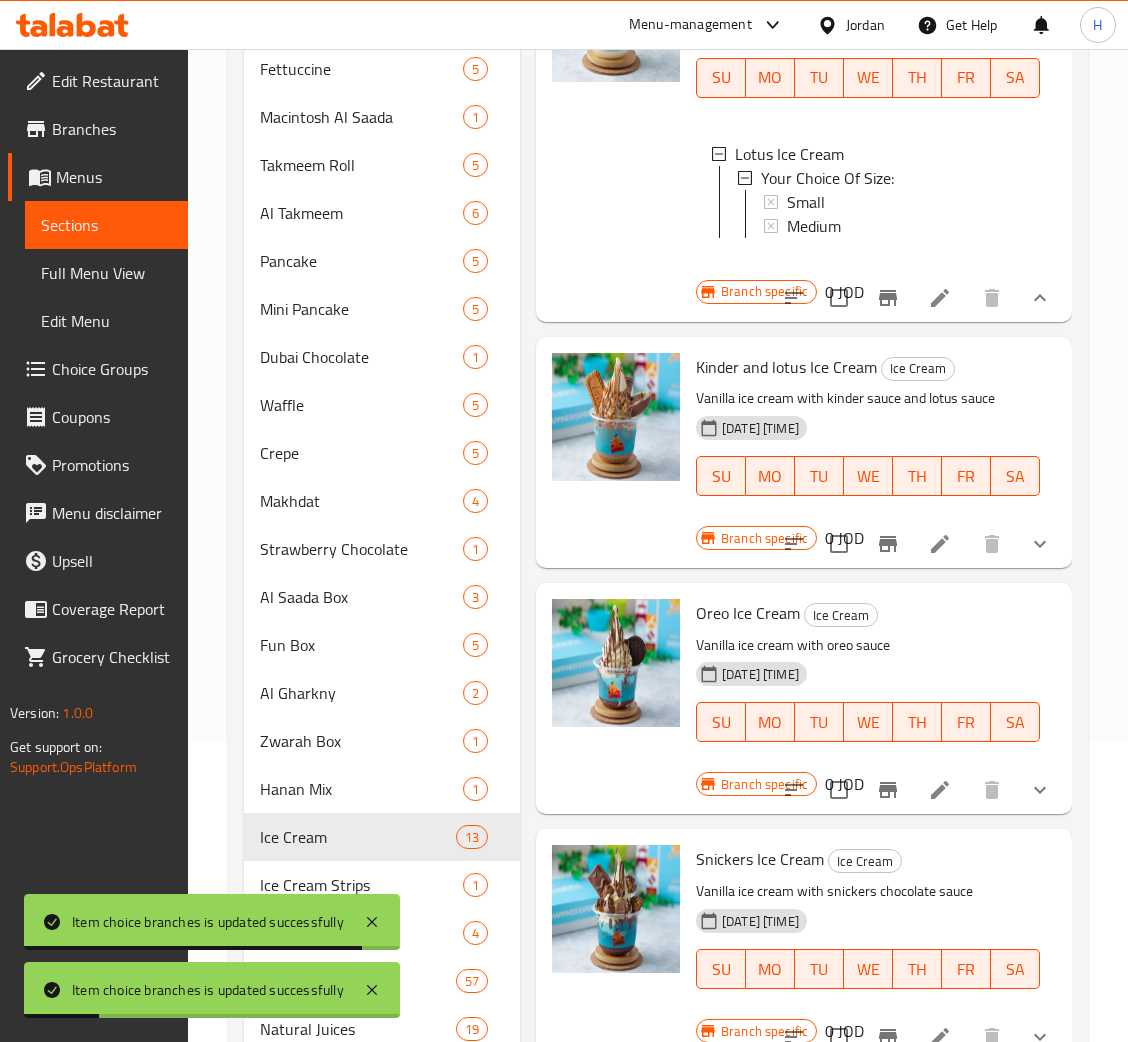 click 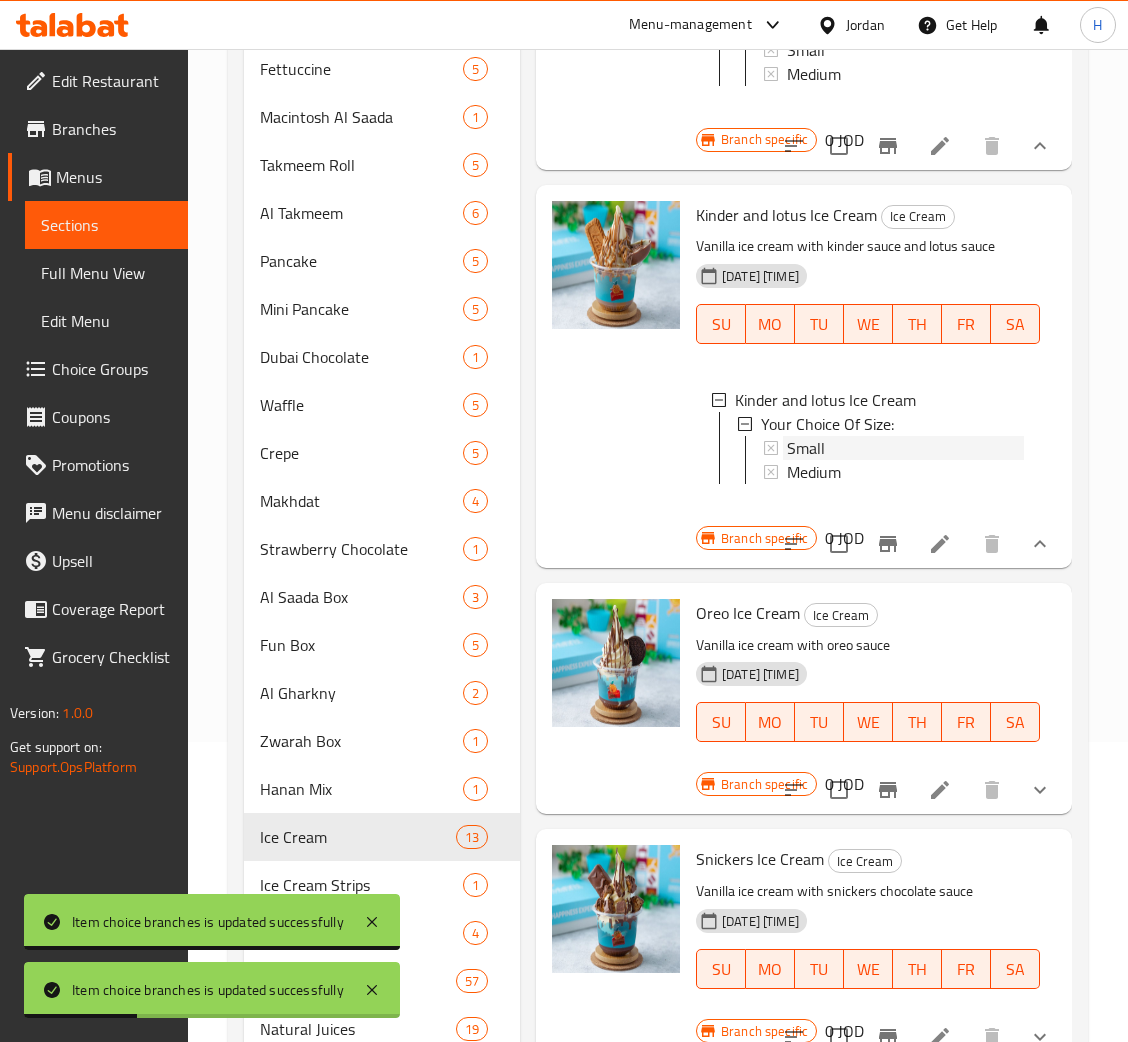 click on "Small" at bounding box center [905, 448] 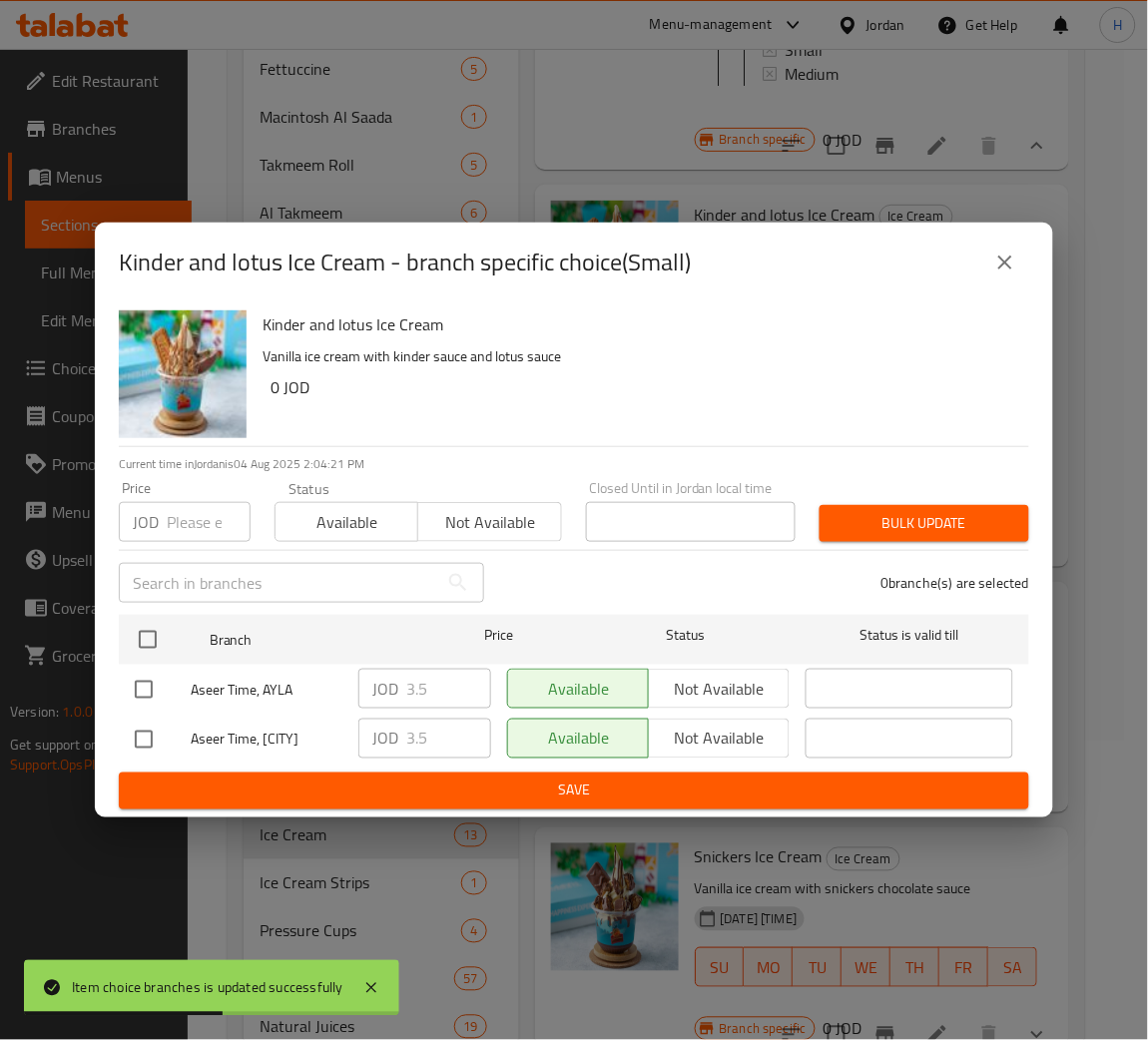 drag, startPoint x: 1011, startPoint y: 258, endPoint x: 995, endPoint y: 369, distance: 112.147225 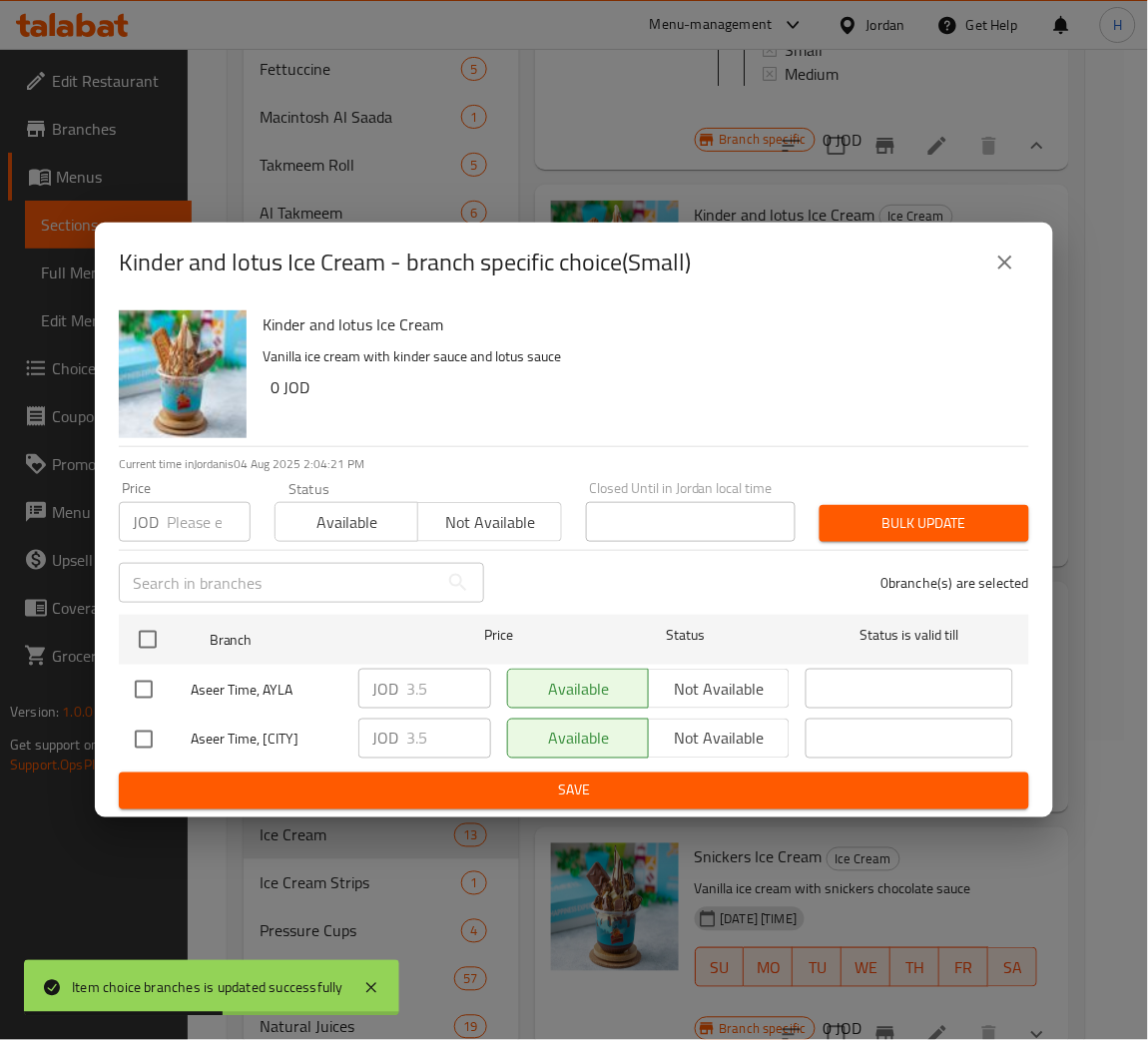 click 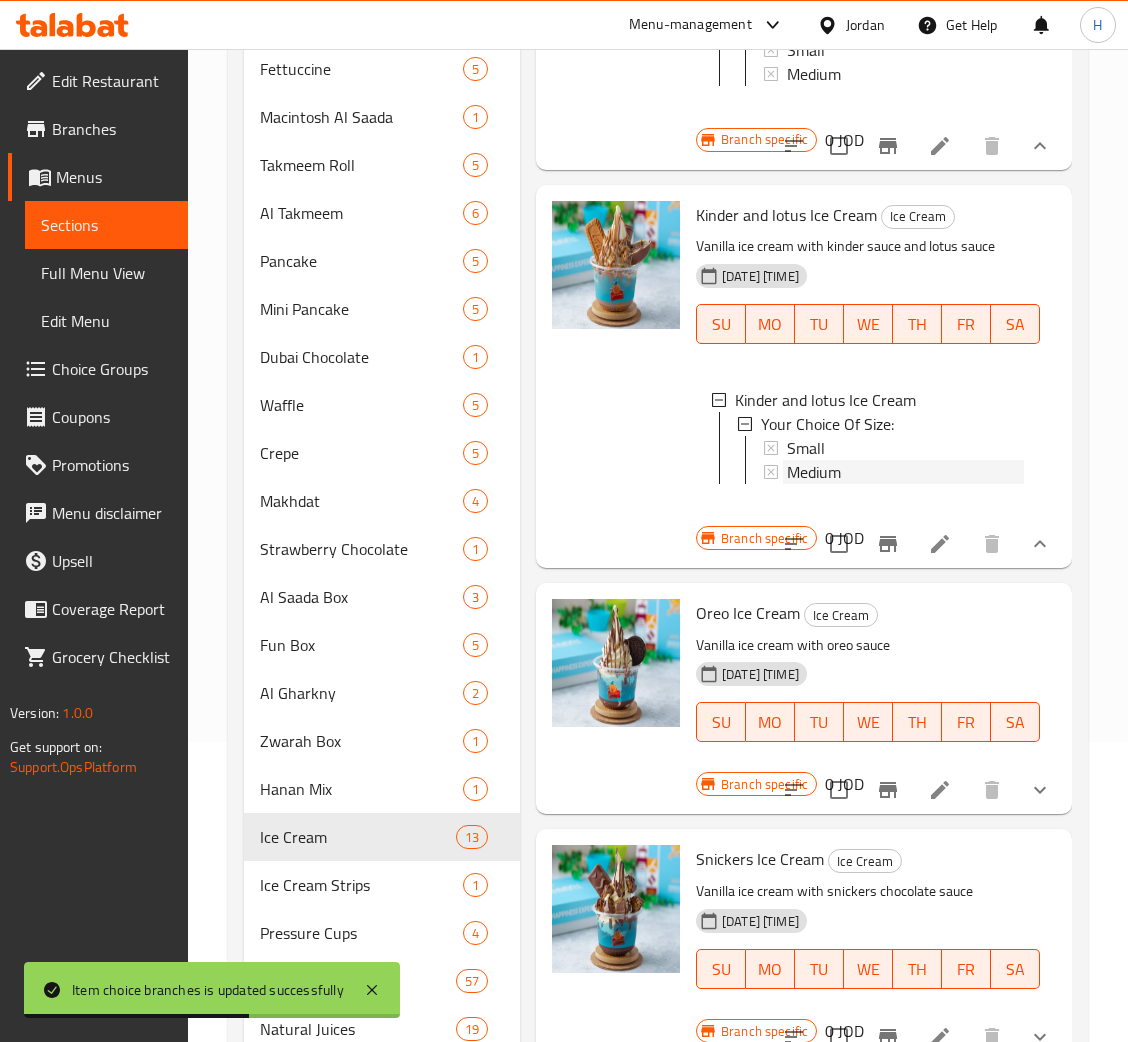 click on "Medium" at bounding box center (905, 472) 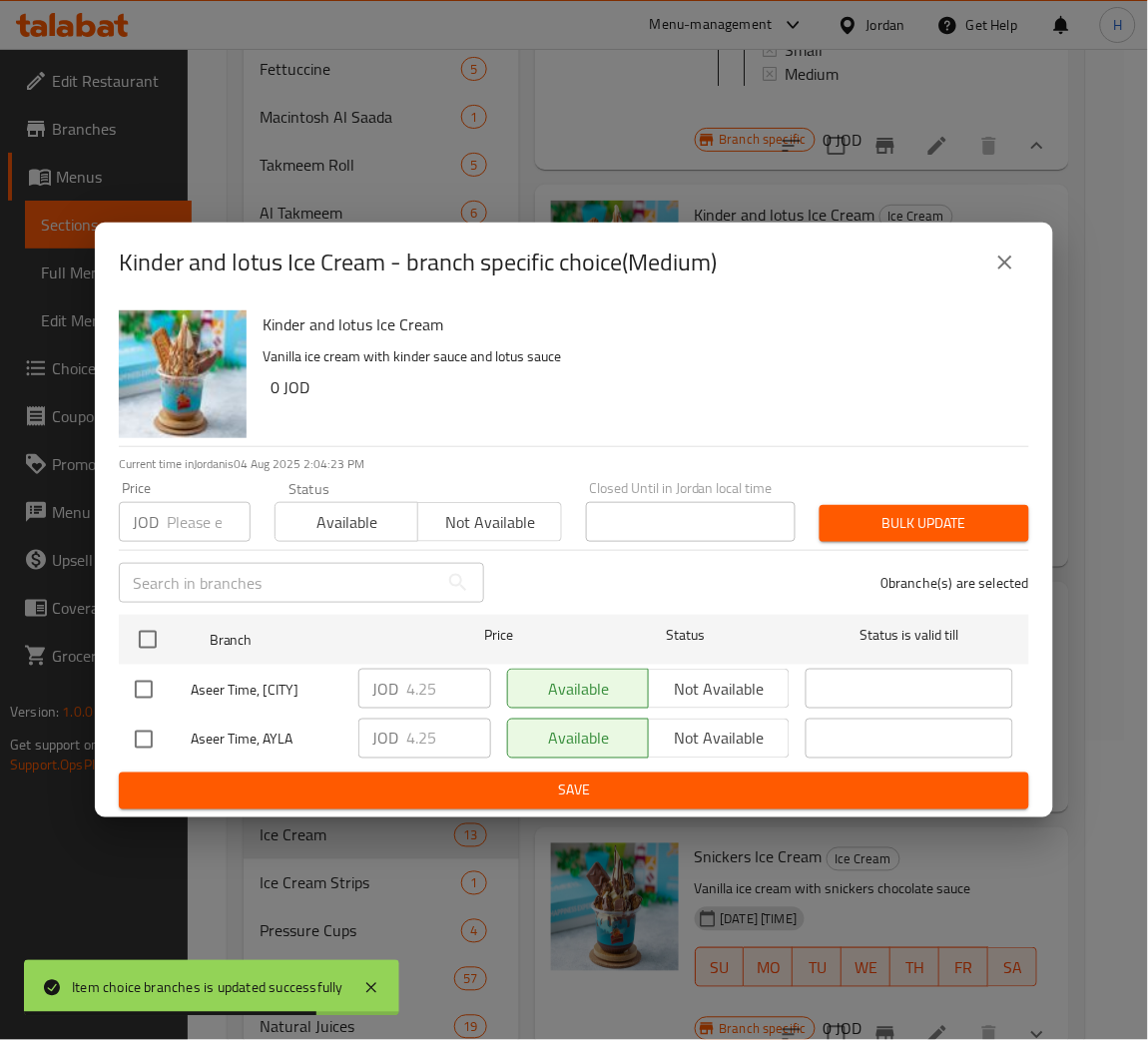 click at bounding box center (144, 740) 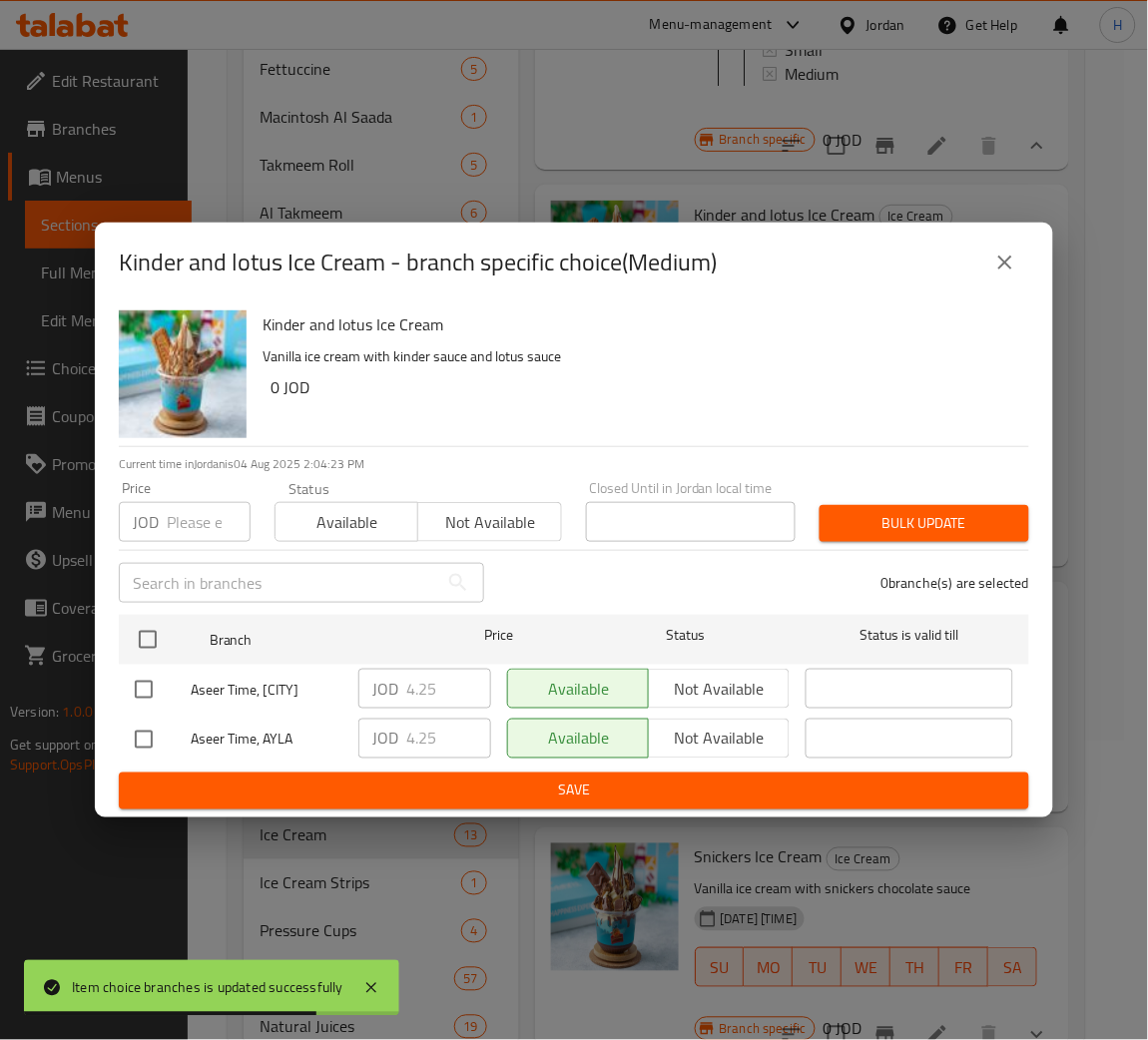 checkbox on "true" 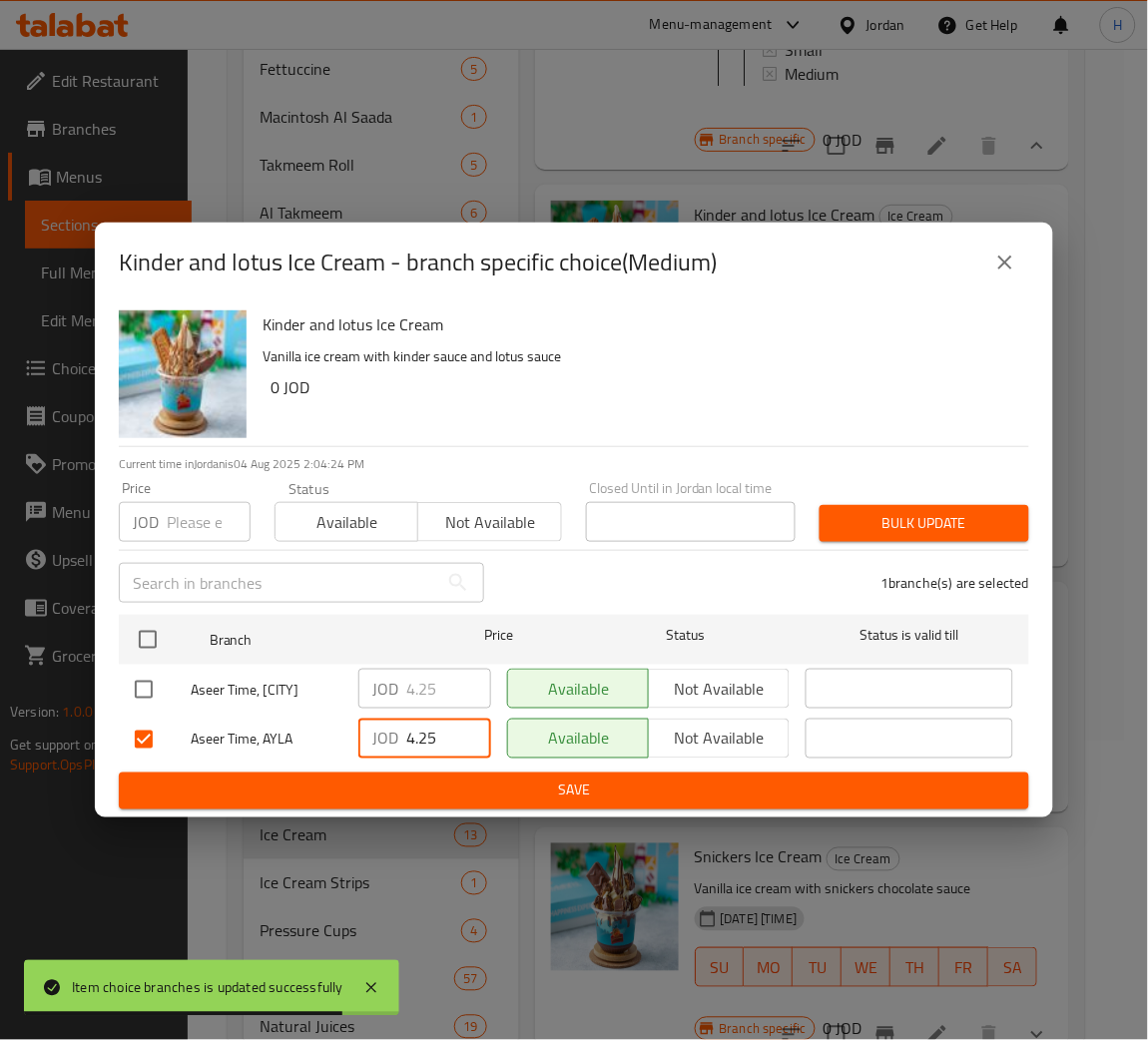 drag, startPoint x: 458, startPoint y: 753, endPoint x: 399, endPoint y: 752, distance: 59.008474 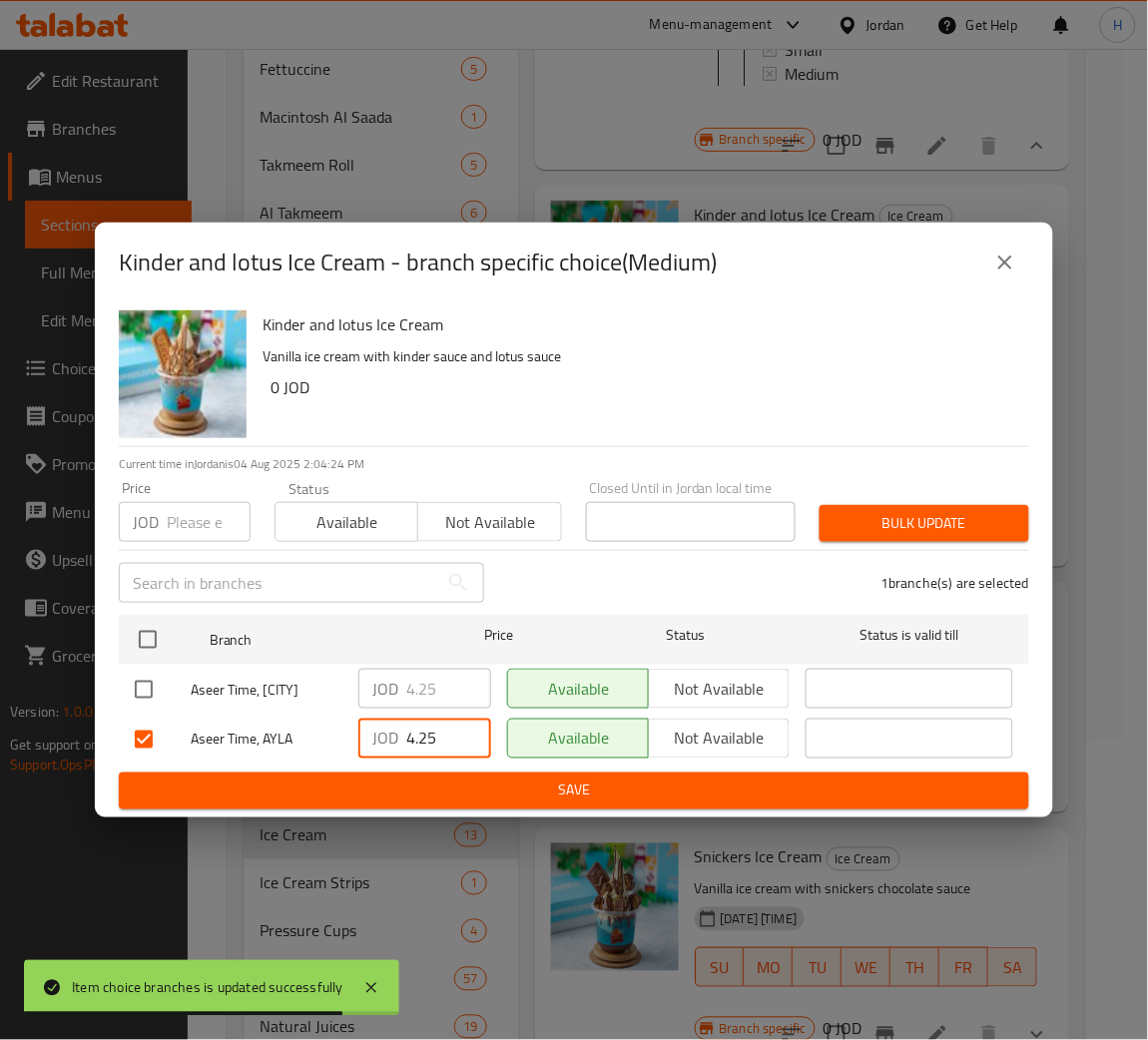 click on "JOD 4.25 ​" at bounding box center [424, 739] 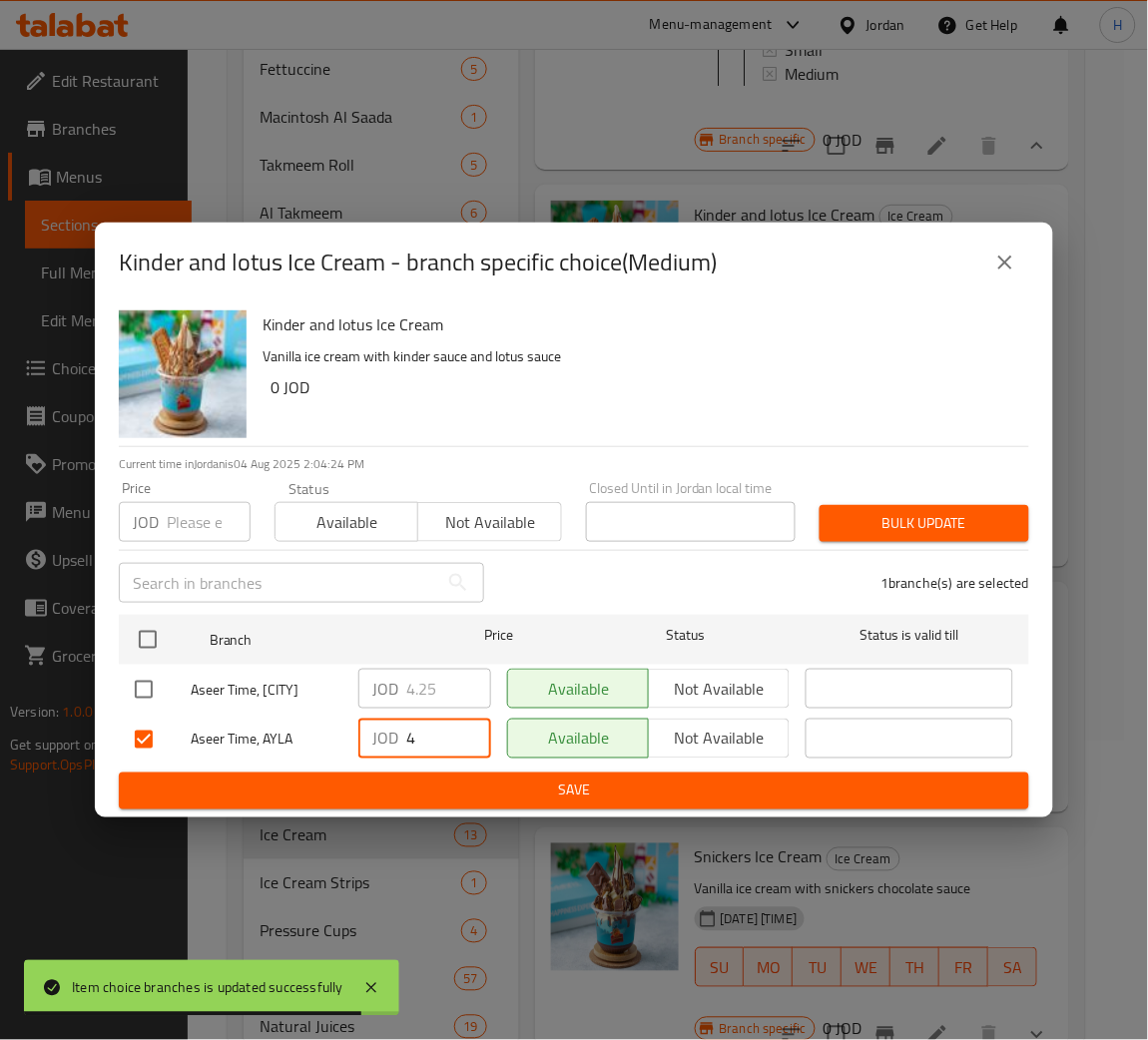 type on "4" 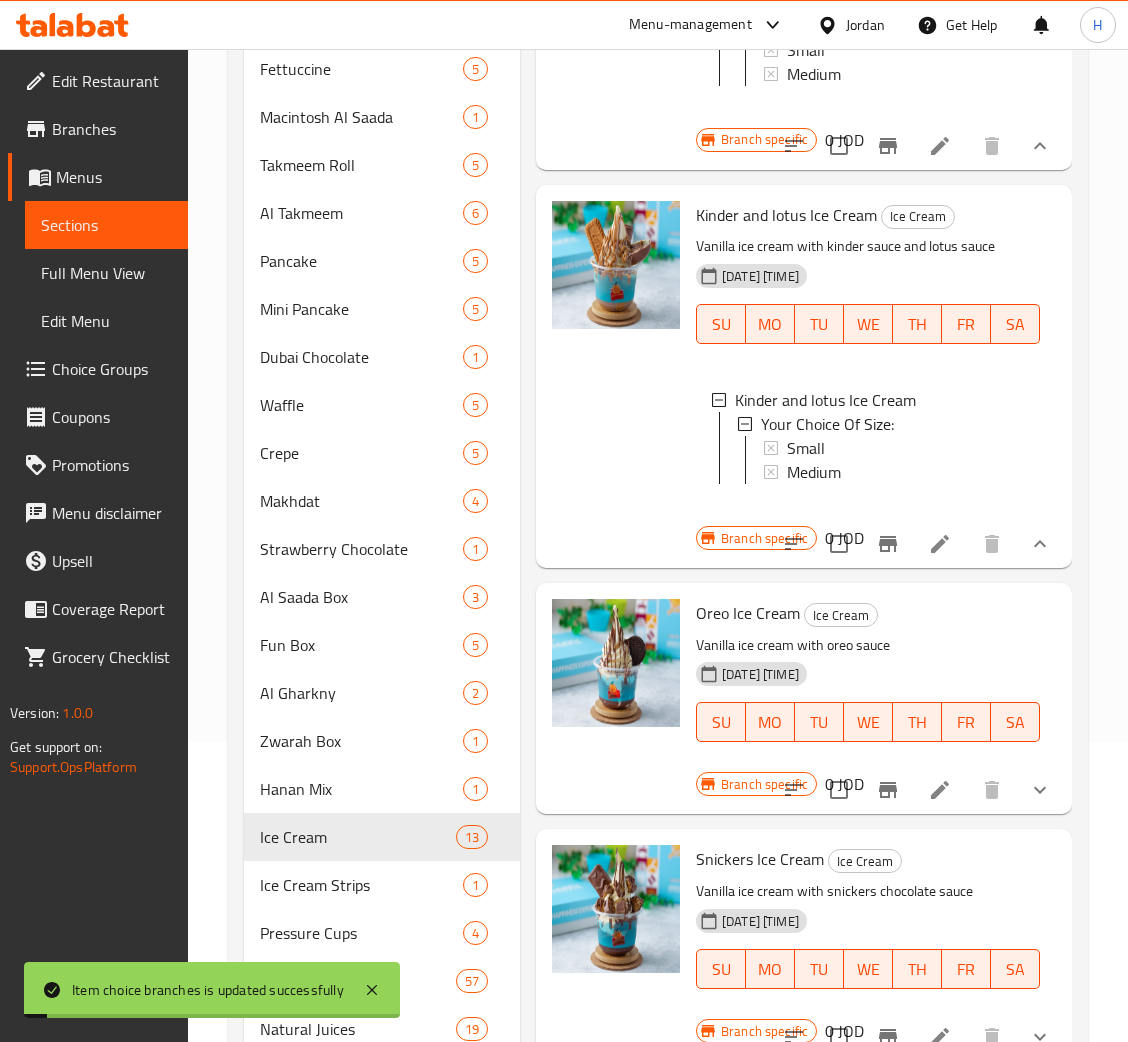 scroll, scrollTop: 4166, scrollLeft: 0, axis: vertical 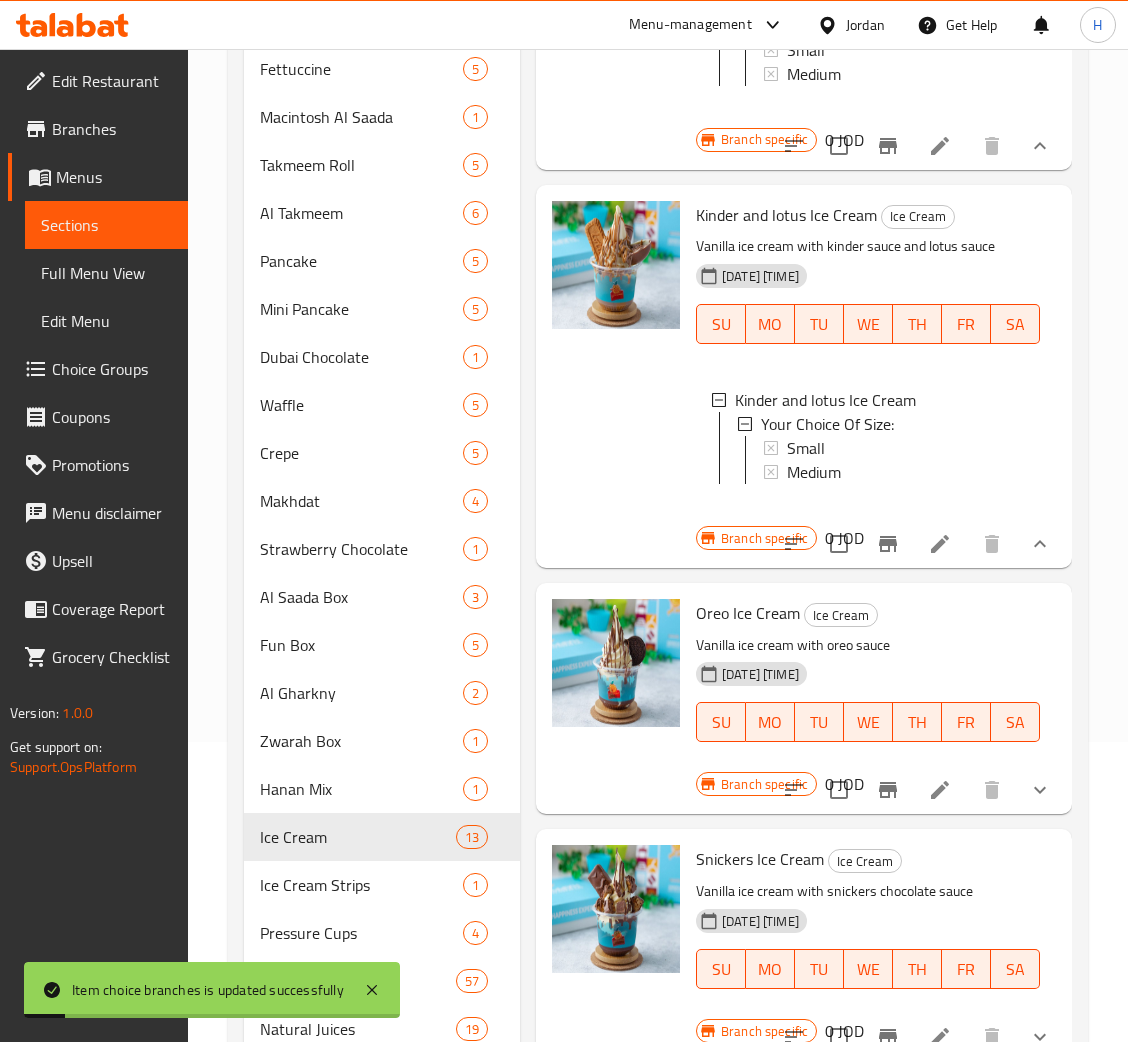 click at bounding box center (1040, 790) 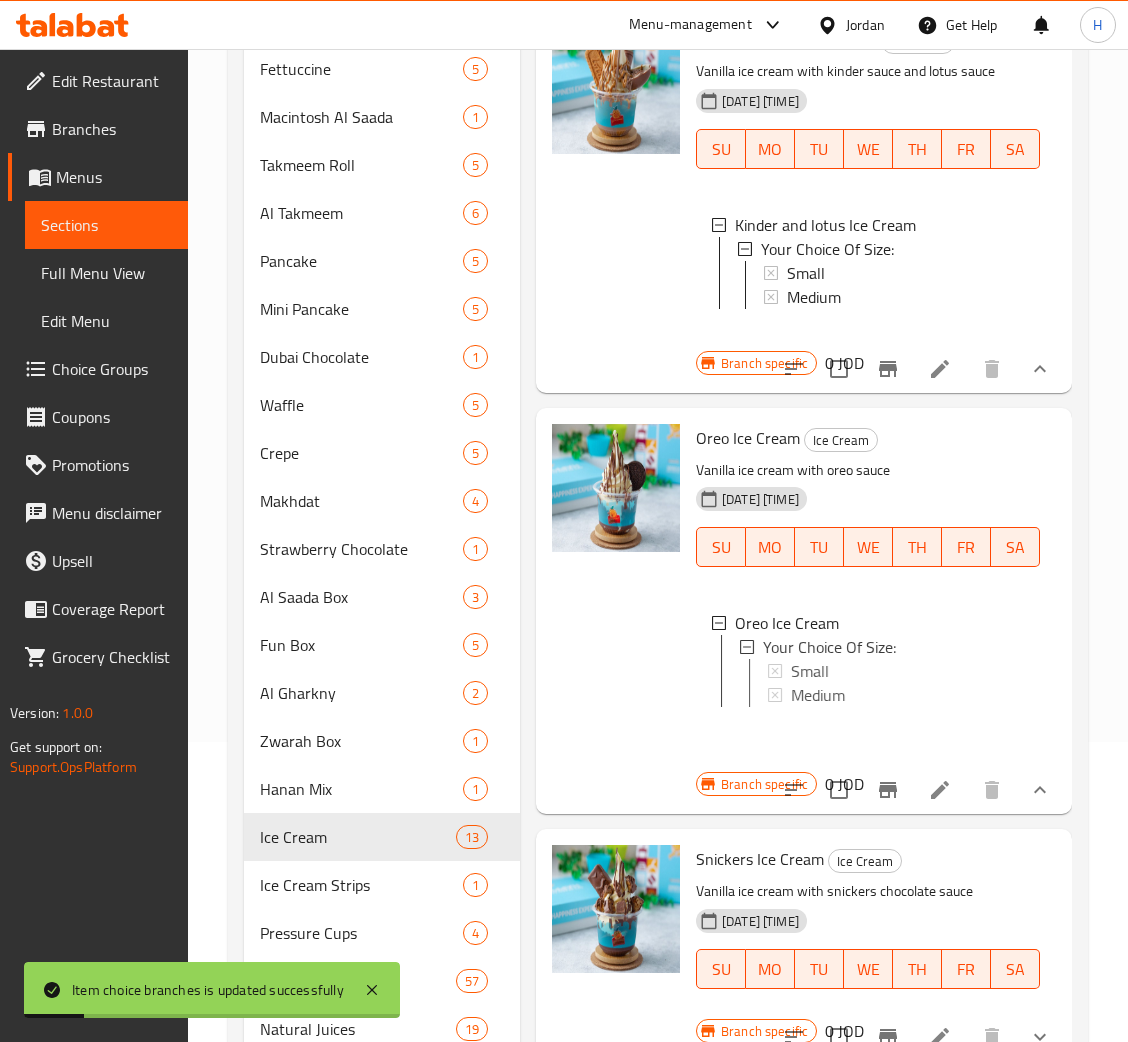scroll, scrollTop: 2, scrollLeft: 0, axis: vertical 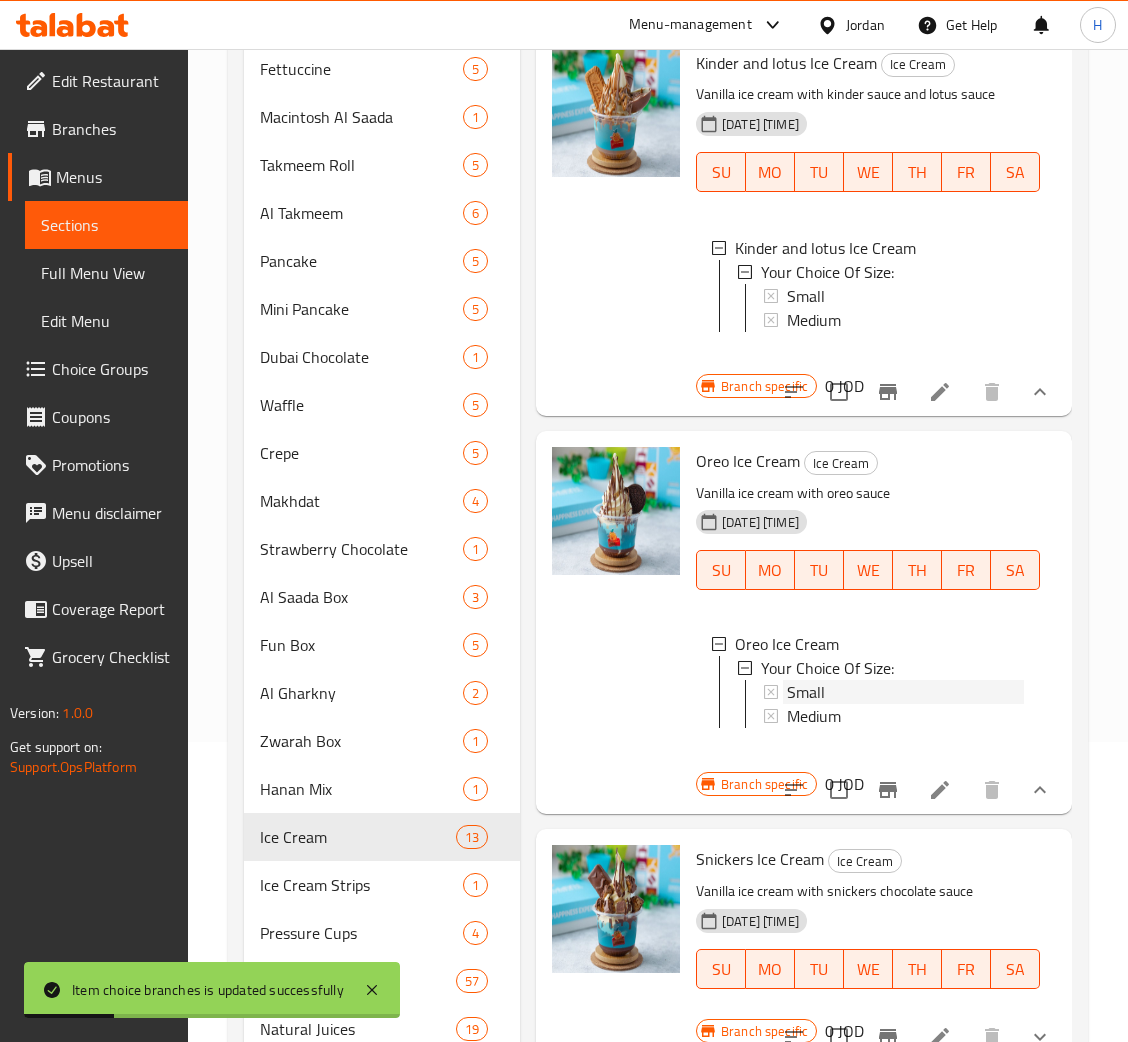 click on "Small" at bounding box center [905, 692] 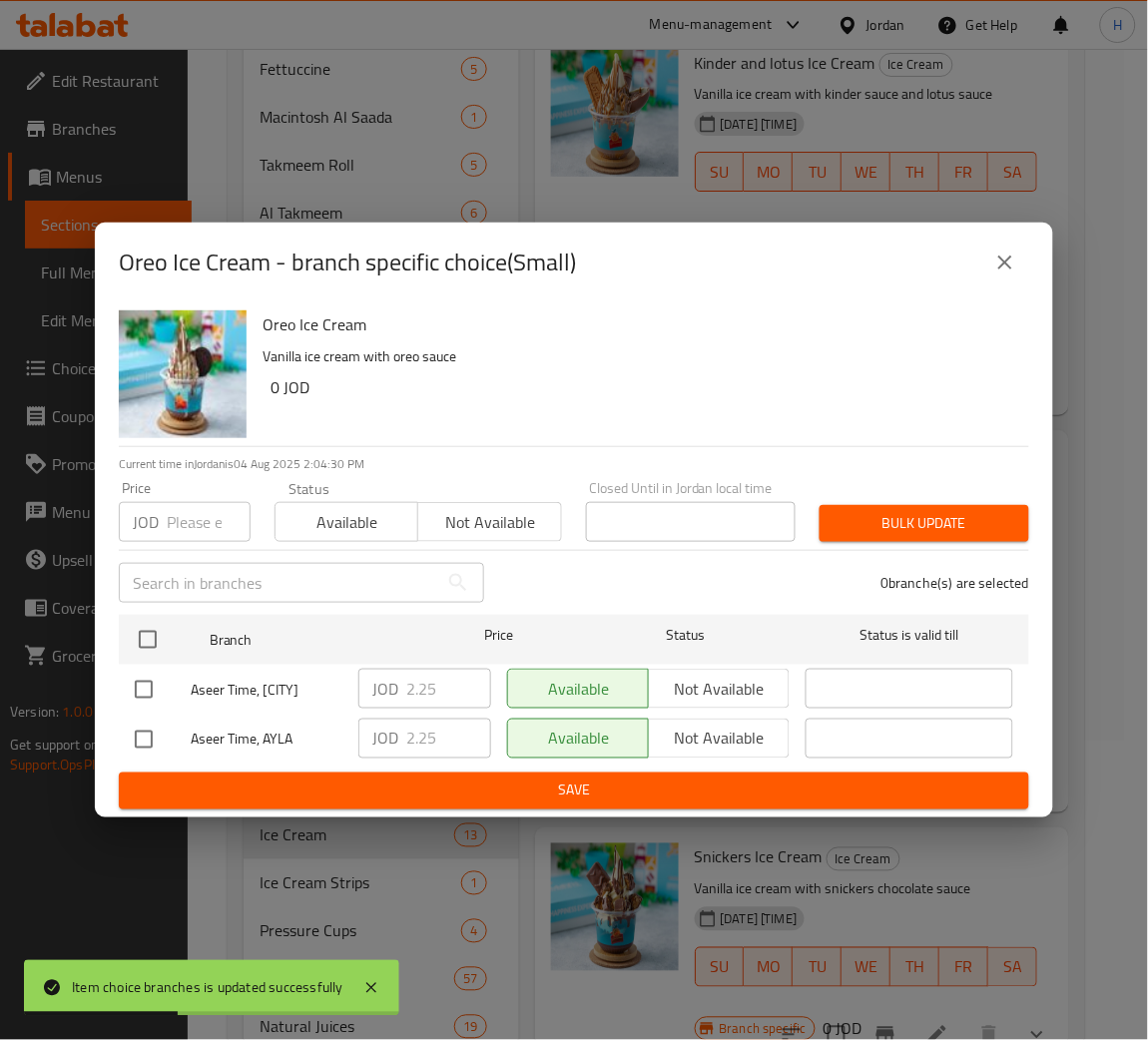 click at bounding box center [144, 740] 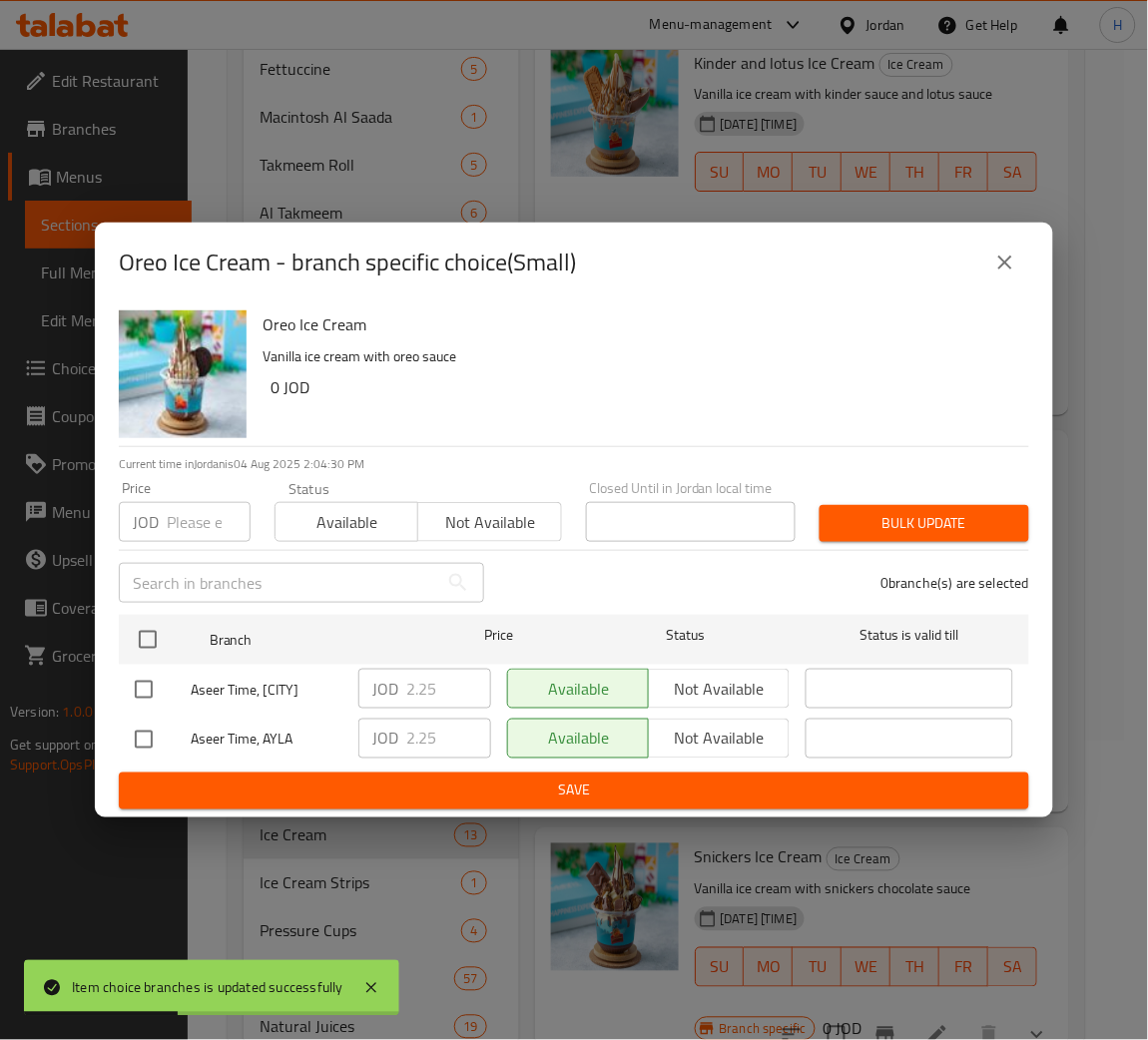 checkbox on "true" 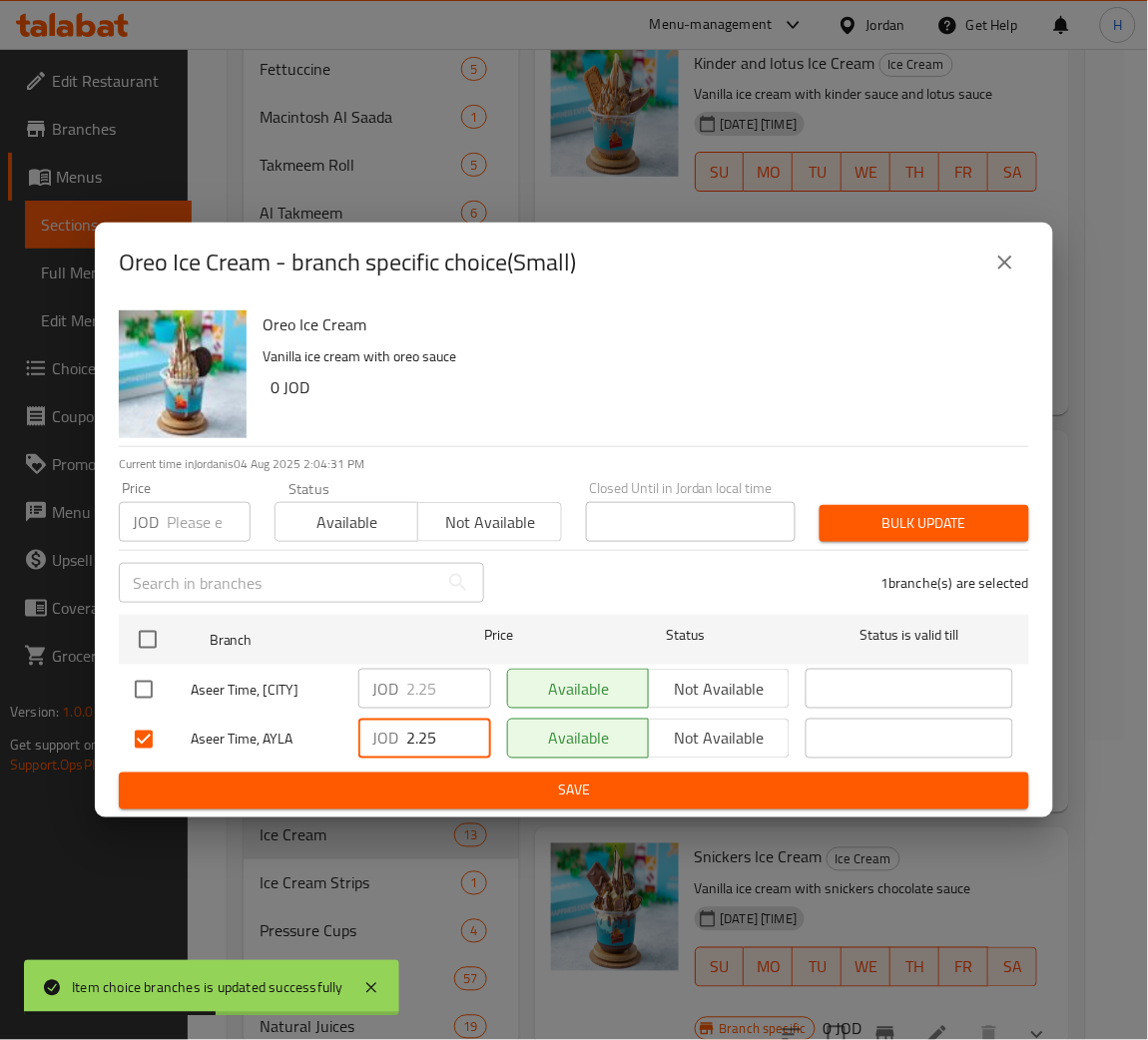 drag, startPoint x: 446, startPoint y: 740, endPoint x: 262, endPoint y: 781, distance: 188.5126 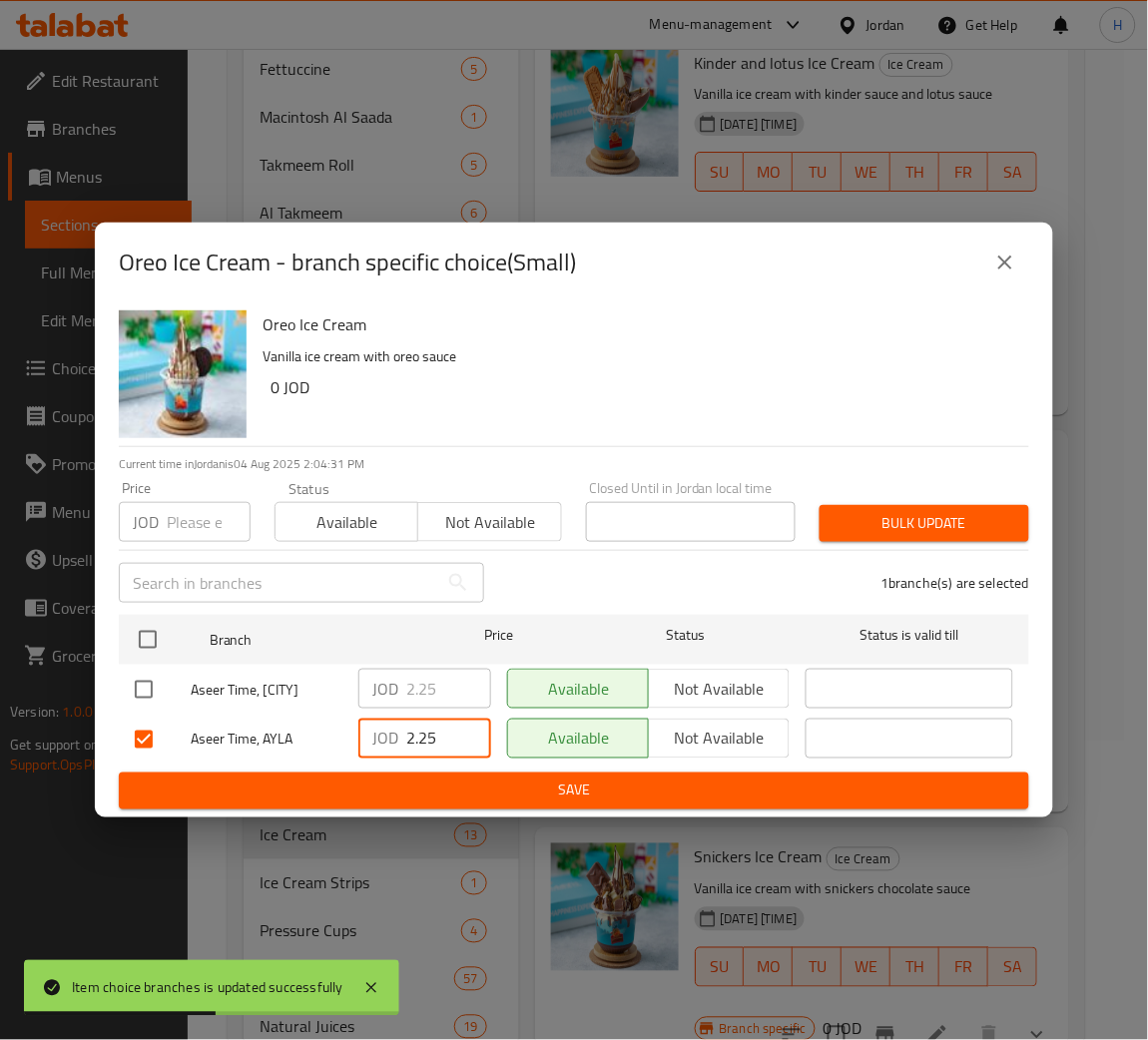 click on "Branch Price Status Status is valid till Aseer Time, Al Zarqa Al Jadeedeh JOD 2.25 ​ Available Not available ​ Aseer Time, AYLA JOD 2.25 ​ Available Not available ​ Save" at bounding box center (574, 708) 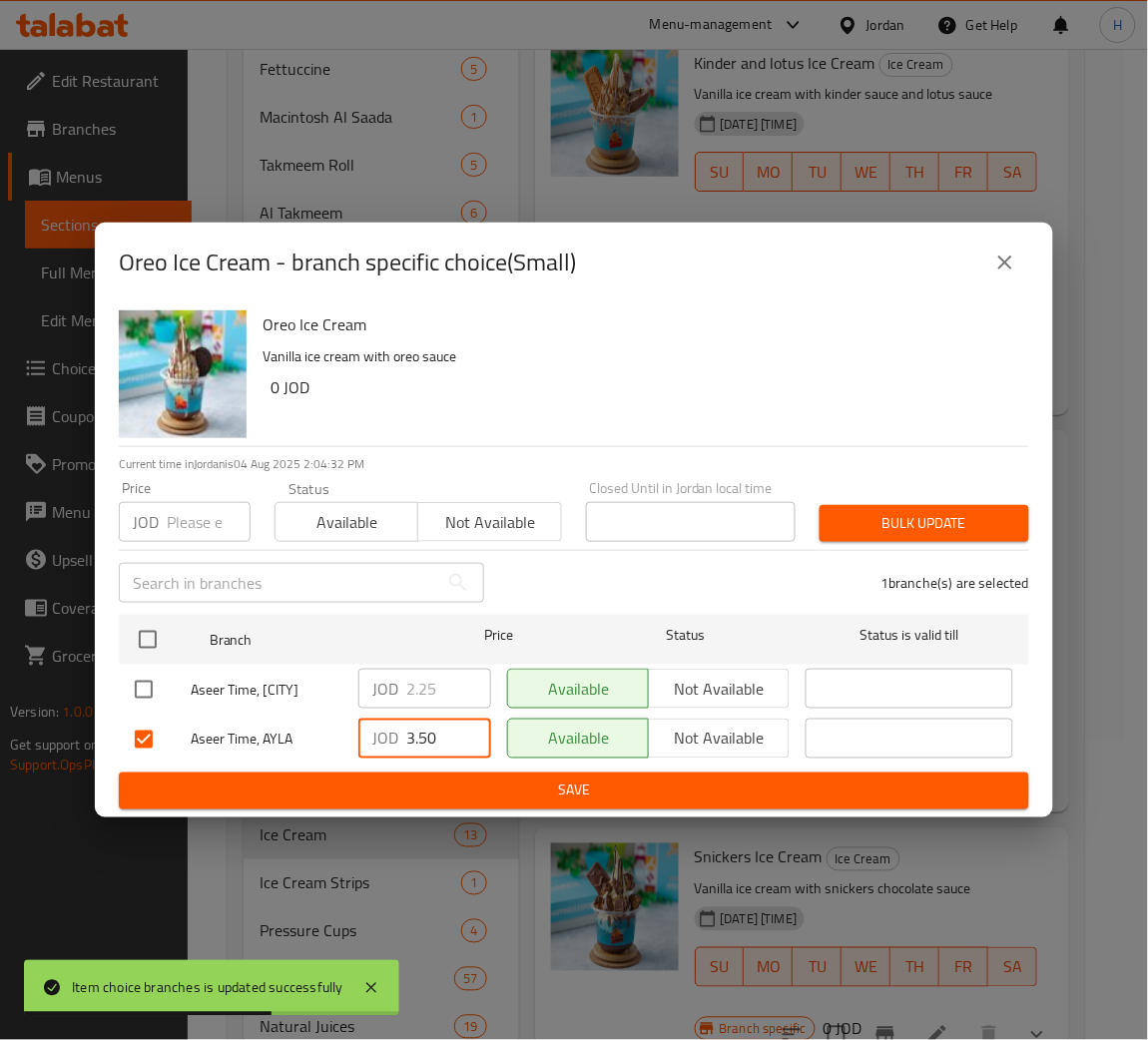 type on "3.50" 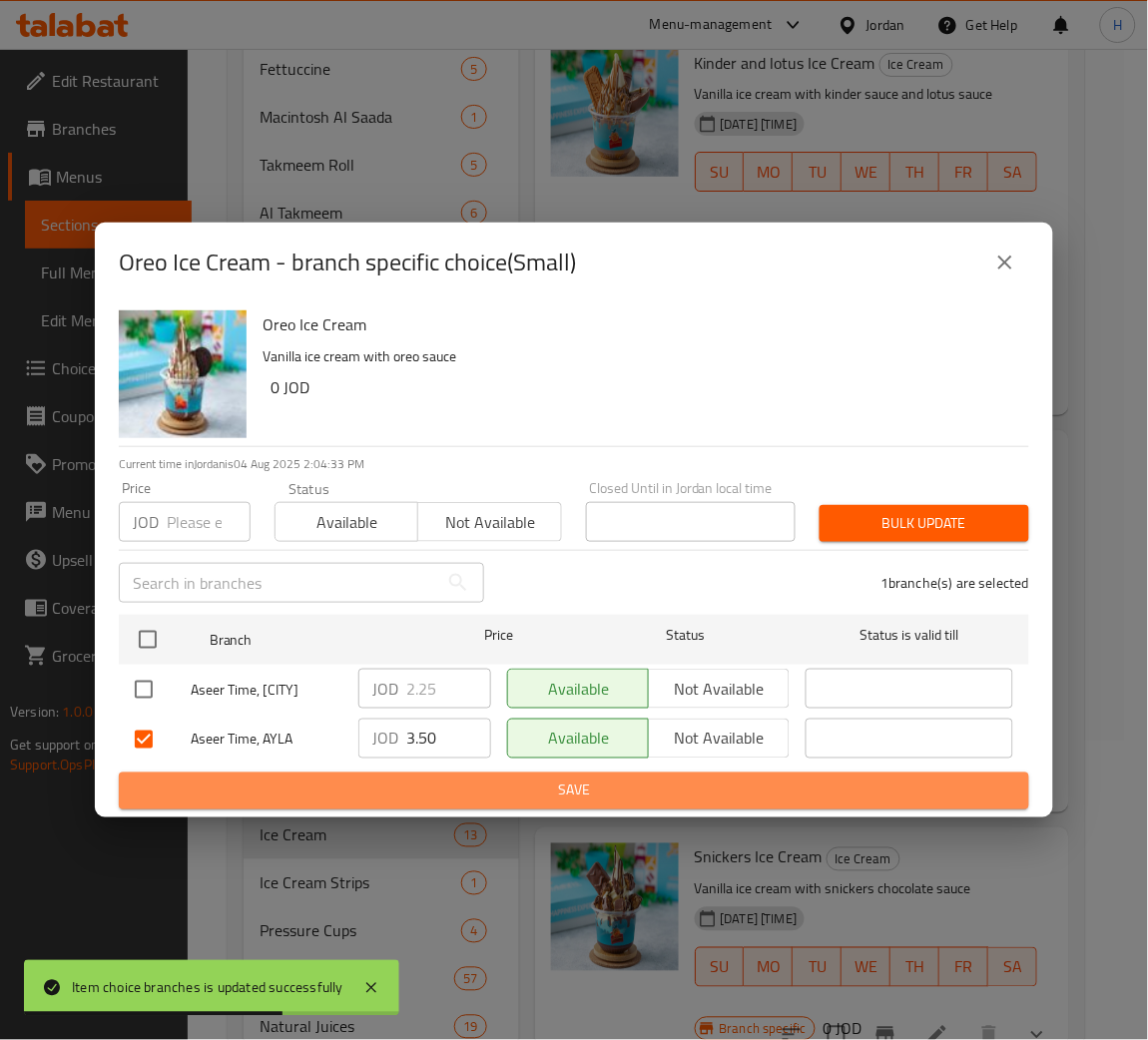 click on "Save" at bounding box center [574, 790] 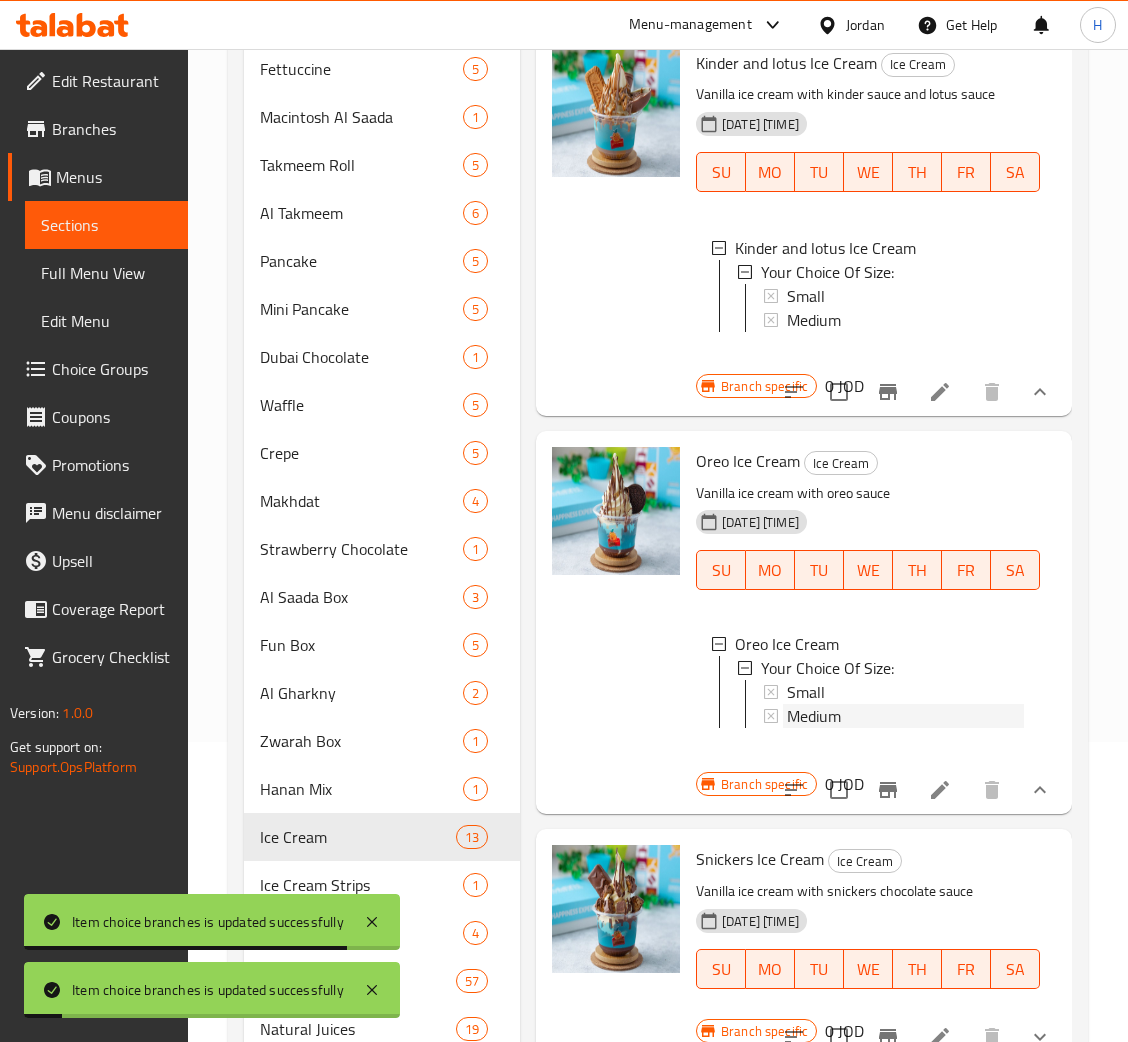 click on "Medium" at bounding box center [905, 716] 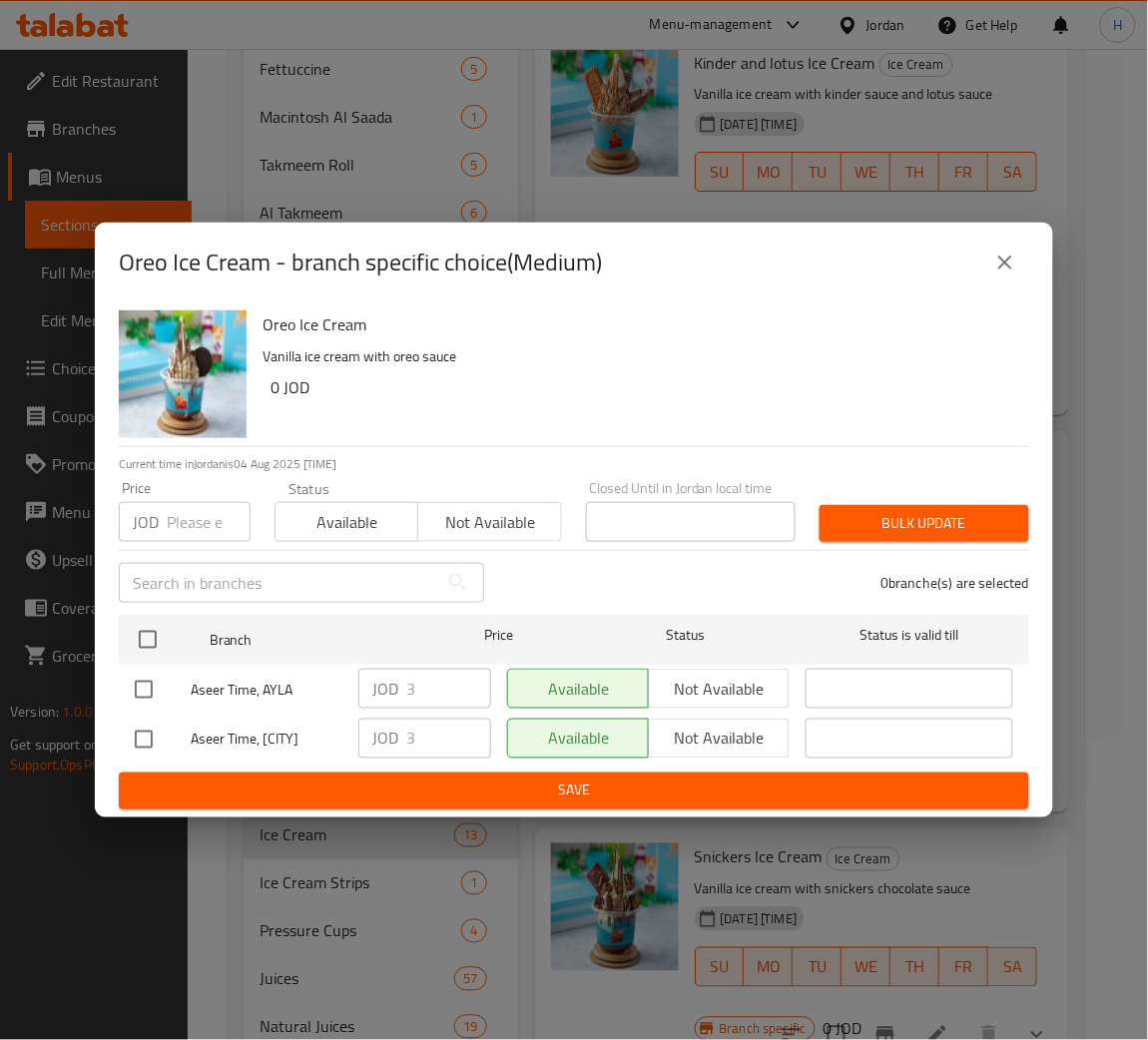 click at bounding box center [144, 690] 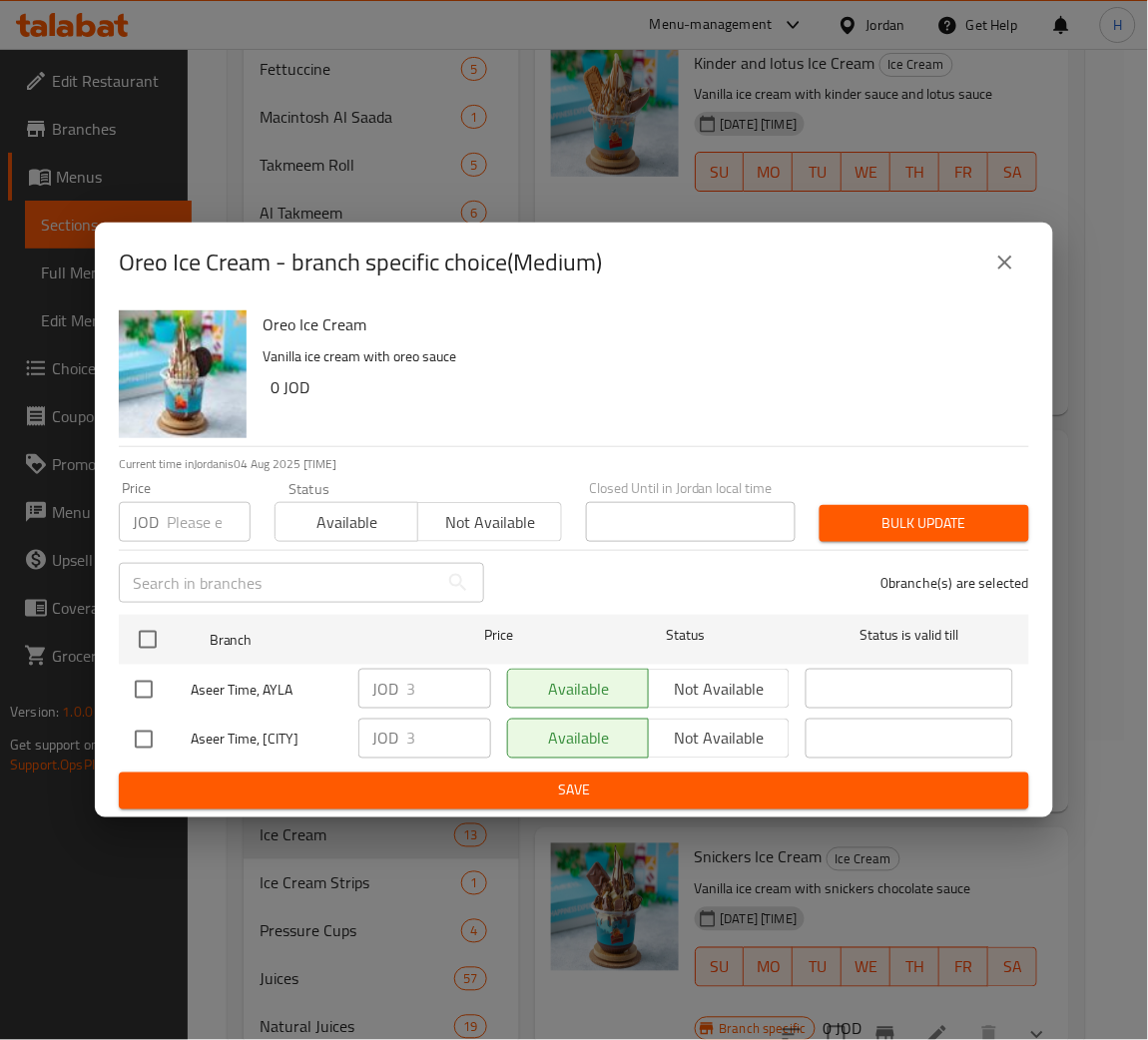 checkbox on "true" 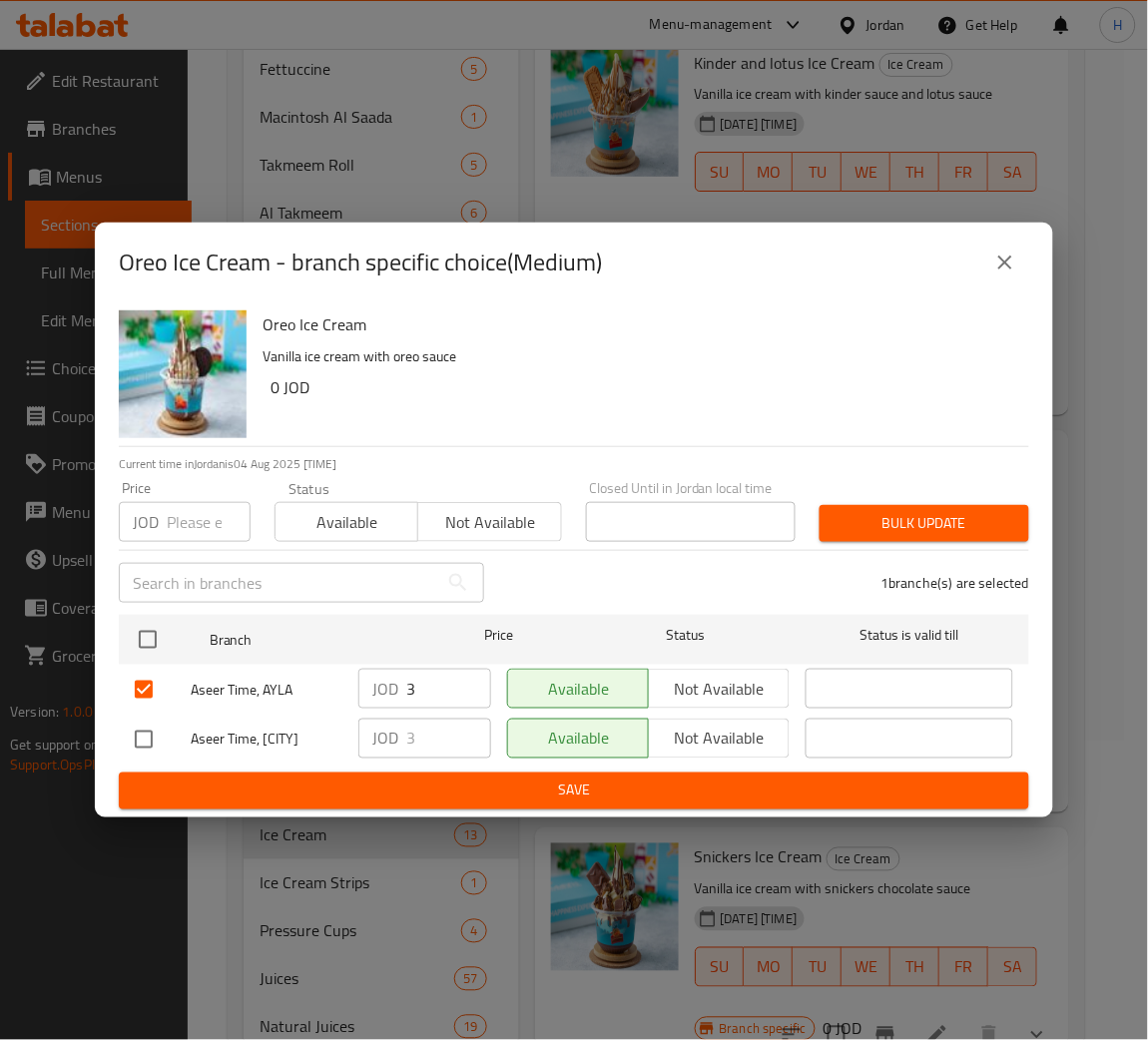 click on "JOD 3 ​" at bounding box center (424, 689) 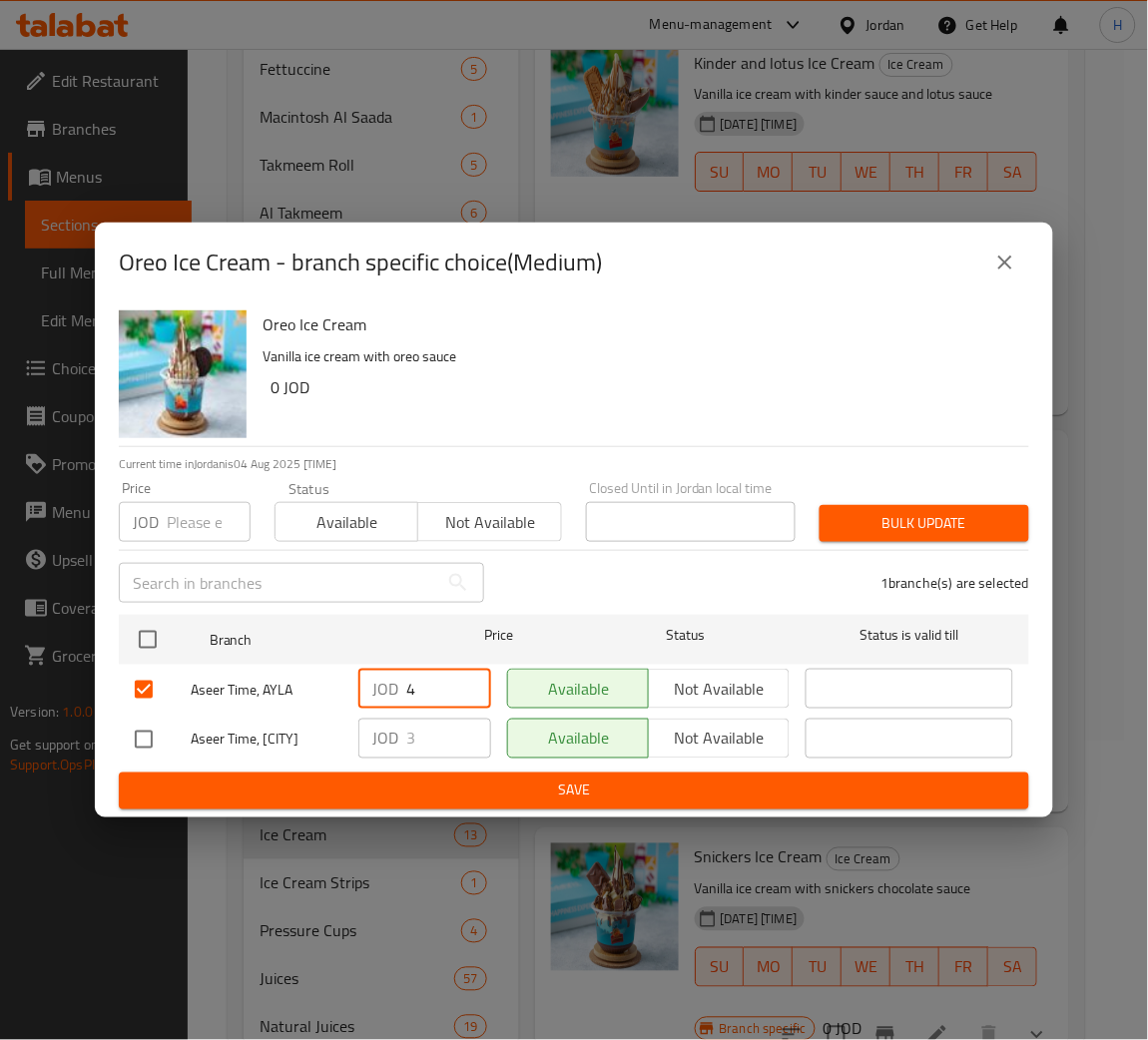 type on "4" 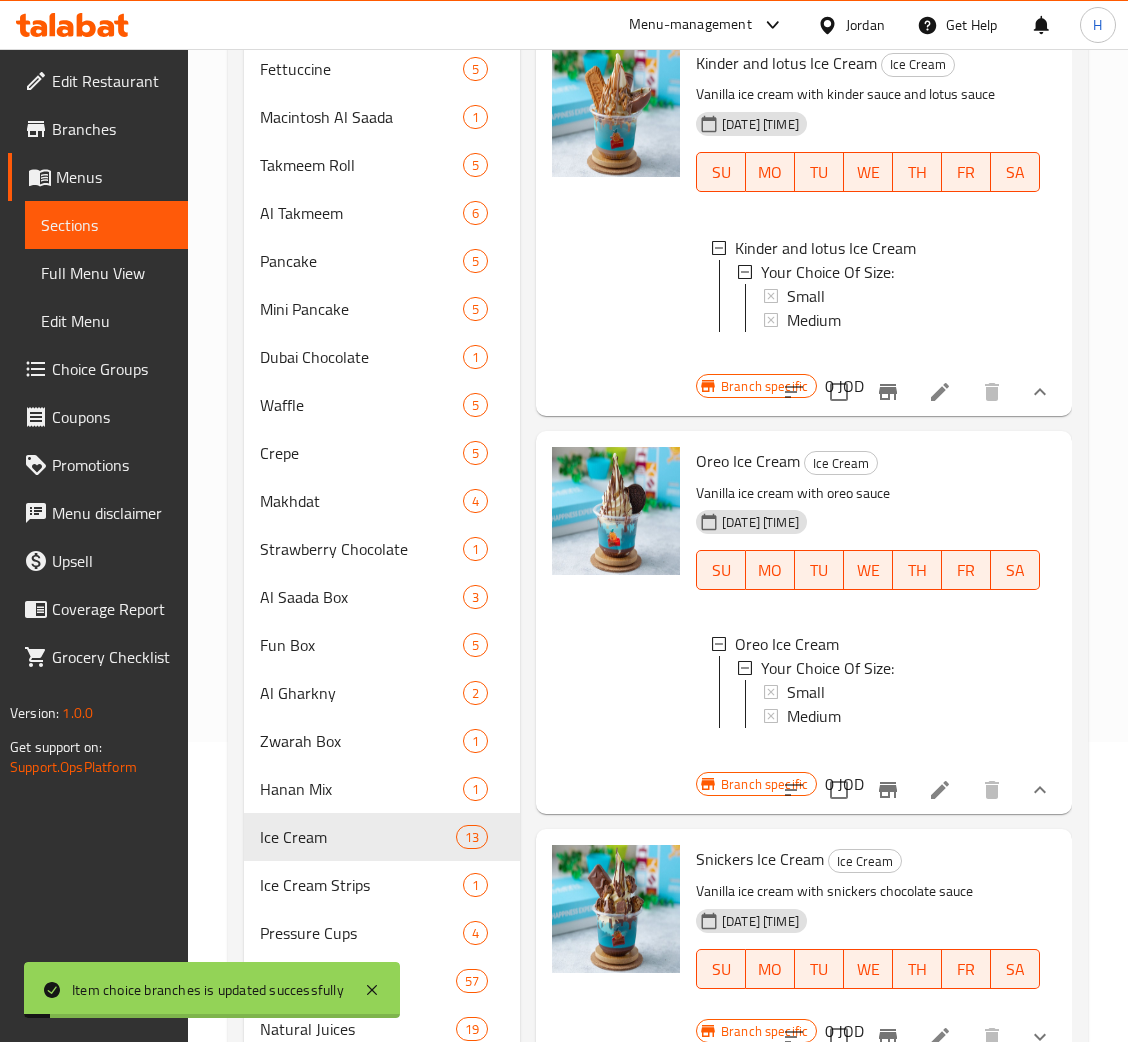 scroll, scrollTop: 4341, scrollLeft: 0, axis: vertical 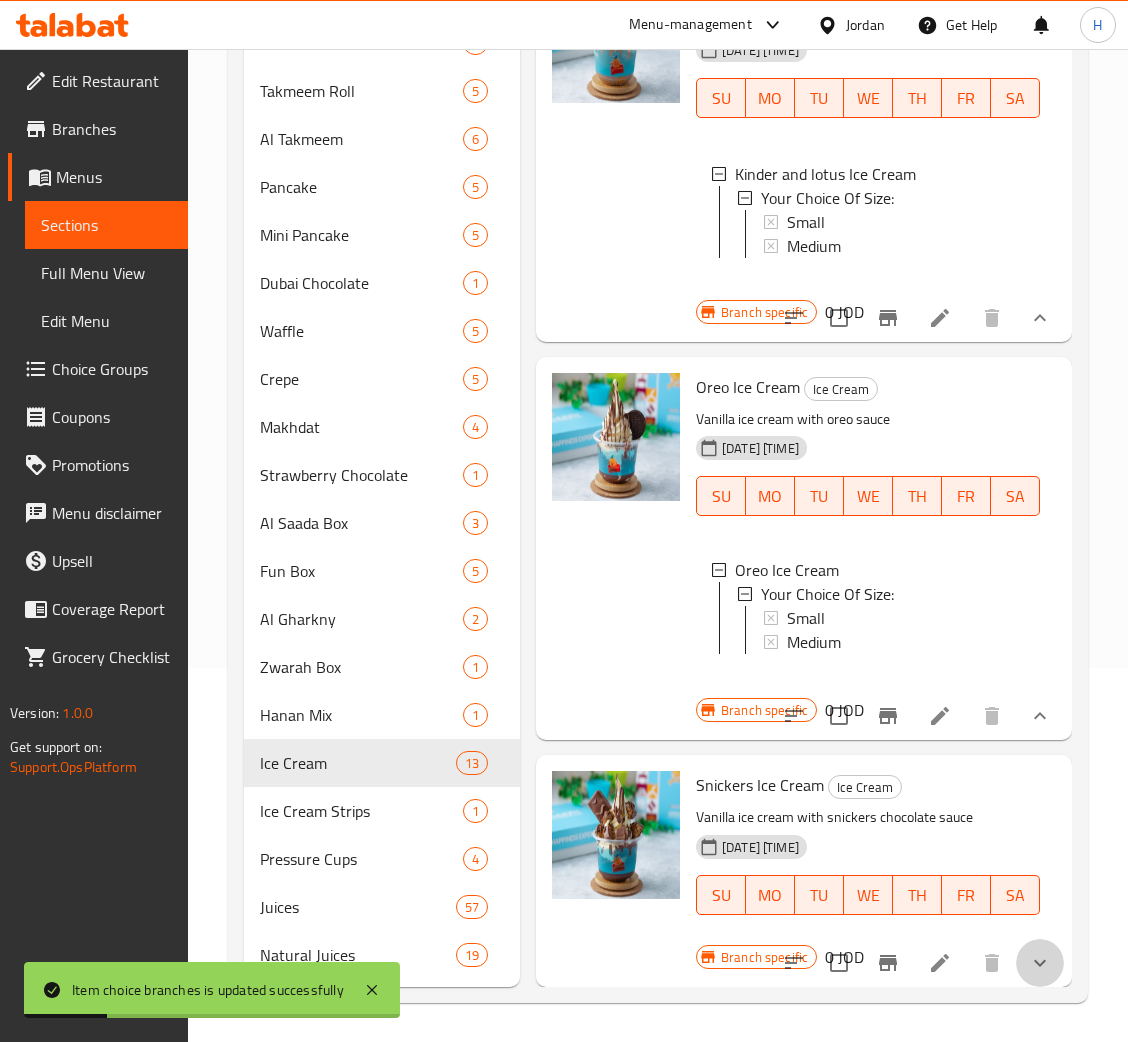 click at bounding box center (1040, 963) 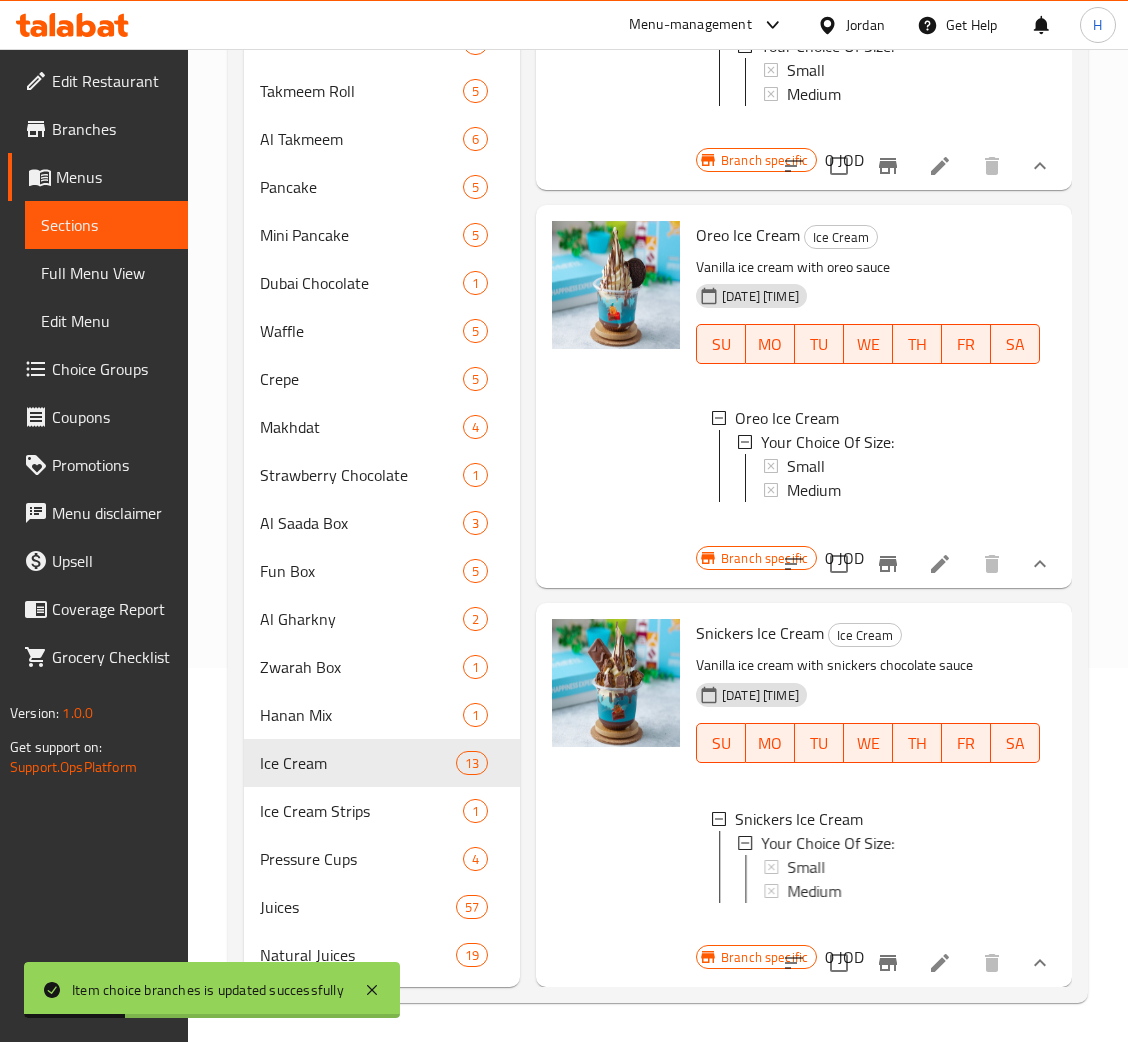 scroll, scrollTop: 4513, scrollLeft: 0, axis: vertical 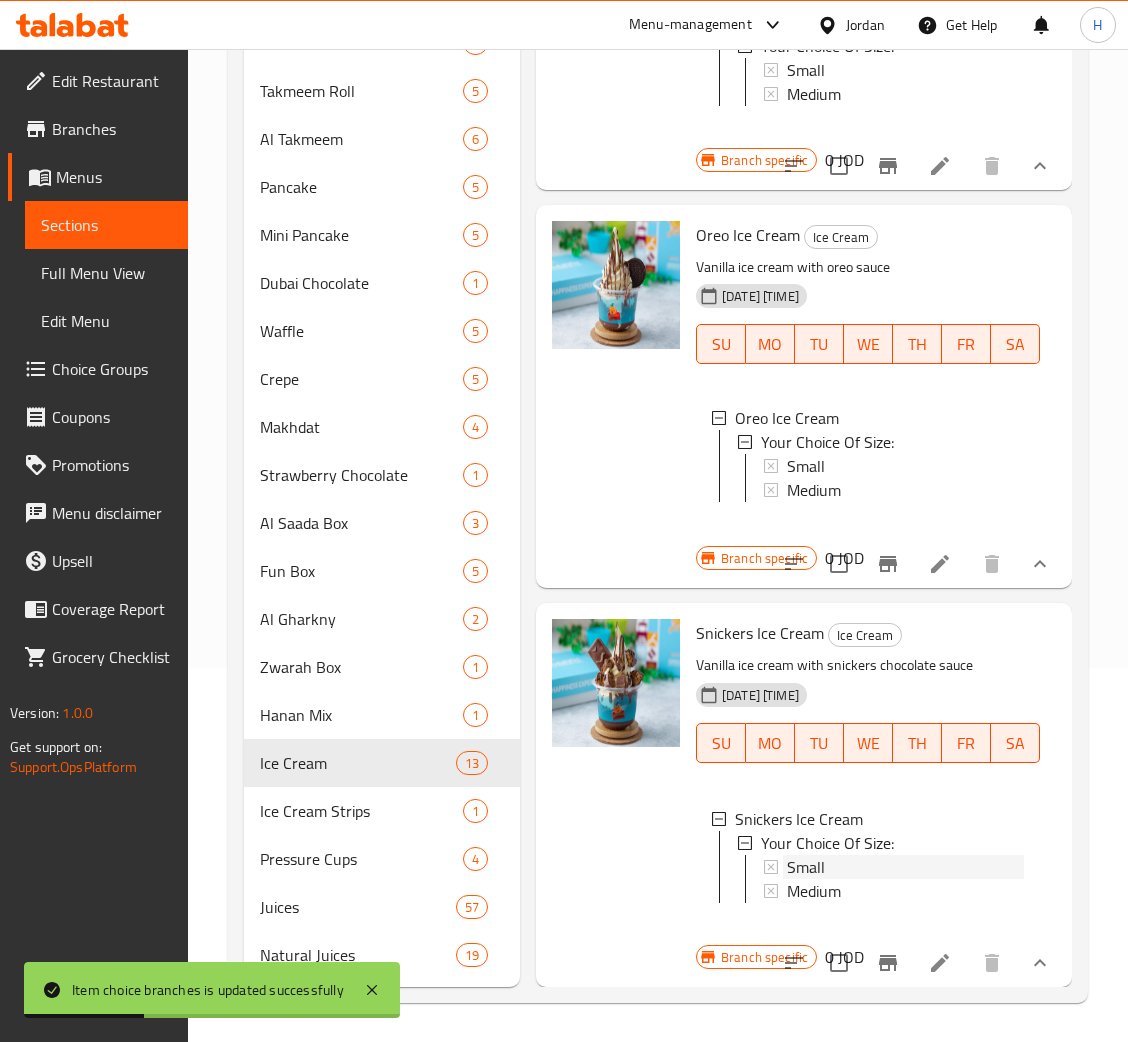 click on "Small" at bounding box center (905, 867) 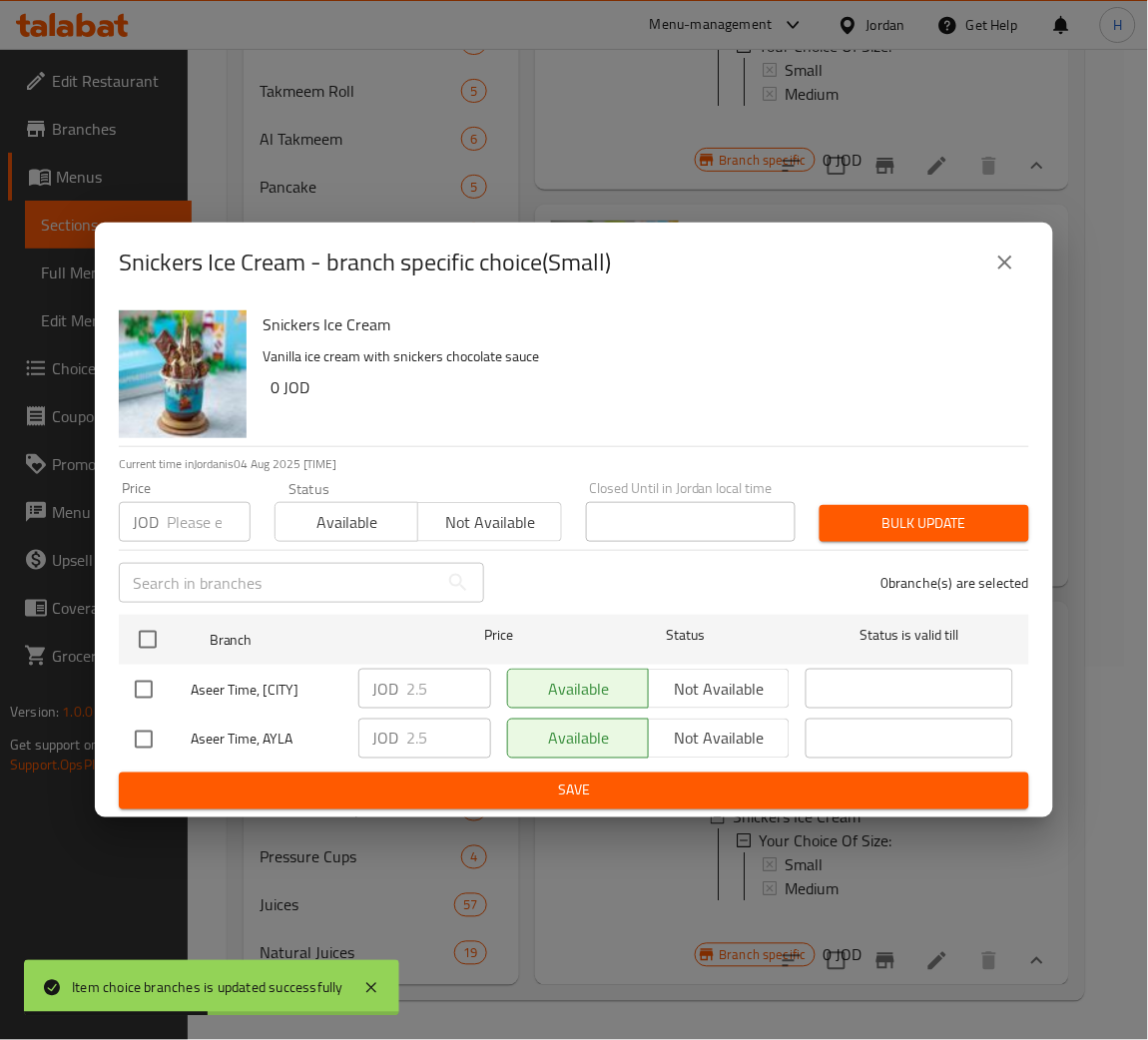 click at bounding box center (144, 740) 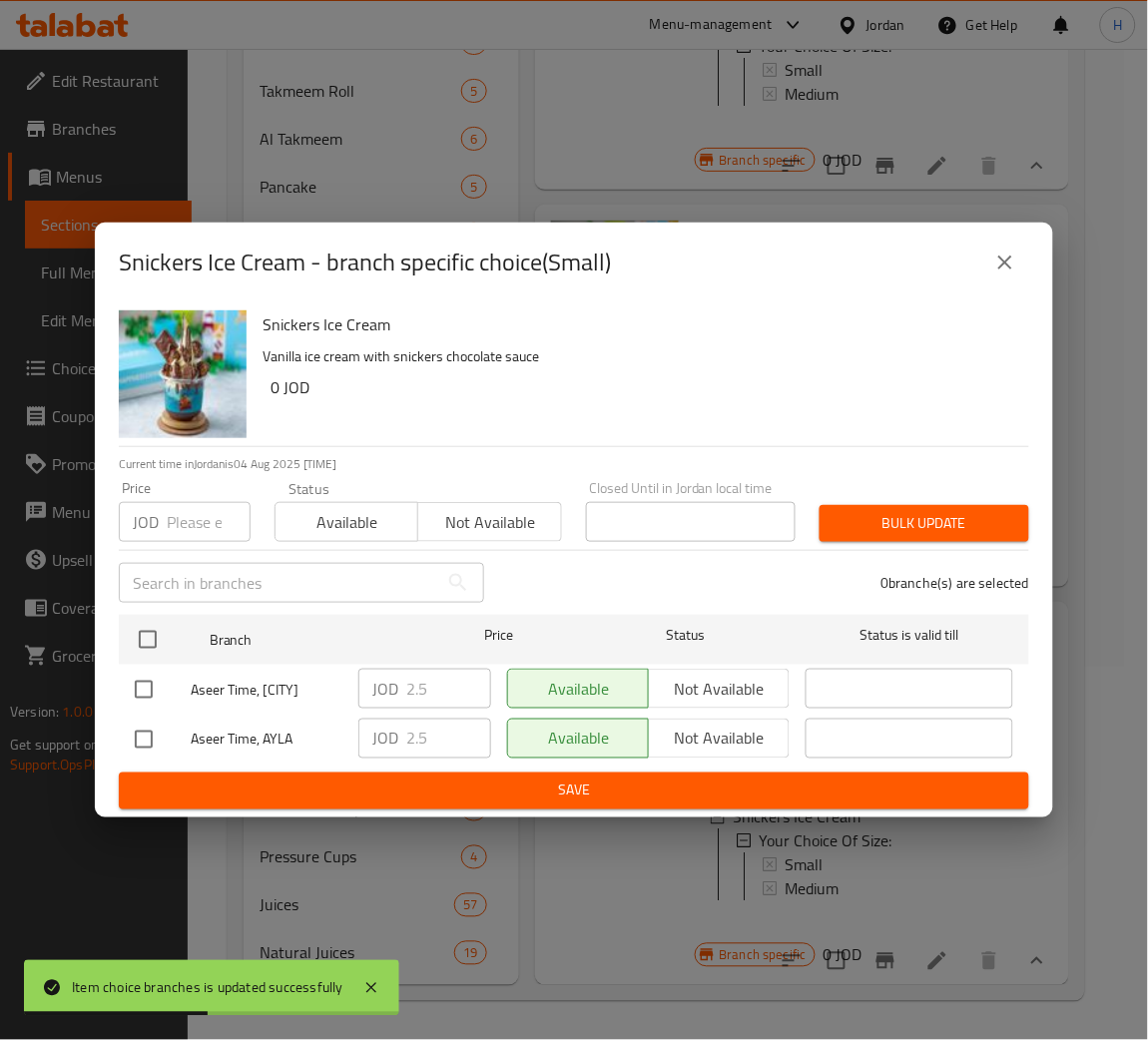 checkbox on "true" 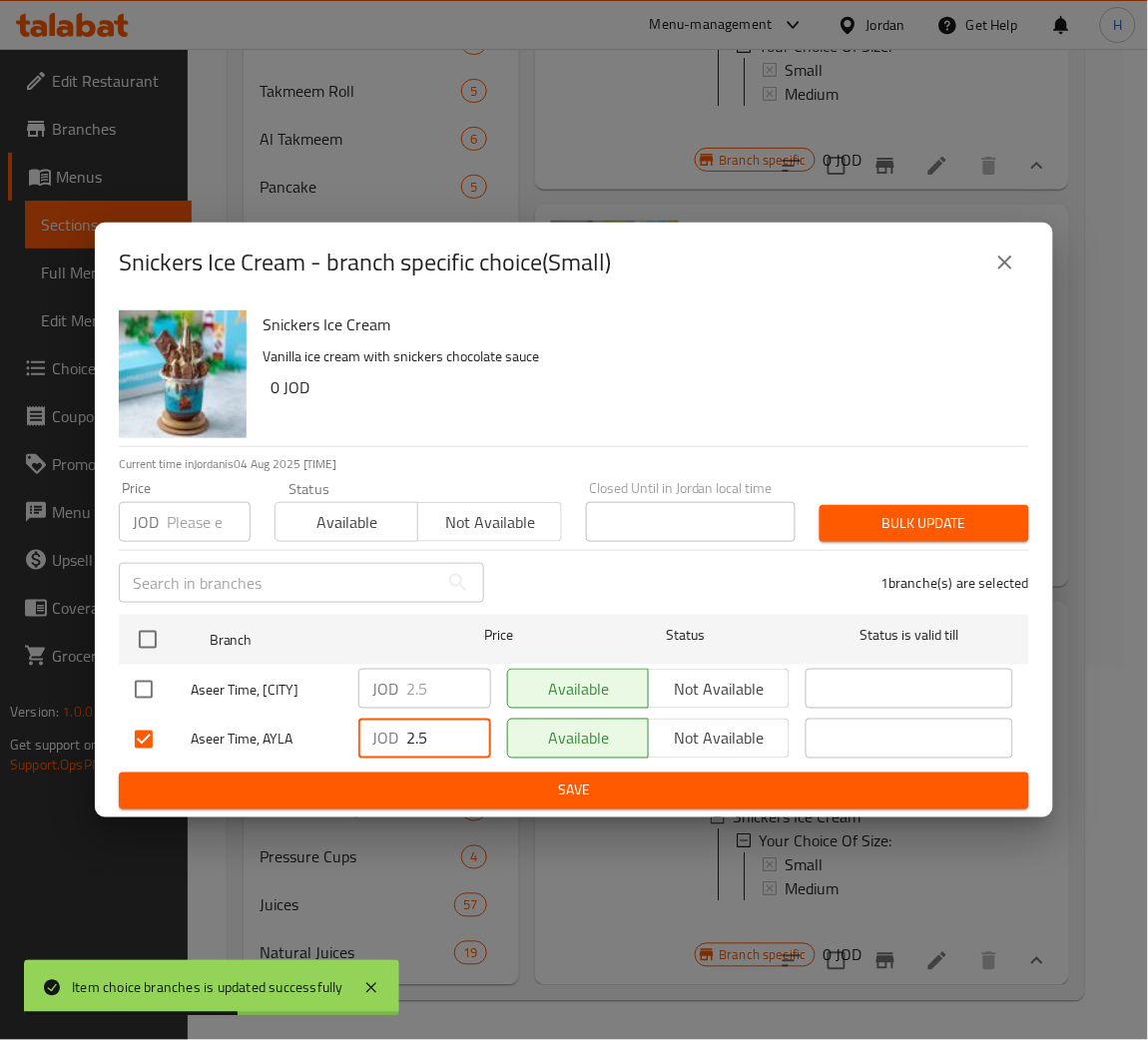 drag, startPoint x: 450, startPoint y: 742, endPoint x: 361, endPoint y: 751, distance: 89.453899 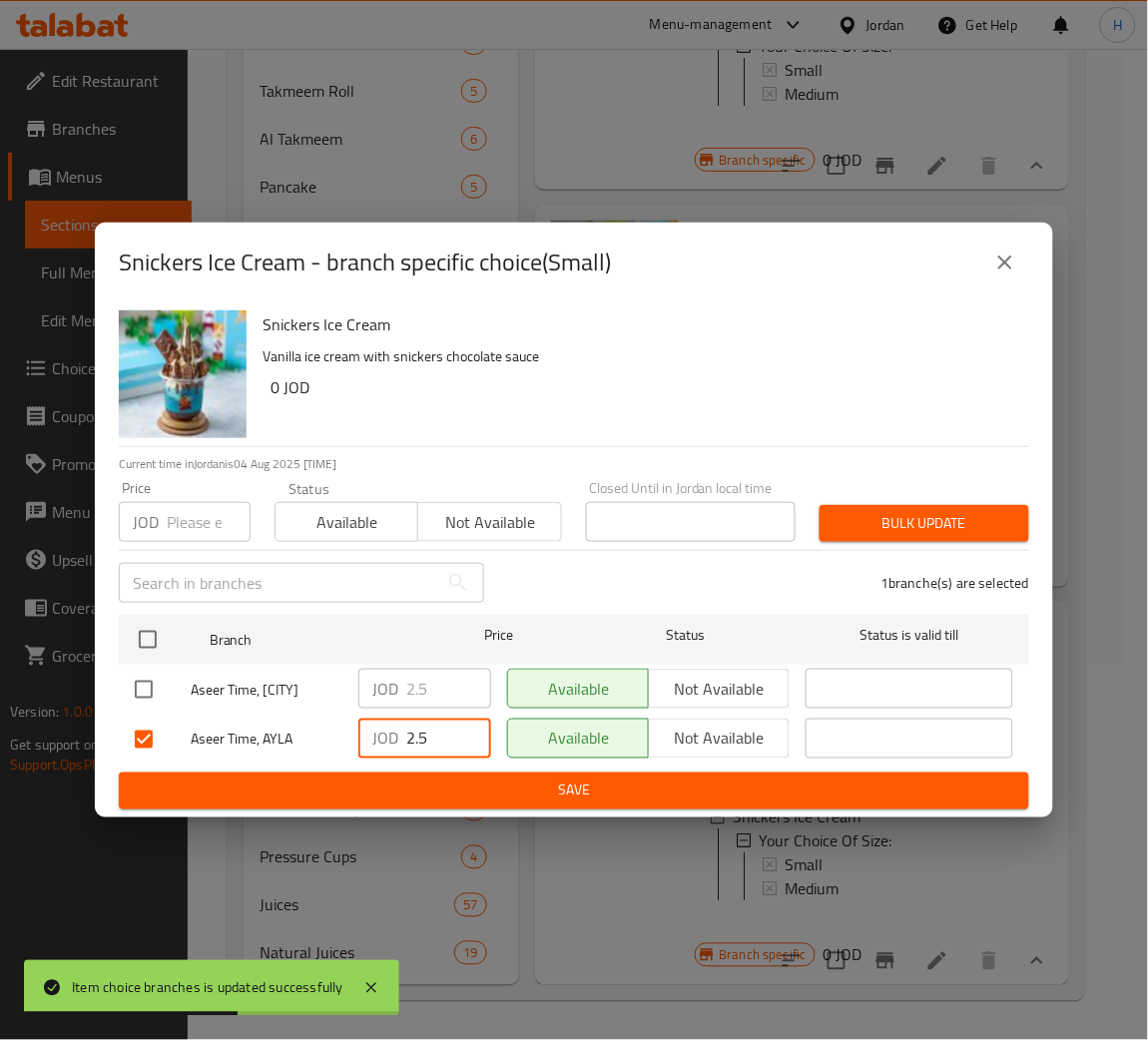 click on "JOD 2.5 ​" at bounding box center [424, 739] 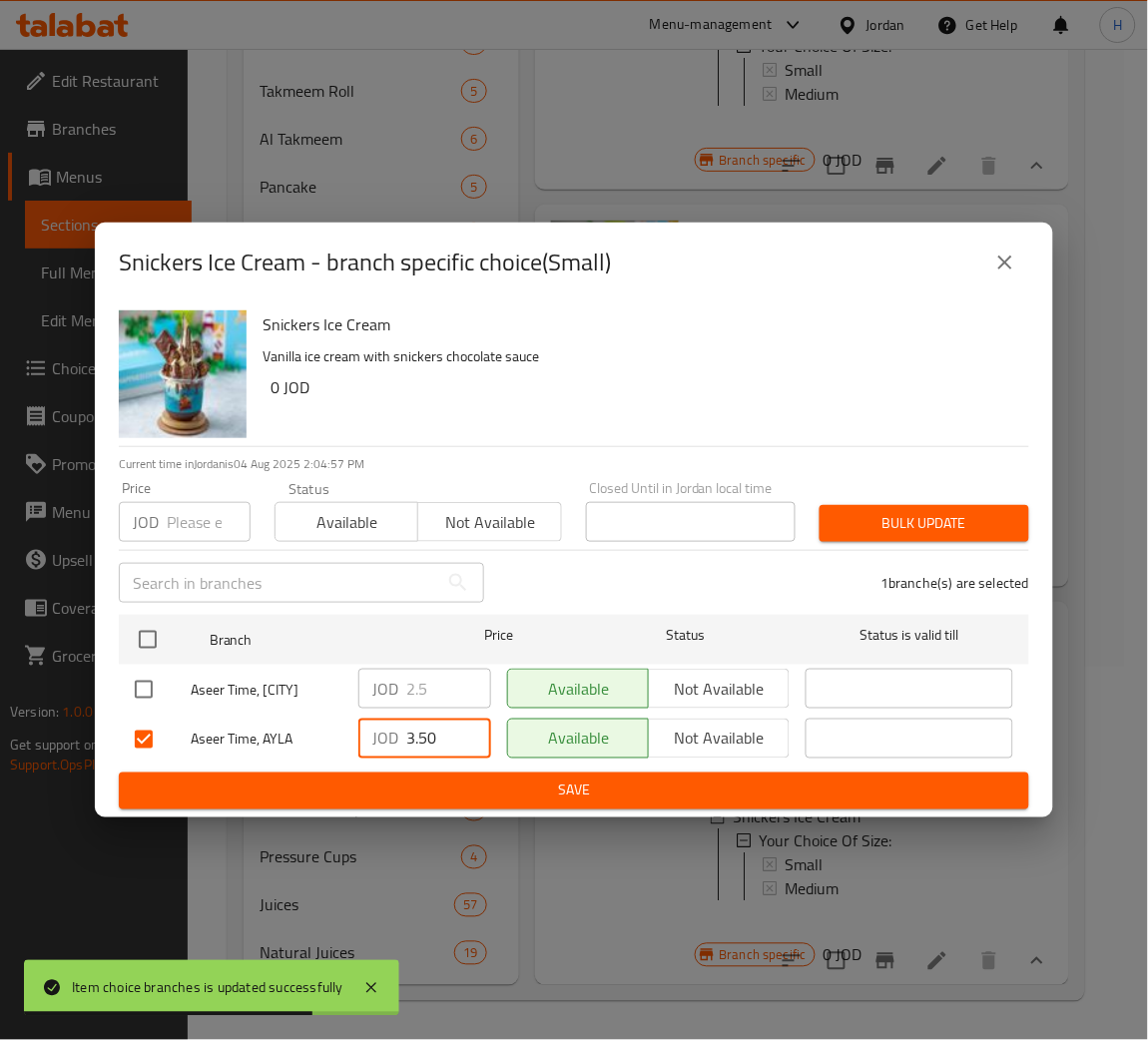 type on "3.50" 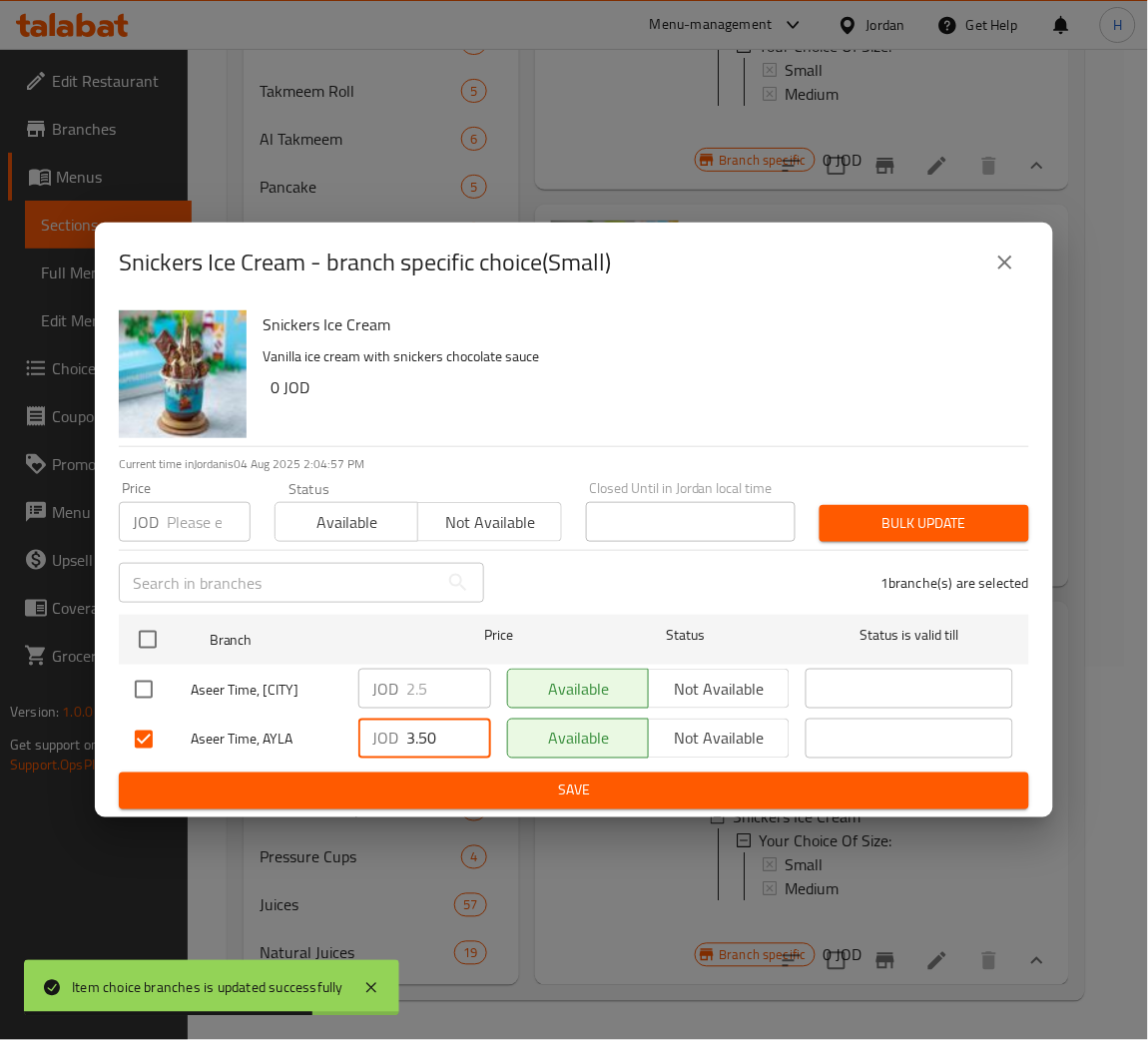 click on "Save" at bounding box center [574, 790] 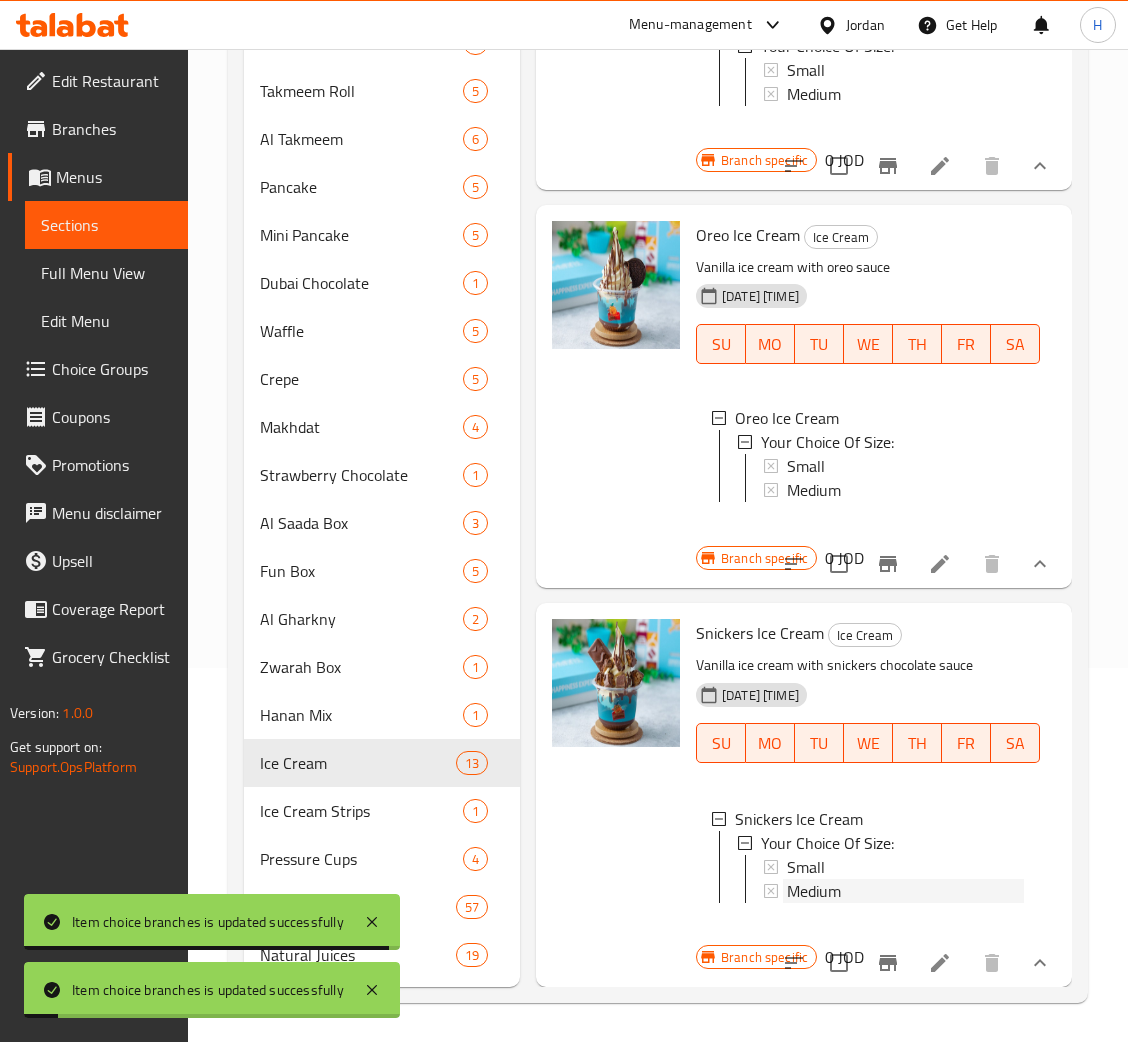 click on "Medium" at bounding box center (814, 891) 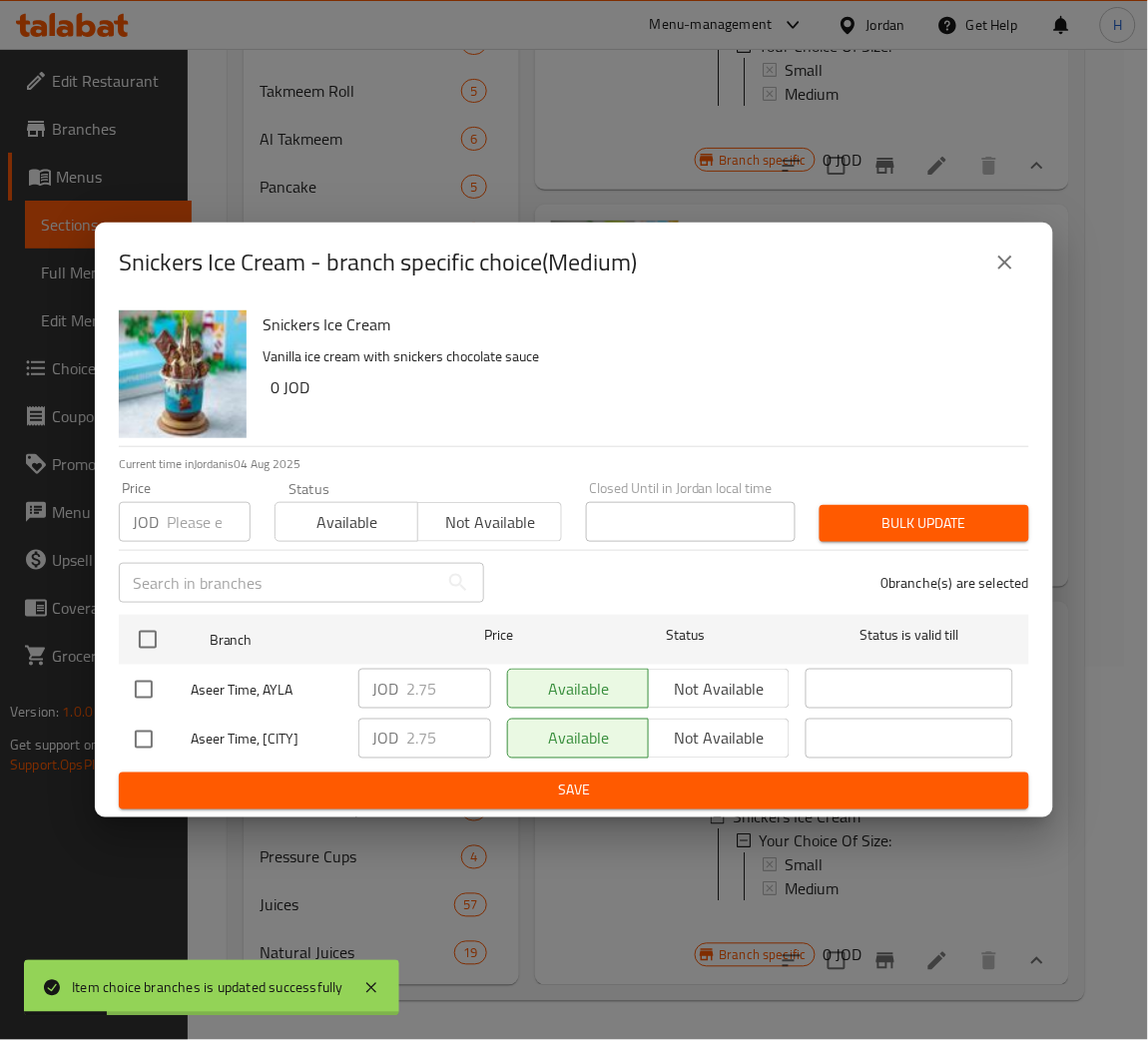 click at bounding box center [163, 690] 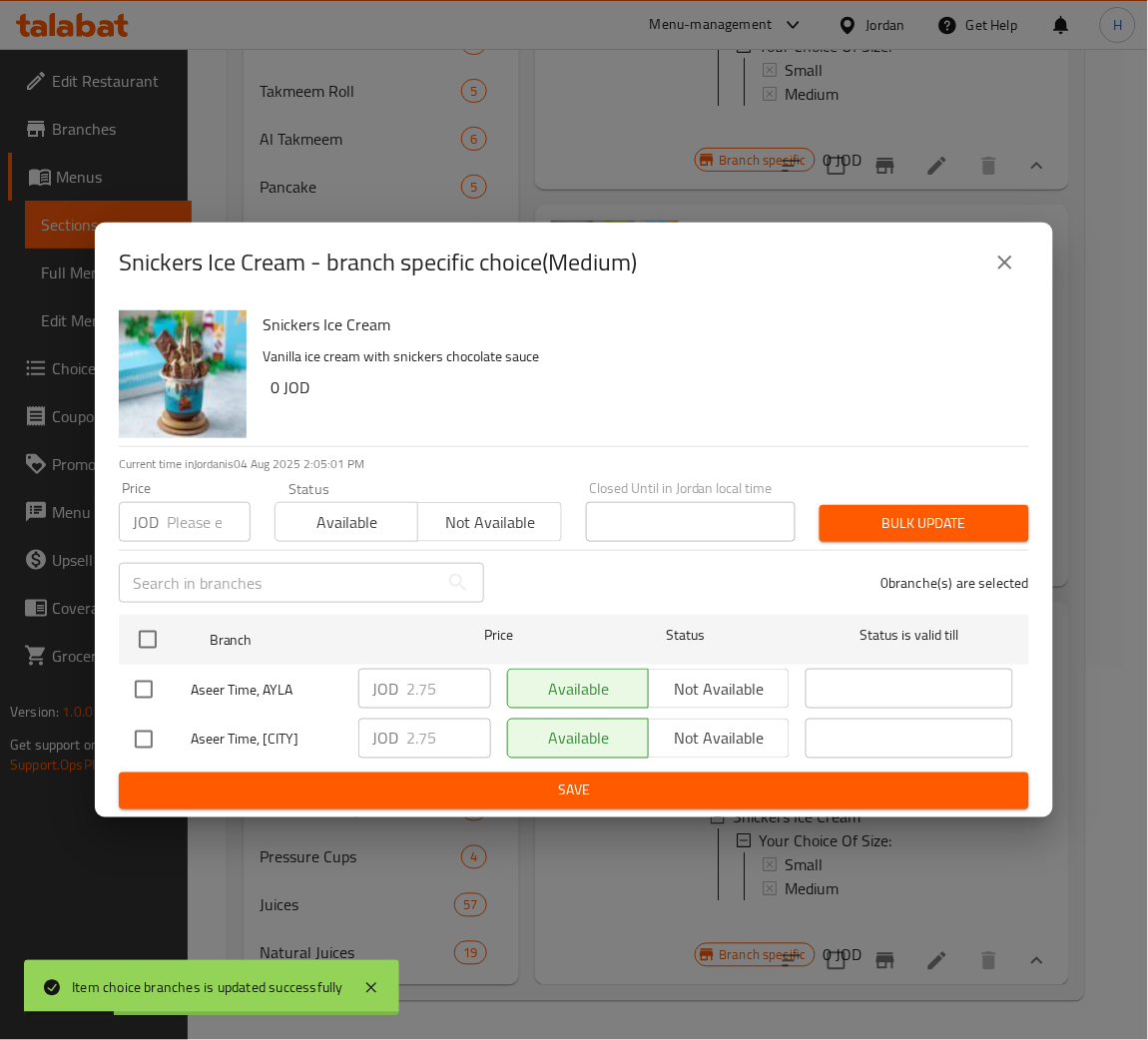 click at bounding box center [144, 690] 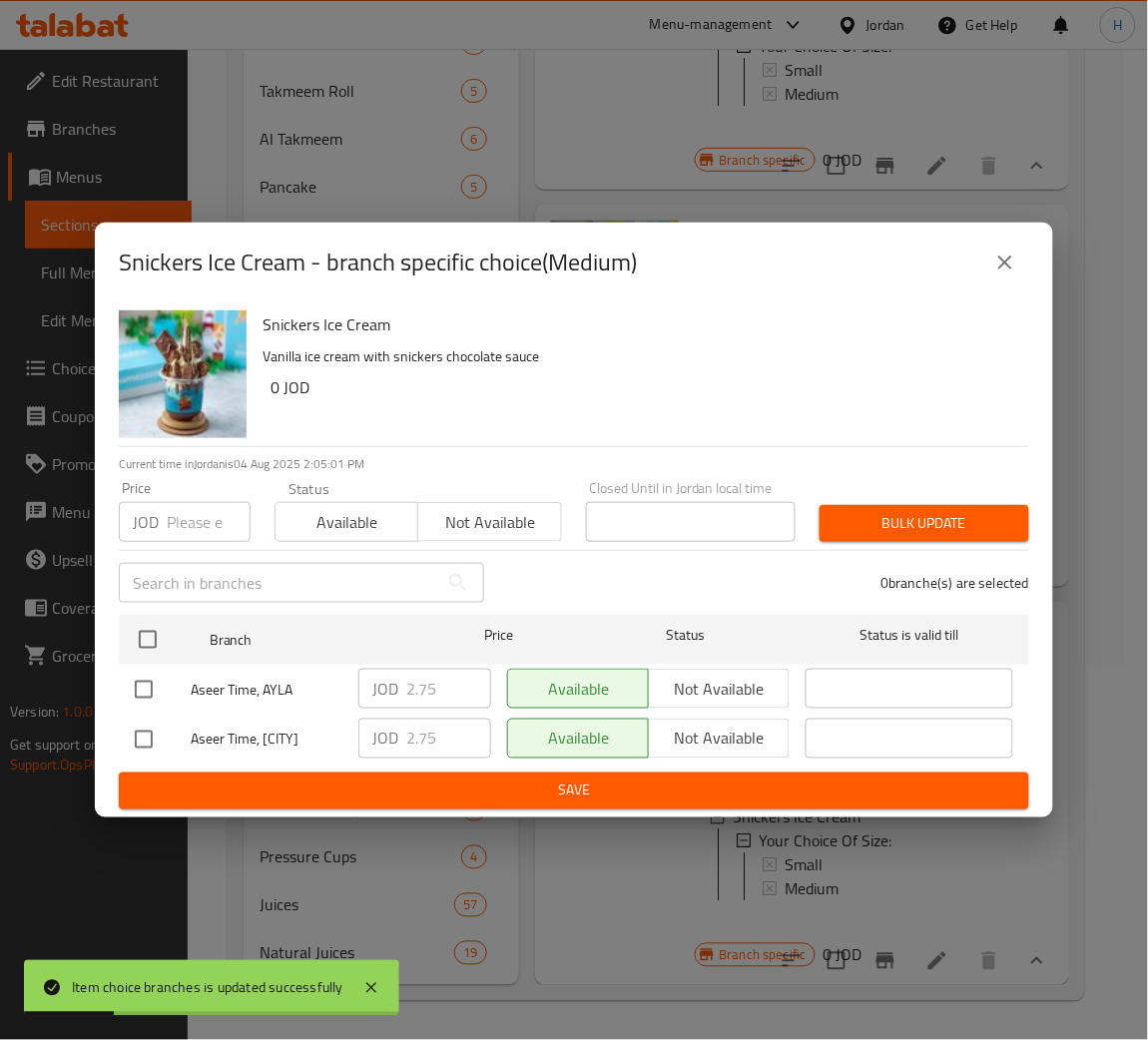 checkbox on "true" 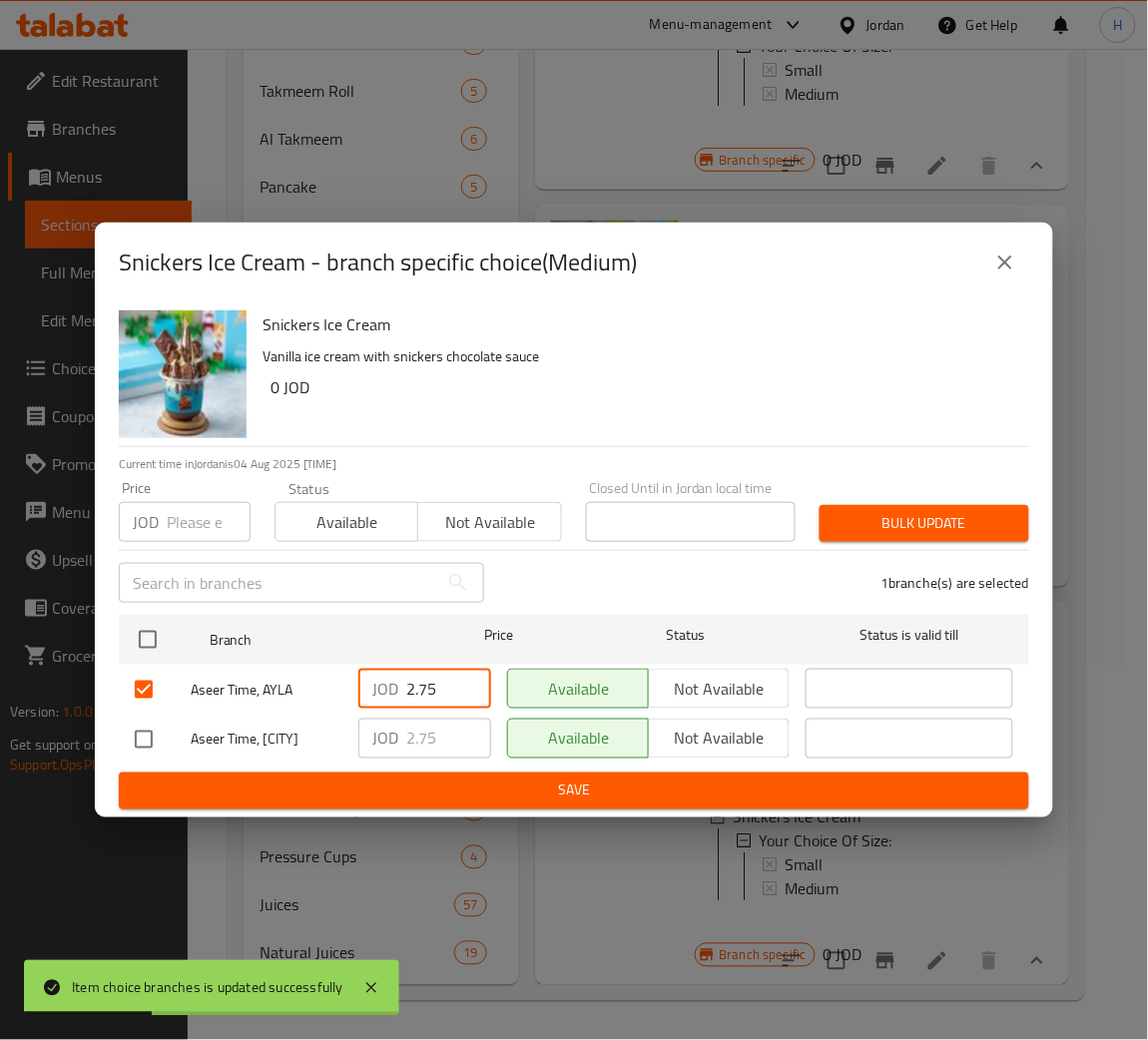 drag, startPoint x: 441, startPoint y: 679, endPoint x: 332, endPoint y: 675, distance: 109.07337 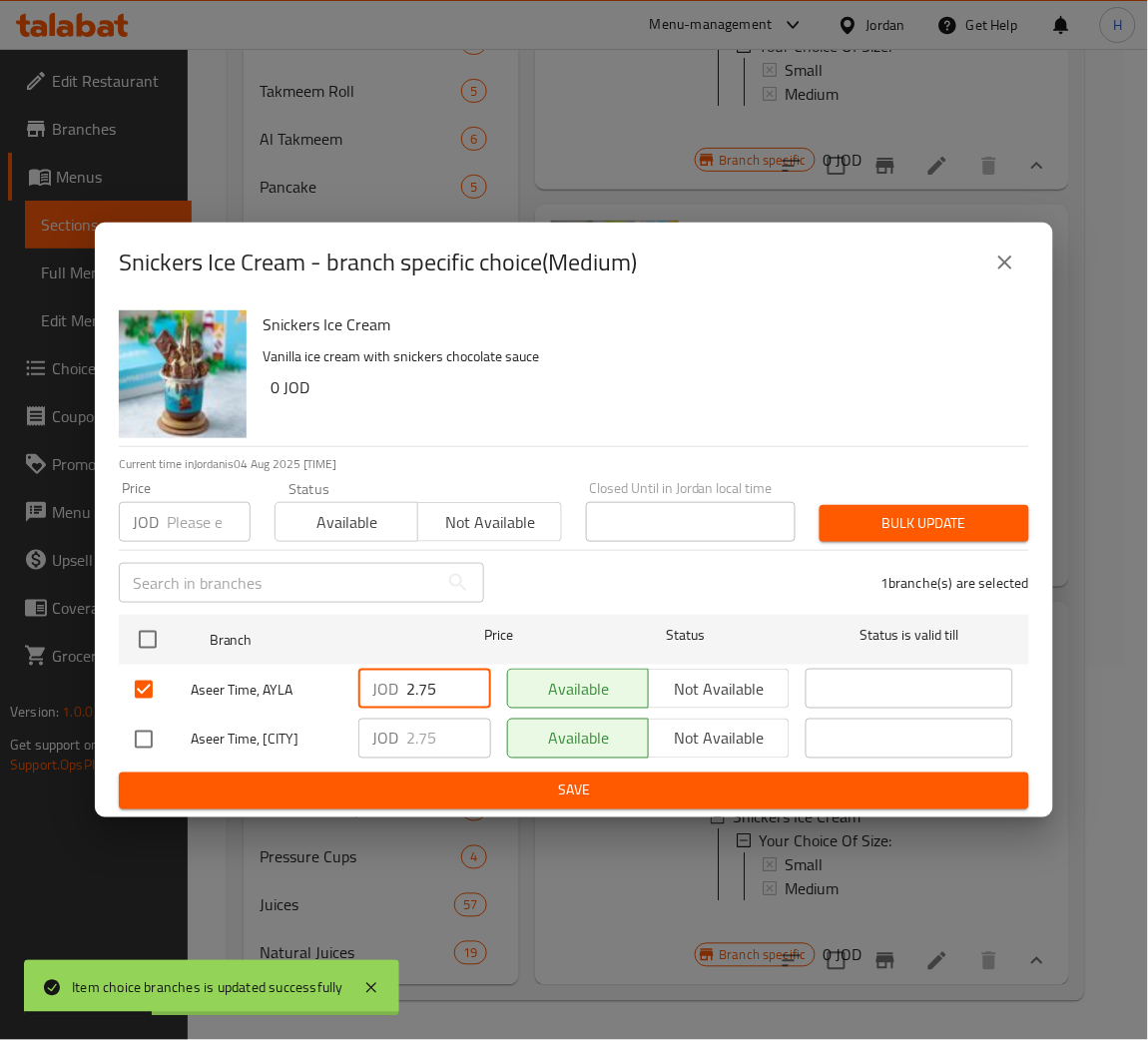 click on "Aseer Time, AYLA JOD 2.75 ​ Available Not available ​" at bounding box center (574, 690) 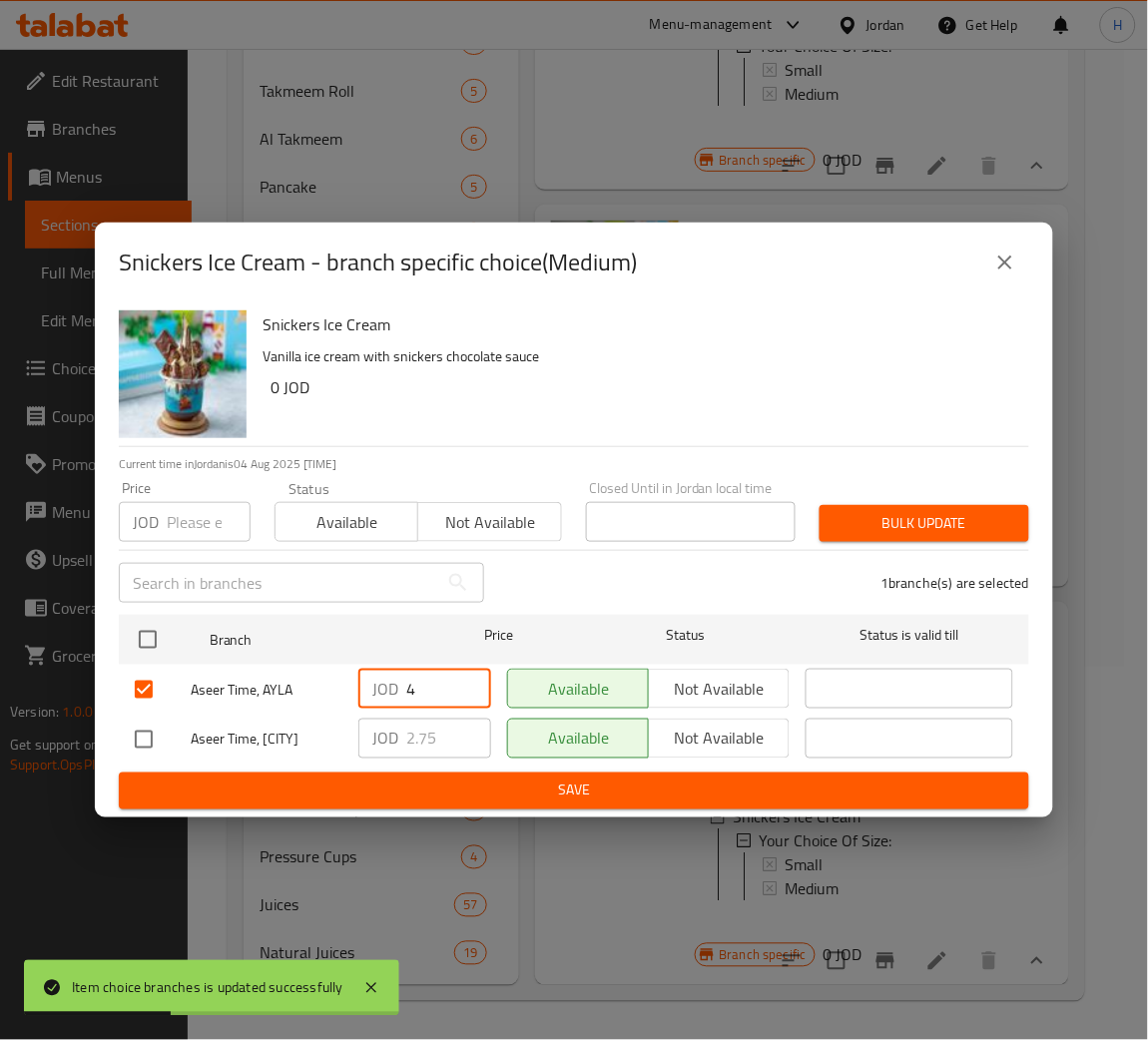 type on "4" 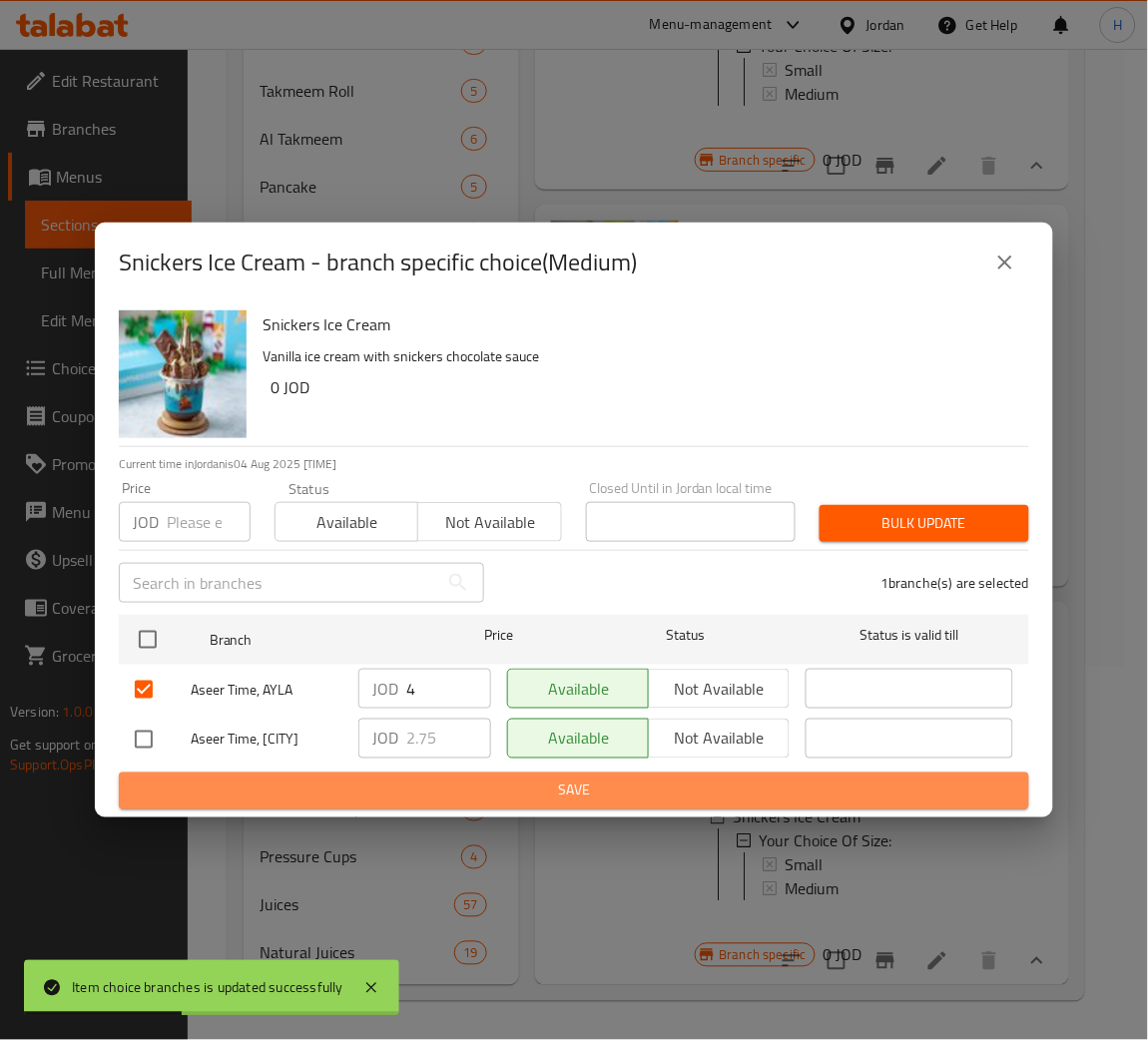 click on "Save" at bounding box center [574, 790] 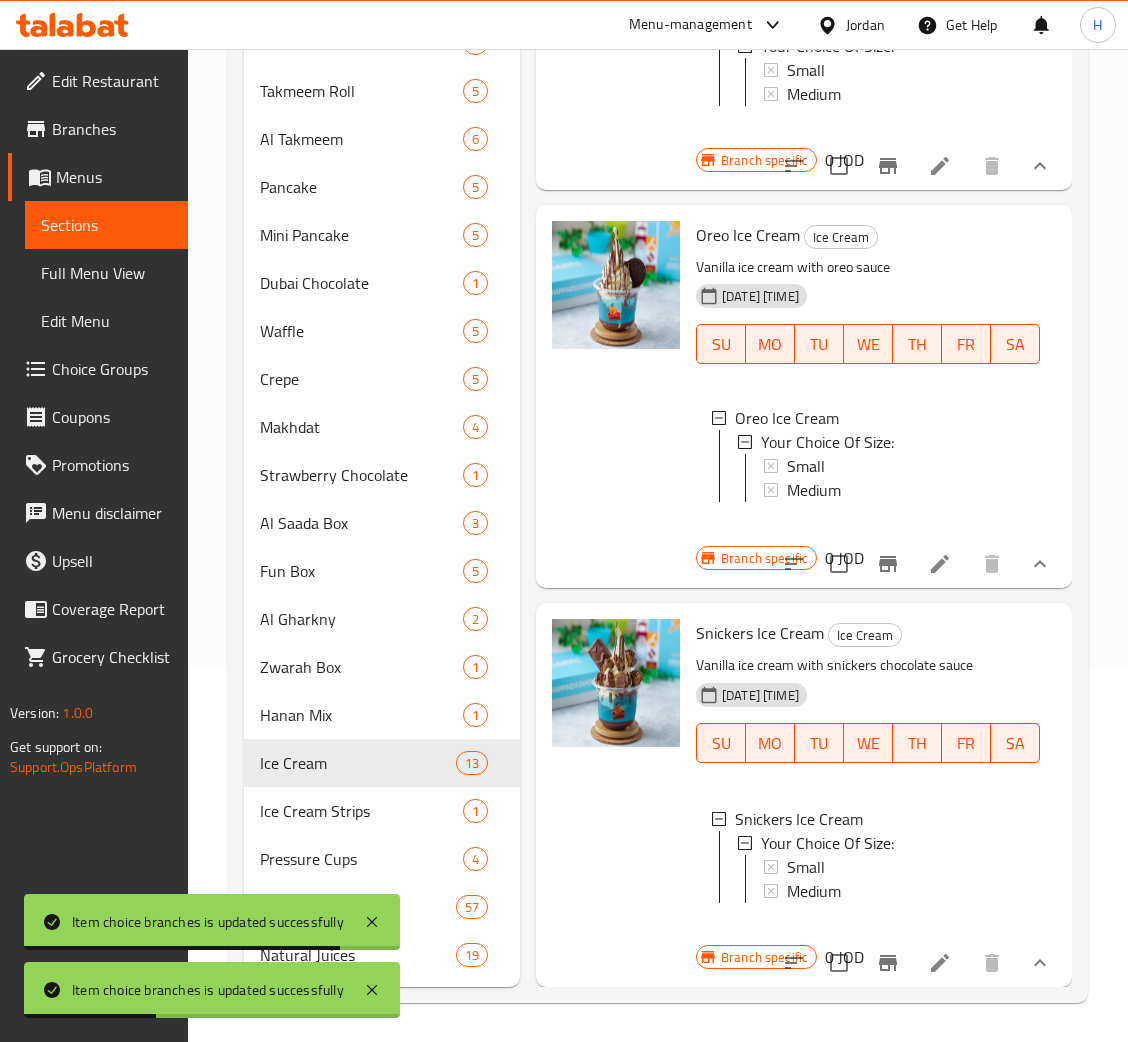 click on "Medium" at bounding box center [814, 891] 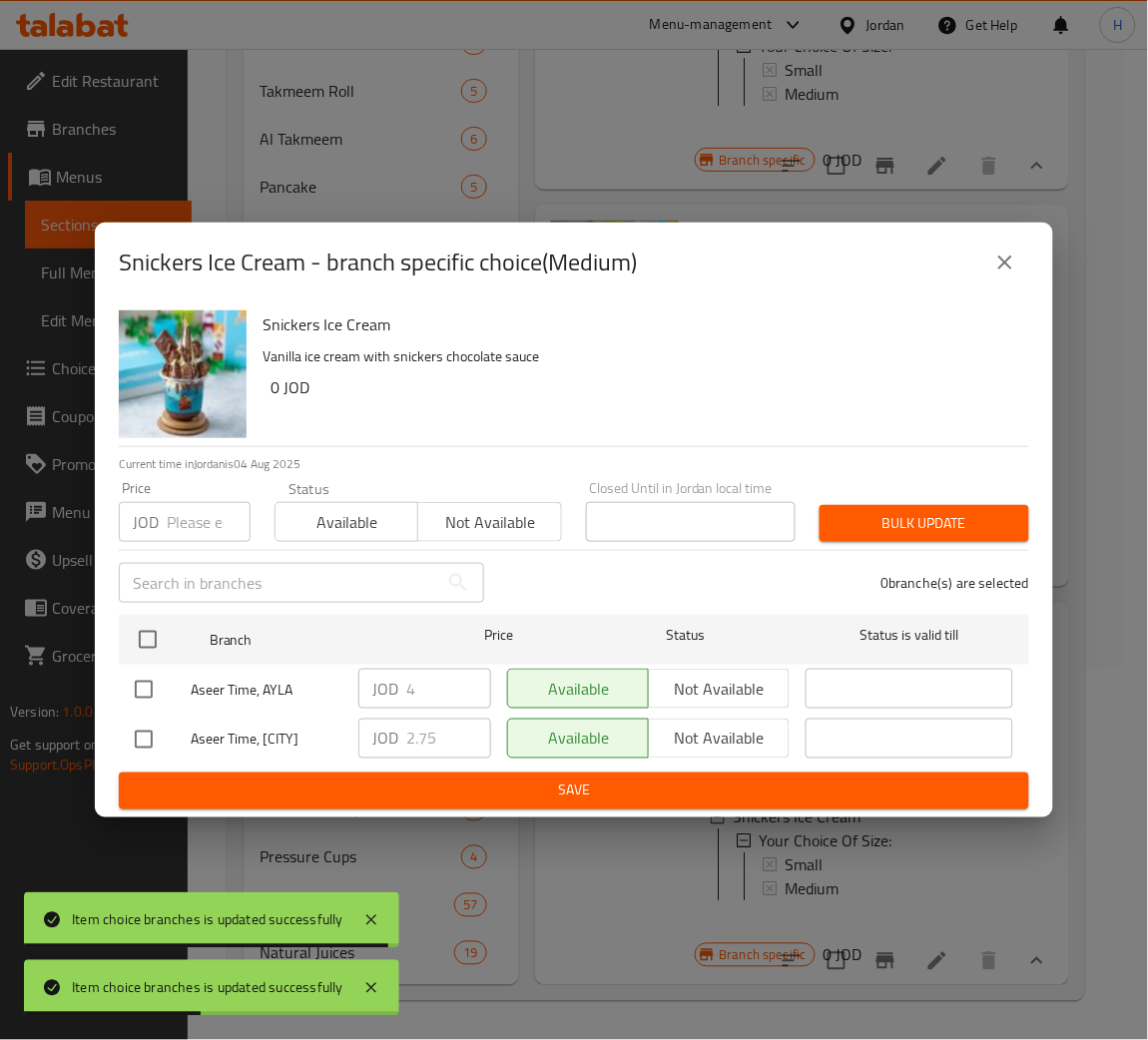 type 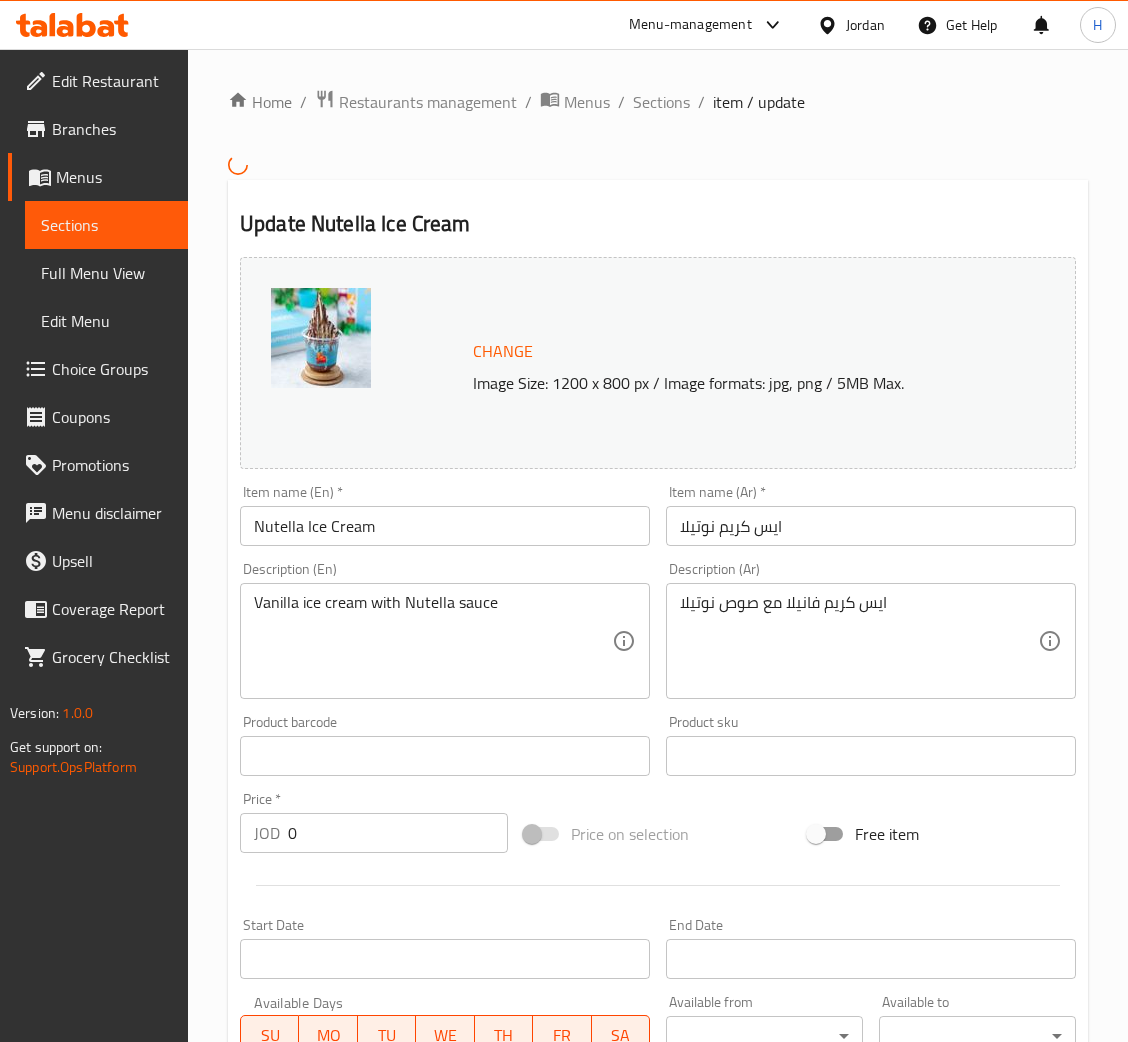 scroll, scrollTop: 433, scrollLeft: 0, axis: vertical 